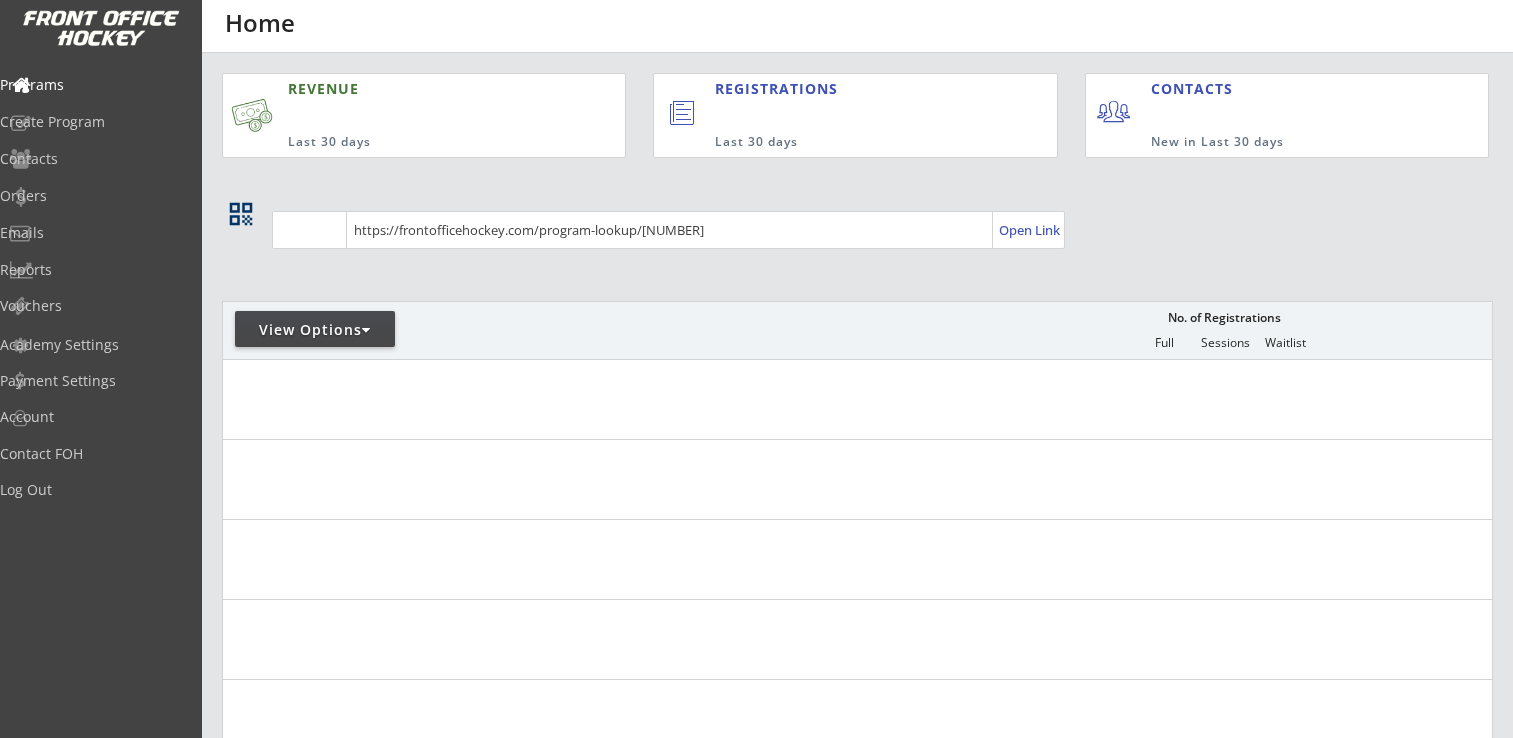 scroll, scrollTop: 0, scrollLeft: 0, axis: both 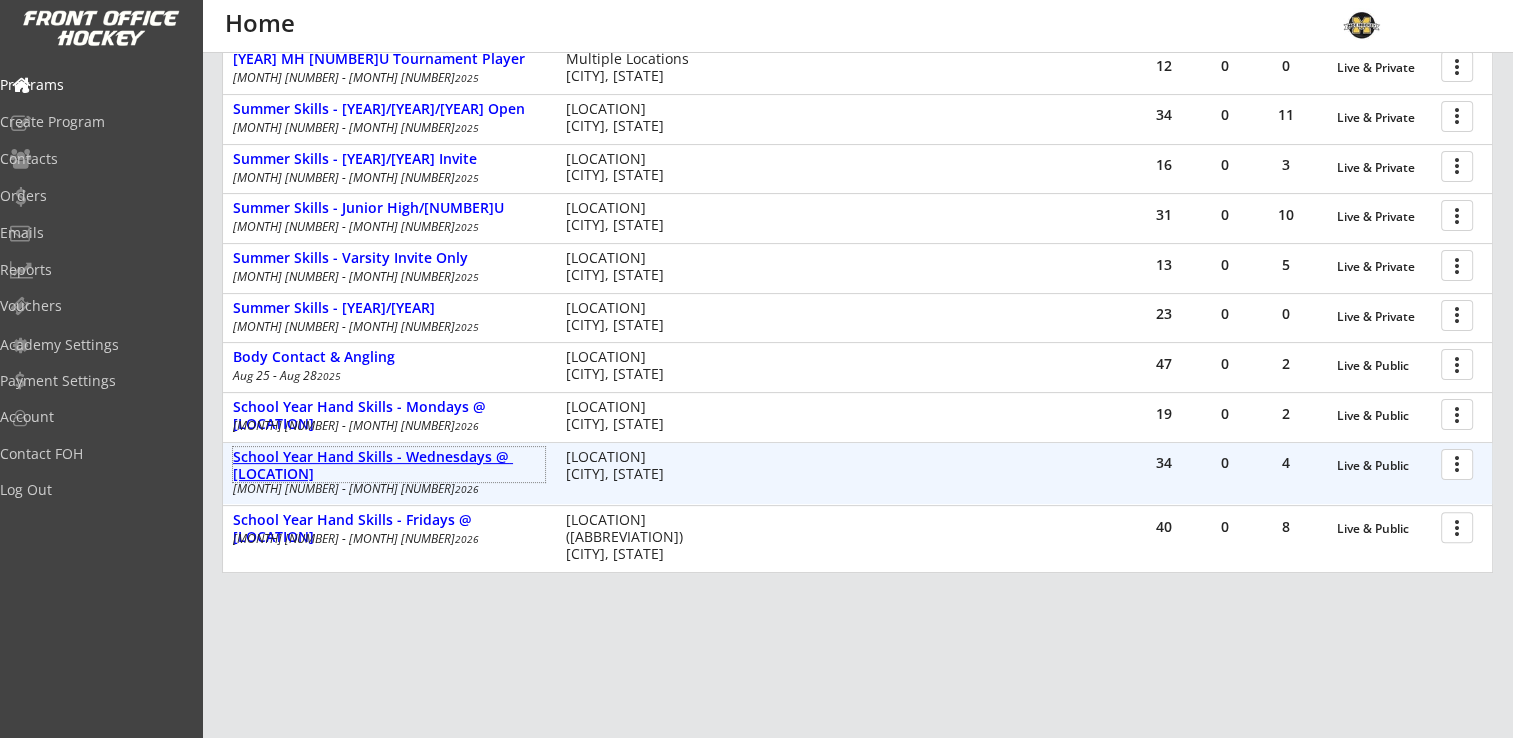 click on "School Year Hand Skills - Wednesdays @ Dakotah" at bounding box center (389, 466) 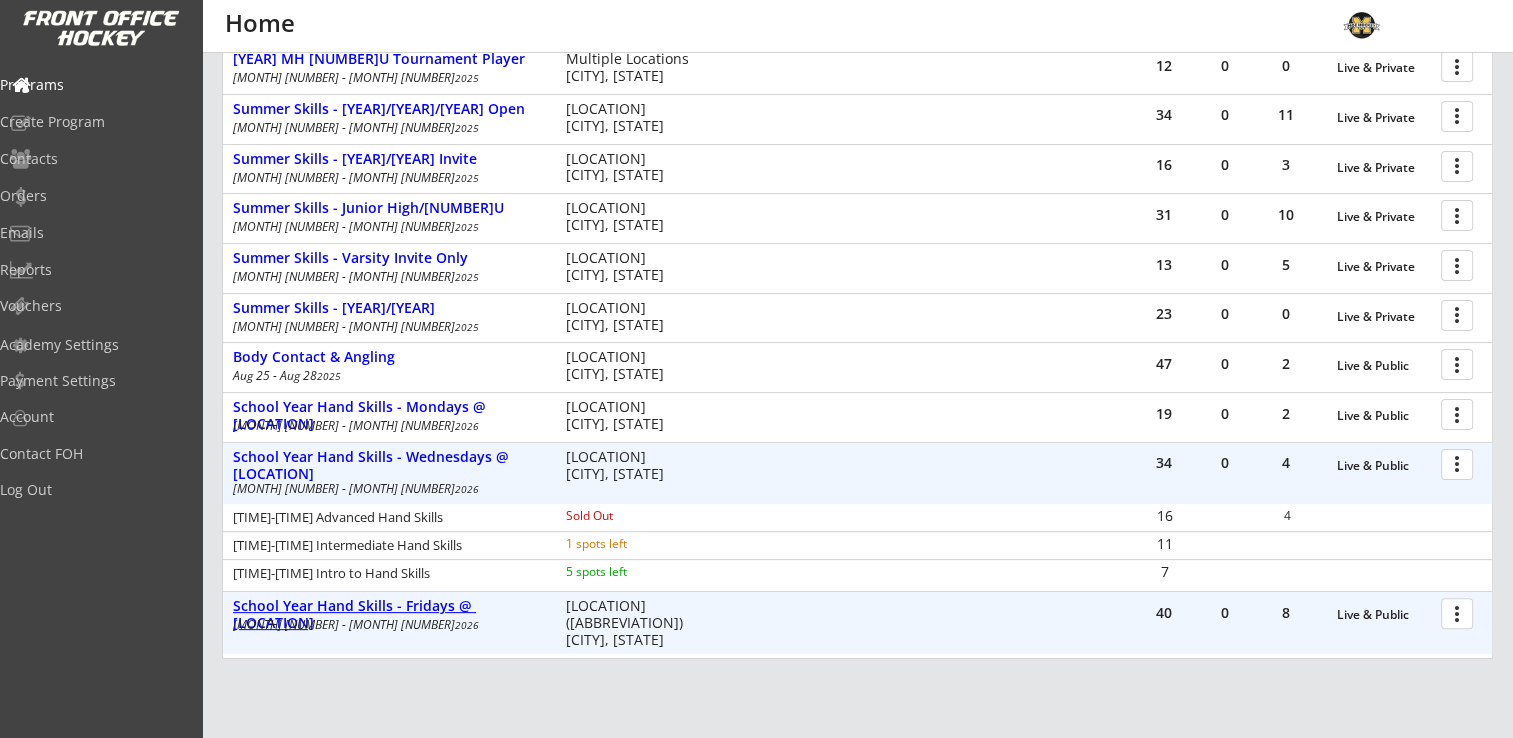 click on "School Year Hand Skills - Fridays @ Plymouth" at bounding box center (389, 615) 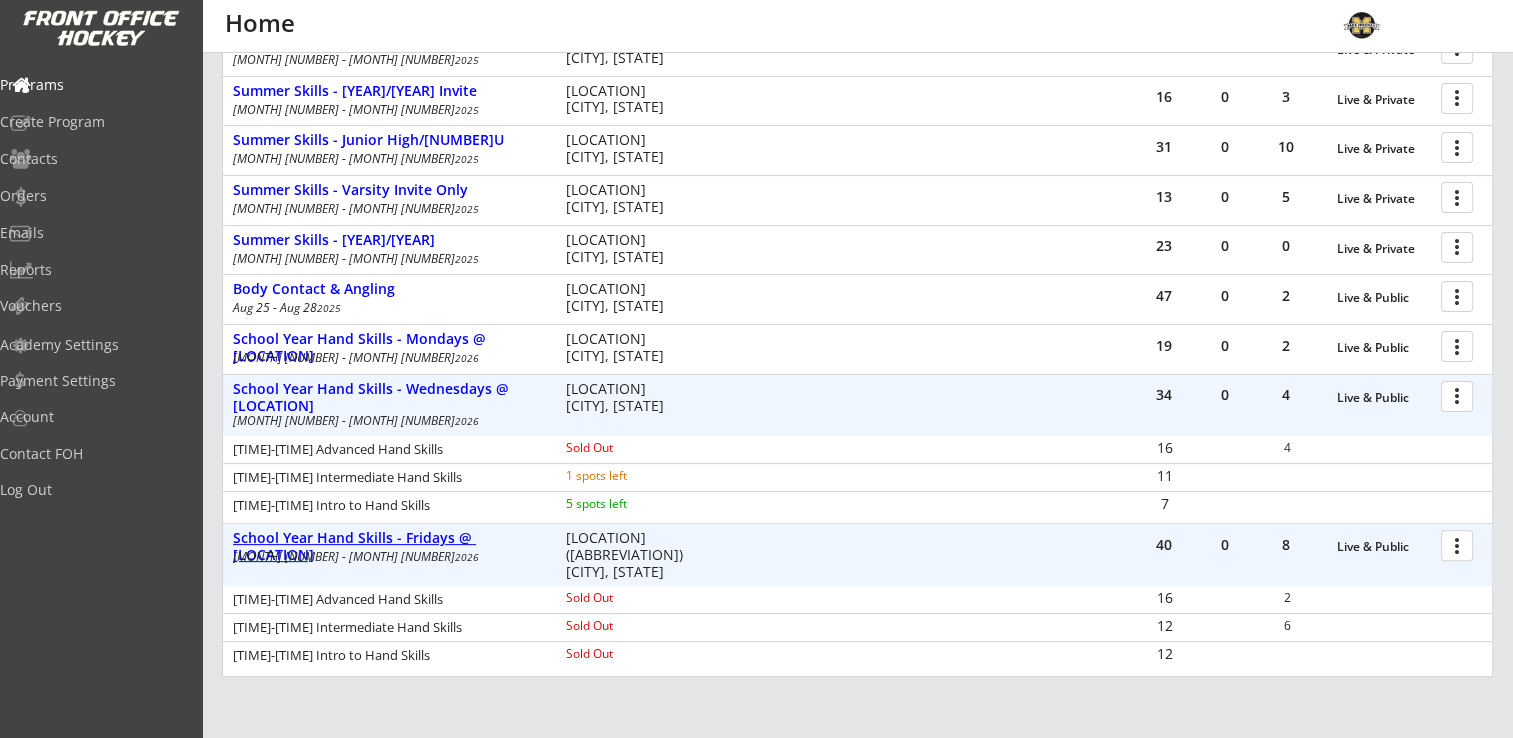 scroll, scrollTop: 564, scrollLeft: 0, axis: vertical 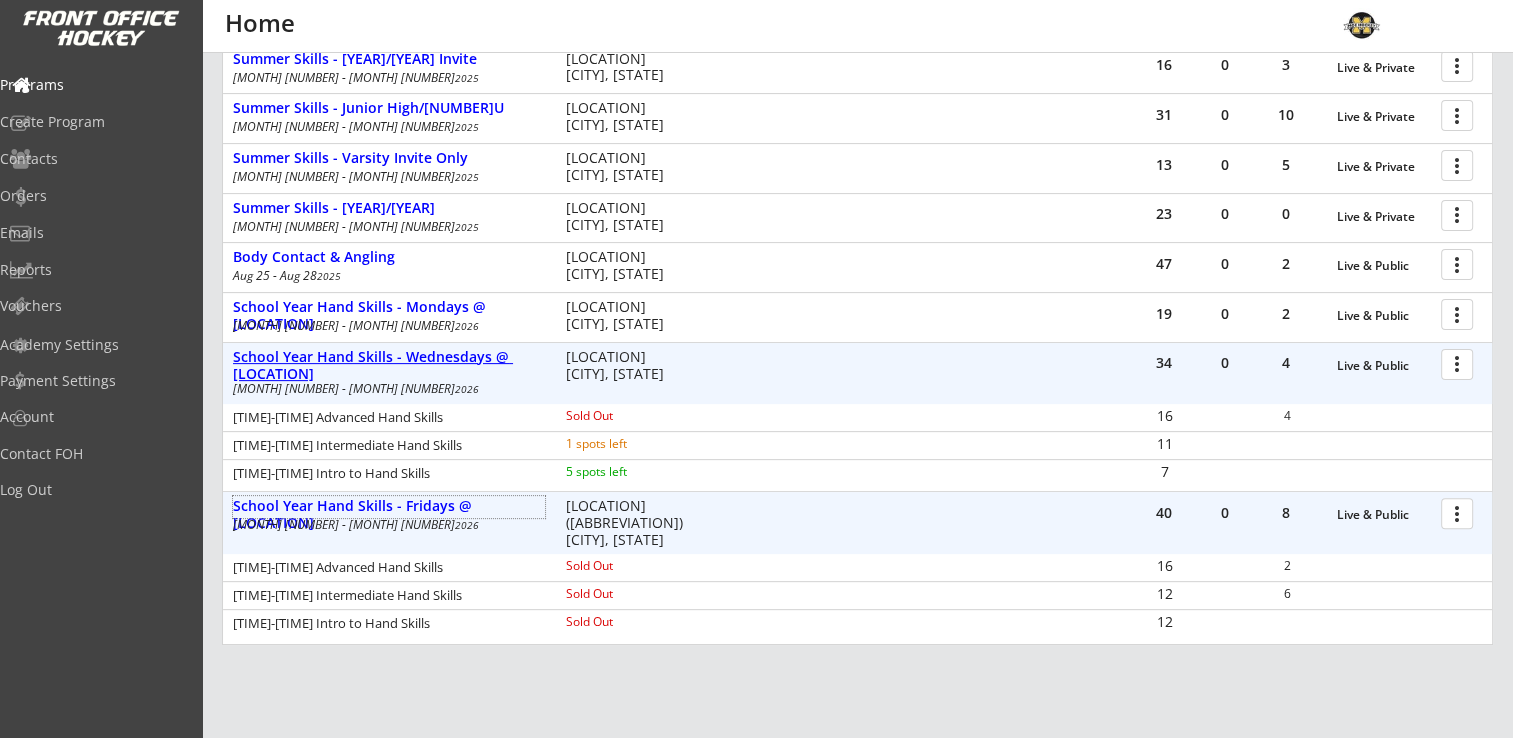 click on "School Year Hand Skills - Wednesdays @ Dakotah" at bounding box center [389, 366] 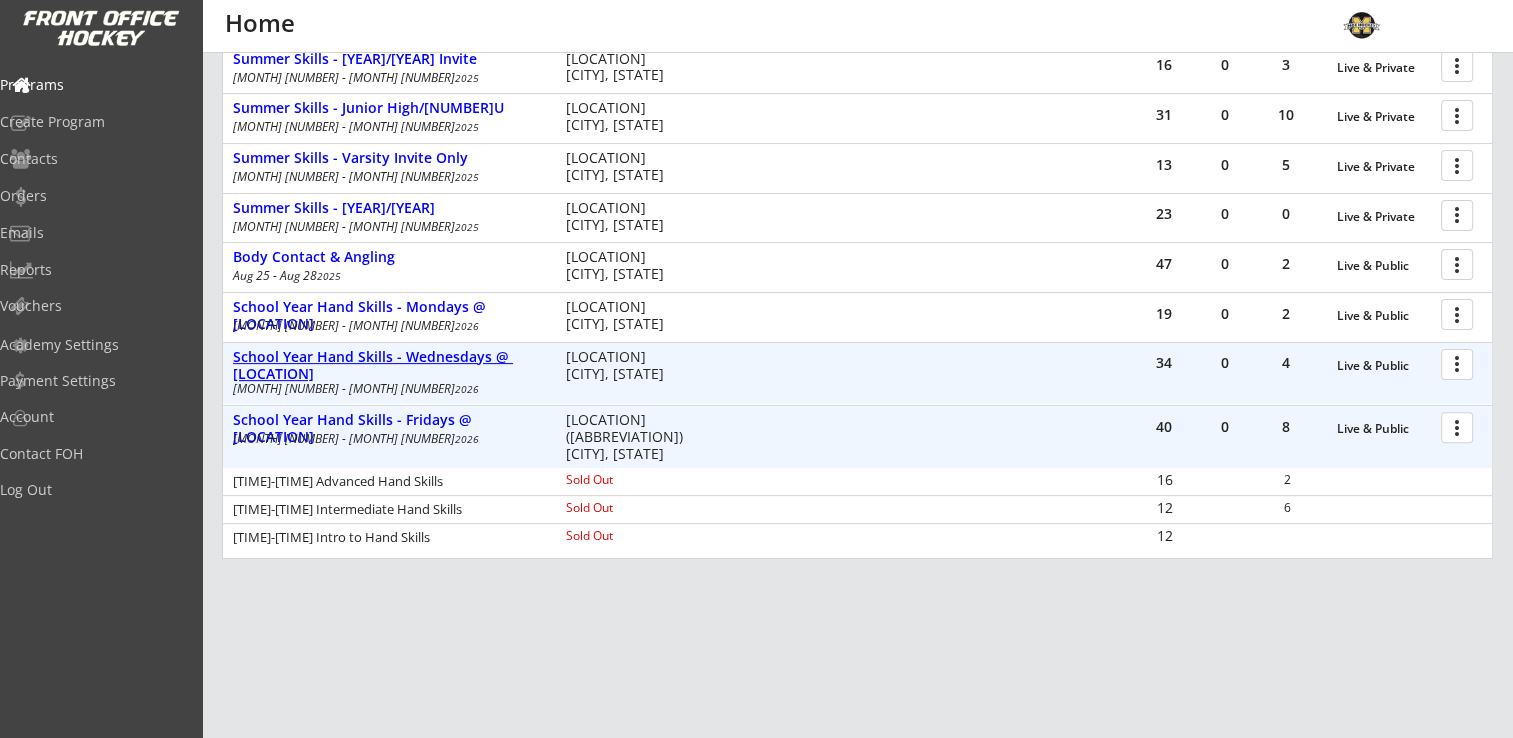 click on "School Year Hand Skills - Wednesdays @ Dakotah" at bounding box center [389, 366] 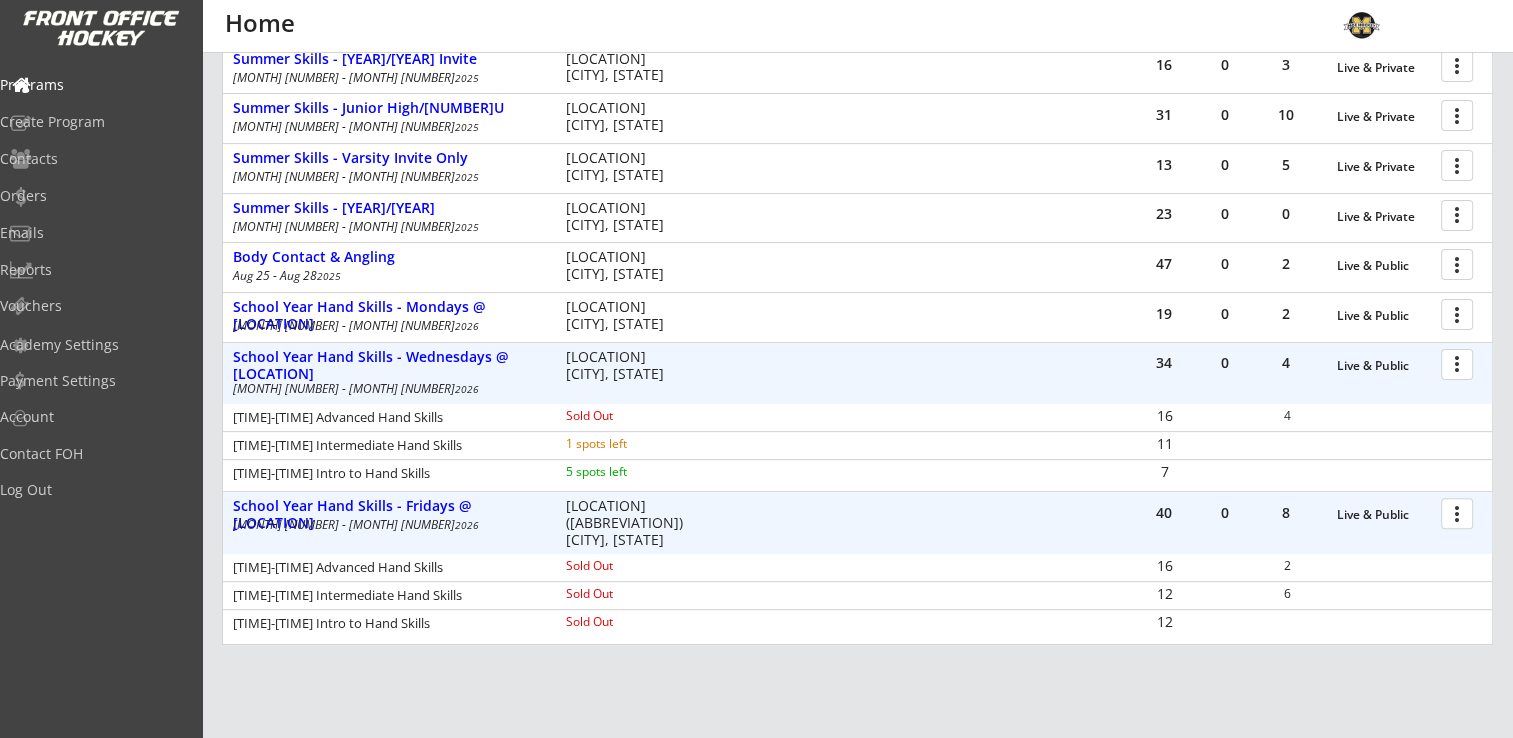 click at bounding box center (1460, 363) 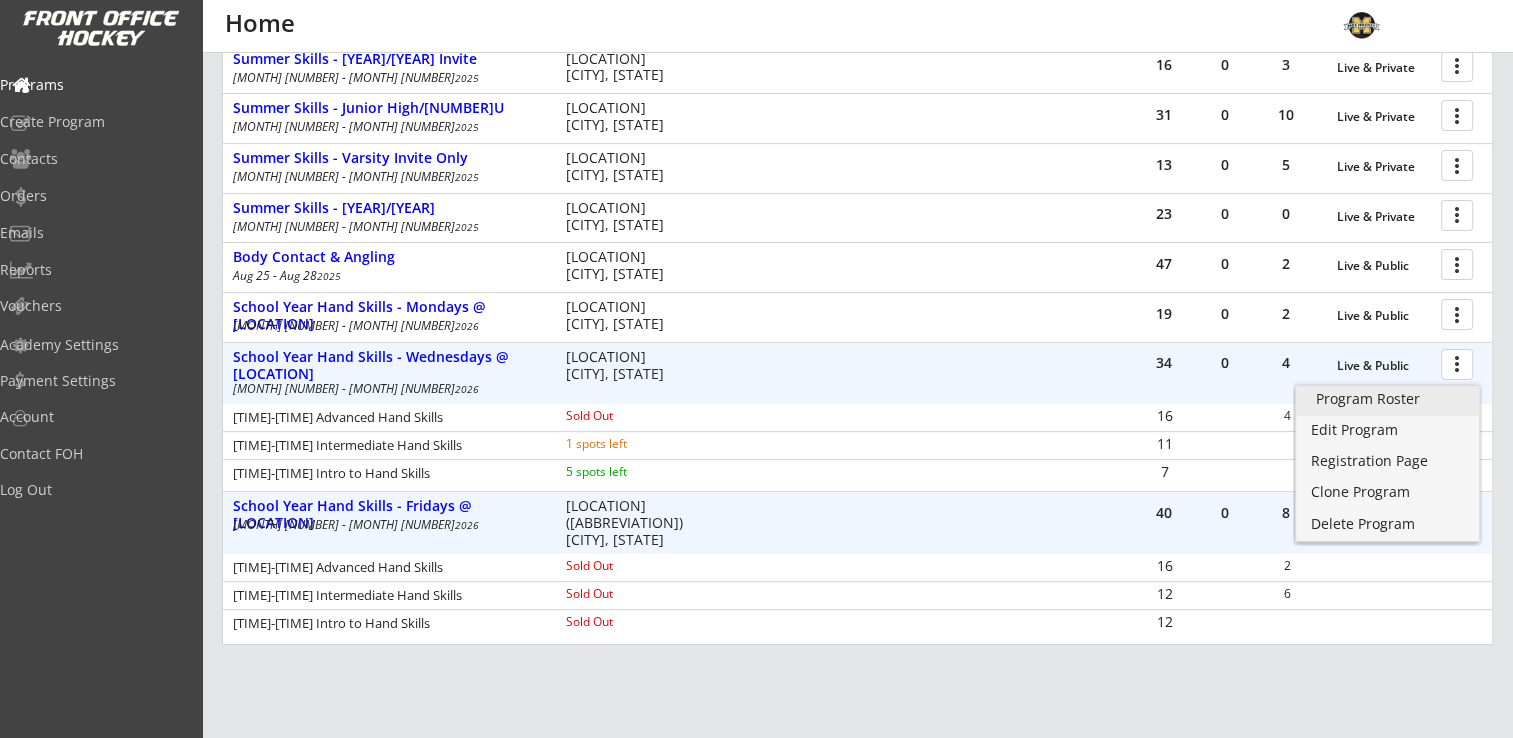 click on "Program Roster" at bounding box center (1387, 399) 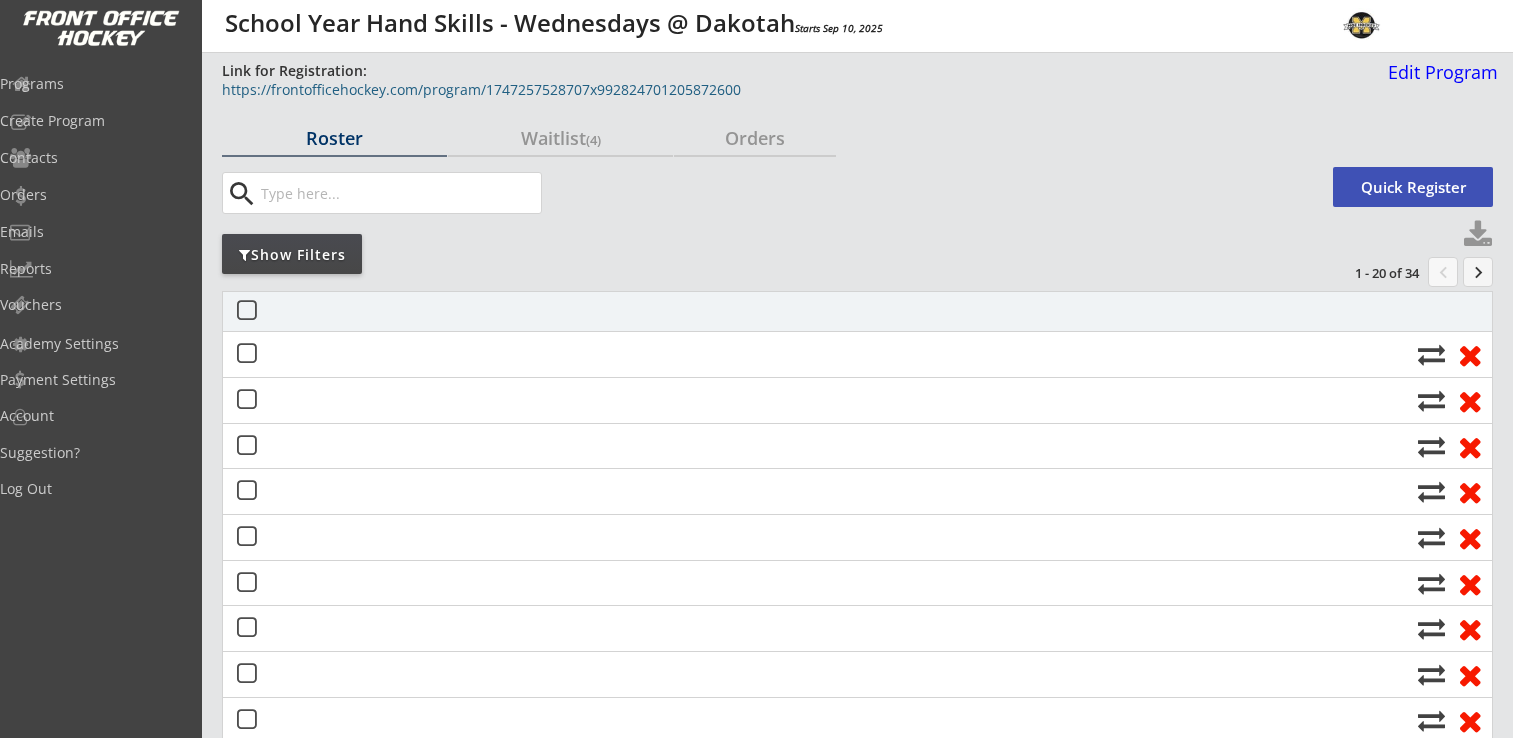 scroll, scrollTop: 0, scrollLeft: 0, axis: both 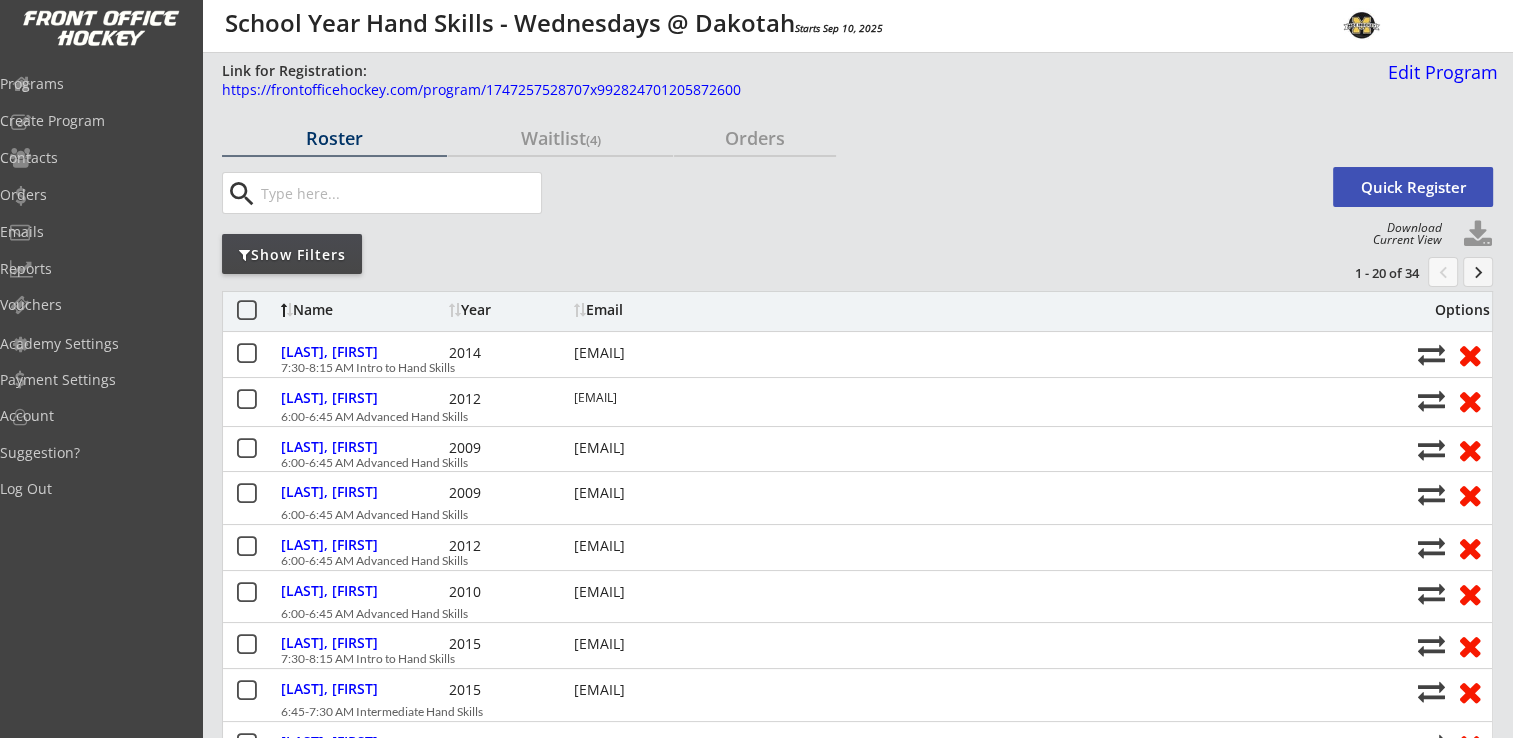 click on "Roster Waitlist   (4) Orders search Quick Register Download
Current View   Show Filters 1 - 20 of 34 chevron_left keyboard_arrow_right  Name  Year  Email Options     Amendola, Phoenix 2014 jdammo34@gmail.com 7:30-8:15 AM Intro to Hand Skills  Anderson, Cambelle 2012 courtneyvbanderson@gmail.com 6:00-6:45 AM Advanced Hand Skills  Blom, Payton 2009 blom08@gmail.com 6:00-6:45 AM Advanced Hand Skills  Buesking, Sophia 2009 matthewbuesking@gmail.com 6:00-6:45 AM Advanced Hand Skills  Burque, Maya 2012 burquems@gmail.com 6:00-6:45 AM Advanced Hand Skills  Chapman, Rachel 2010 dchapman6534@gmail.com 6:00-6:45 AM Advanced Hand Skills  Cox, Isabel 2015 coxy@charter.net 7:30-8:15 AM Intro to Hand Skills  Franks, Meadow 2015 meagan.franks86@gmail.com 6:45-7:30 AM Intermediate Hand Skills  Franks, Mabel 2016 meagan.franks86@gmail.com 7:30-8:15 AM Intro to Hand Skills  Haider, Olivia 2011 pt6406@gmail.com 6:00-6:45 AM Advanced Hand Skills  Henney, Harper 2016 chenney510@gmail.com 7:30-8:15 AM Intro to Hand Skills" at bounding box center (857, 4155) 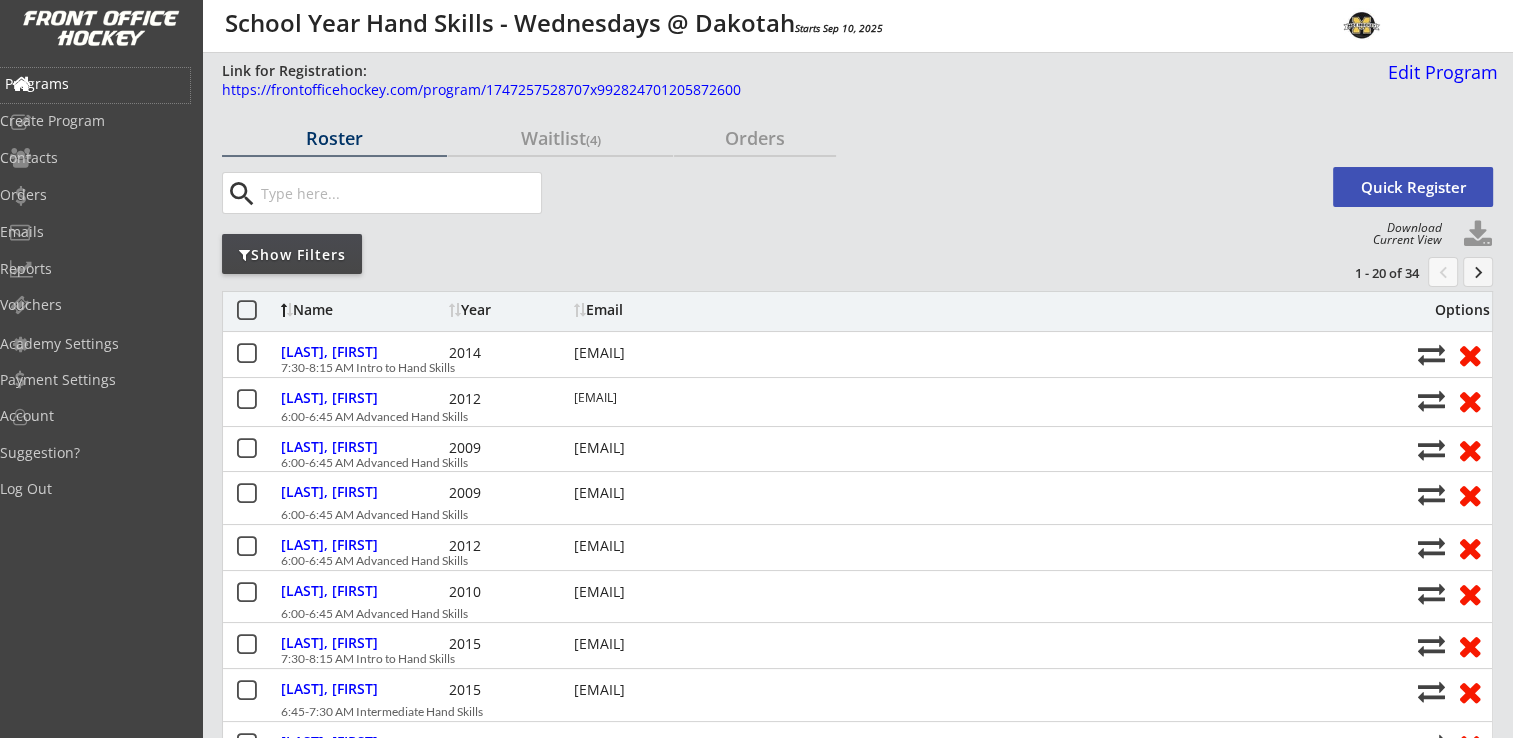 click on "Programs" at bounding box center [95, 84] 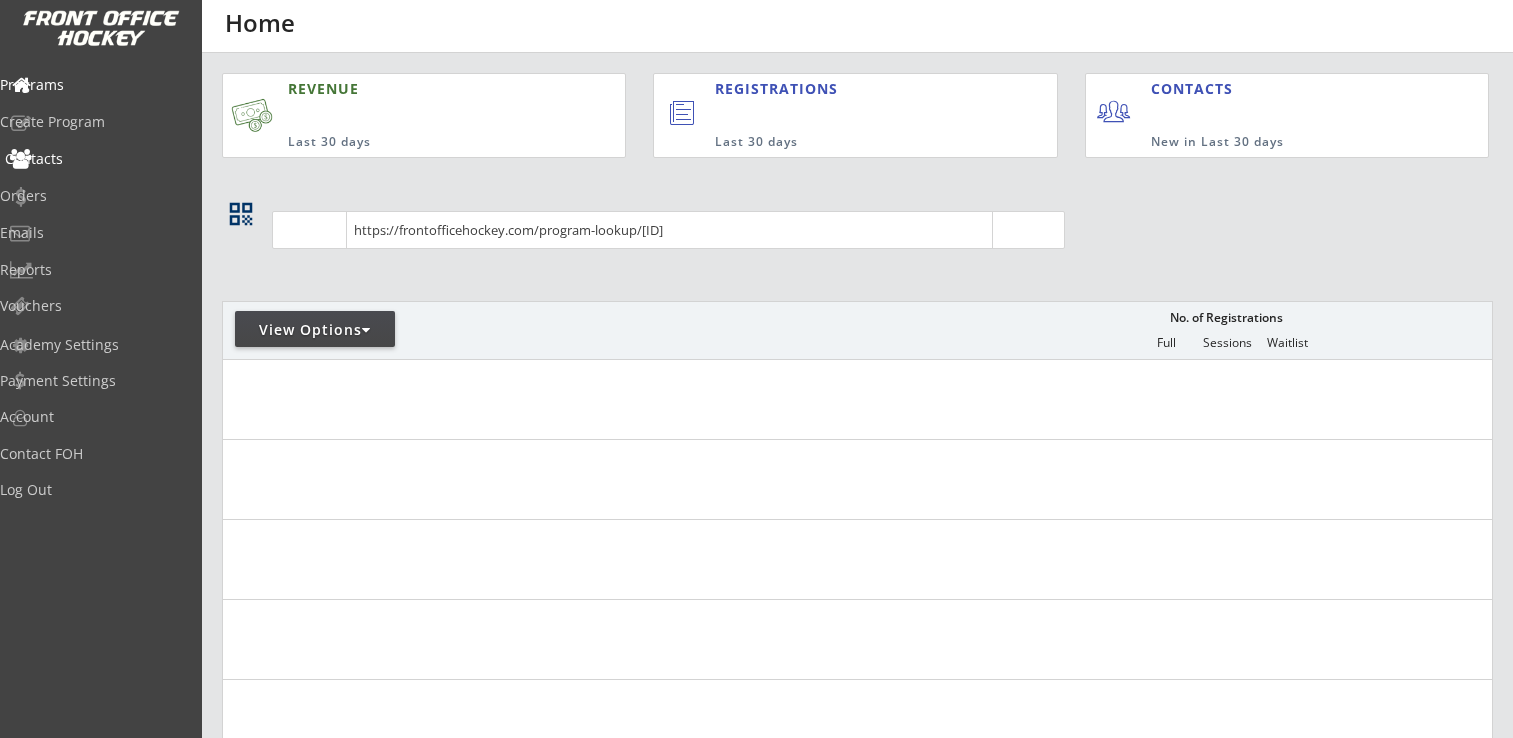 scroll, scrollTop: 0, scrollLeft: 0, axis: both 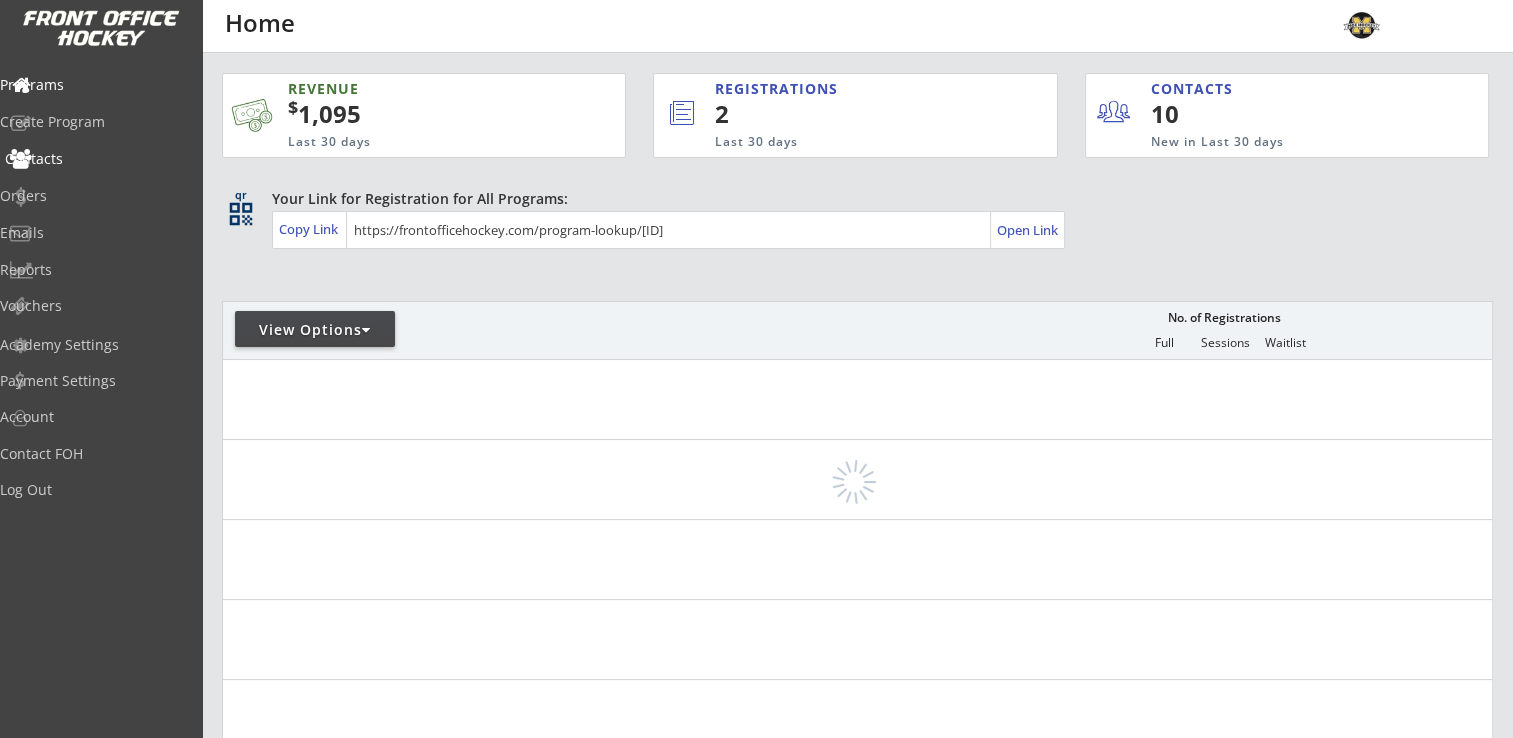 click on "Orders" at bounding box center (95, 196) 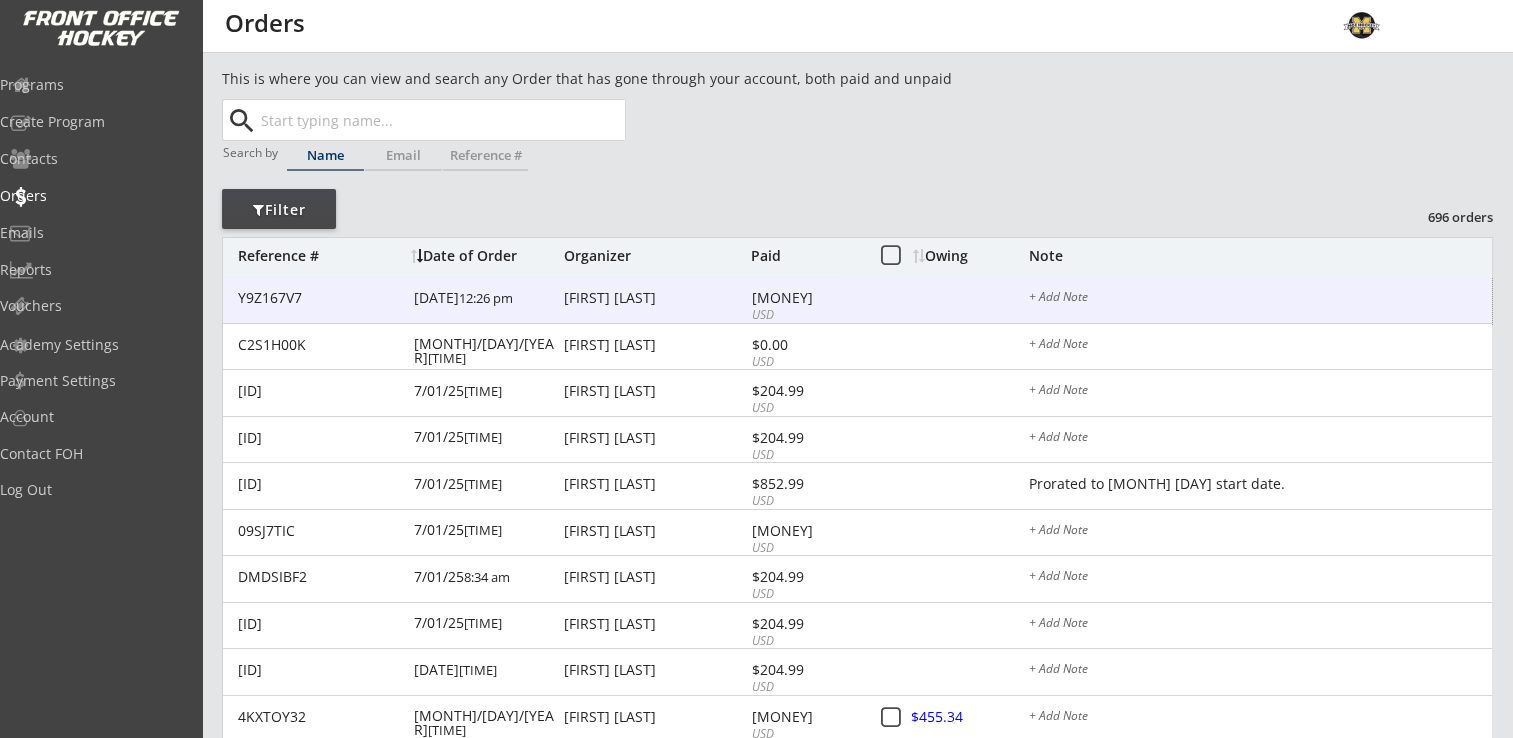 click on "[FIRST] [LAST]" at bounding box center (655, 298) 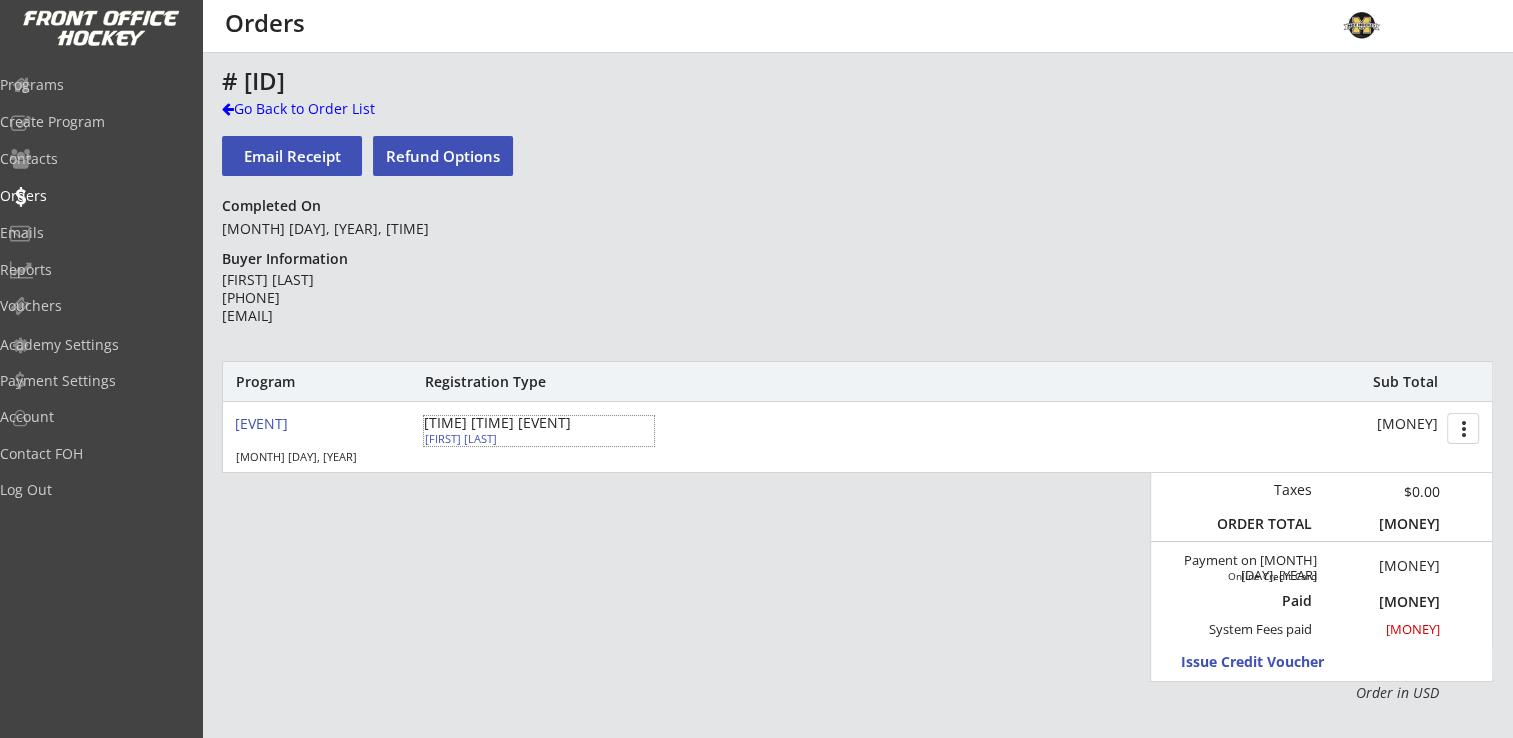 click on "[FIRST] [LAST]" at bounding box center (536, 438) 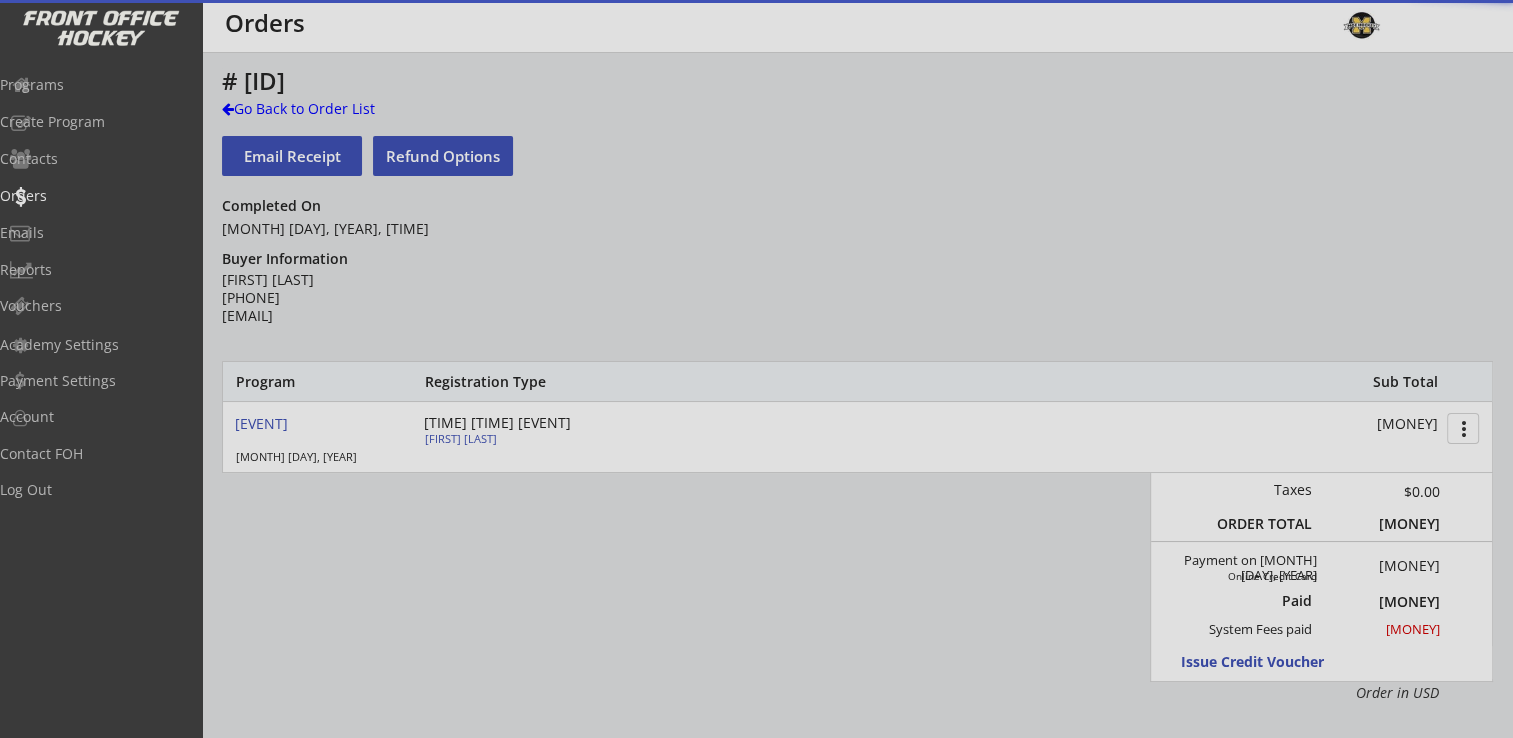 type on "Female" 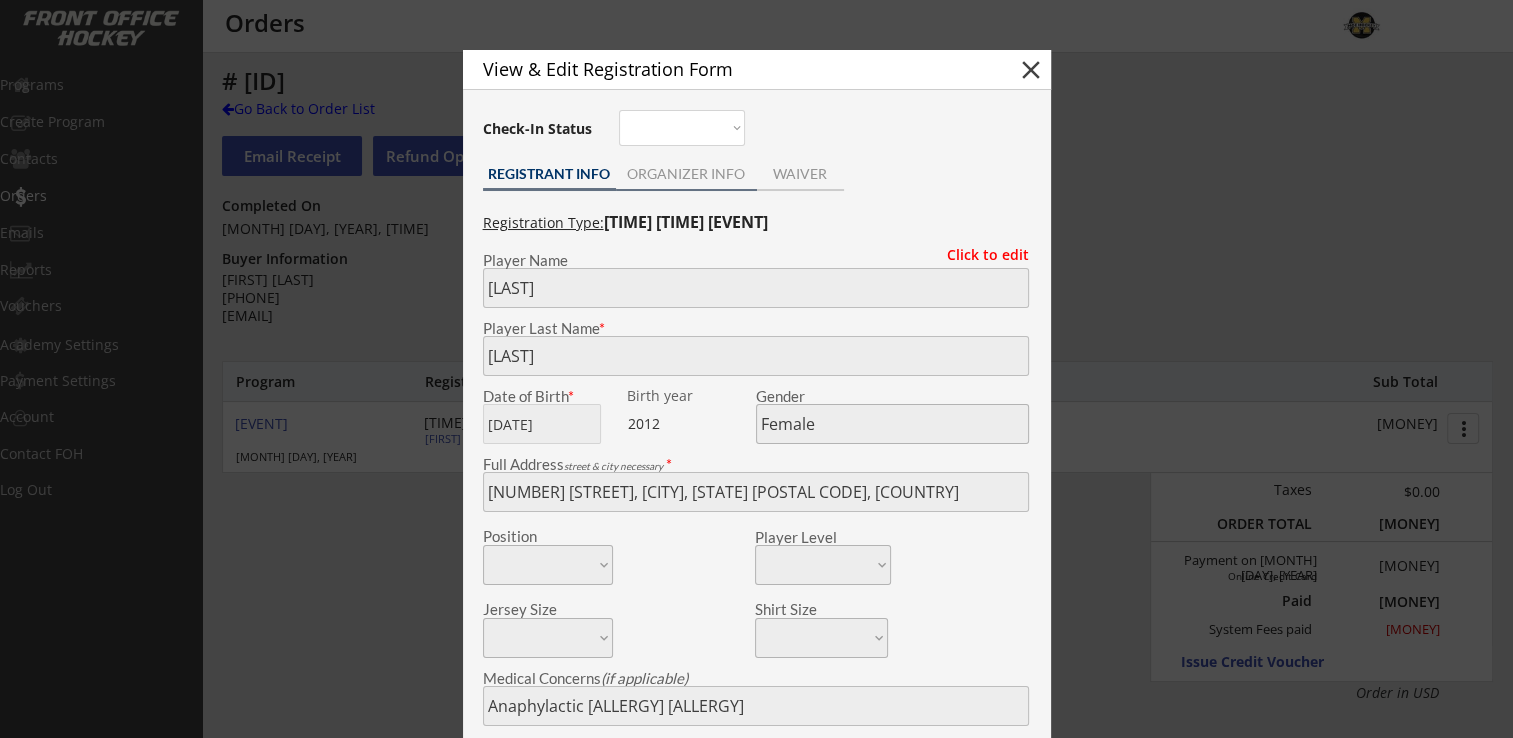 click on "ORGANIZER INFO" at bounding box center [686, 174] 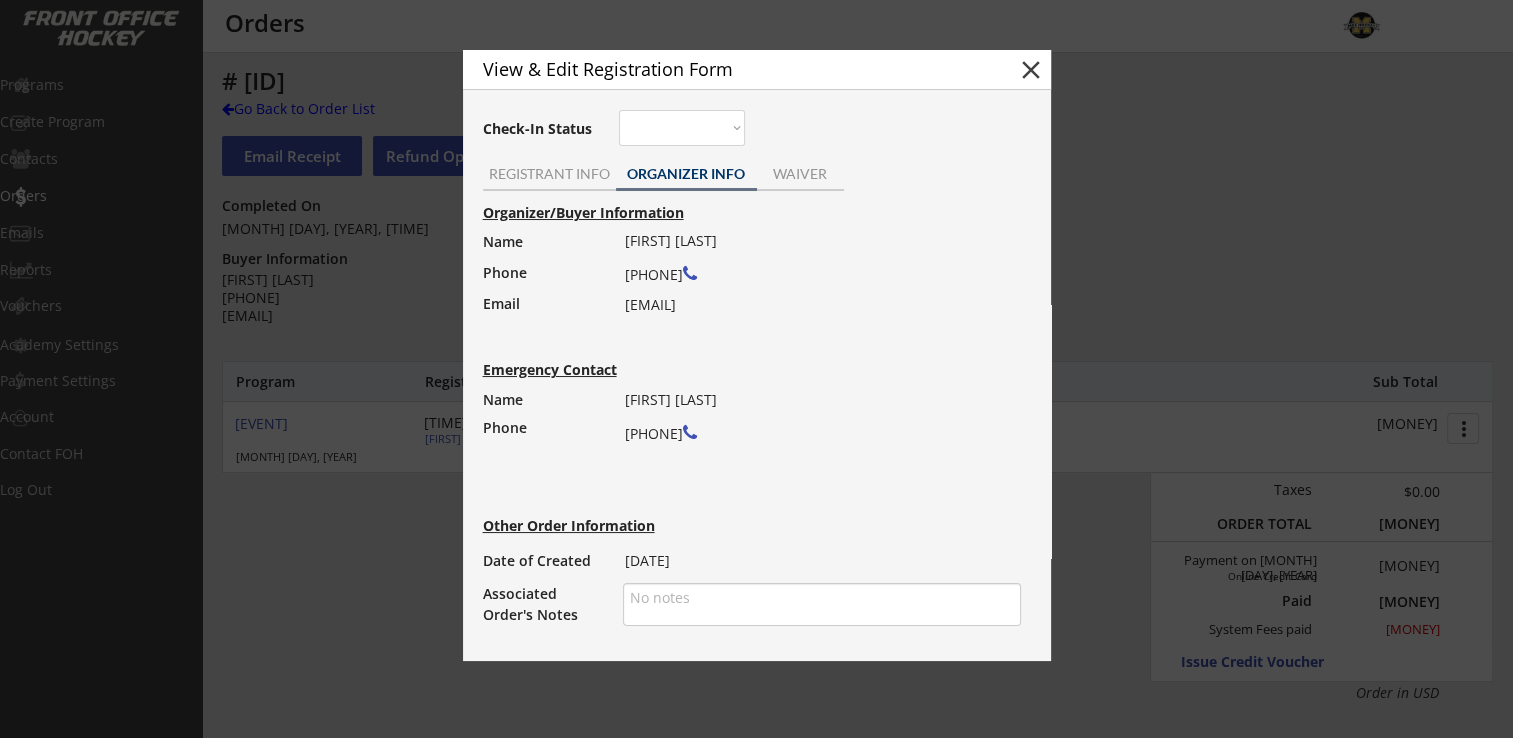 drag, startPoint x: 624, startPoint y: 307, endPoint x: 824, endPoint y: 308, distance: 200.0025 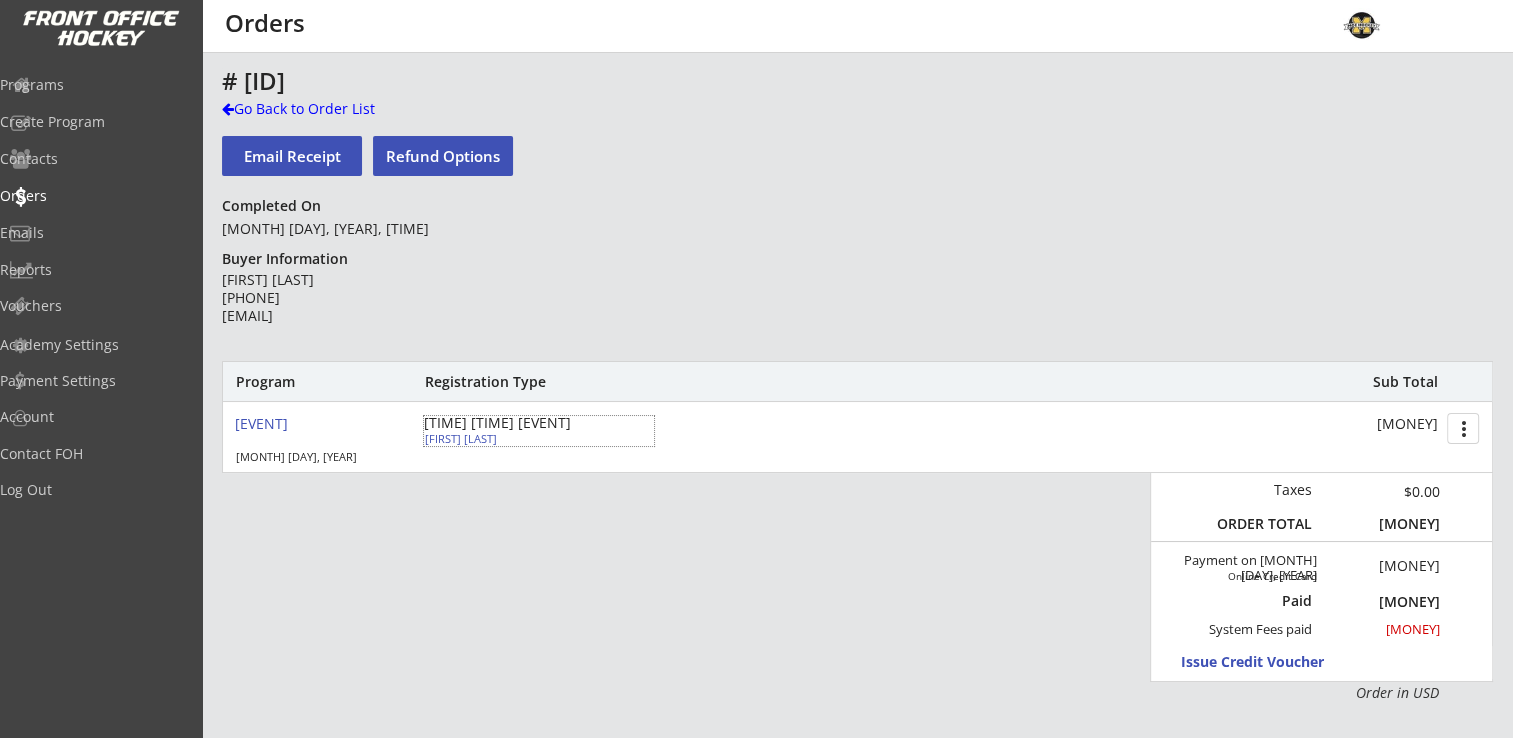 click on "Avery Bedard" at bounding box center [536, 438] 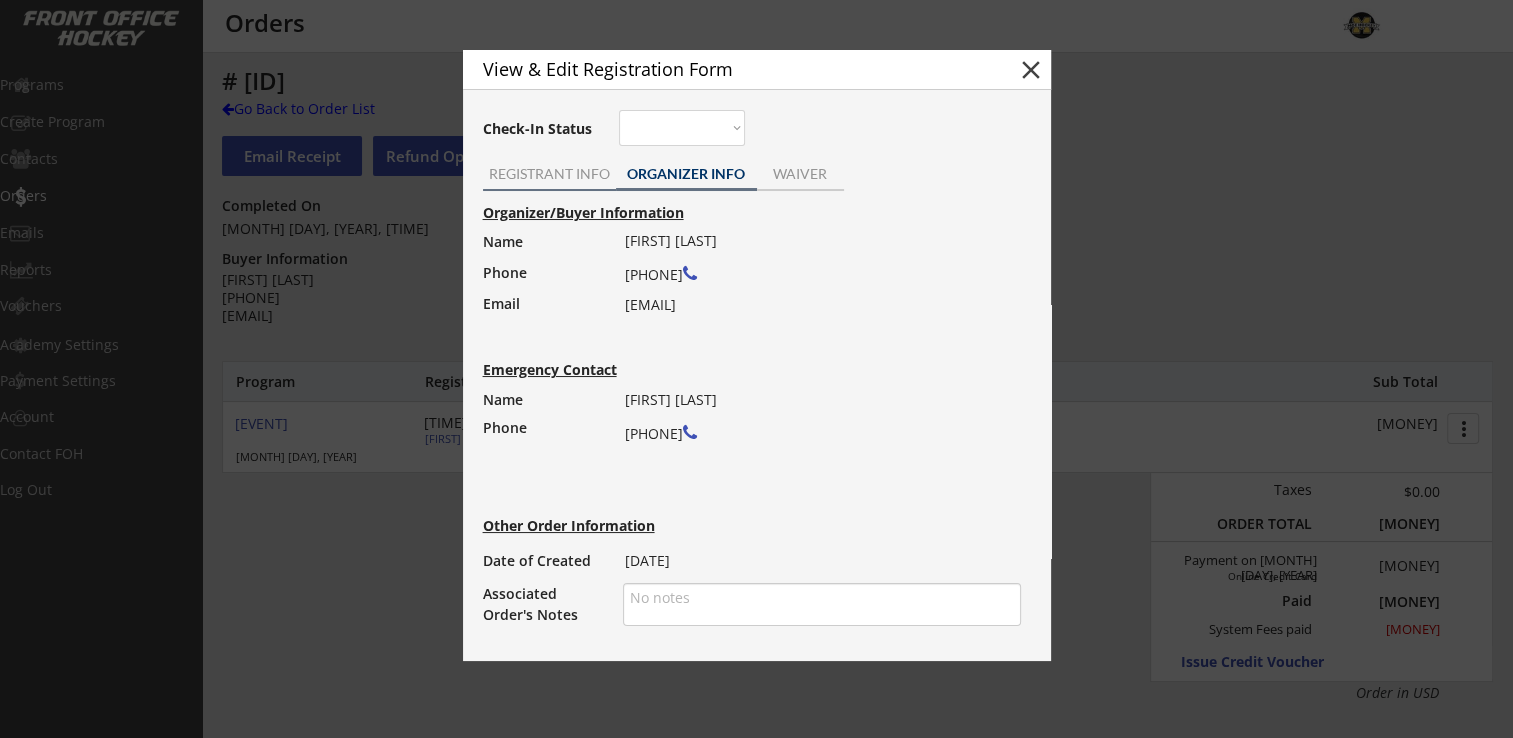 click on "REGISTRANT INFO" at bounding box center [549, 174] 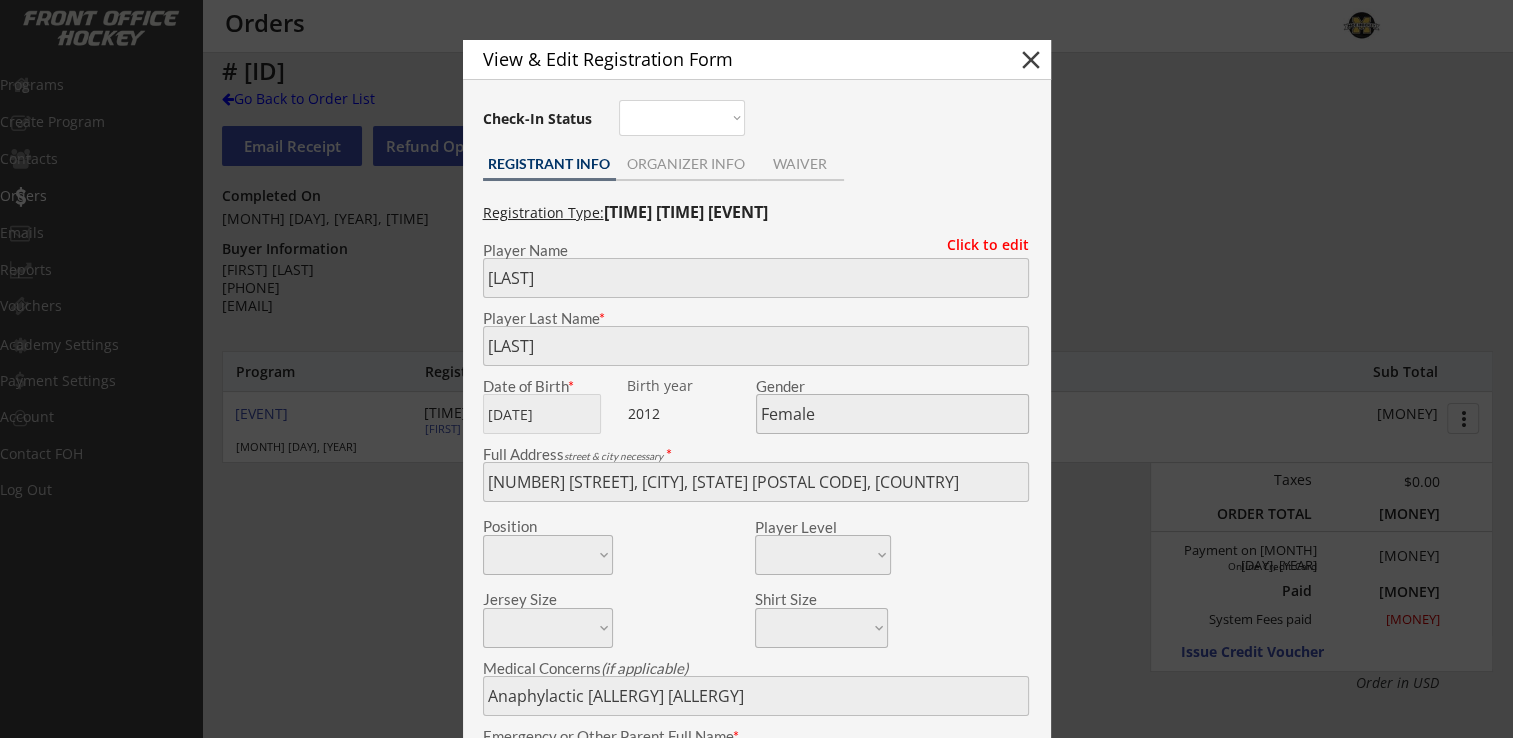 scroll, scrollTop: 0, scrollLeft: 0, axis: both 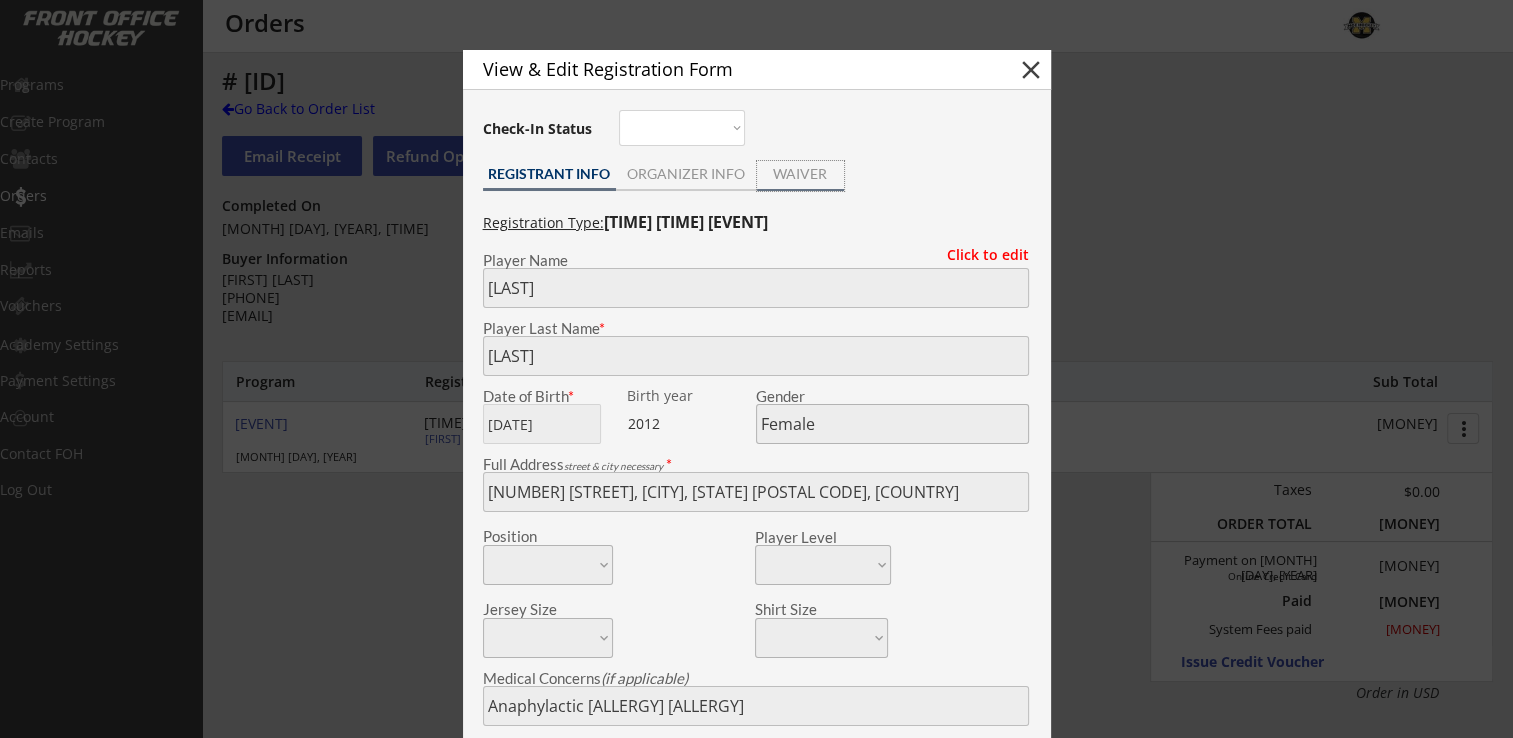 click on "WAIVER" at bounding box center (800, 176) 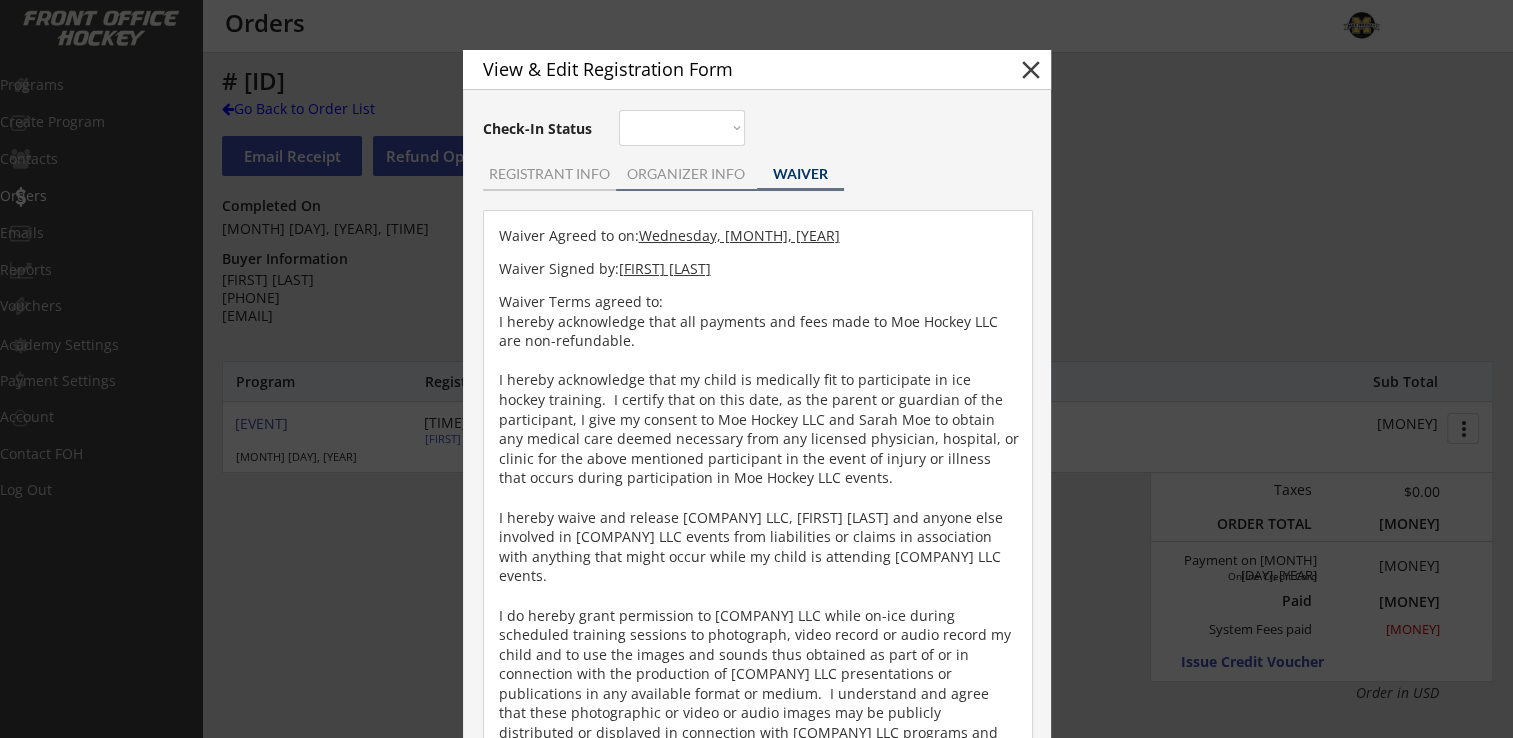 click on "ORGANIZER INFO" at bounding box center (686, 174) 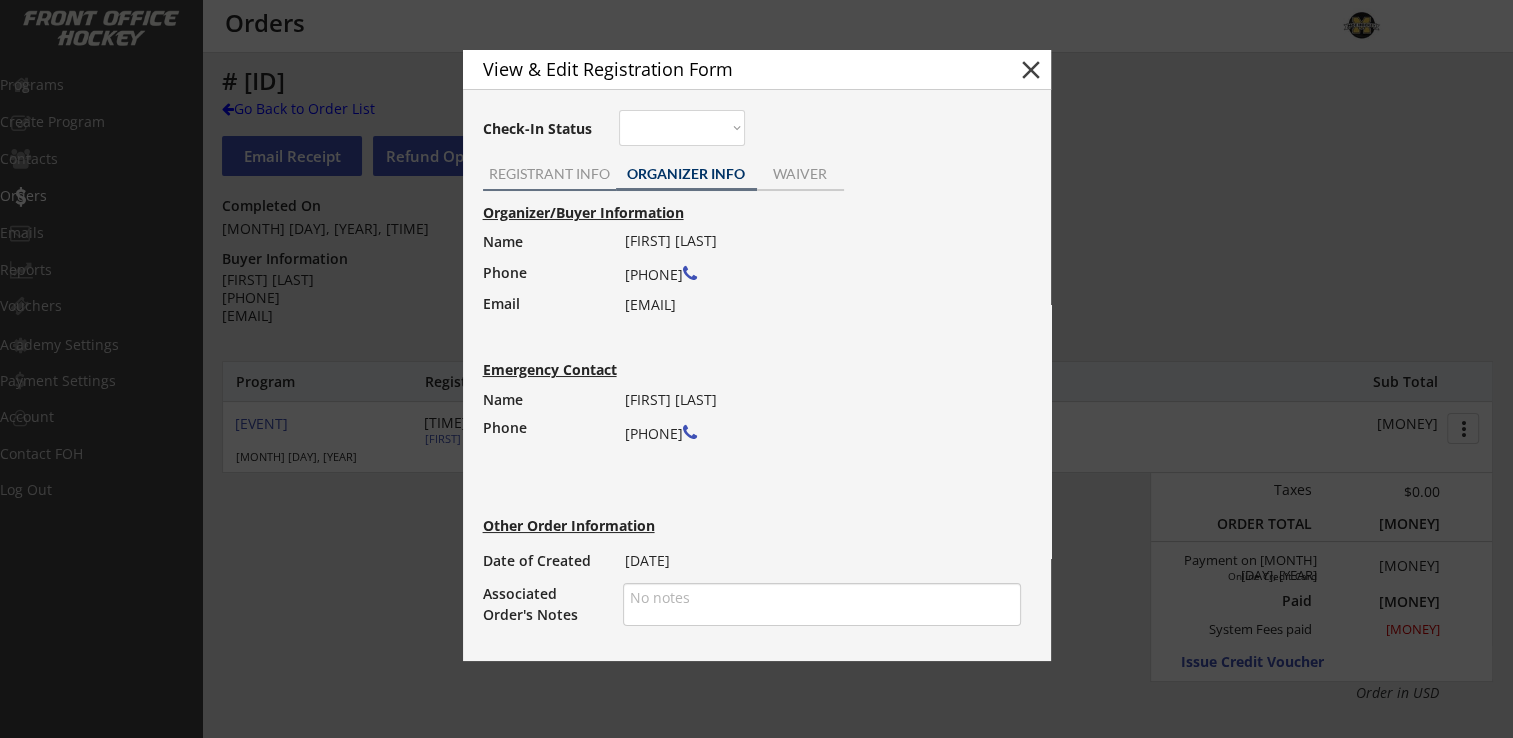 click on "REGISTRANT INFO" at bounding box center [549, 174] 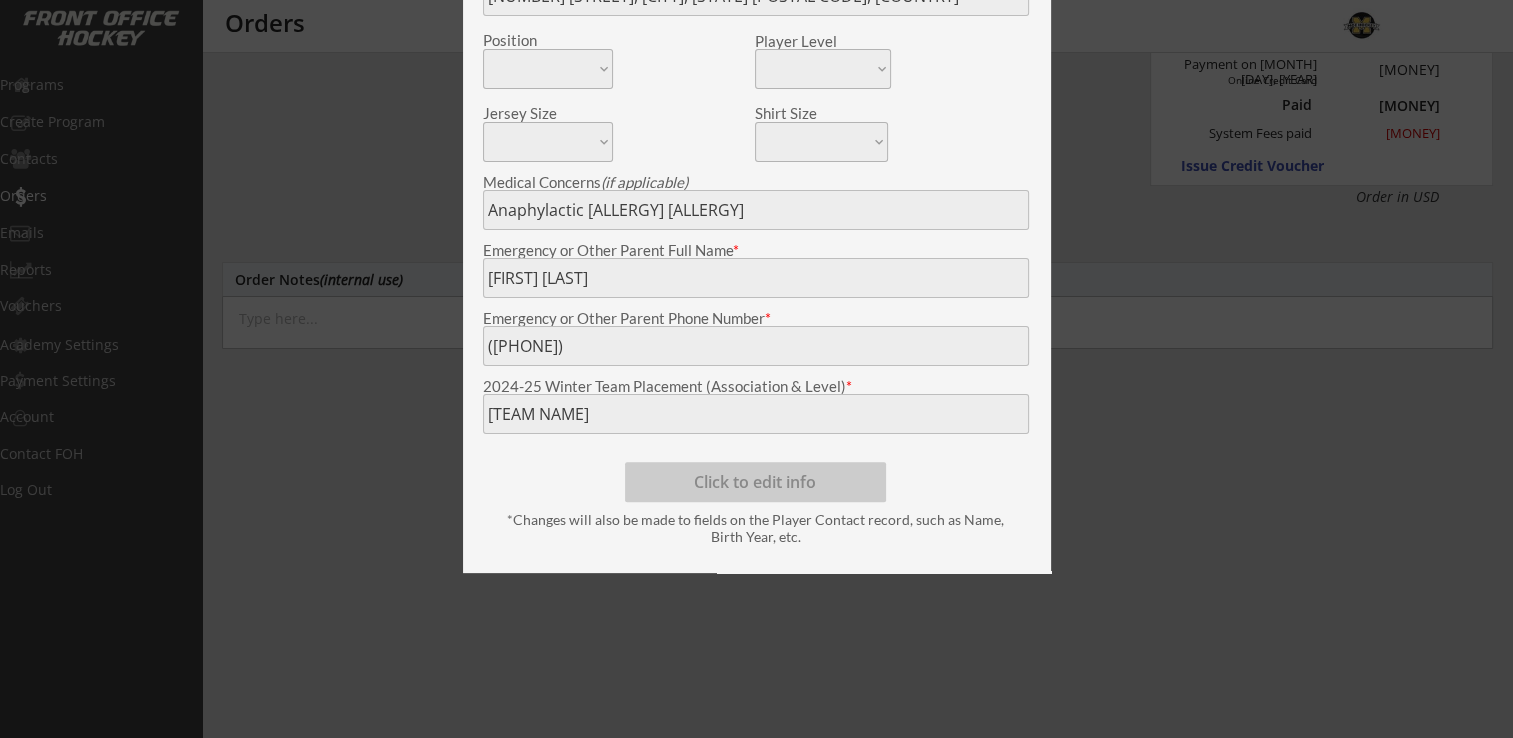 scroll, scrollTop: 500, scrollLeft: 0, axis: vertical 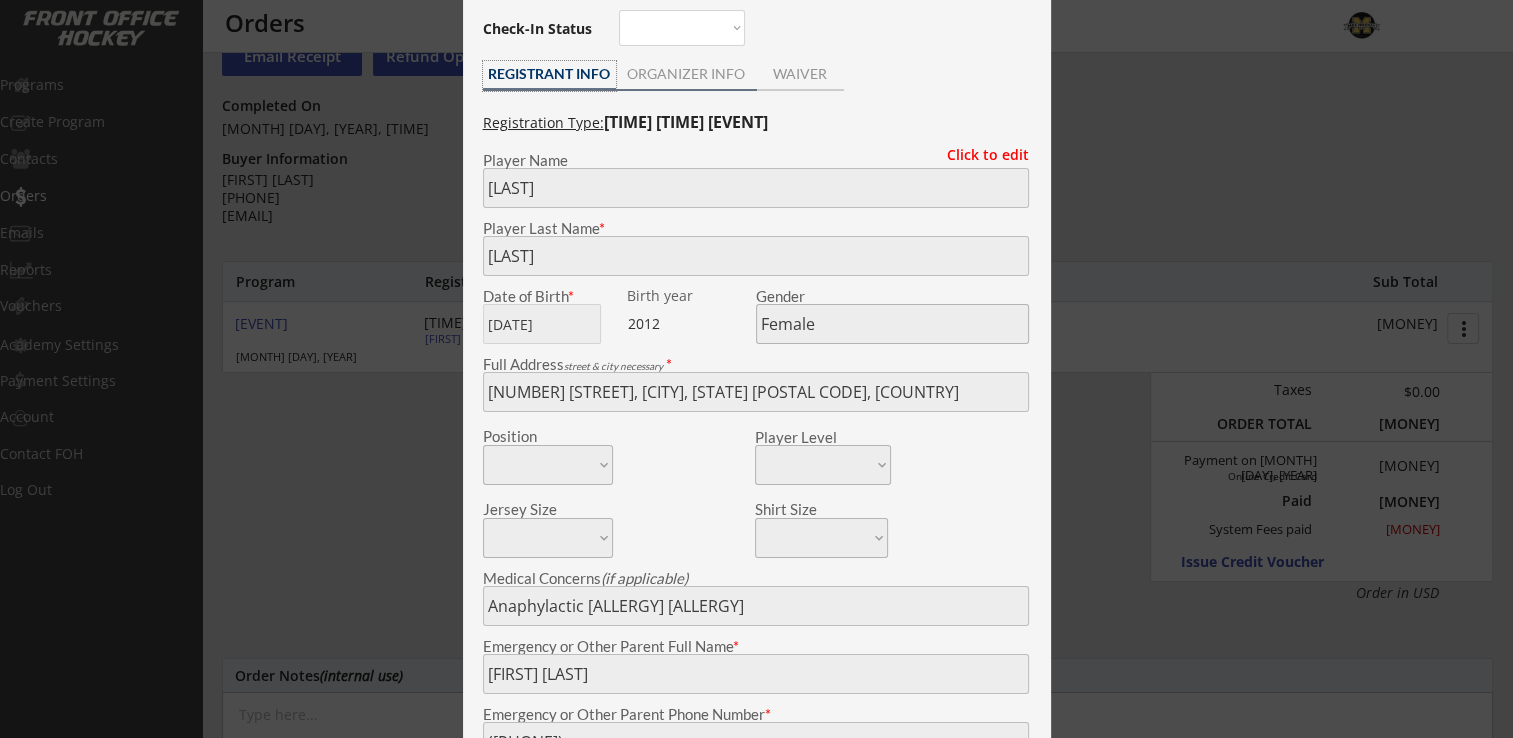 click on "ORGANIZER INFO" at bounding box center (686, 76) 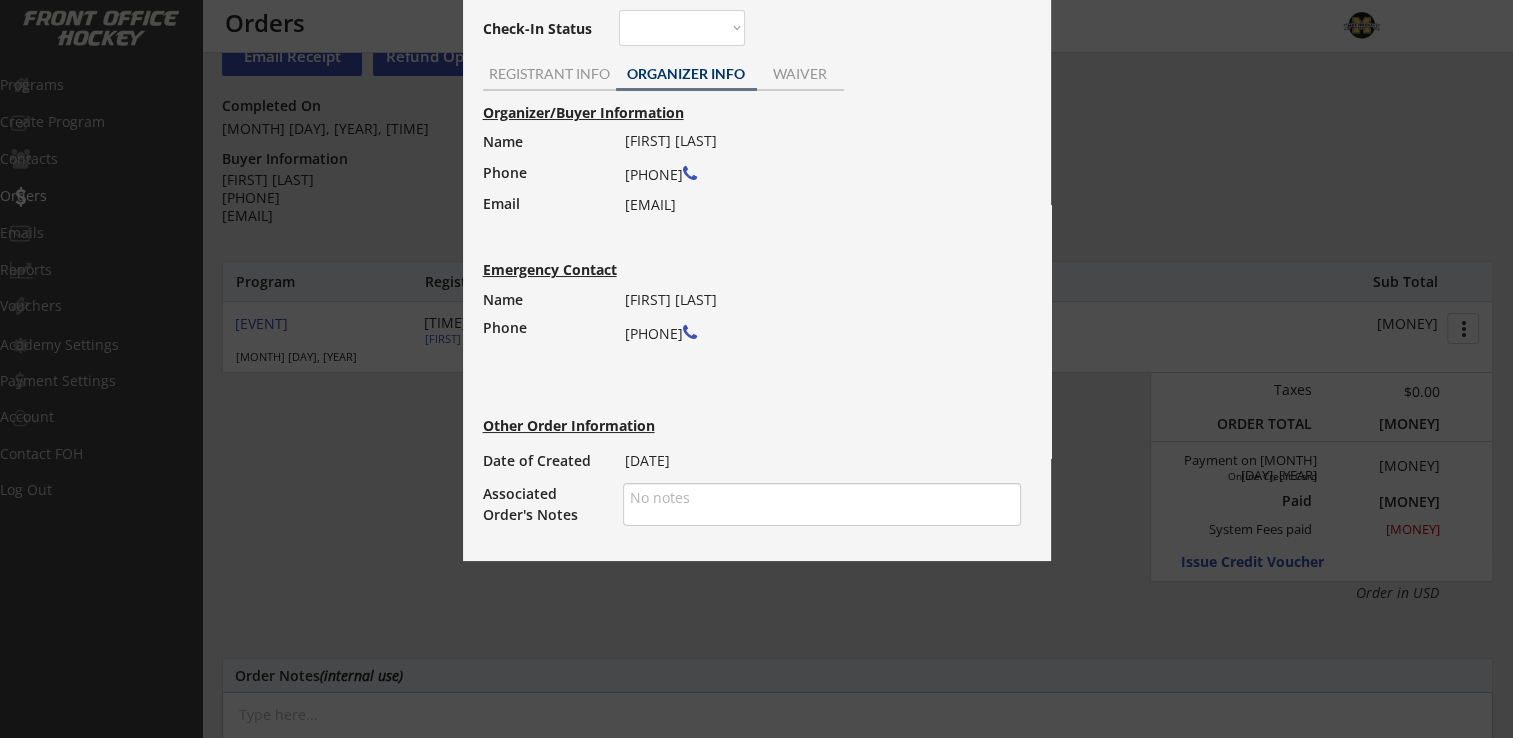 drag, startPoint x: 625, startPoint y: 176, endPoint x: 722, endPoint y: 174, distance: 97.020615 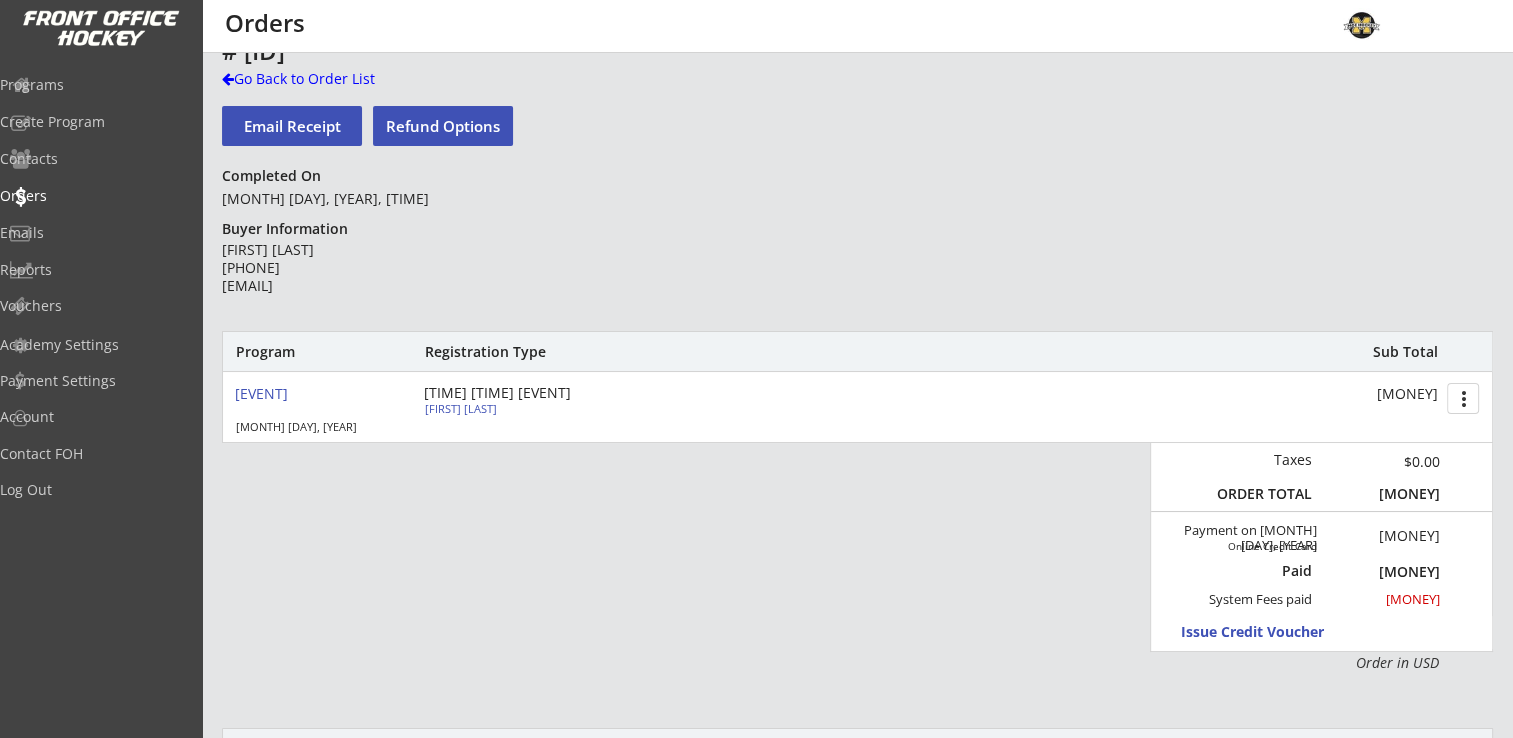 scroll, scrollTop: 0, scrollLeft: 0, axis: both 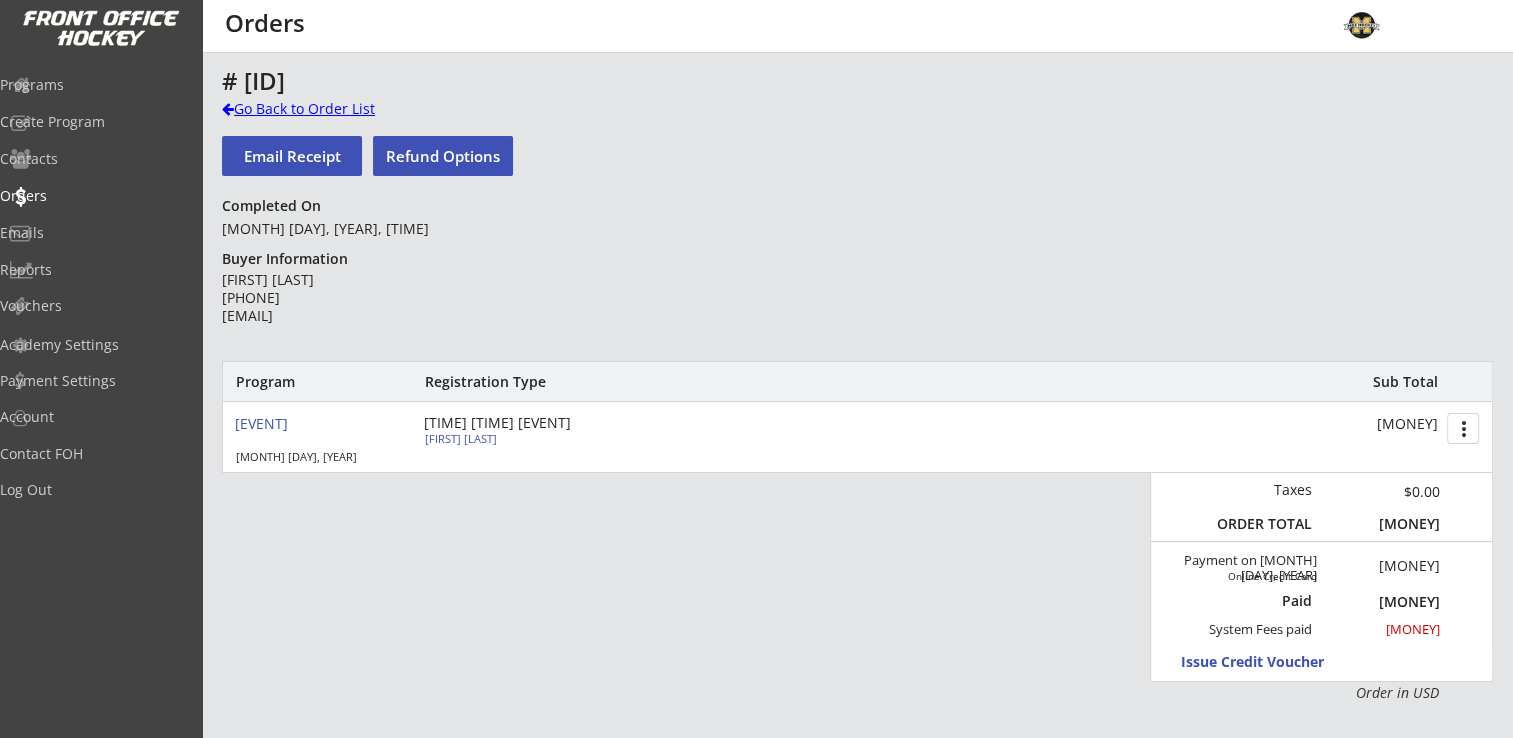 click on "Go Back to Order List" at bounding box center (325, 109) 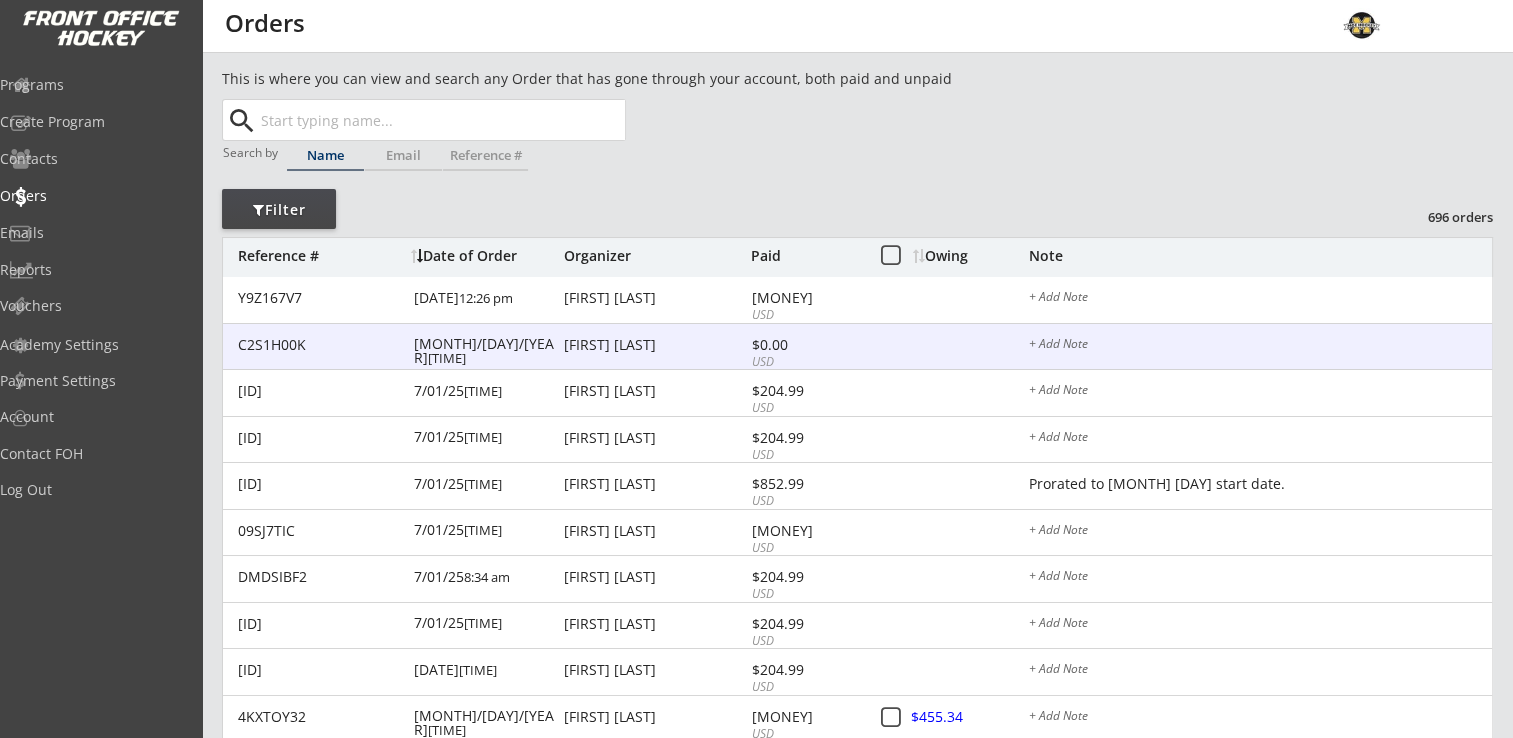 click on "[FIRST] [LAST]" at bounding box center [655, 345] 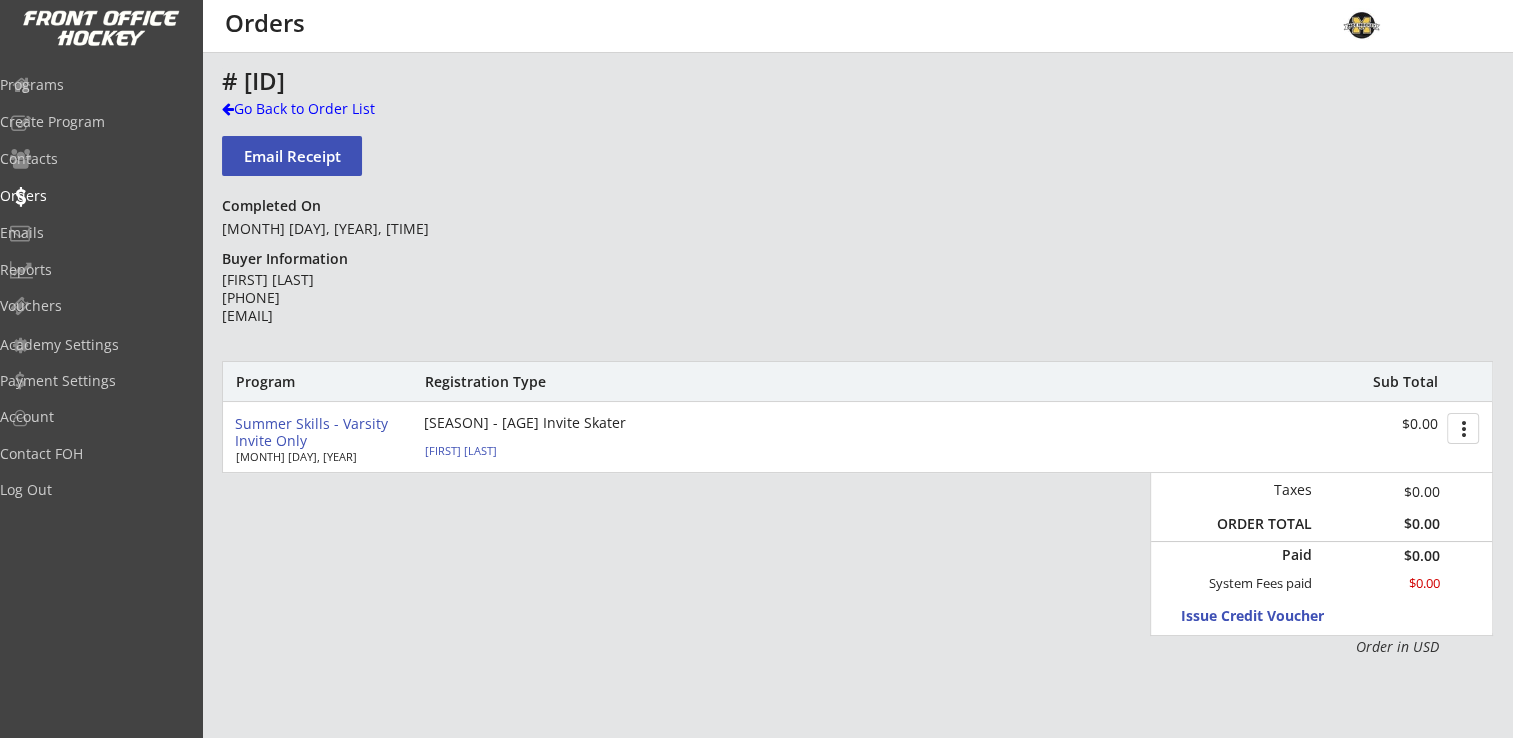 click on "Addison Malone" at bounding box center (536, 450) 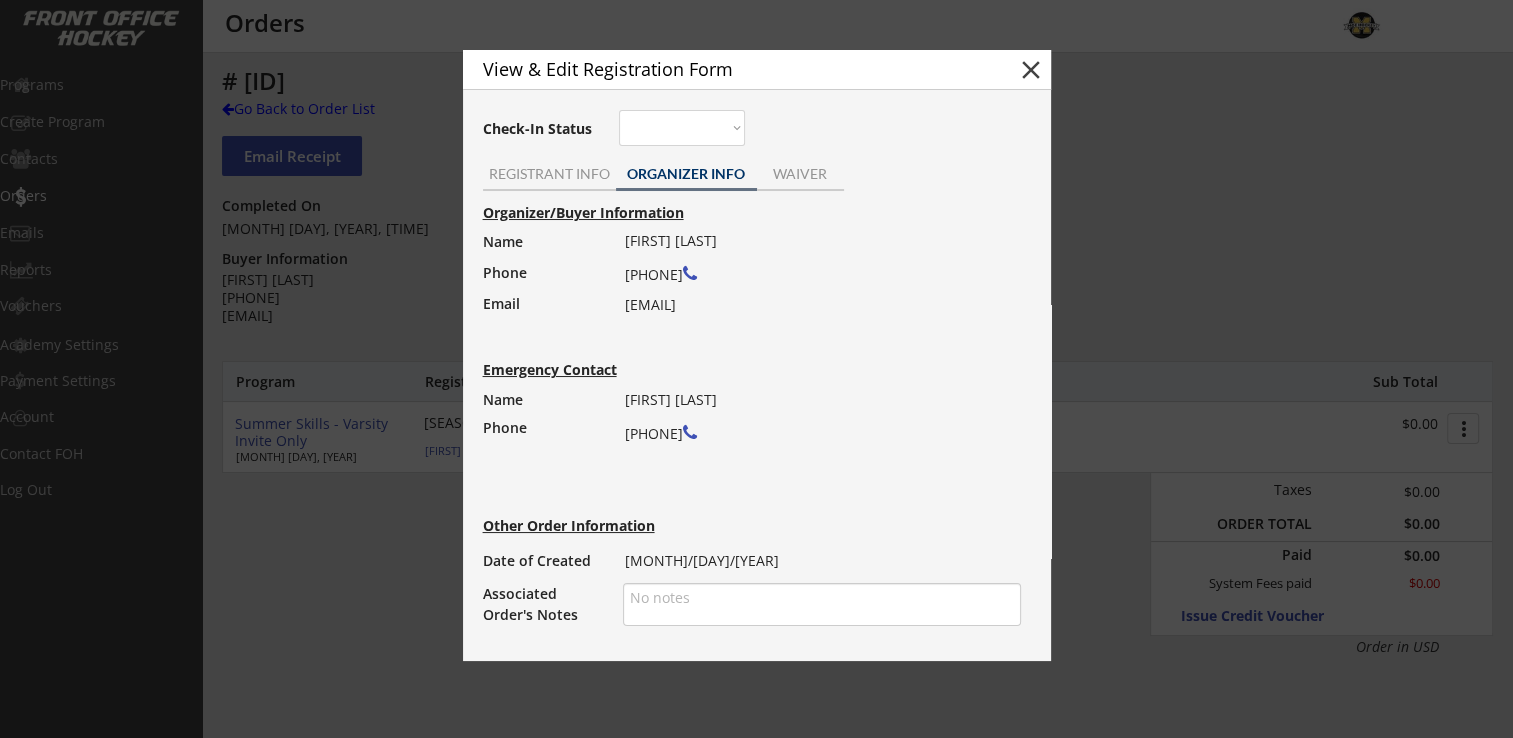click on "Organizer/Buyer Information Name
Phone Email Sarah Malone
(170) 830-8776    s_malone0409@yahoo.com Emergency Contact Name
Phone Sarah Malone
(708) 308-7761    Other Order Information Date of Created 7/08/25 Associated Order's Notes" at bounding box center (757, 415) 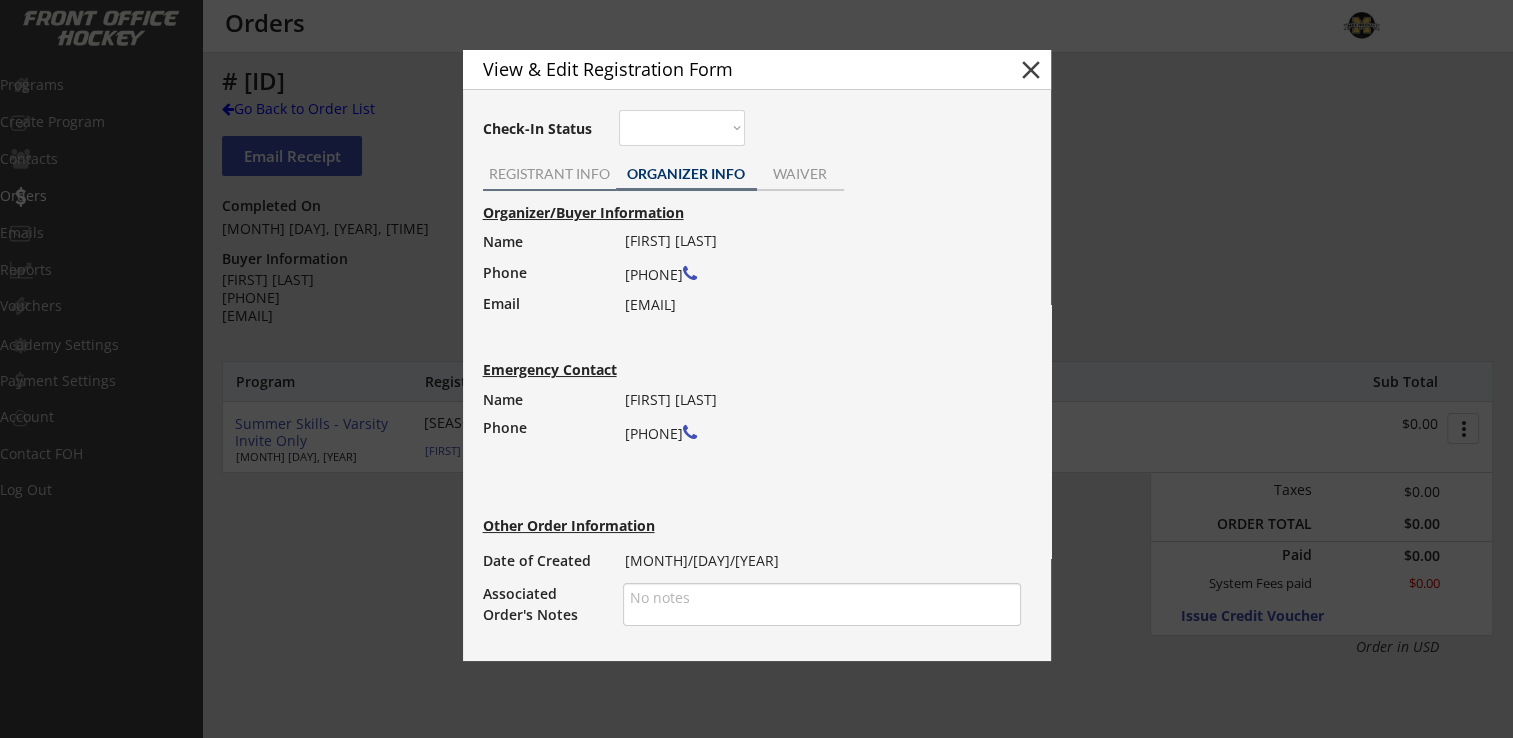 click on "REGISTRANT INFO" at bounding box center [549, 176] 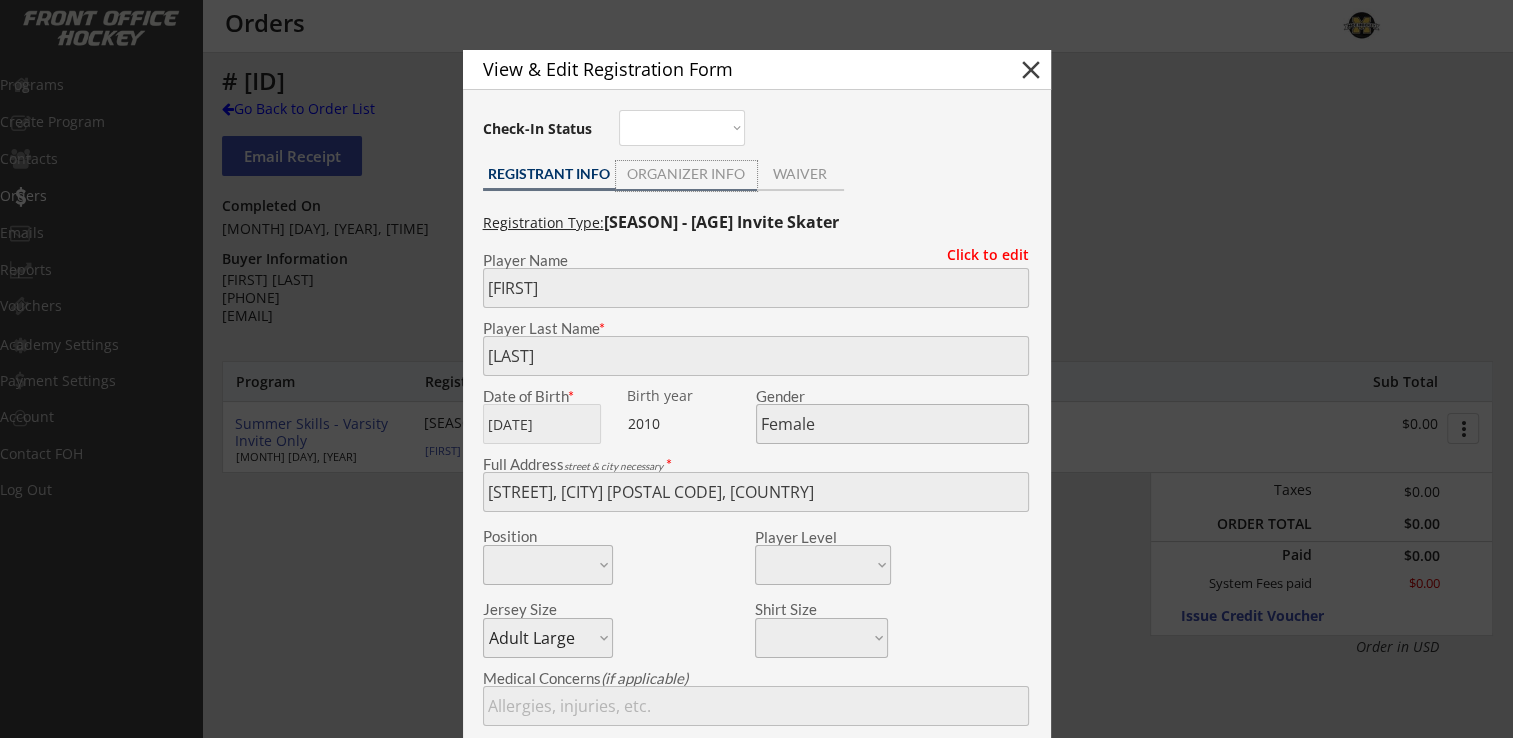 click on "ORGANIZER INFO" at bounding box center (686, 174) 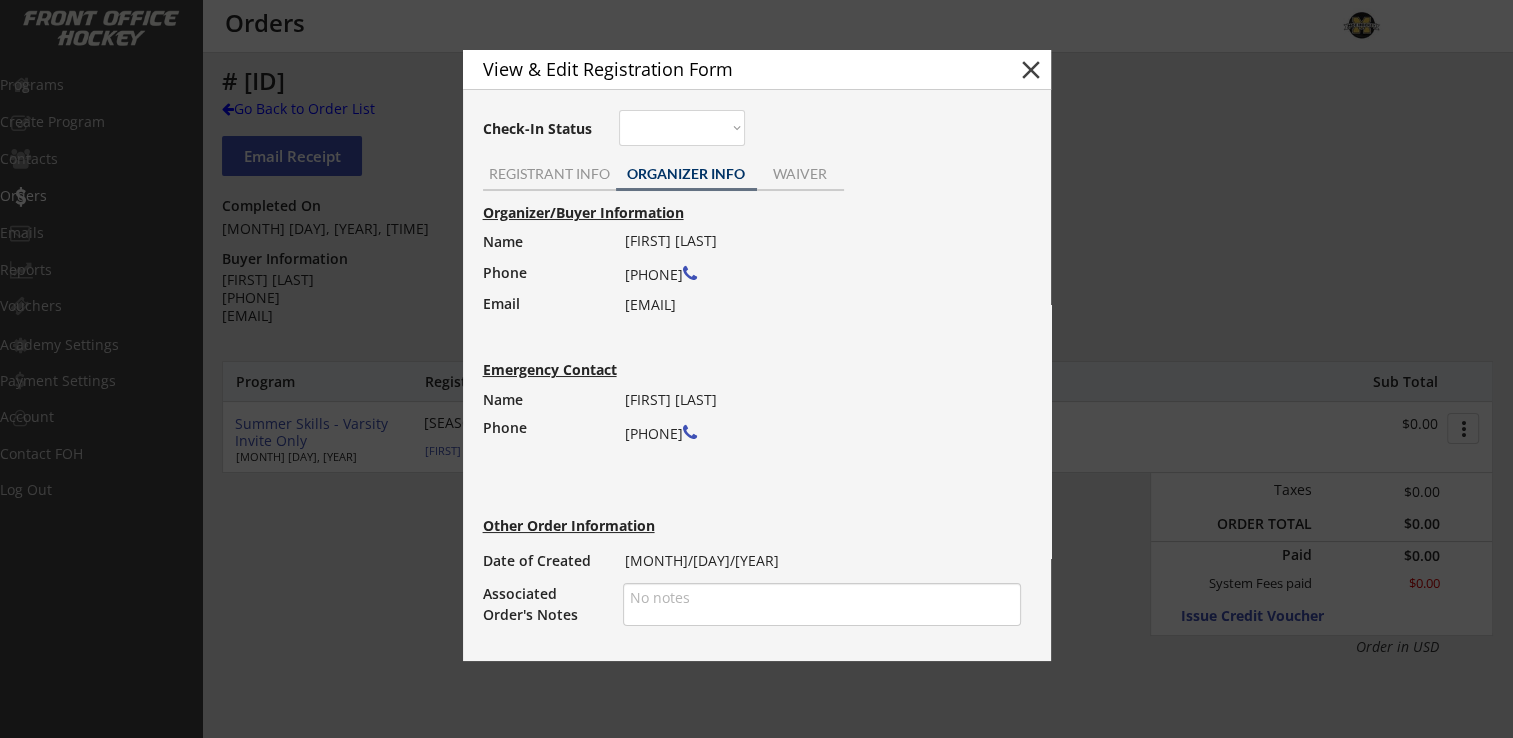 drag, startPoint x: 624, startPoint y: 435, endPoint x: 722, endPoint y: 434, distance: 98.005104 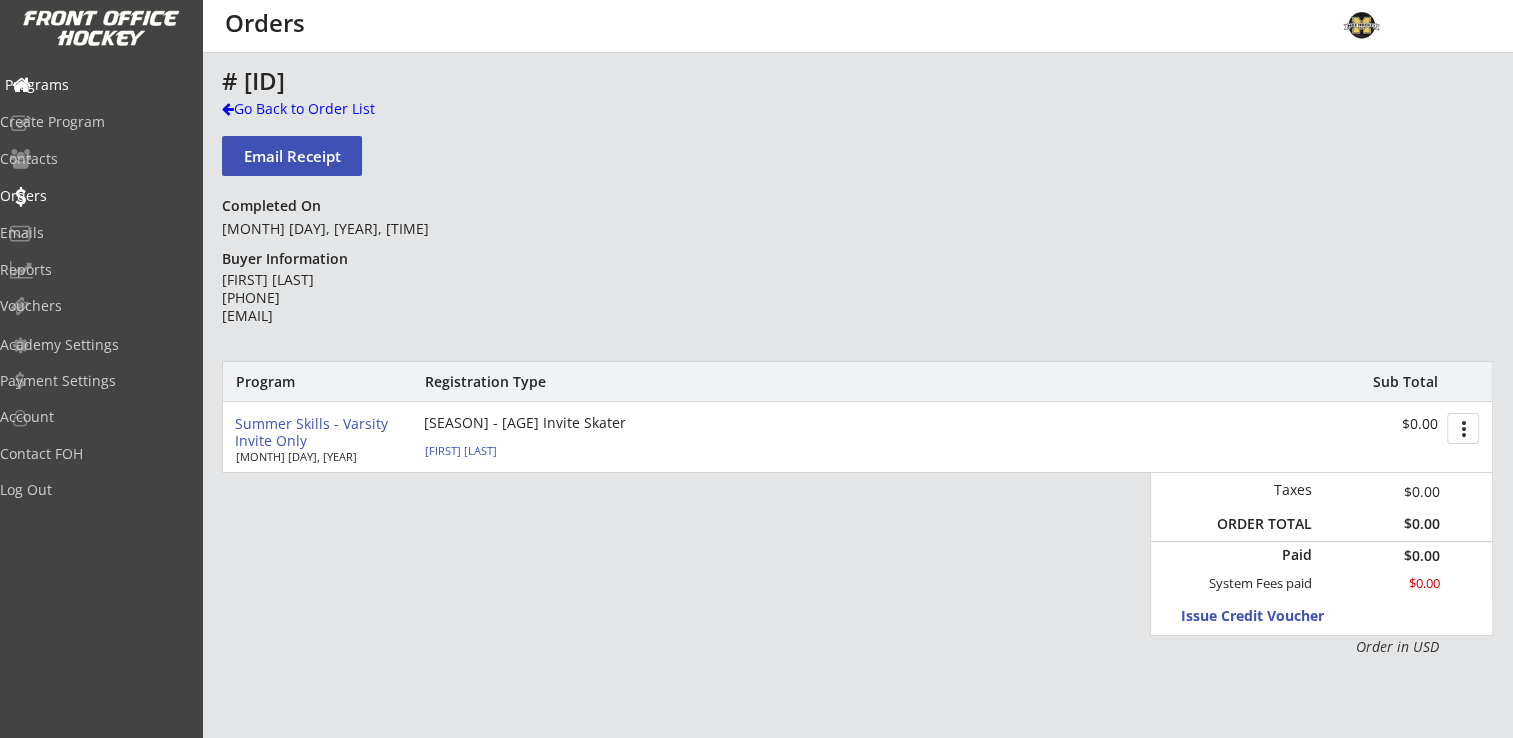click on "Programs" at bounding box center [95, 85] 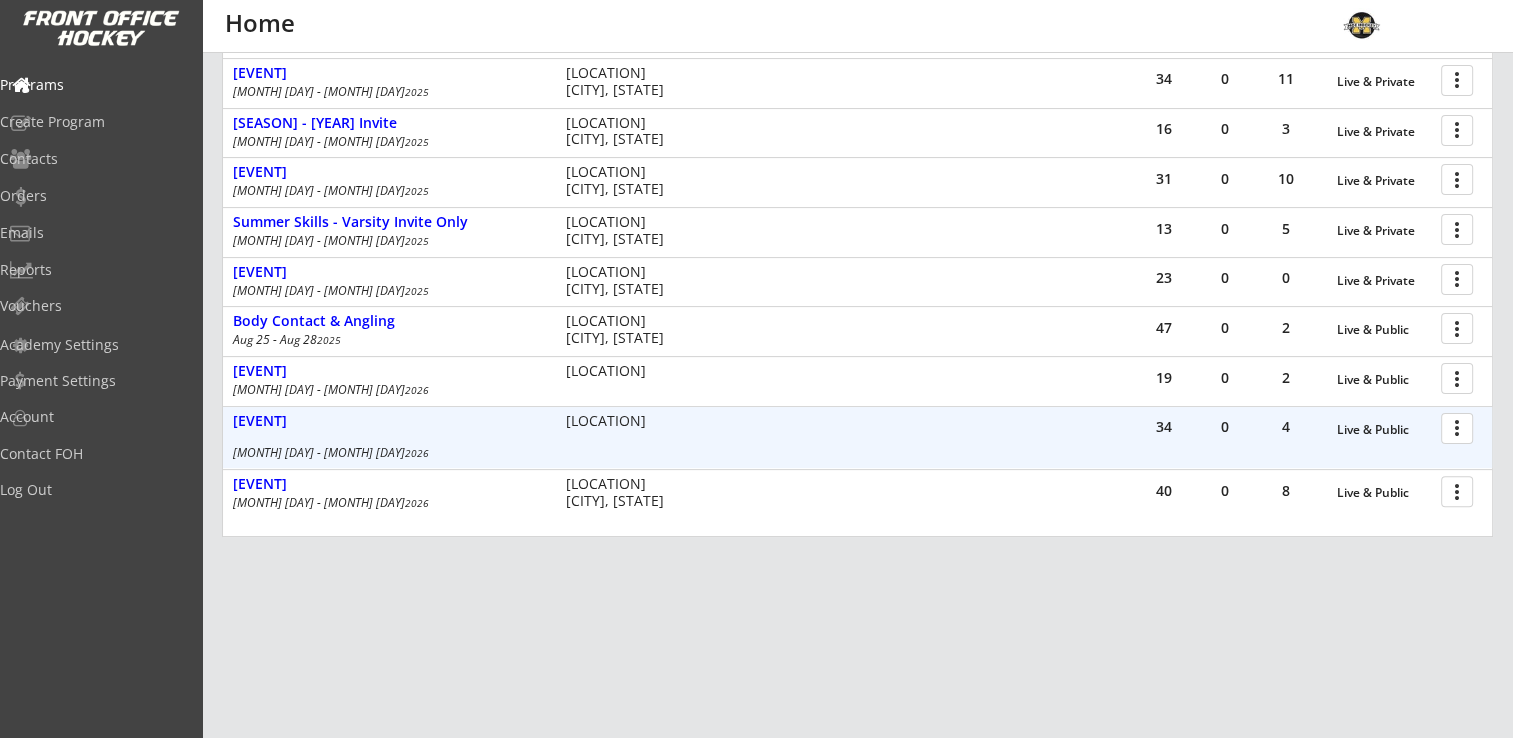 scroll, scrollTop: 0, scrollLeft: 0, axis: both 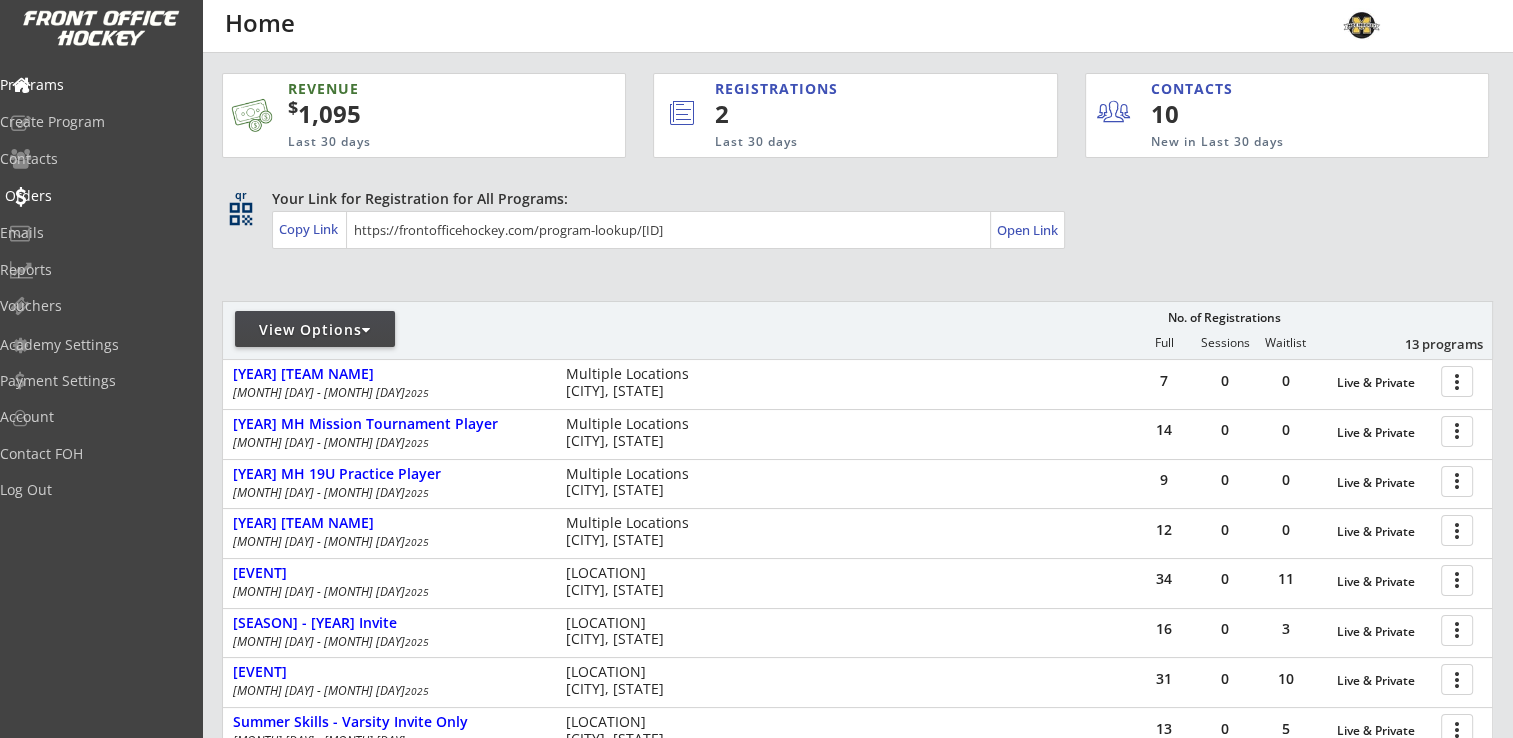click on "Orders" at bounding box center (95, 196) 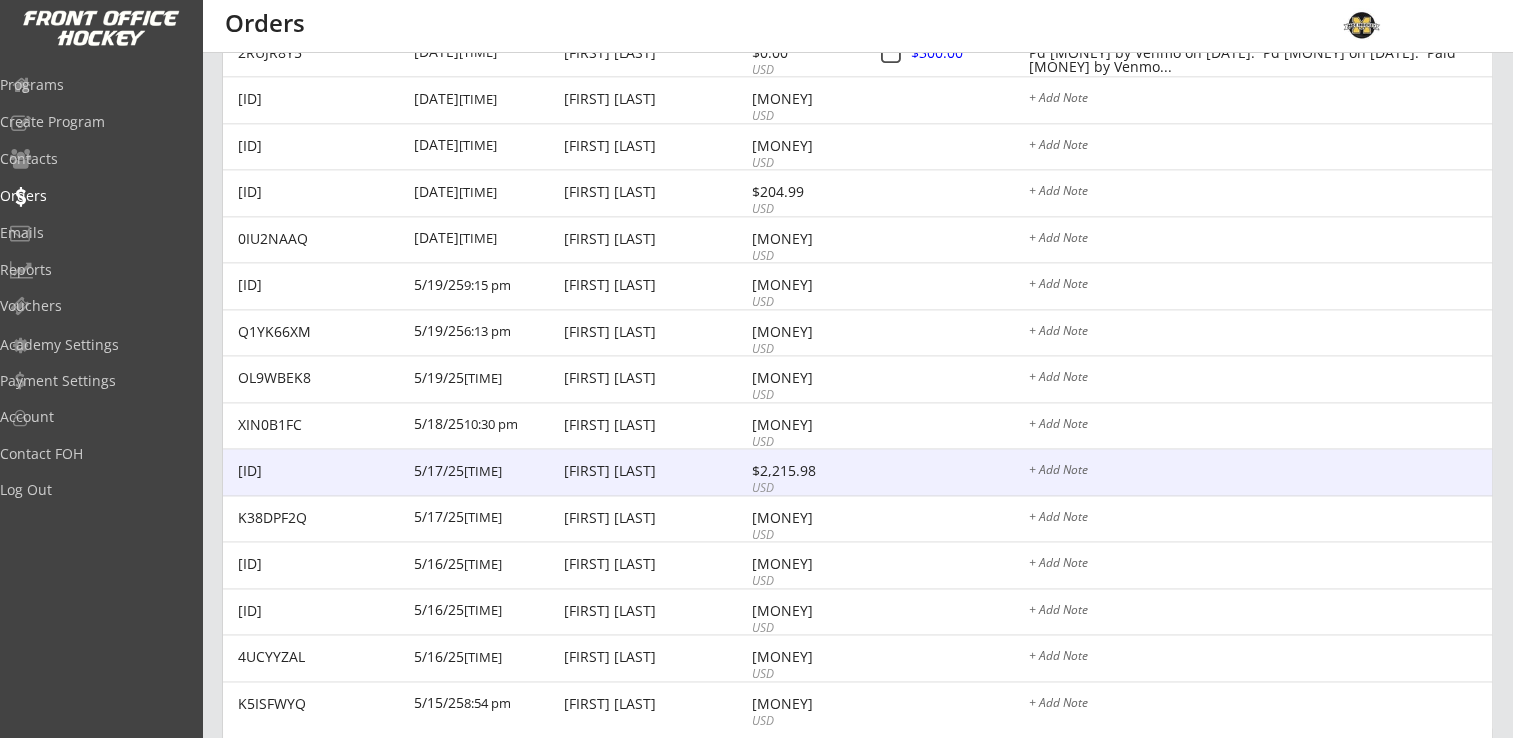 scroll, scrollTop: 3836, scrollLeft: 0, axis: vertical 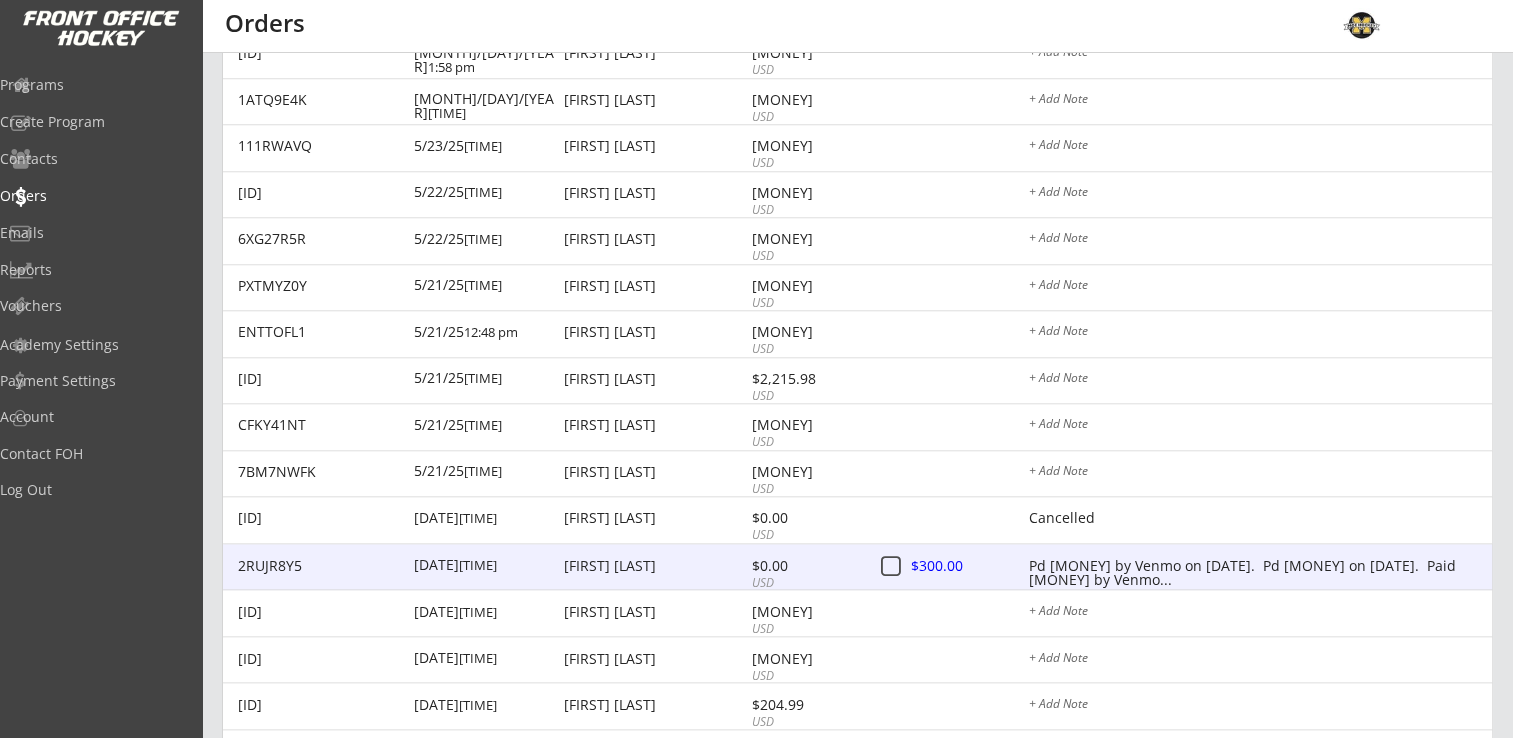 click on "Pd $200 by Venmo on 5/20.  Pd $295 on 5/31.  Paid $300 by Venmo..." at bounding box center (1260, 566) 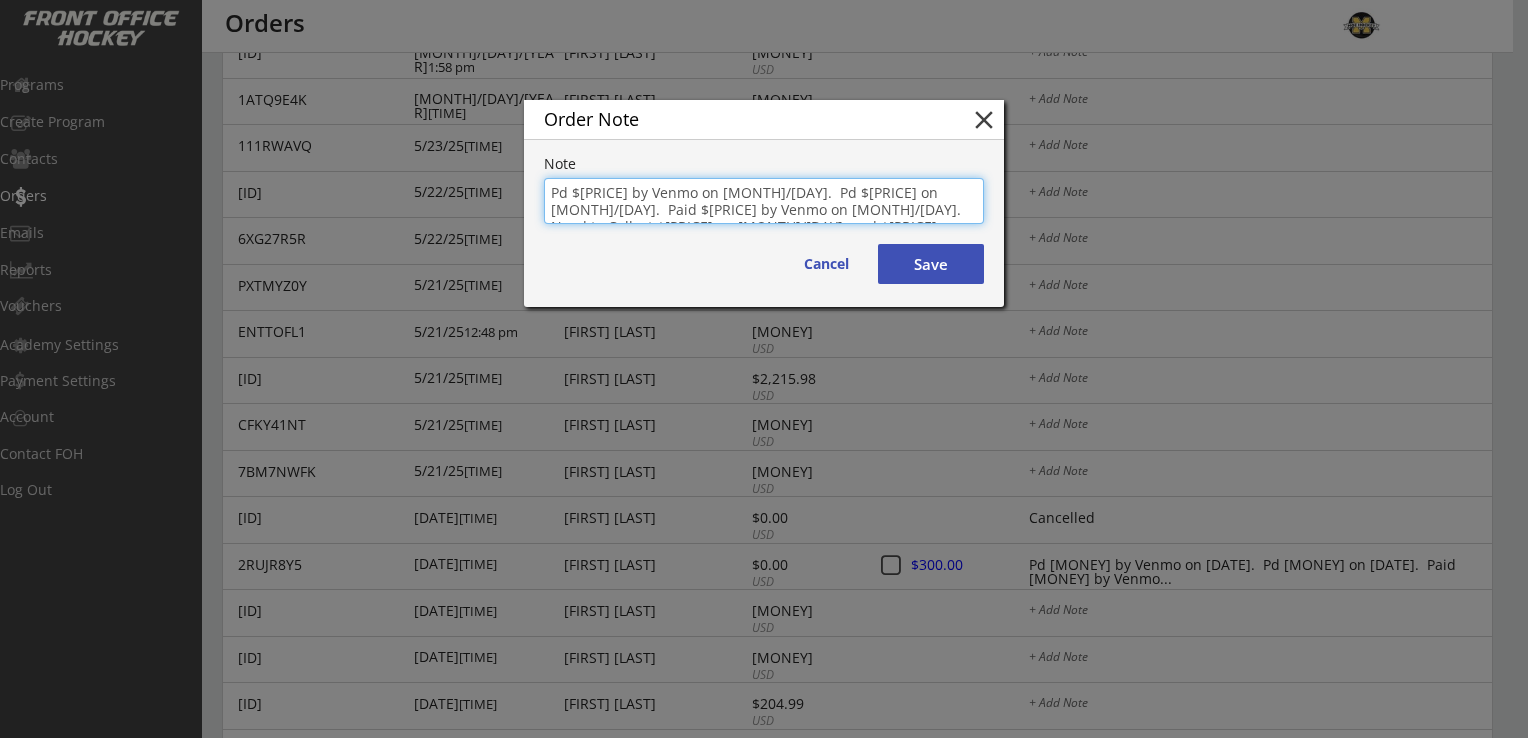click on "close" at bounding box center [984, 120] 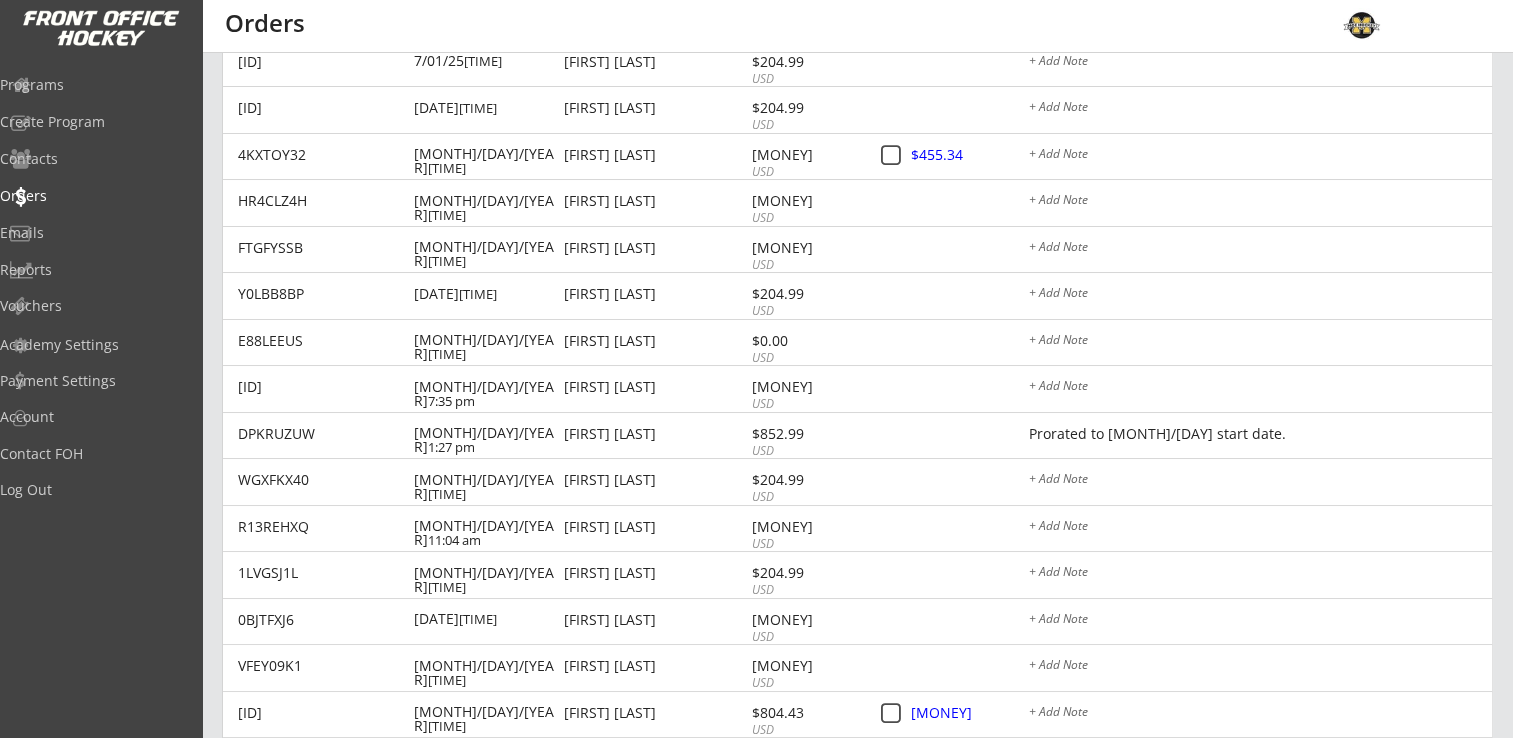 scroll, scrollTop: 614, scrollLeft: 0, axis: vertical 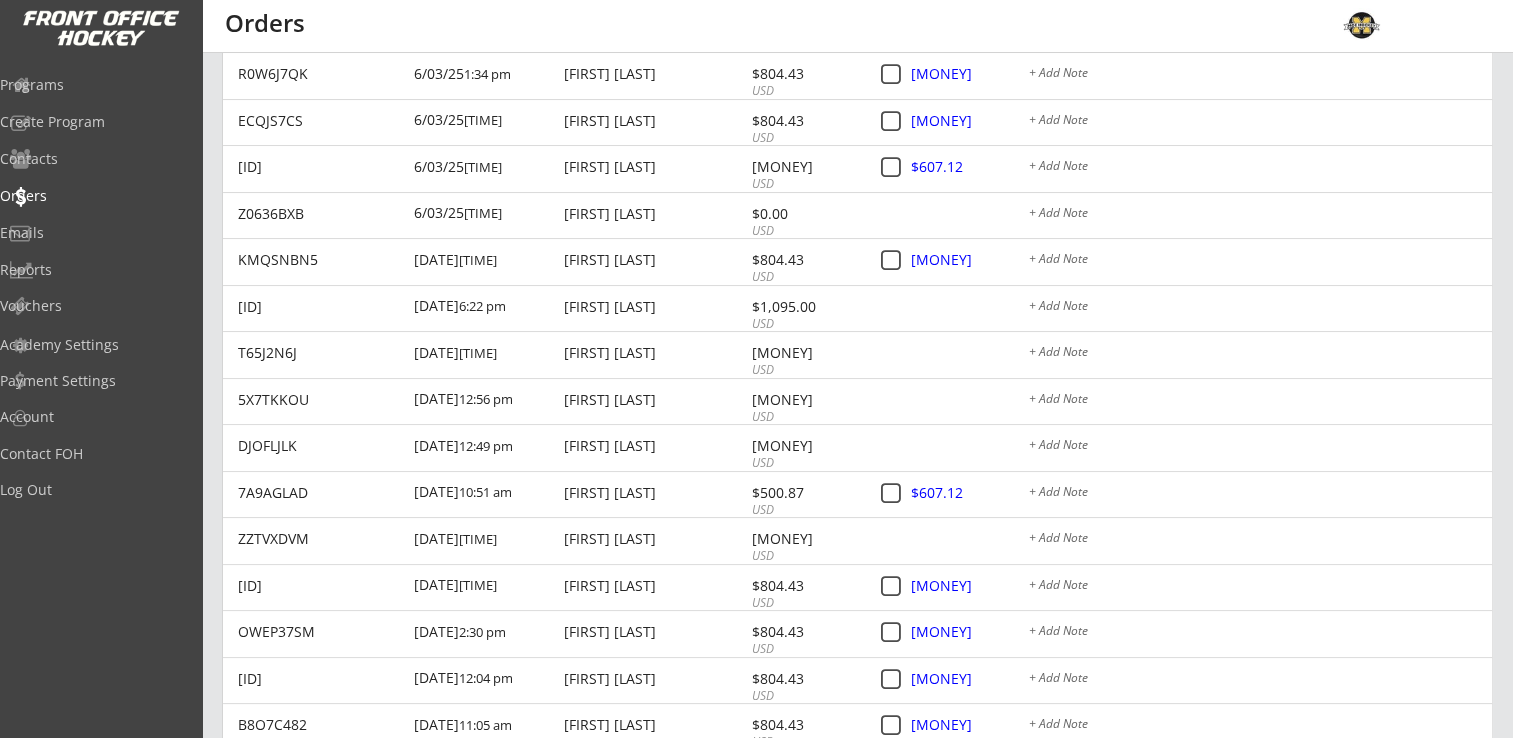 click on "REVENUE $  1,095 Last 30 days REGISTRATIONS 2 Last 30 days CONTACTS 10 New in Last 30 days qr qr_code Your Link for Registration for All Programs: Copy Link Open Link View Options   No. of Registrations Full Sessions Waitlist 13 programs
7 0 0 Live & Private more_vert 2025 MH Mission Practice Player Mar 5 - Aug 31    2025 Multiple Locations
Shakopee, MN
14 0 0 Live & Private more_vert 2025 MH Mission Tournament Player Mar 5 - Aug 31    2025 Multiple Locations
Shakopee, MN
9 0 0 Live & Private more_vert 2025 MH 19U Practice Player  Mar 9 - Aug 31    2025 Multiple Locations
Edina, MN
12 0 0 Live & Private more_vert 2025 MH 19U Tournament Player  Mar 9 - Aug 31    2025 Multiple Locations
Edina, MN
34 0 11 Live & Private more_vert Summer Skills - 2013/2014/2015 Open  Jun 9 - Aug 21    2025 Shakopee Ice Arena
Shakopee, MN
16 0 3 Live & Private more_vert Summer Skills - 2013/2014 Invite  2025     31 0" at bounding box center [756, -971] 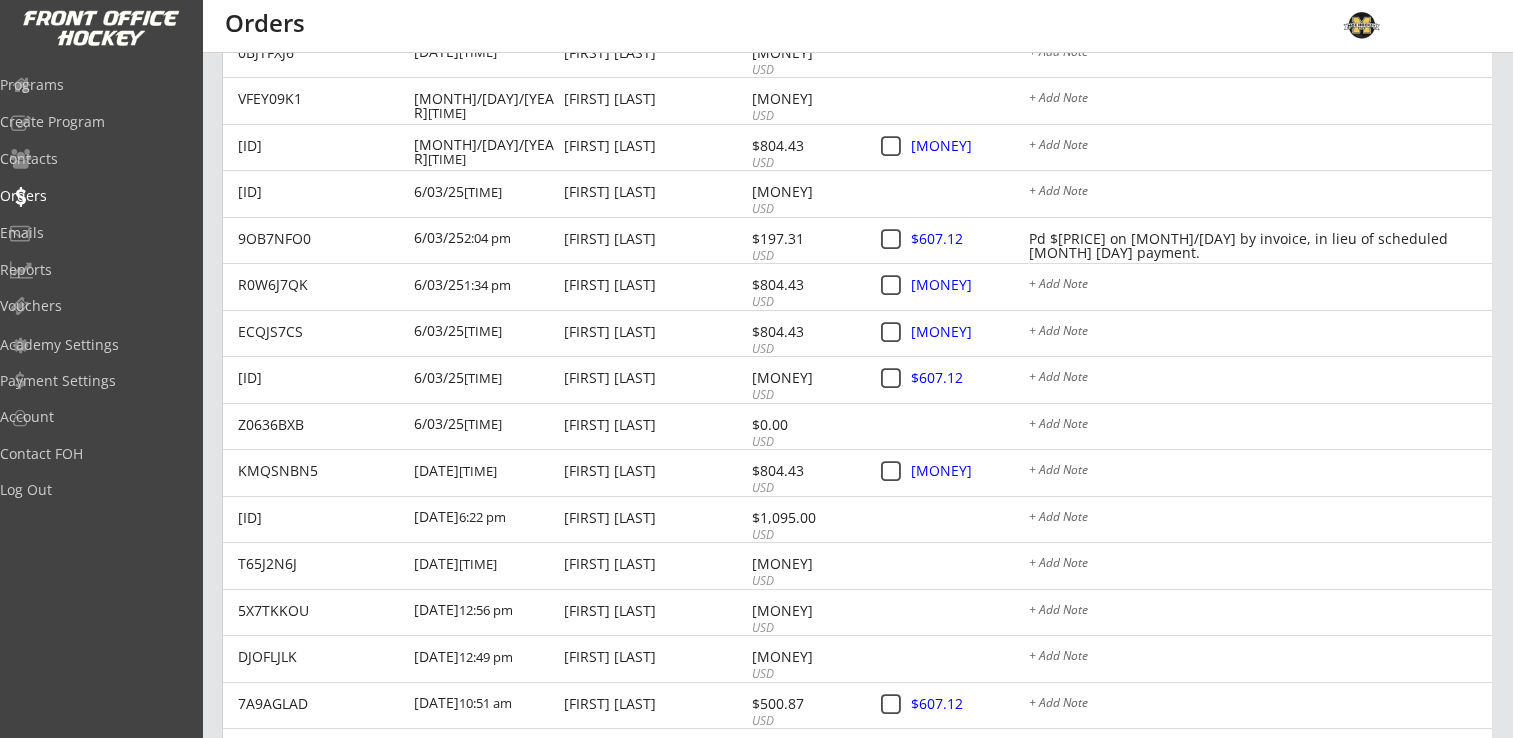 scroll, scrollTop: 1122, scrollLeft: 0, axis: vertical 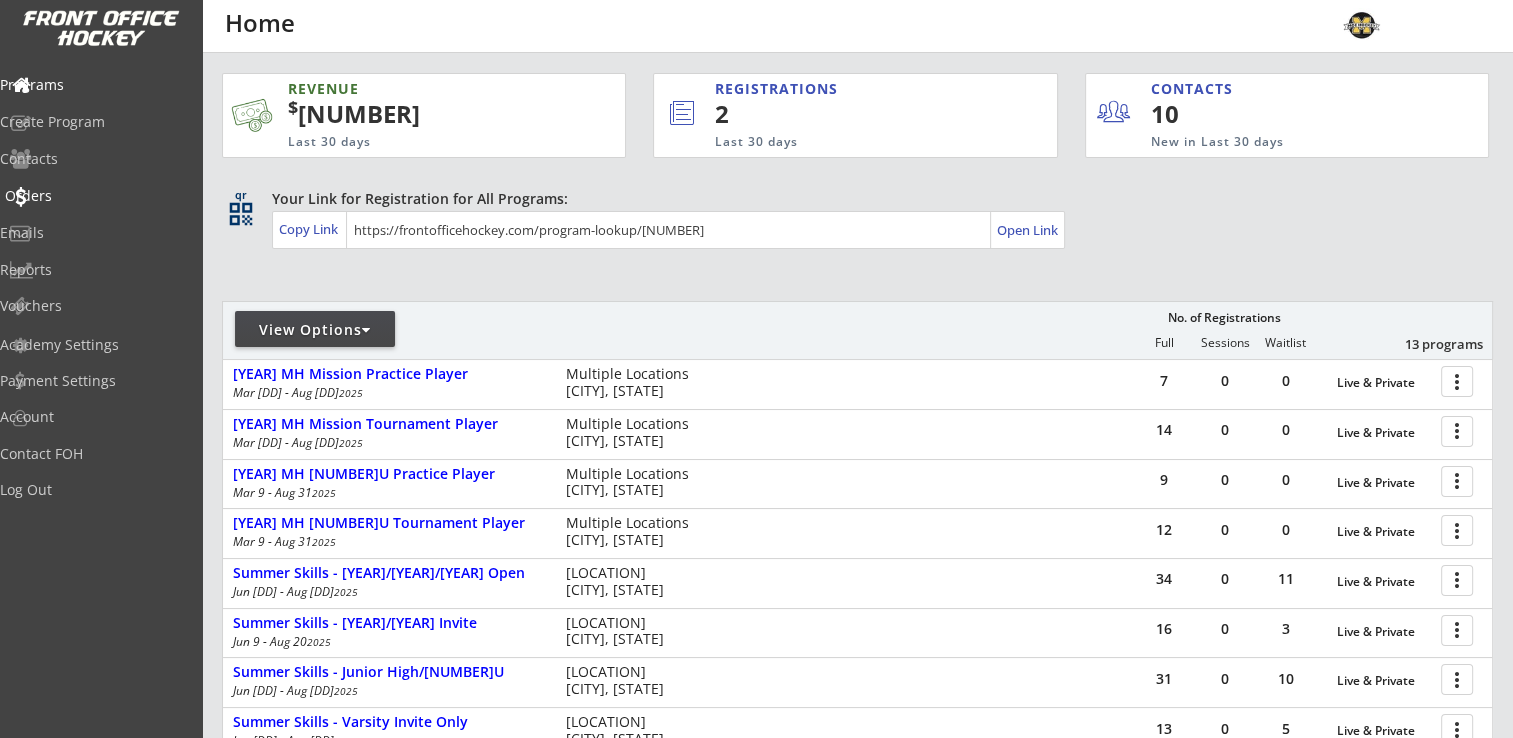 click on "Orders" at bounding box center [95, 196] 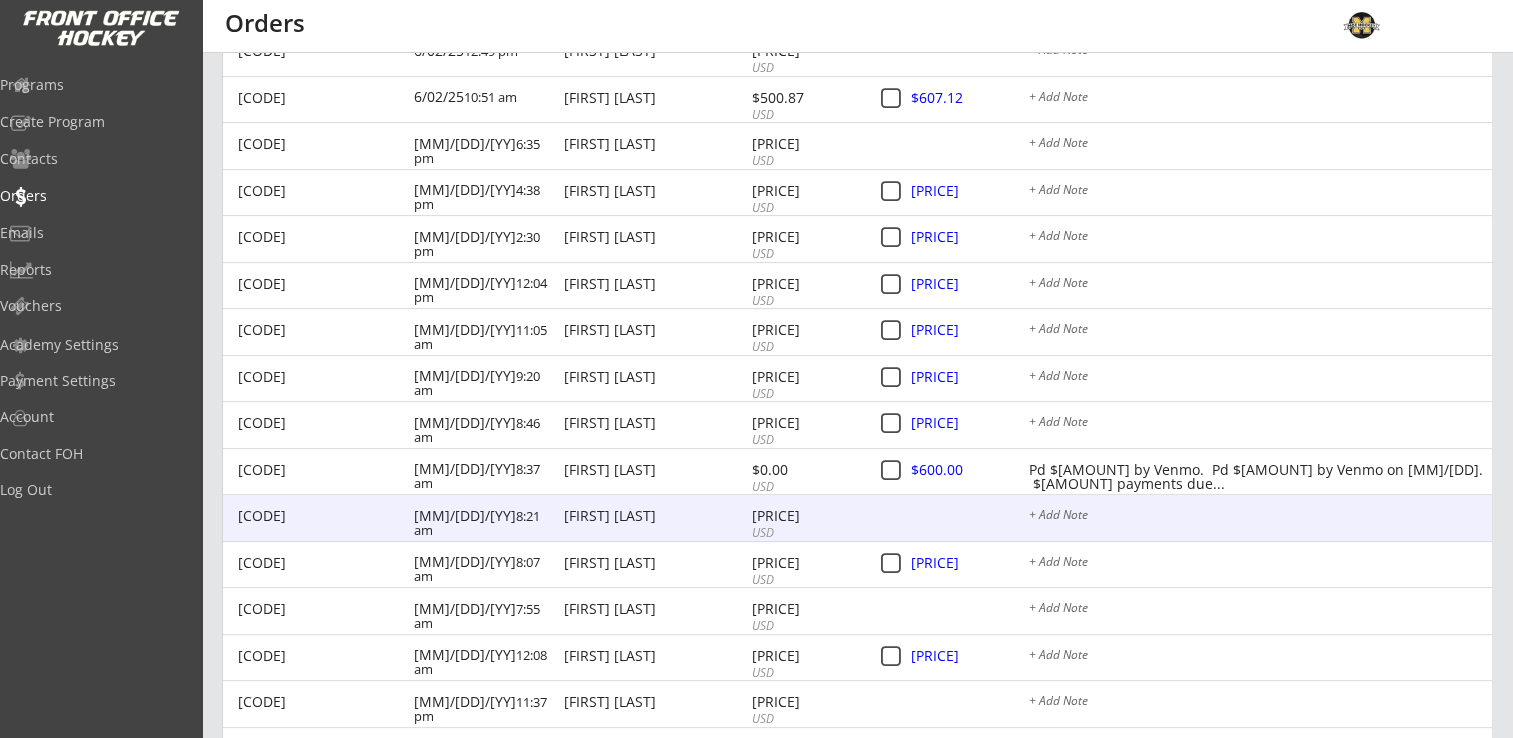 scroll, scrollTop: 1968, scrollLeft: 0, axis: vertical 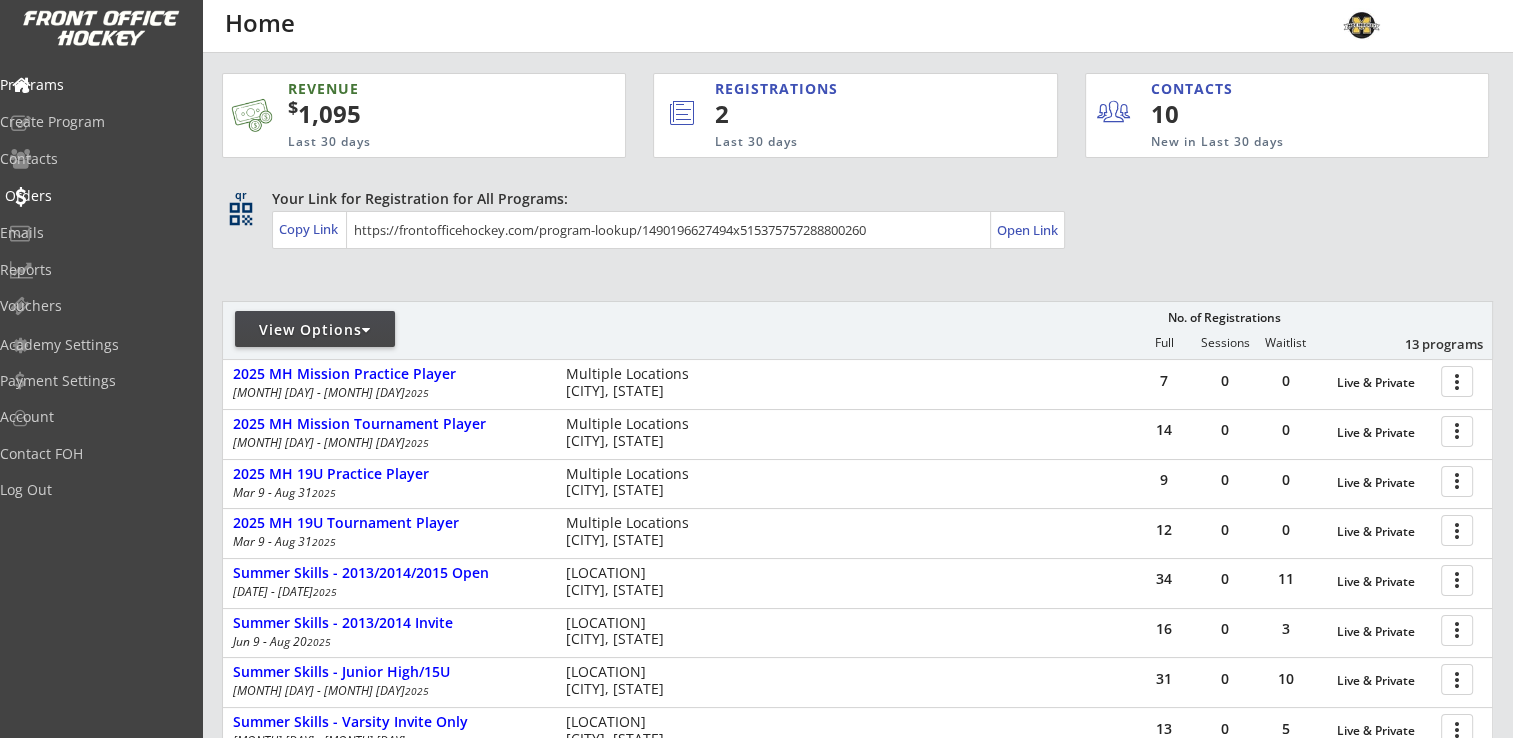 click on "Orders" at bounding box center (95, 196) 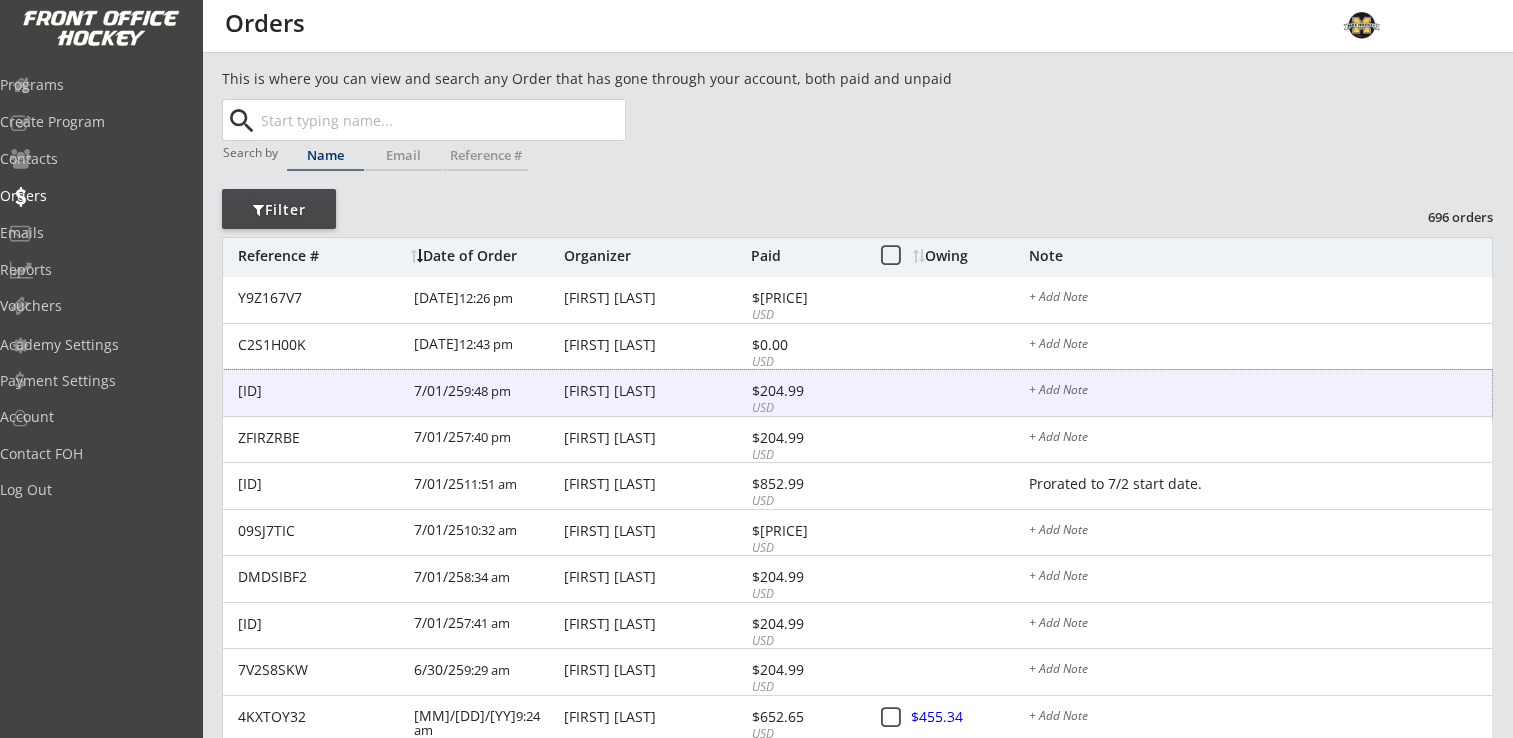 click on "[FIRST] [LAST]" at bounding box center (655, 391) 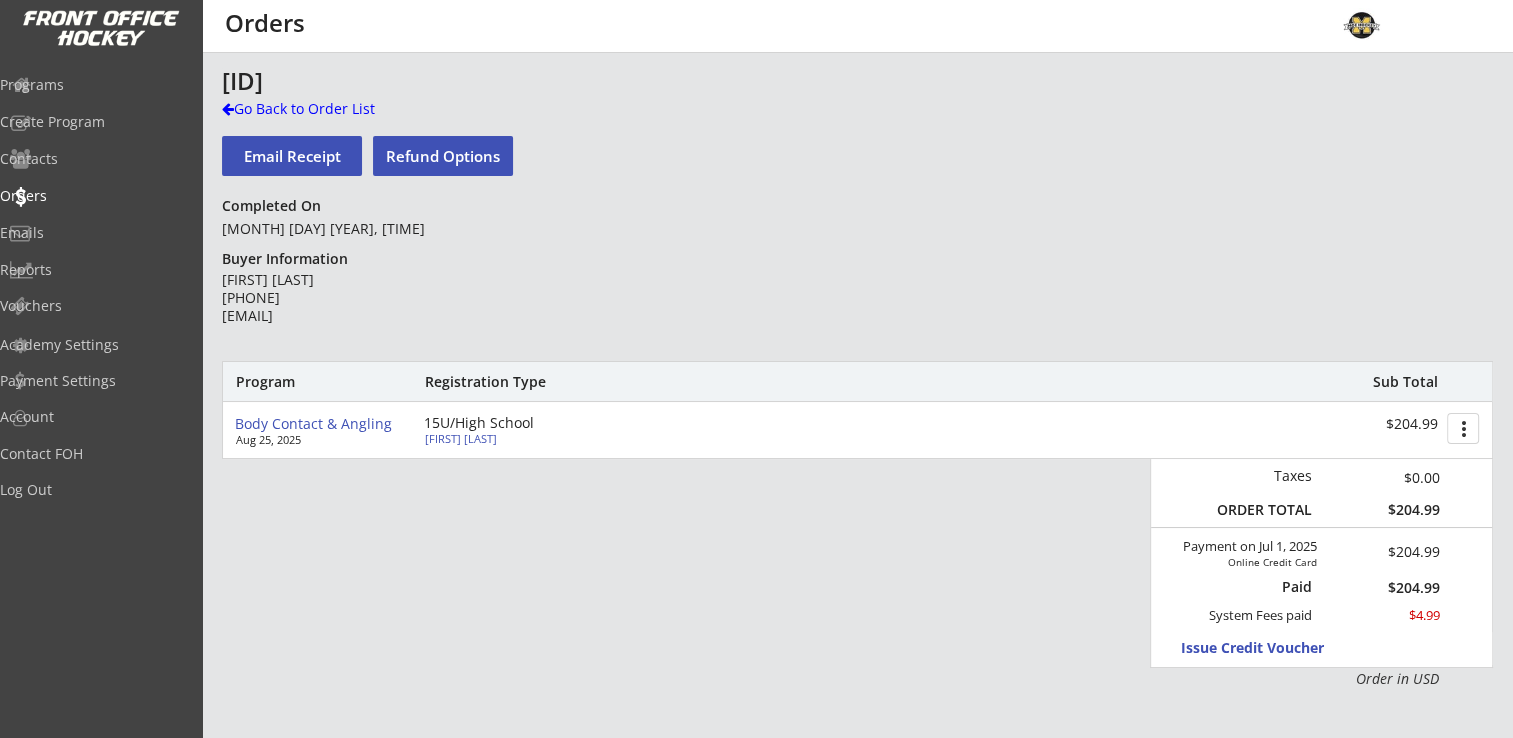 click on "[FIRST] [LAST]" at bounding box center [536, 438] 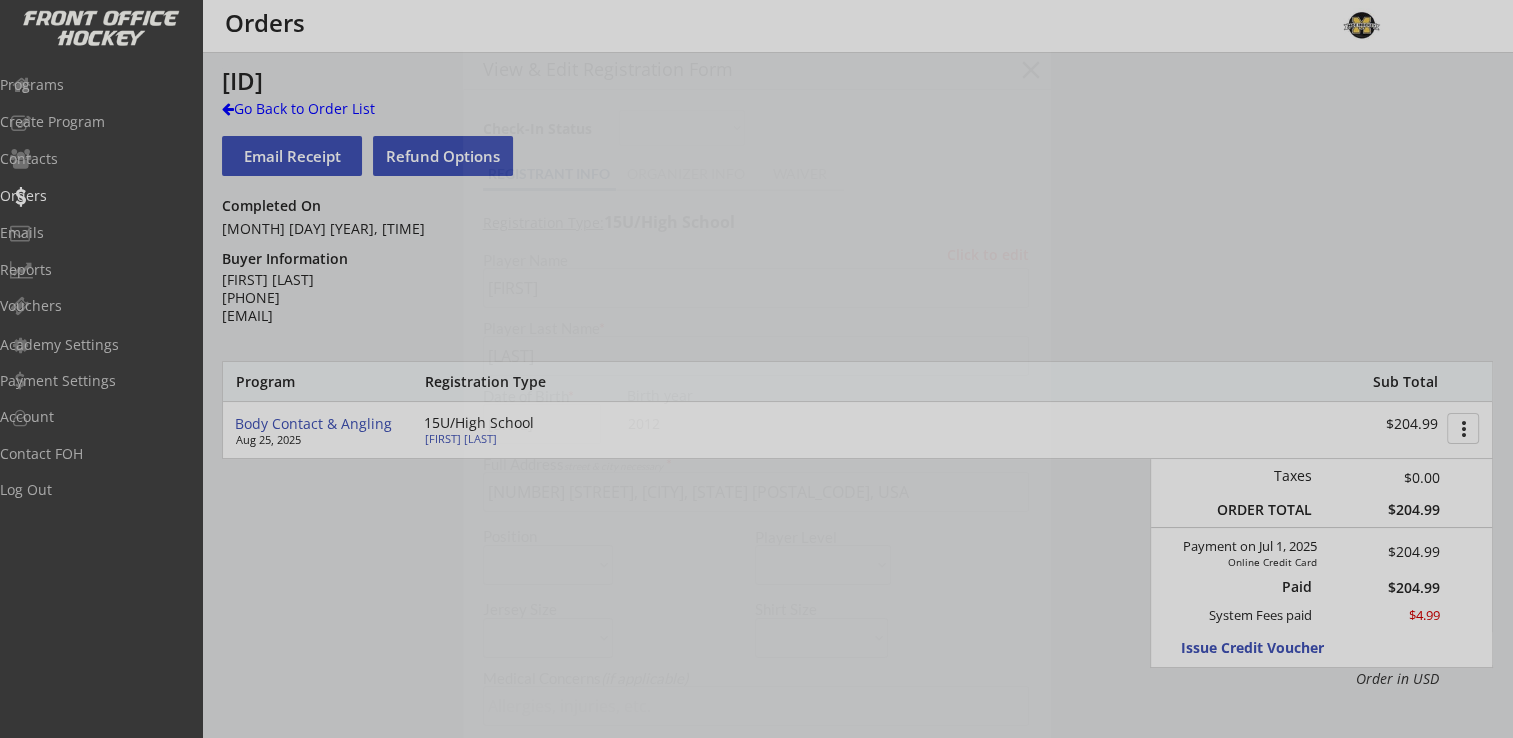 type on "Female" 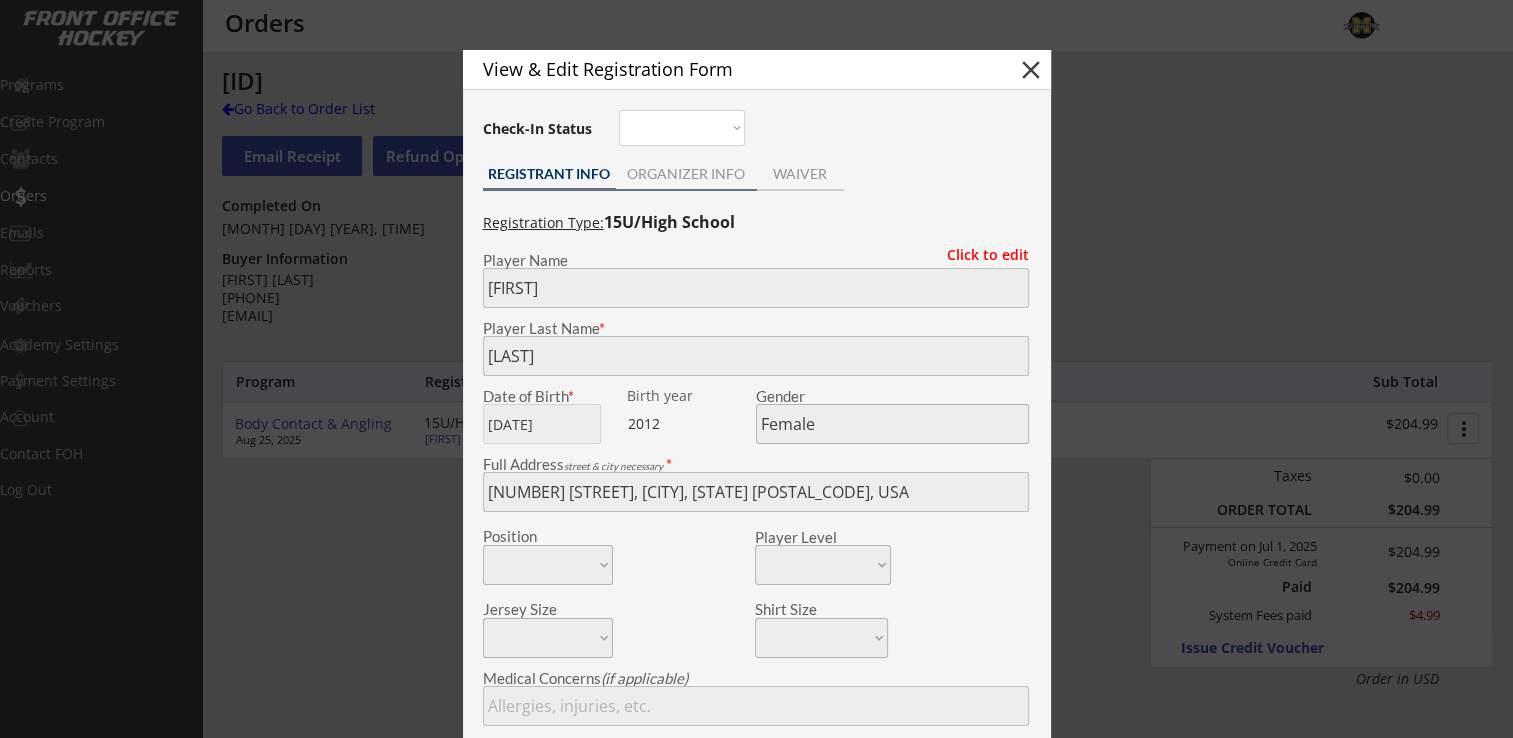click on "ORGANIZER INFO" at bounding box center (686, 174) 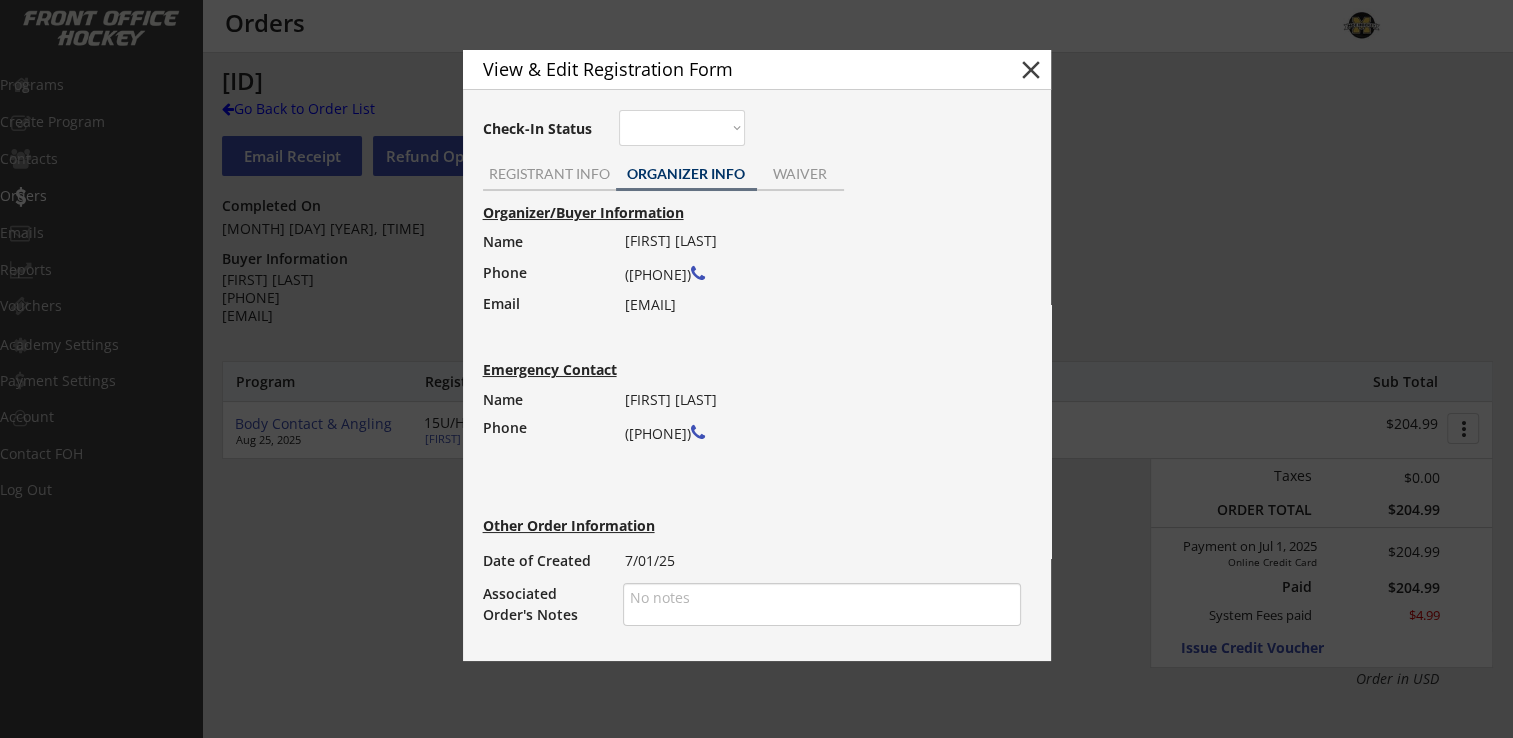 drag, startPoint x: 625, startPoint y: 306, endPoint x: 886, endPoint y: 310, distance: 261.03064 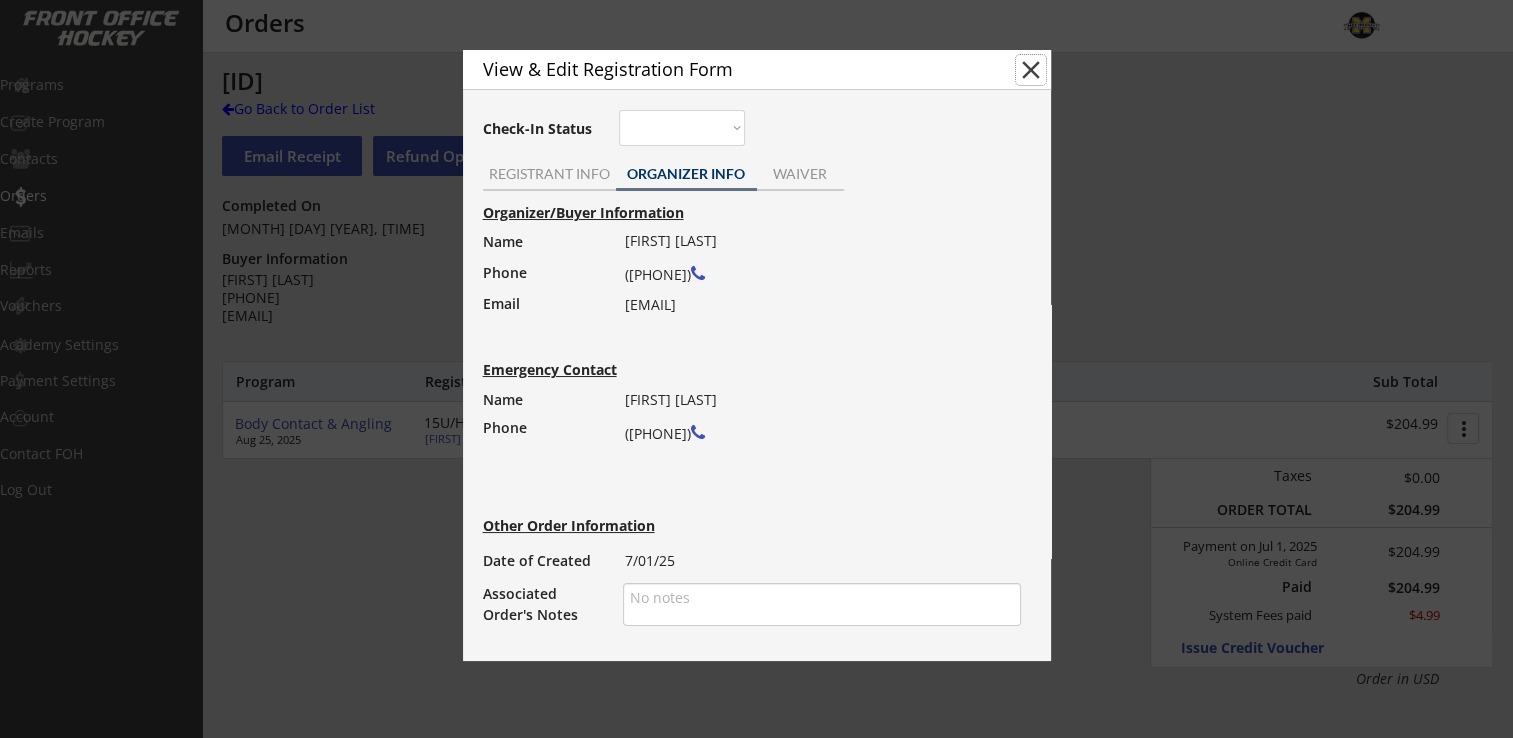 click on "close" at bounding box center (1031, 70) 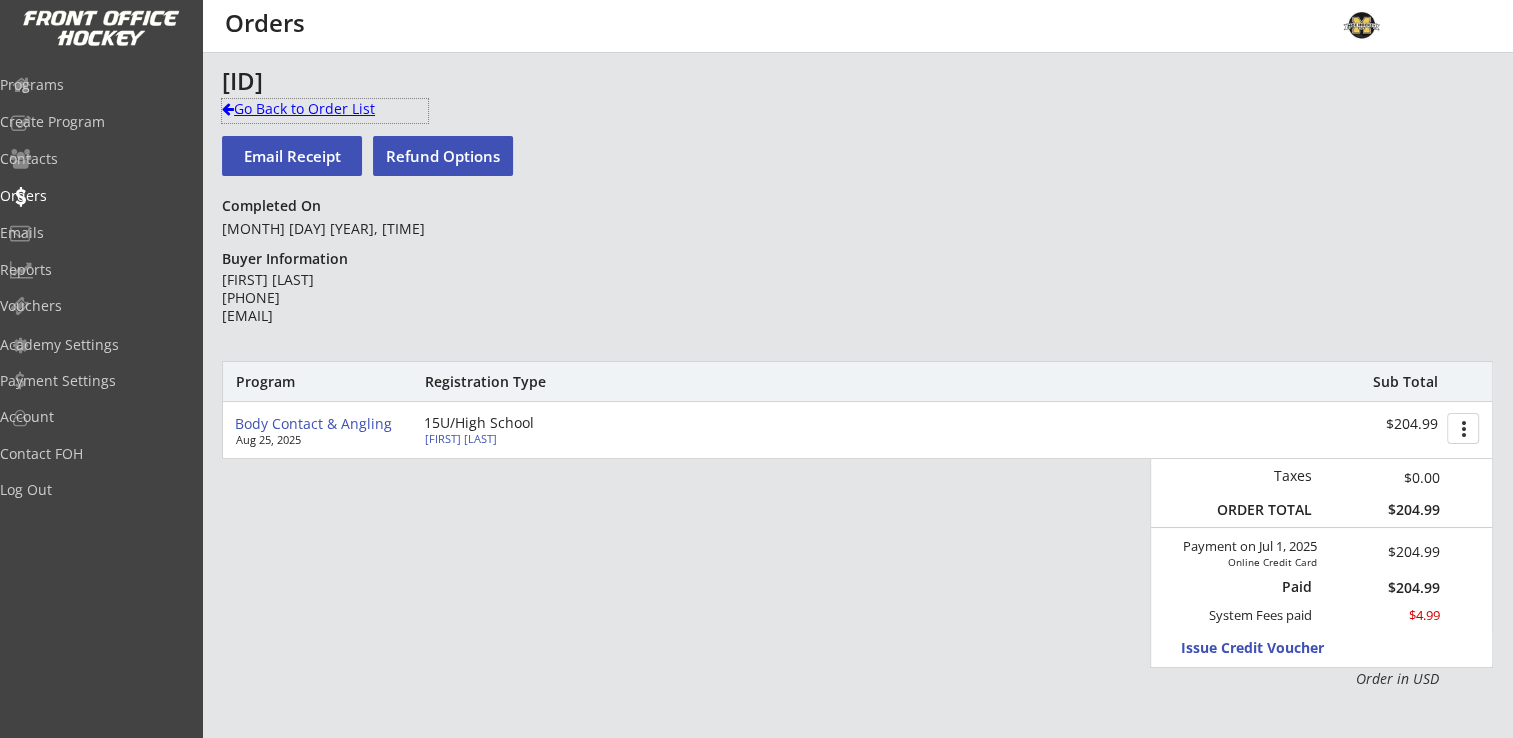 click on "Go Back to Order List" at bounding box center [325, 109] 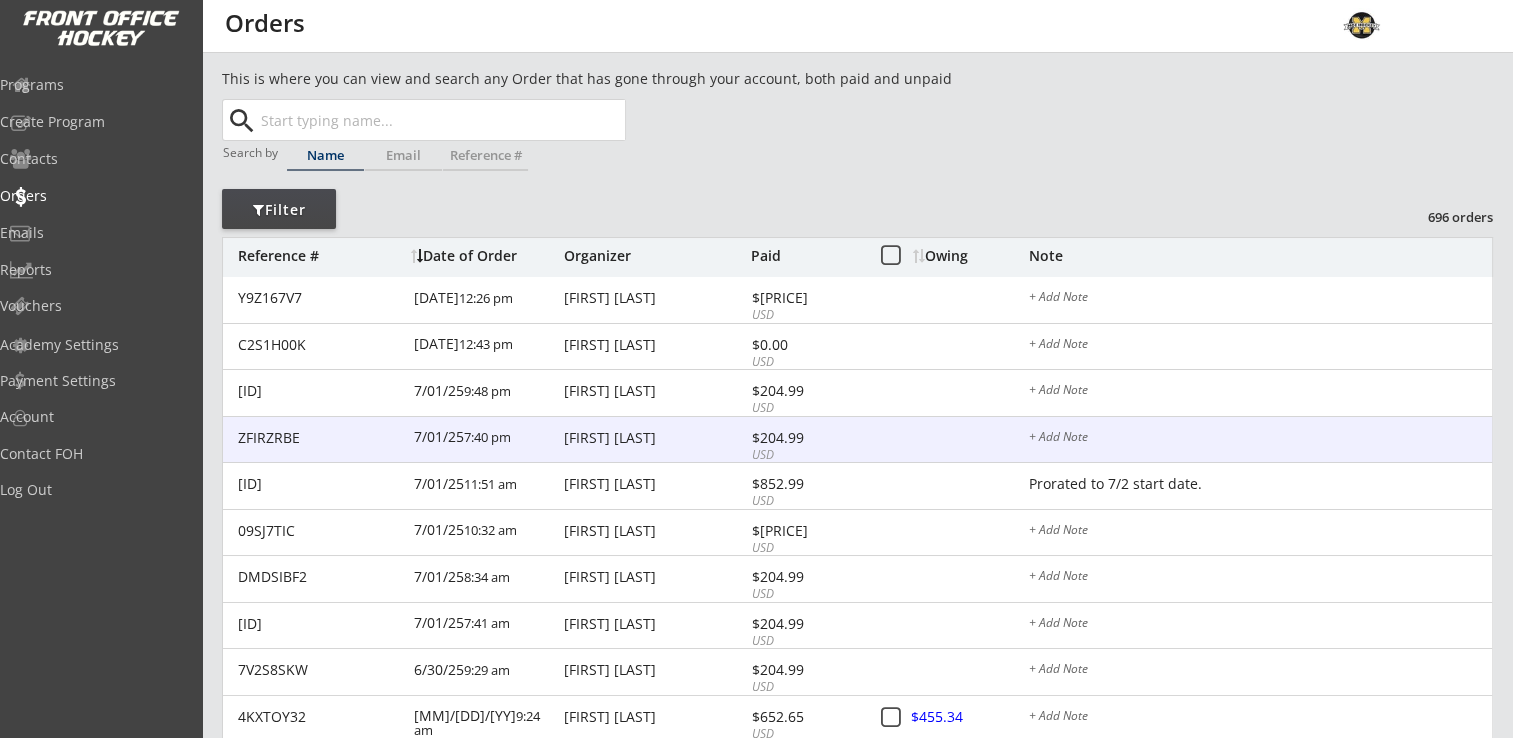 click on "[FIRST] [LAST]" at bounding box center (655, 438) 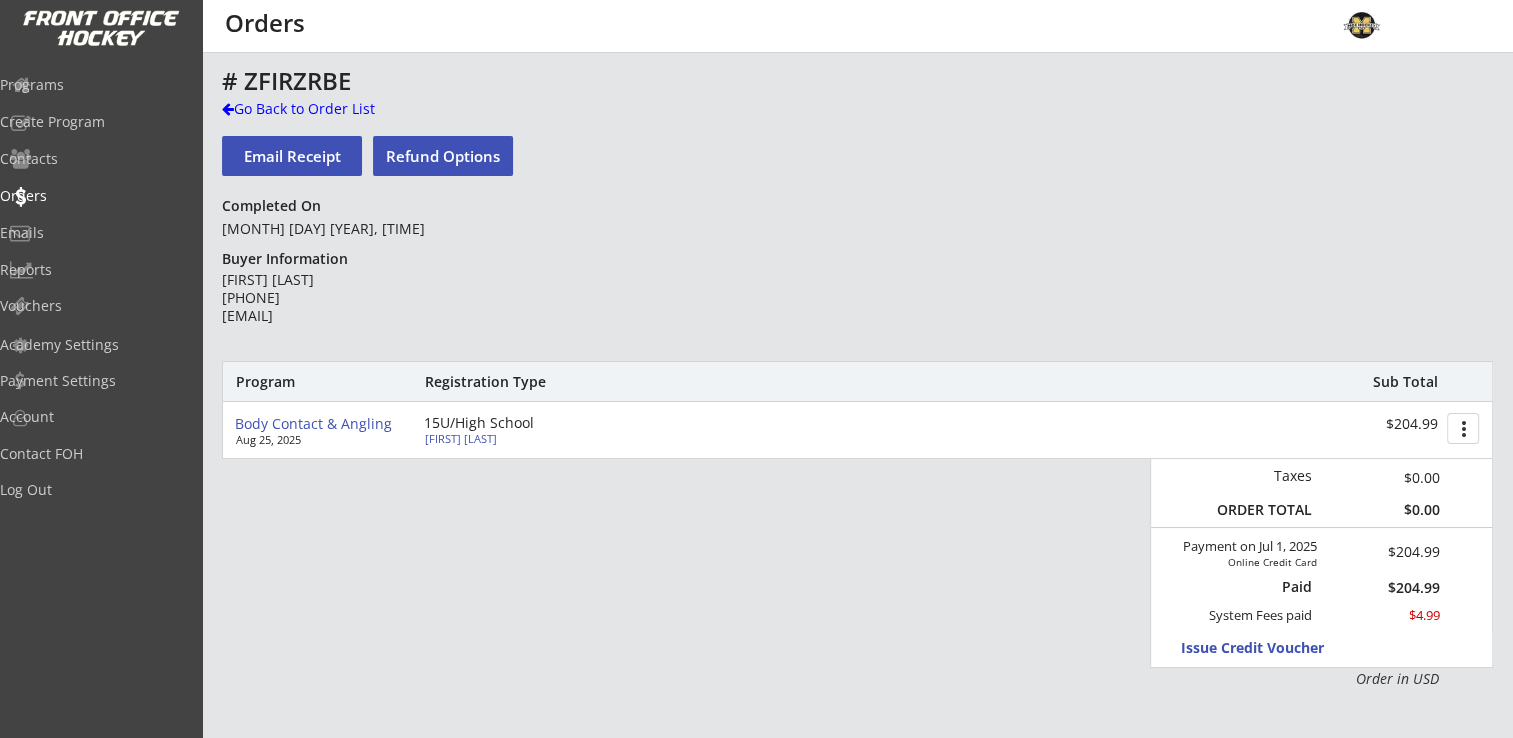 click on "[FIRST] [LAST]" at bounding box center [536, 438] 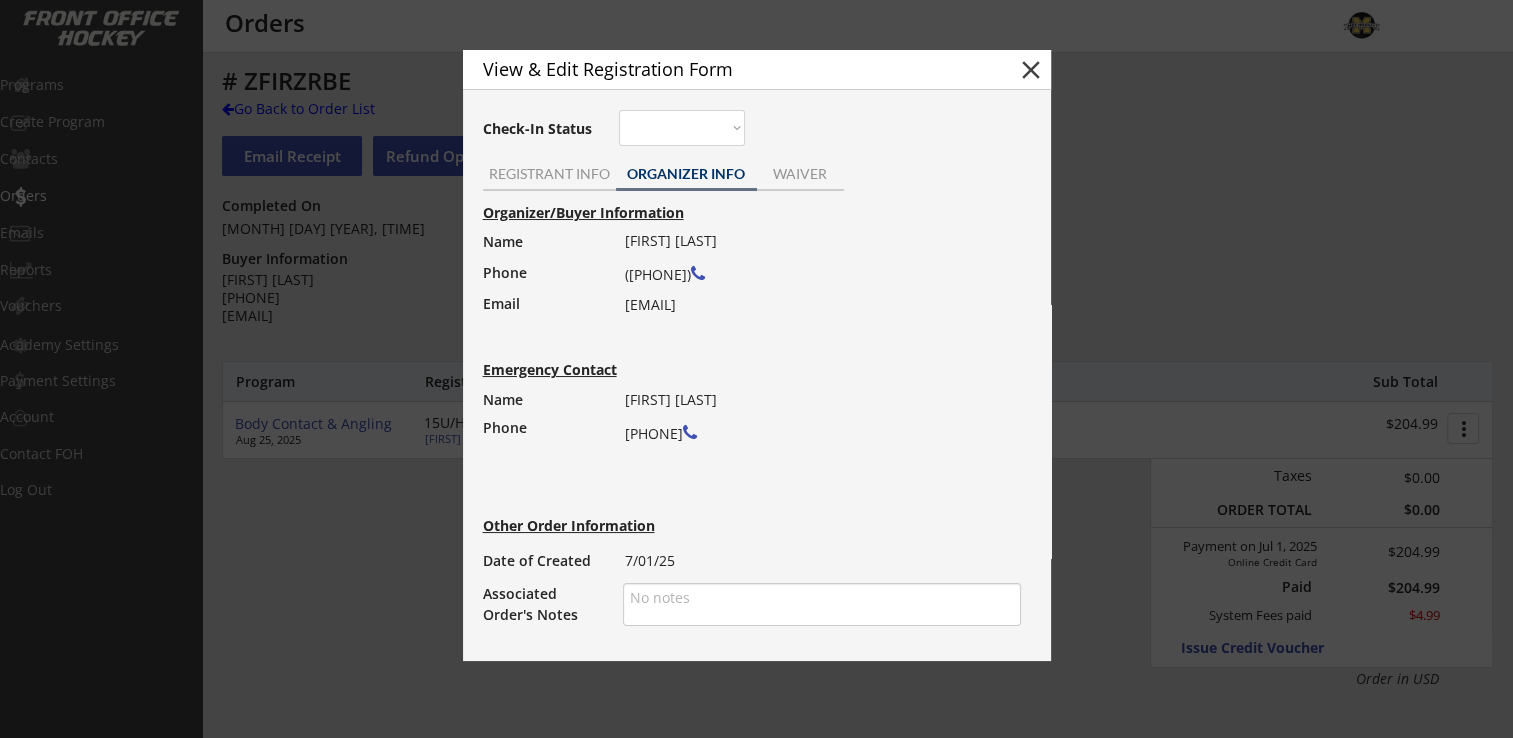 drag, startPoint x: 627, startPoint y: 305, endPoint x: 776, endPoint y: 307, distance: 149.01343 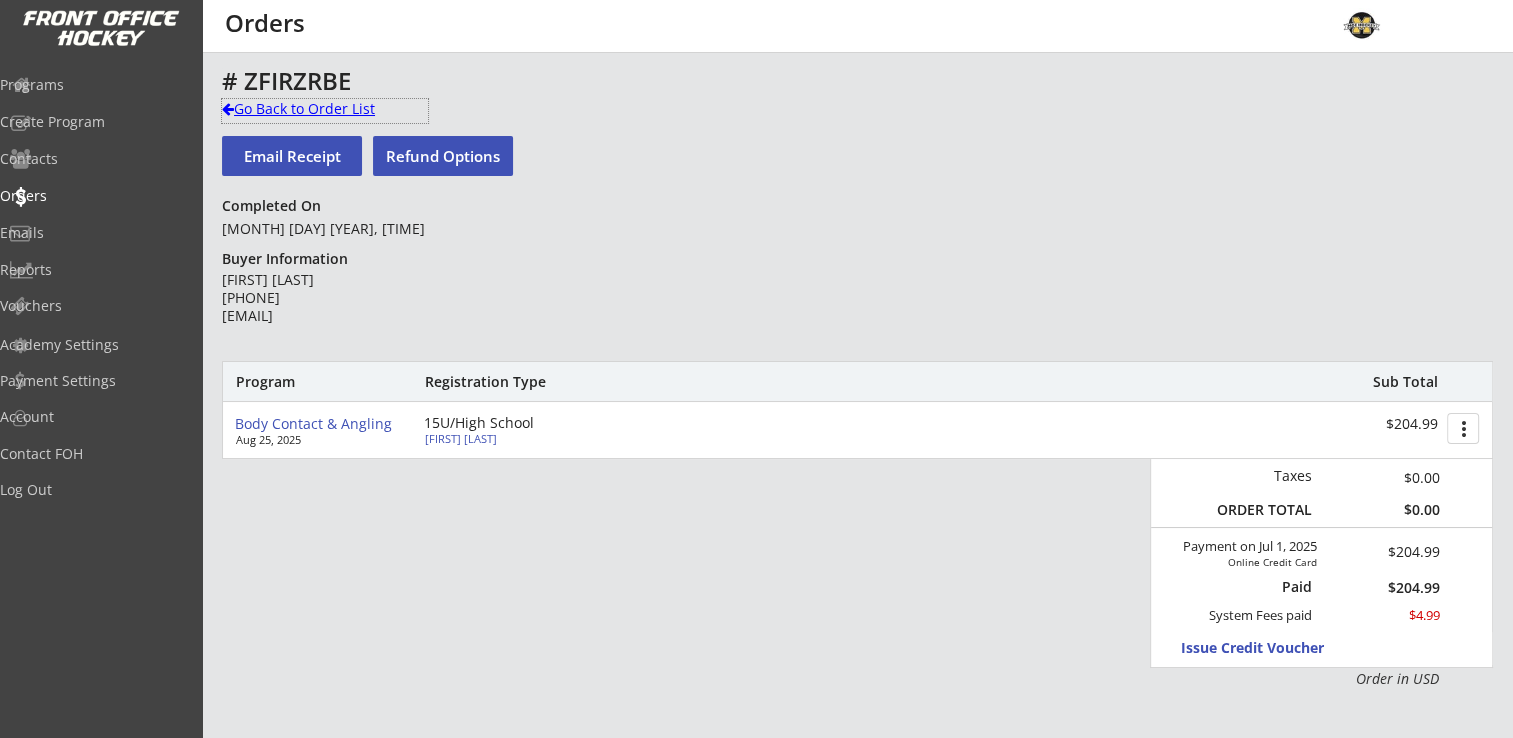 click on "Go Back to Order List" at bounding box center [325, 109] 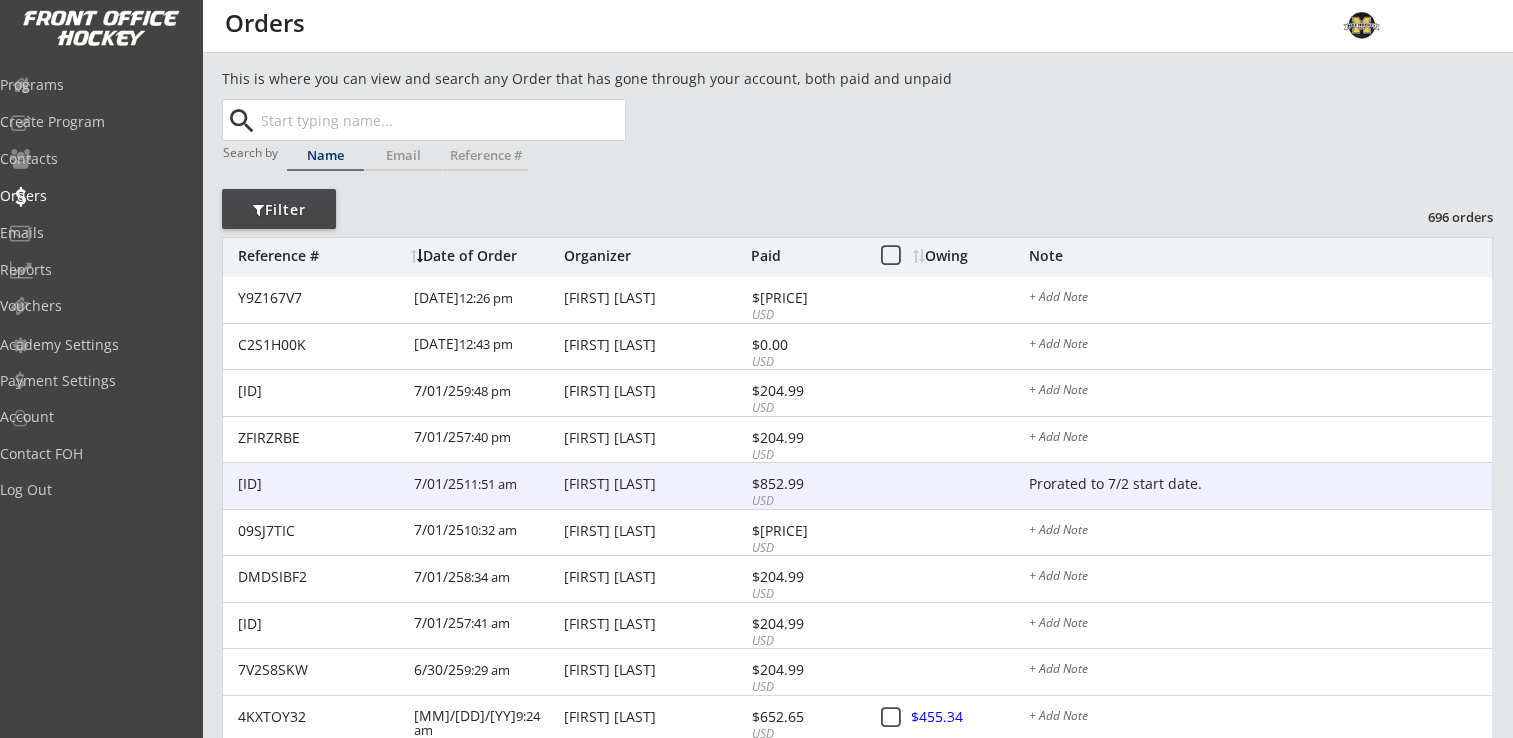 click on "[FIRST] [LAST]" at bounding box center [655, 484] 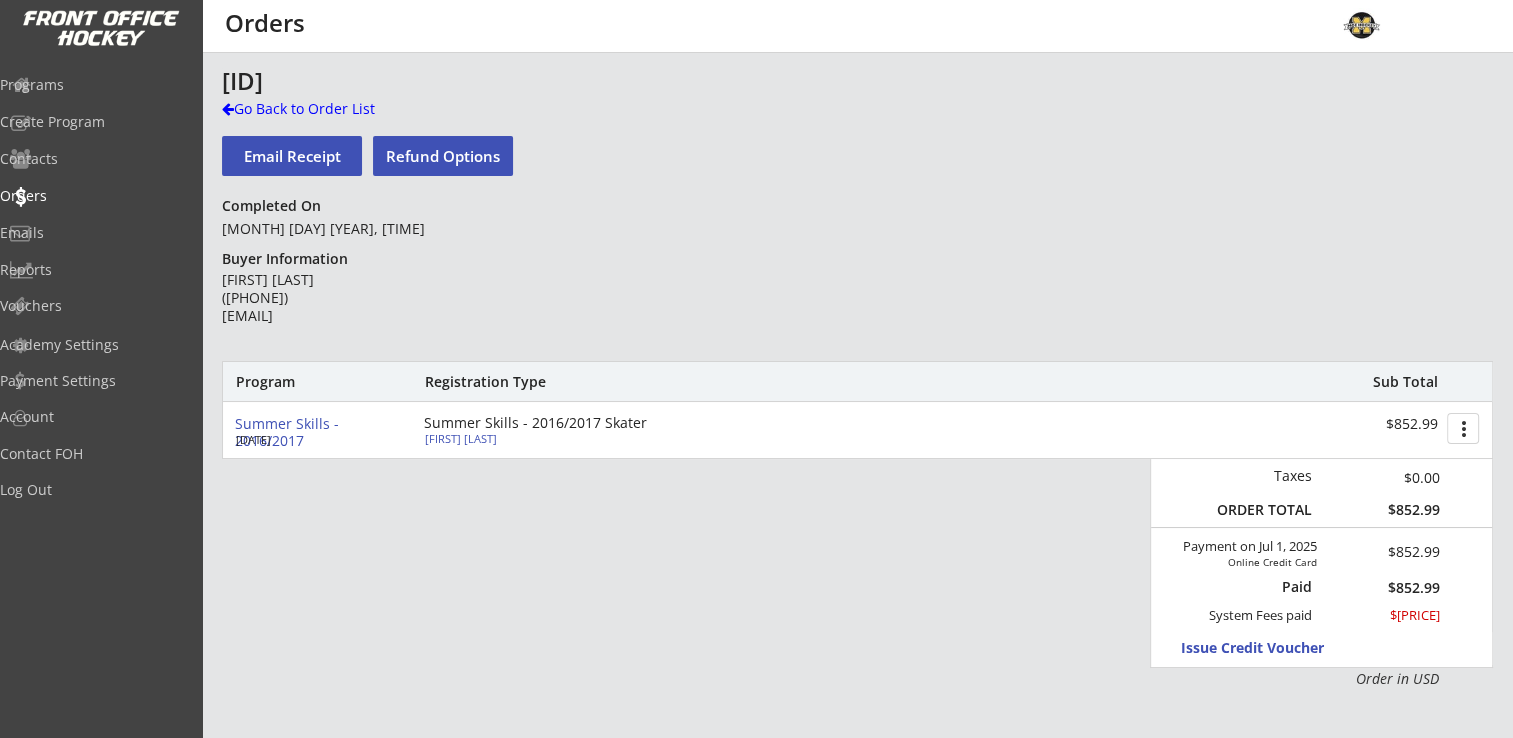 click on "Ella Graffunder" at bounding box center (536, 438) 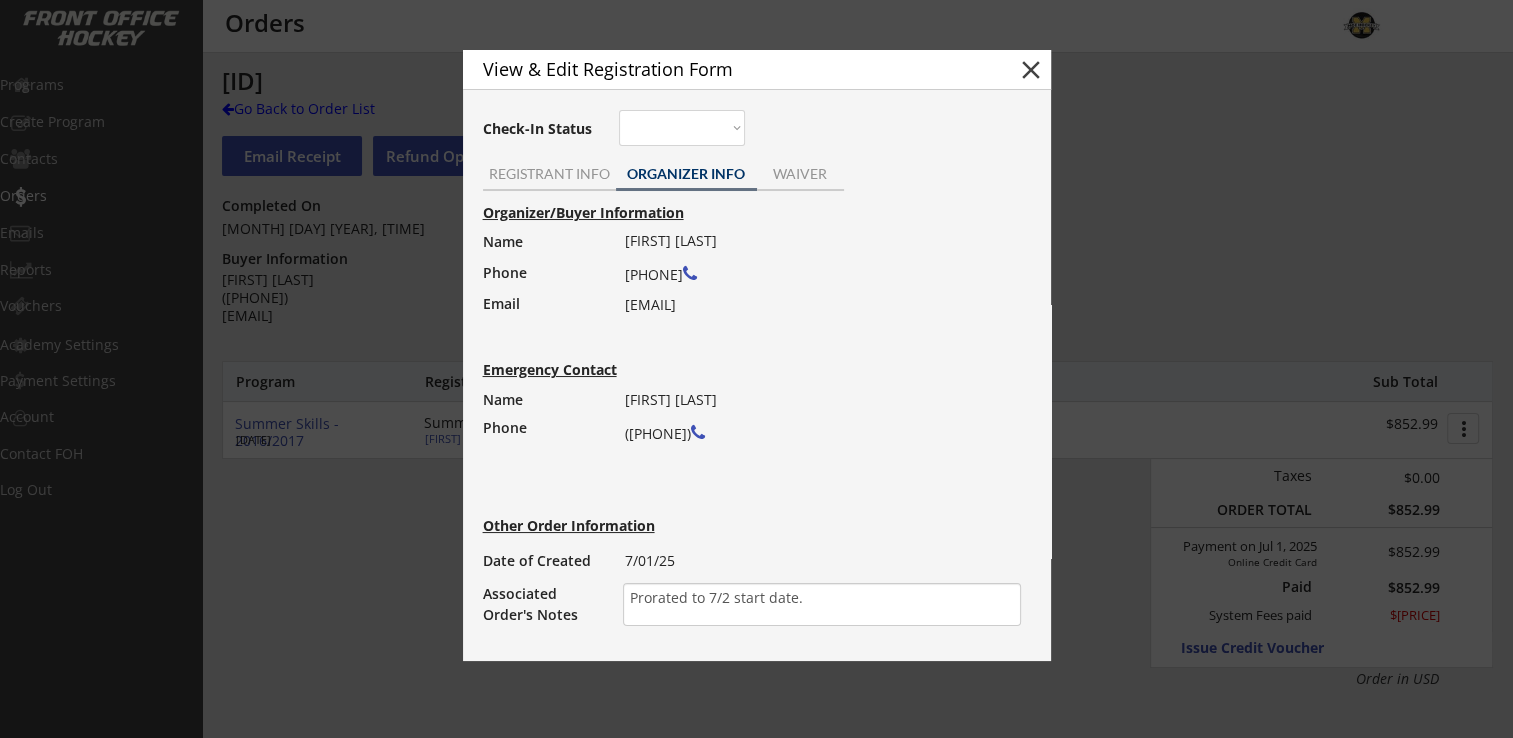 drag, startPoint x: 624, startPoint y: 278, endPoint x: 719, endPoint y: 272, distance: 95.189285 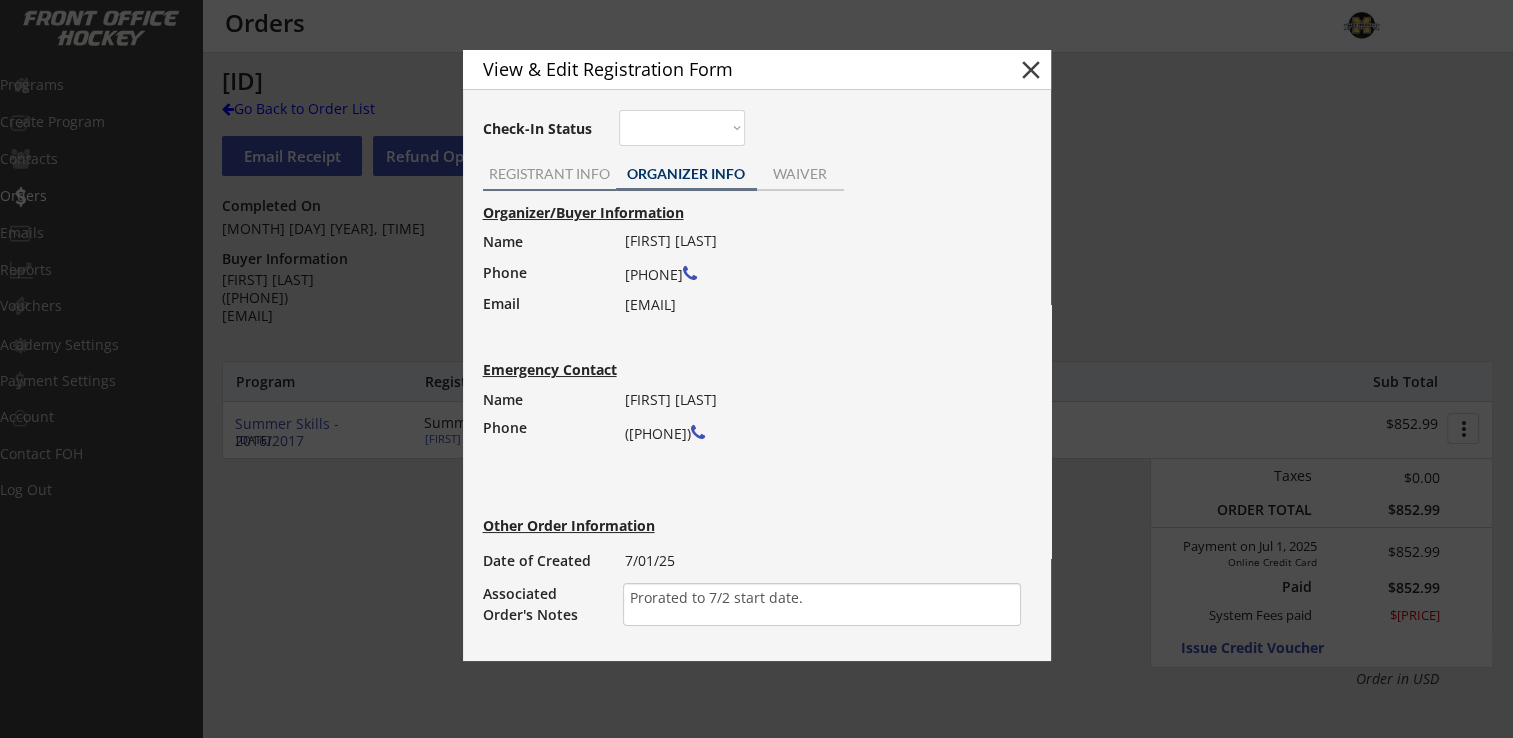 click on "REGISTRANT INFO" at bounding box center (549, 174) 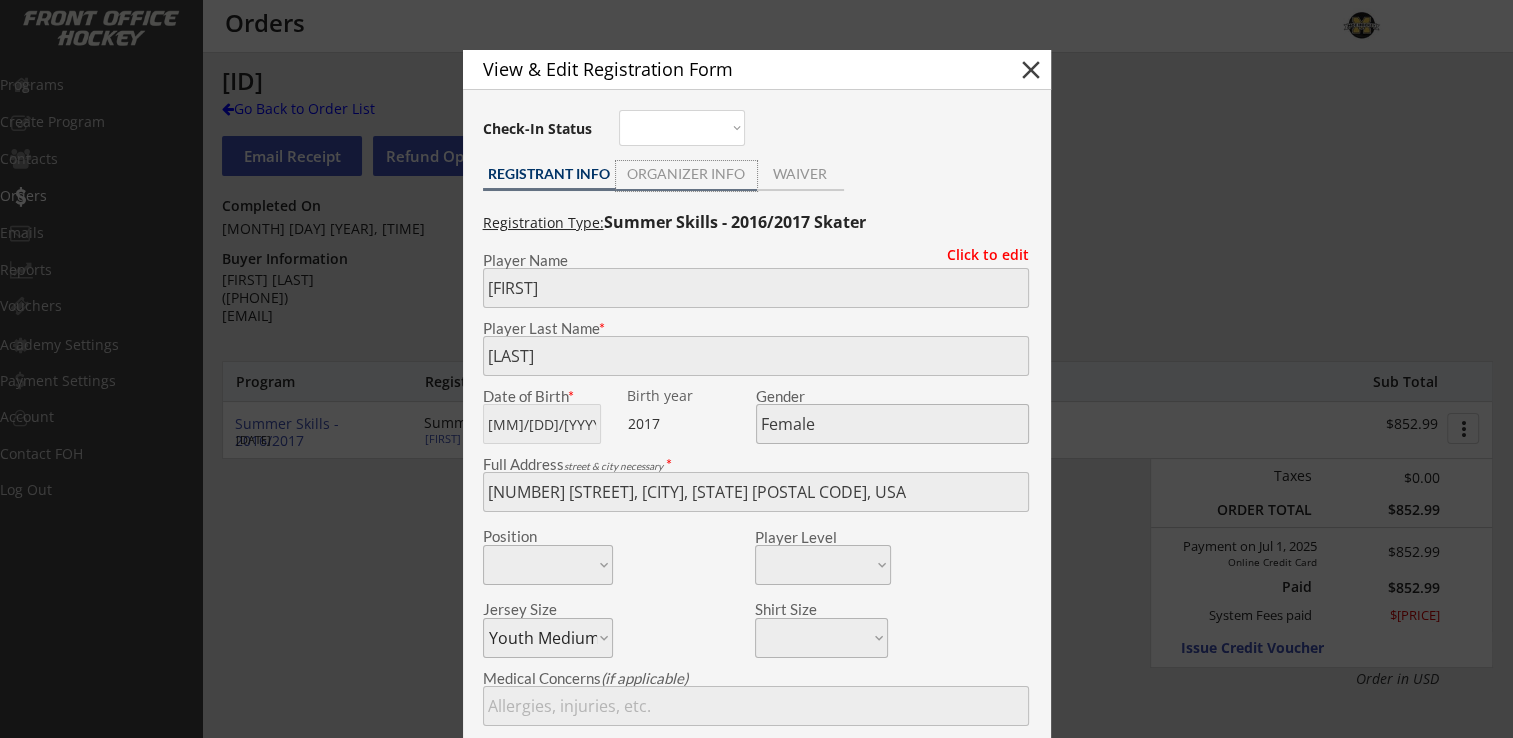 click on "ORGANIZER INFO" at bounding box center [686, 174] 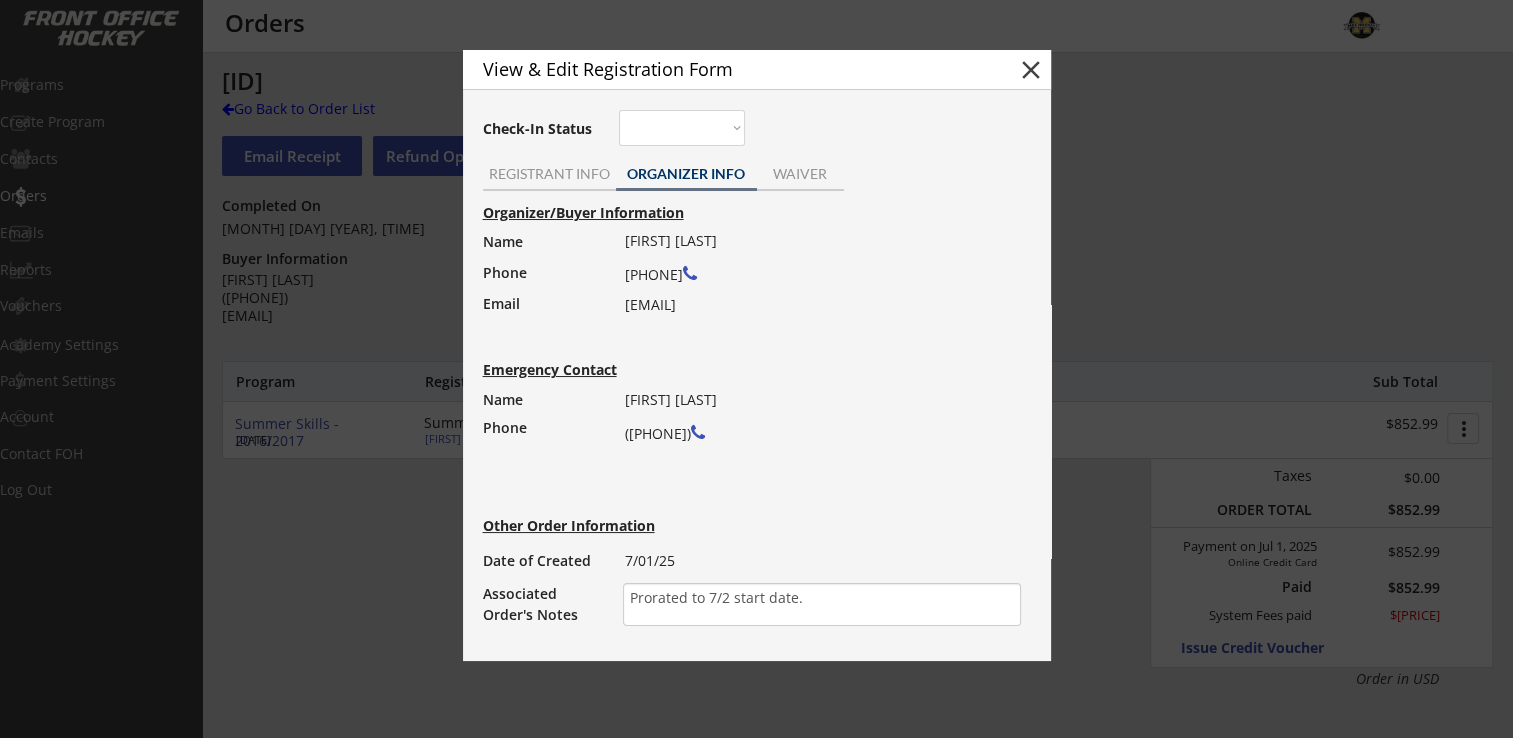 drag, startPoint x: 626, startPoint y: 310, endPoint x: 860, endPoint y: 313, distance: 234.01923 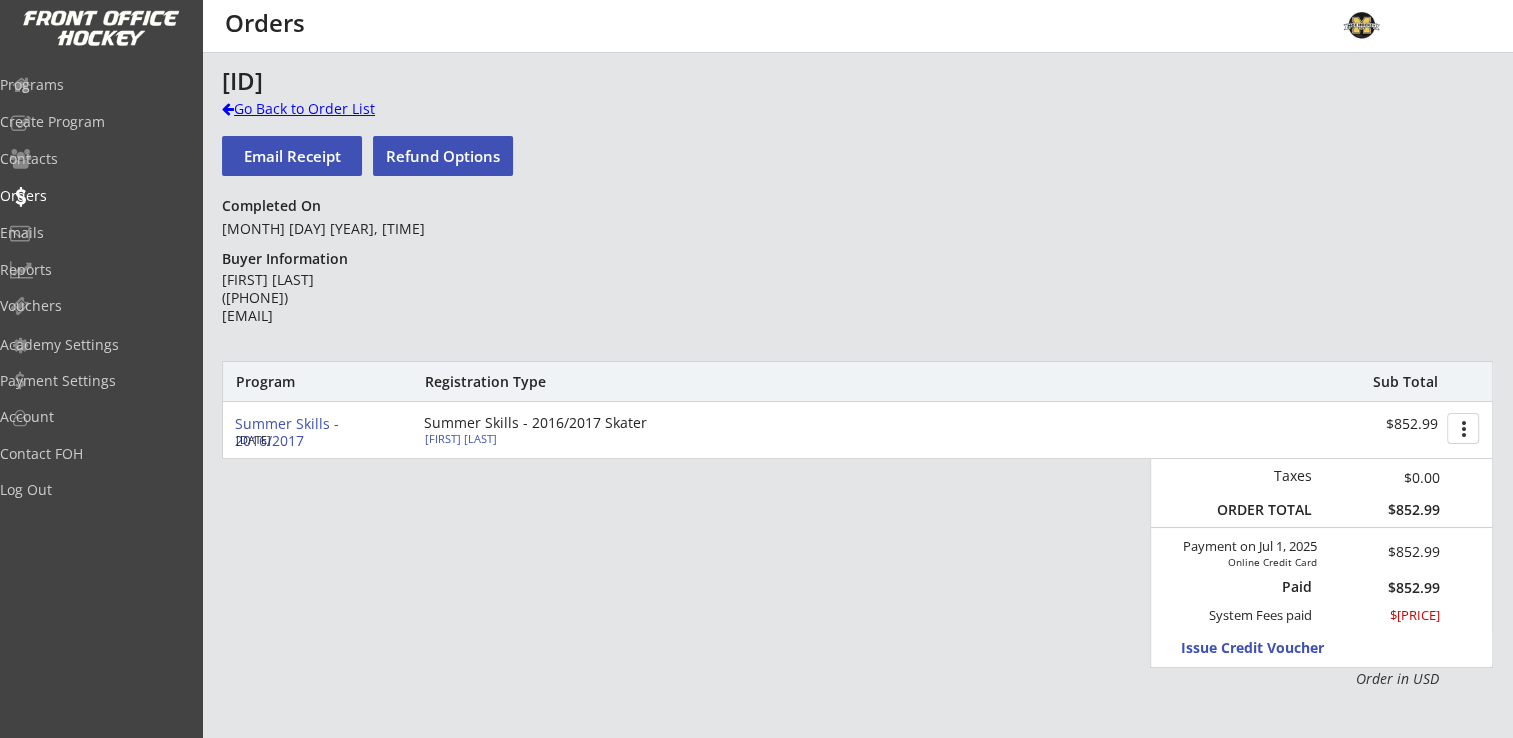 click on "Go Back to Order List" at bounding box center (325, 109) 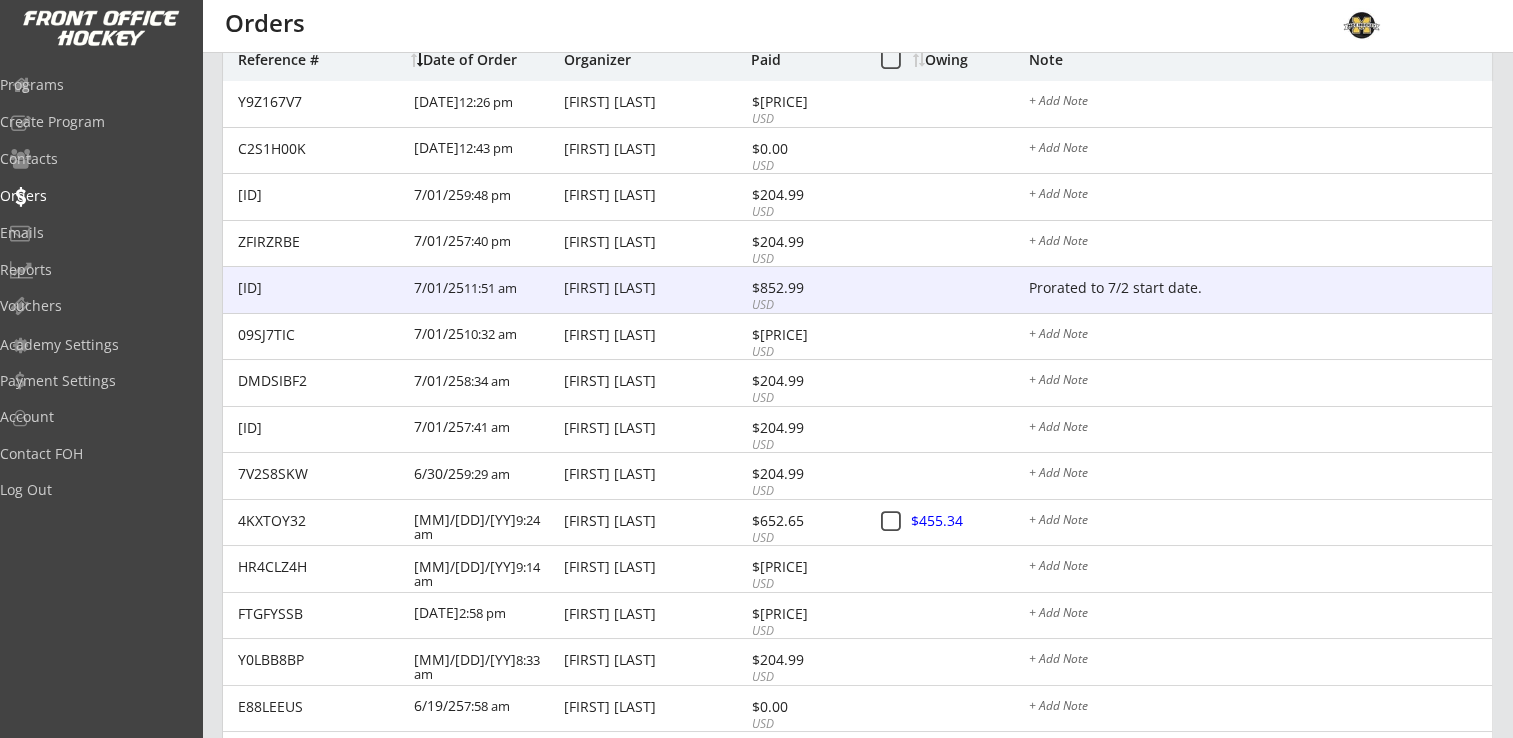 scroll, scrollTop: 200, scrollLeft: 0, axis: vertical 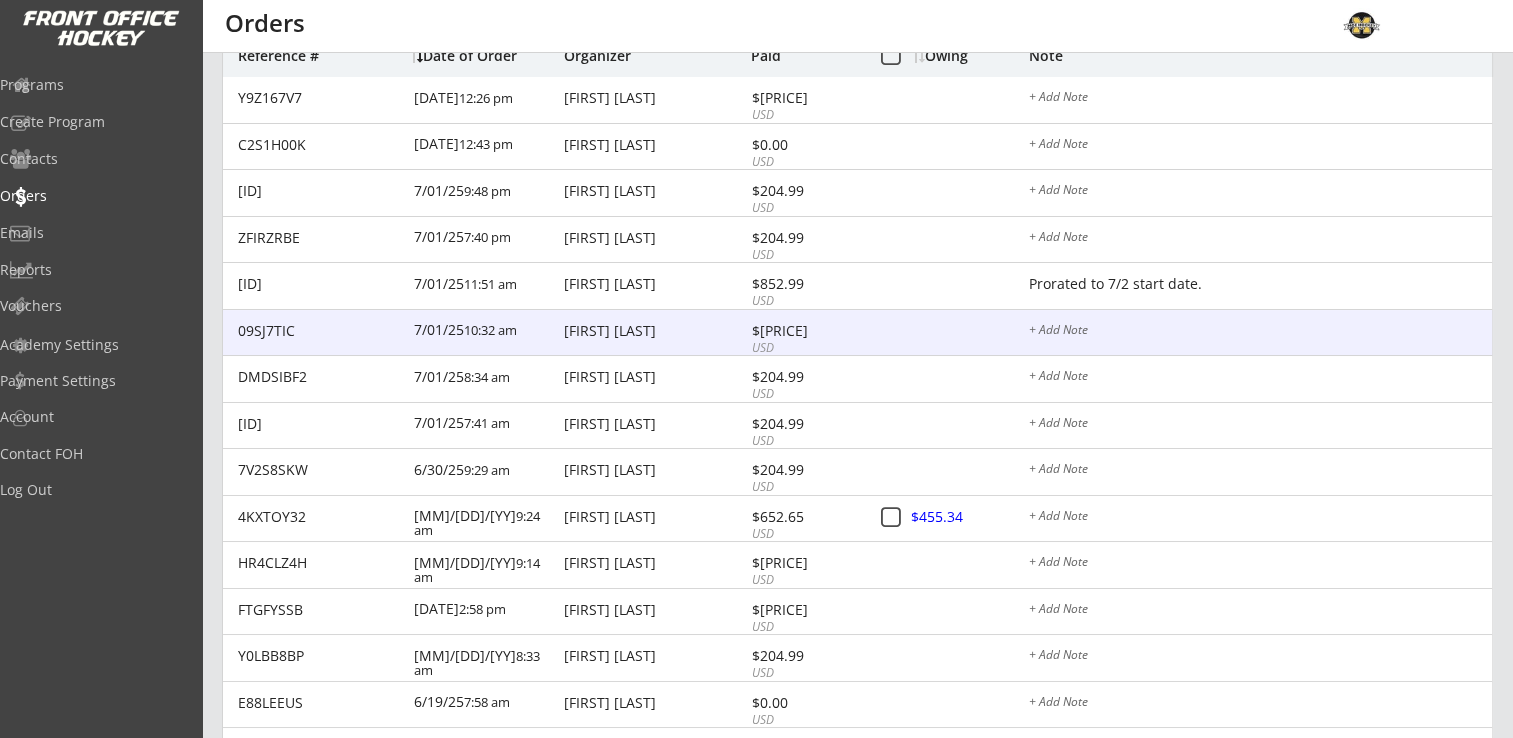 click on "09SJ7TIC 7/01/25
10:32 am Patrick Koehnen $1,107.99 USD + Add Note" at bounding box center [857, 333] 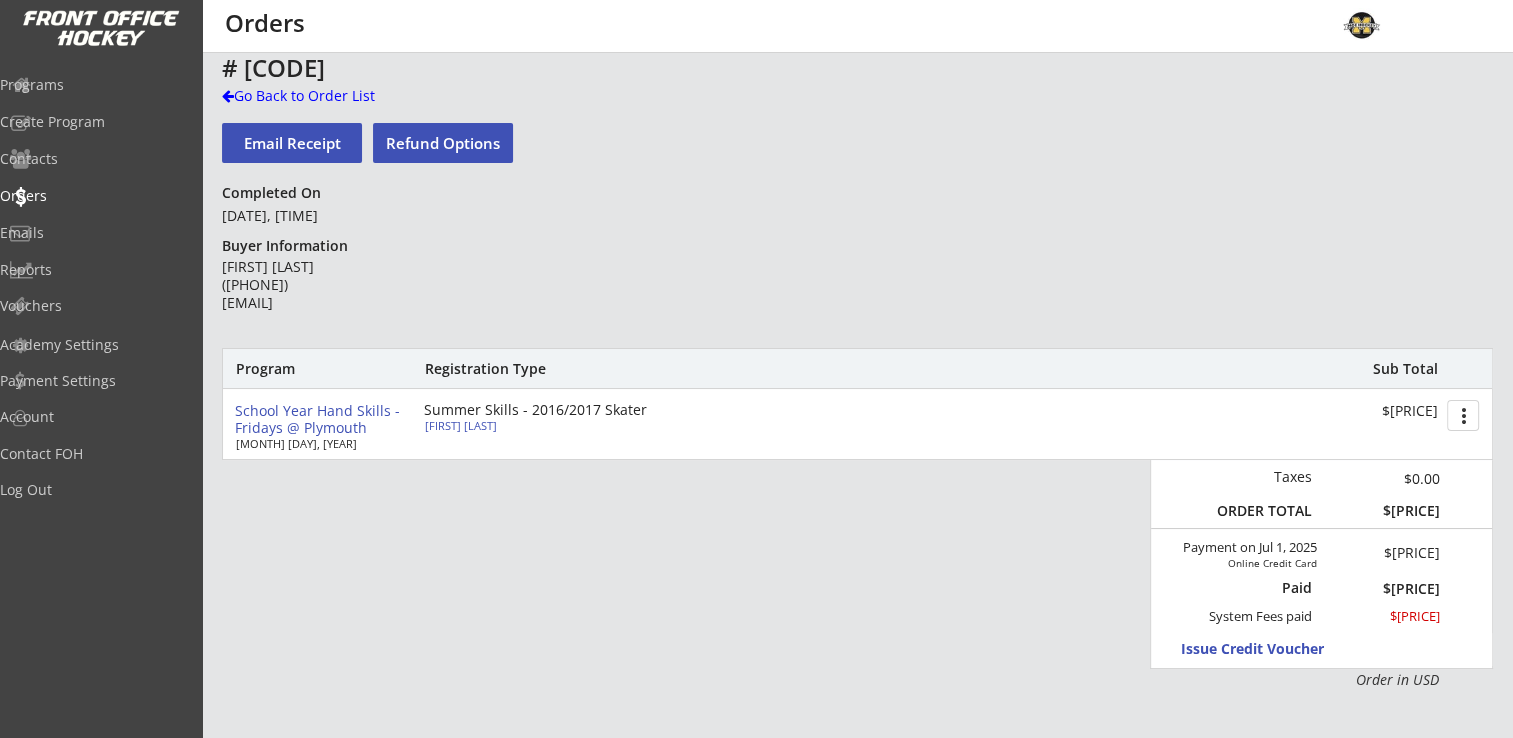 scroll, scrollTop: 0, scrollLeft: 0, axis: both 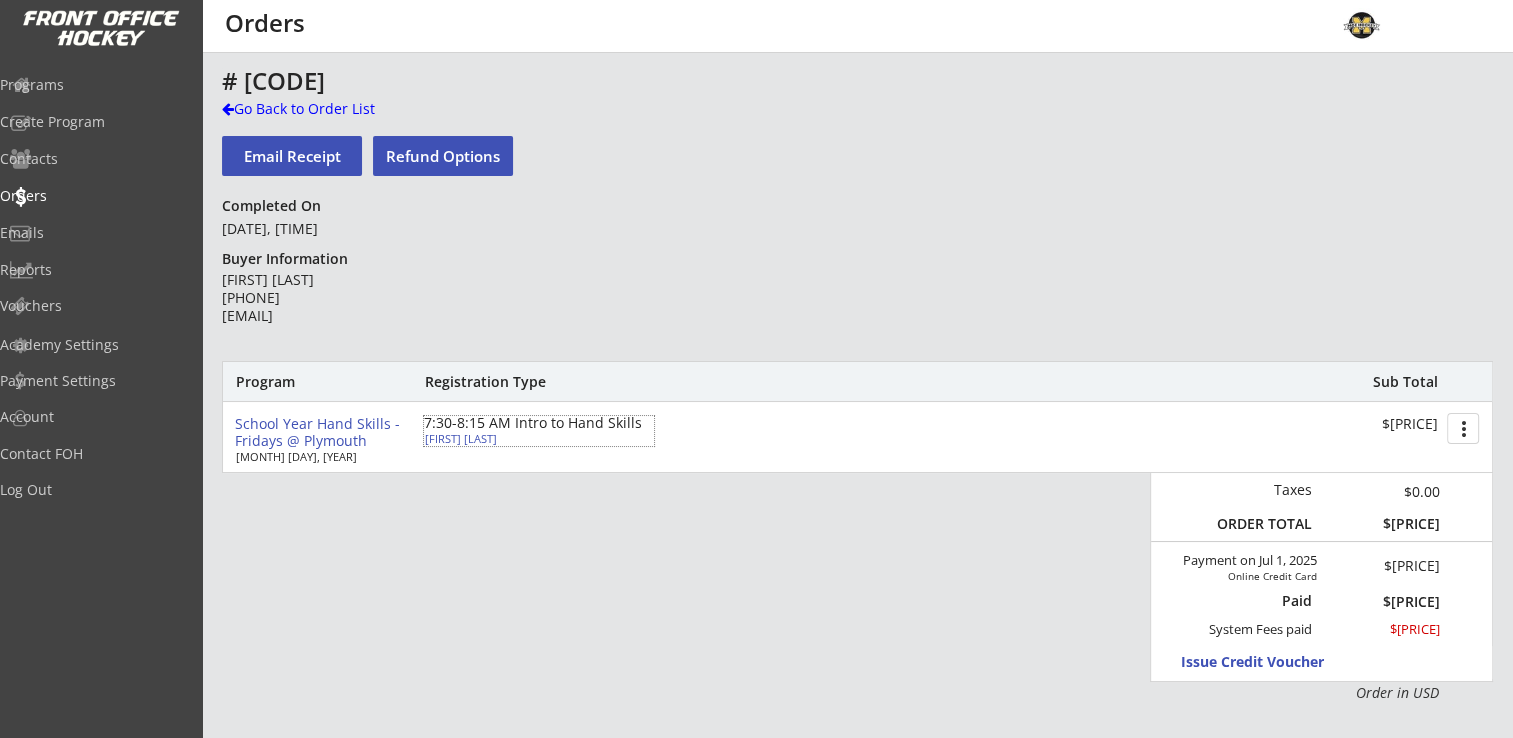 click on "Alice Koehnen" at bounding box center [536, 438] 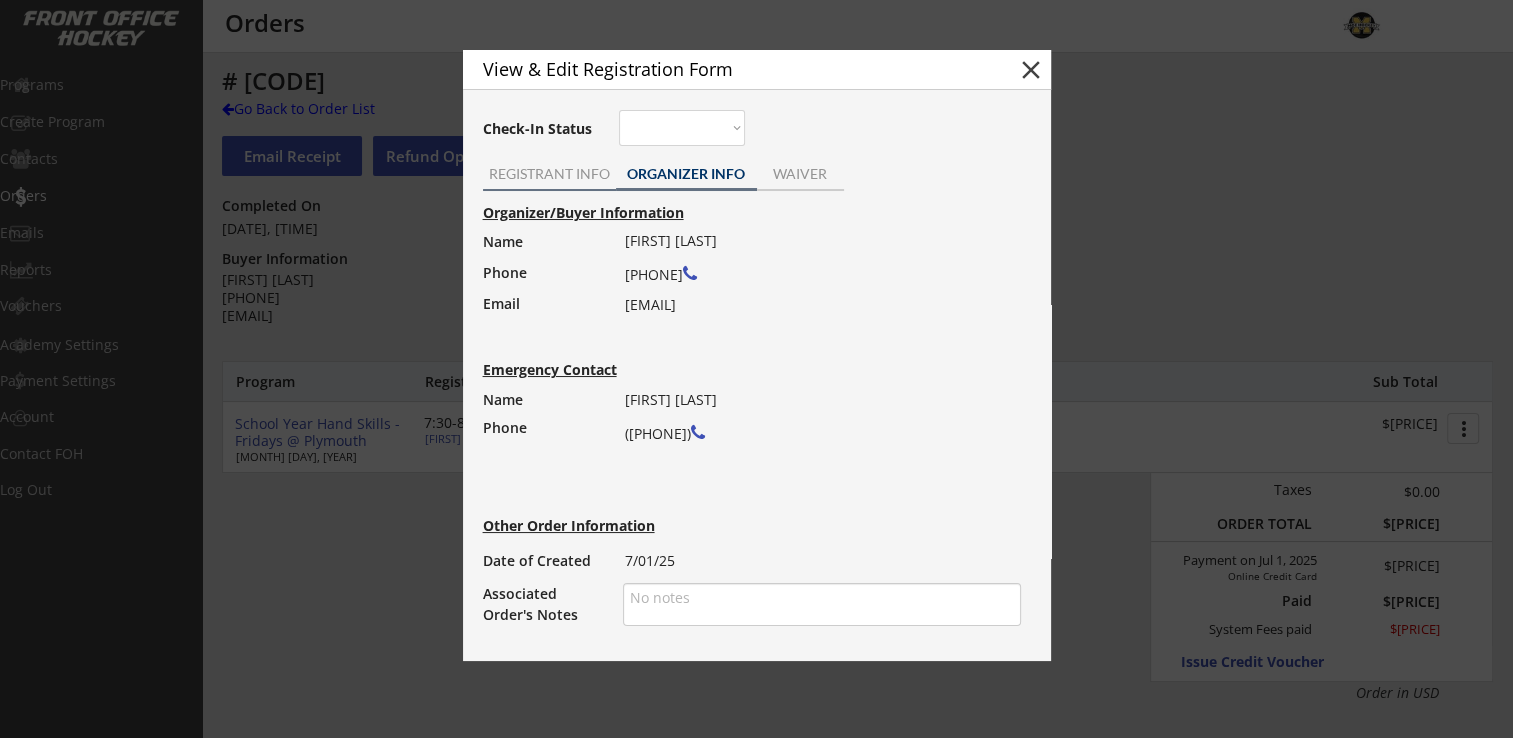 click on "REGISTRANT INFO" at bounding box center (549, 174) 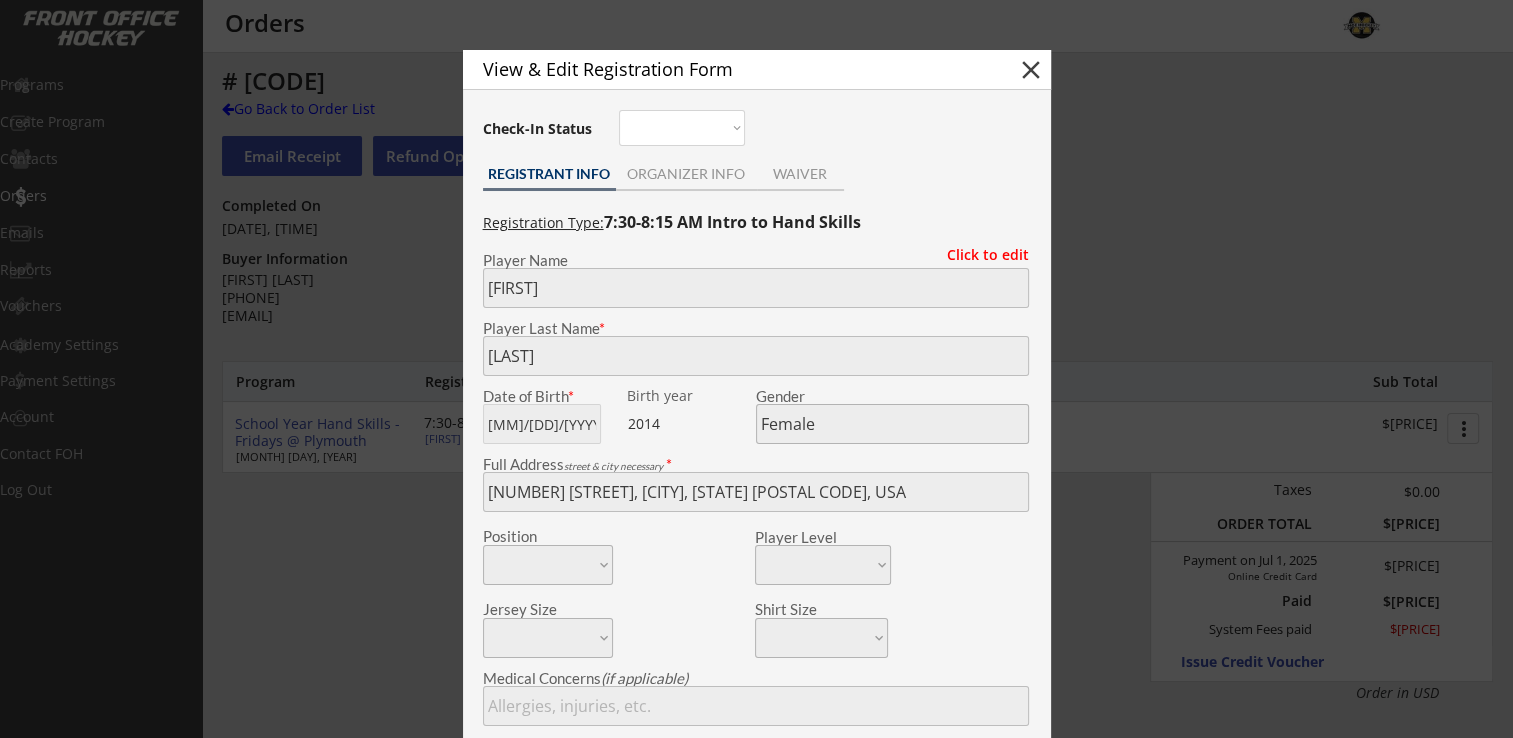 type on "WYHA U10B1" 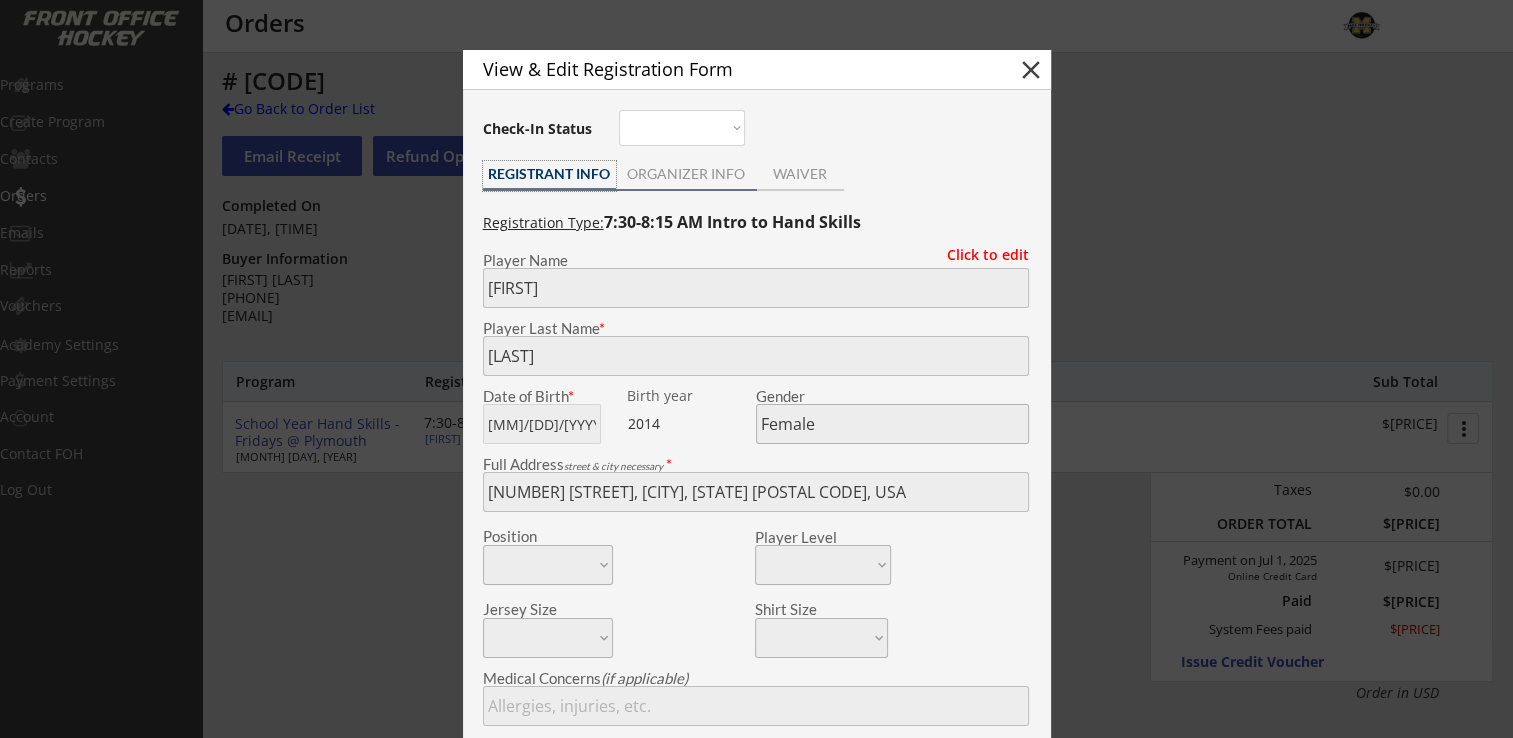 click on "ORGANIZER INFO" at bounding box center [686, 174] 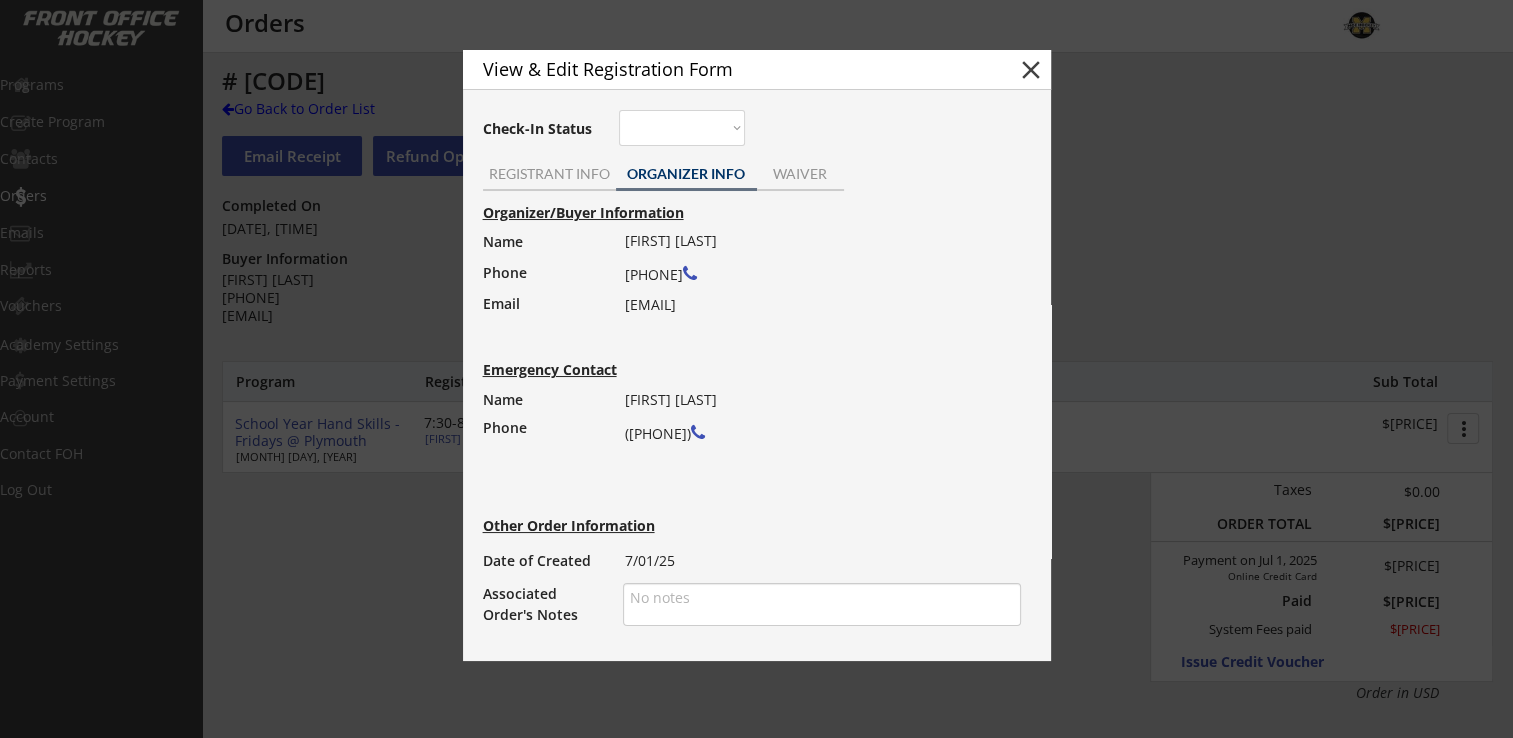 drag, startPoint x: 624, startPoint y: 275, endPoint x: 718, endPoint y: 275, distance: 94 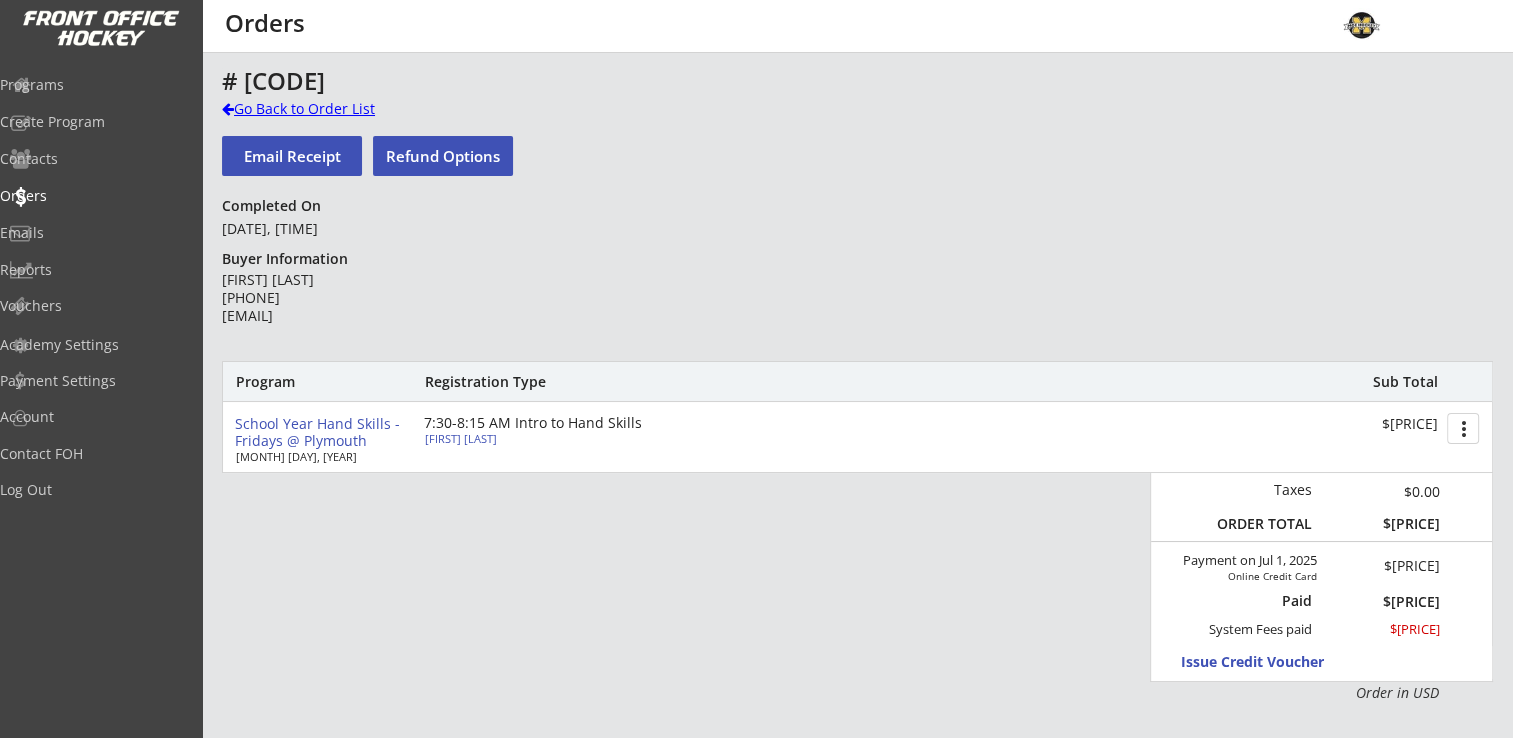 click on "Go Back to Order List" at bounding box center [325, 109] 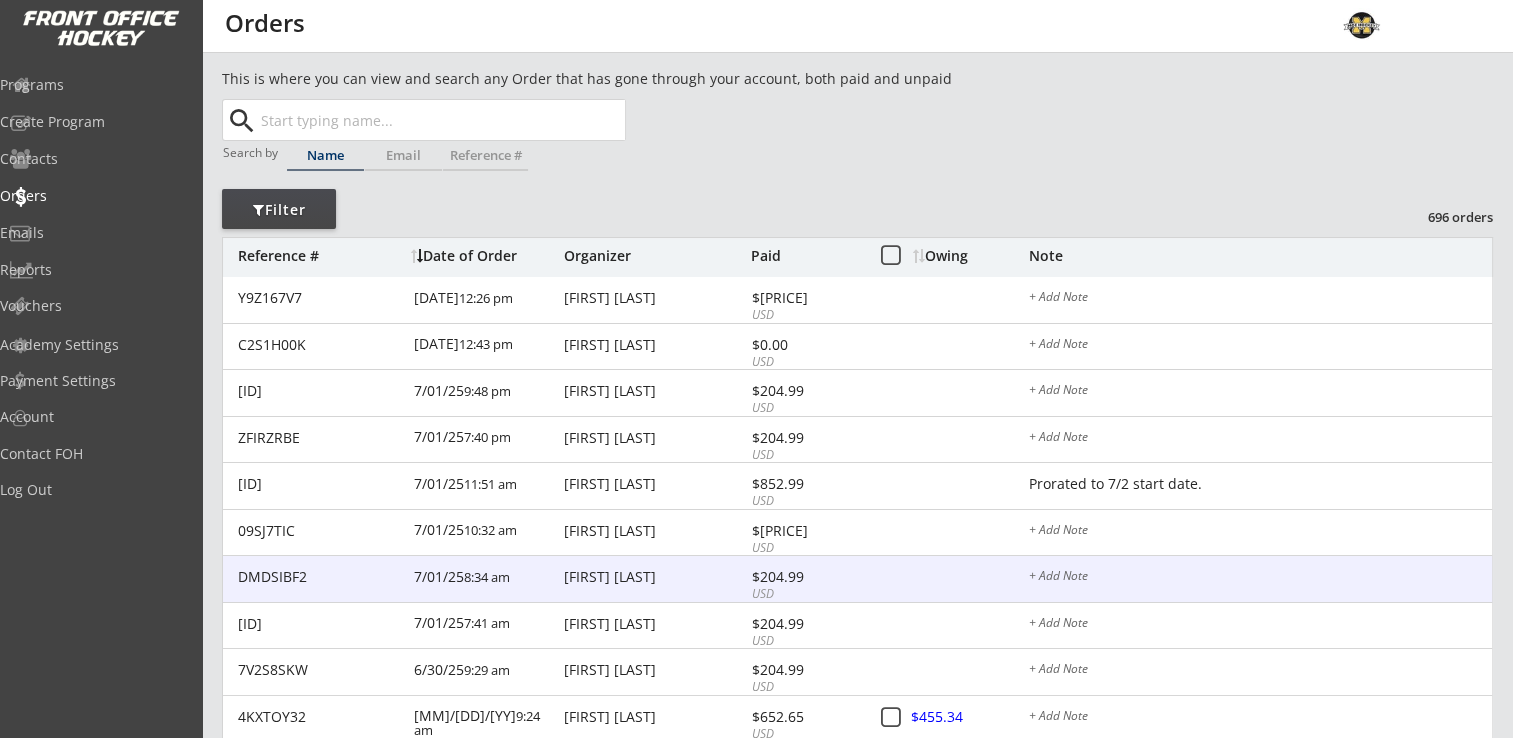 click on "[FIRST] [LAST]" at bounding box center [655, 577] 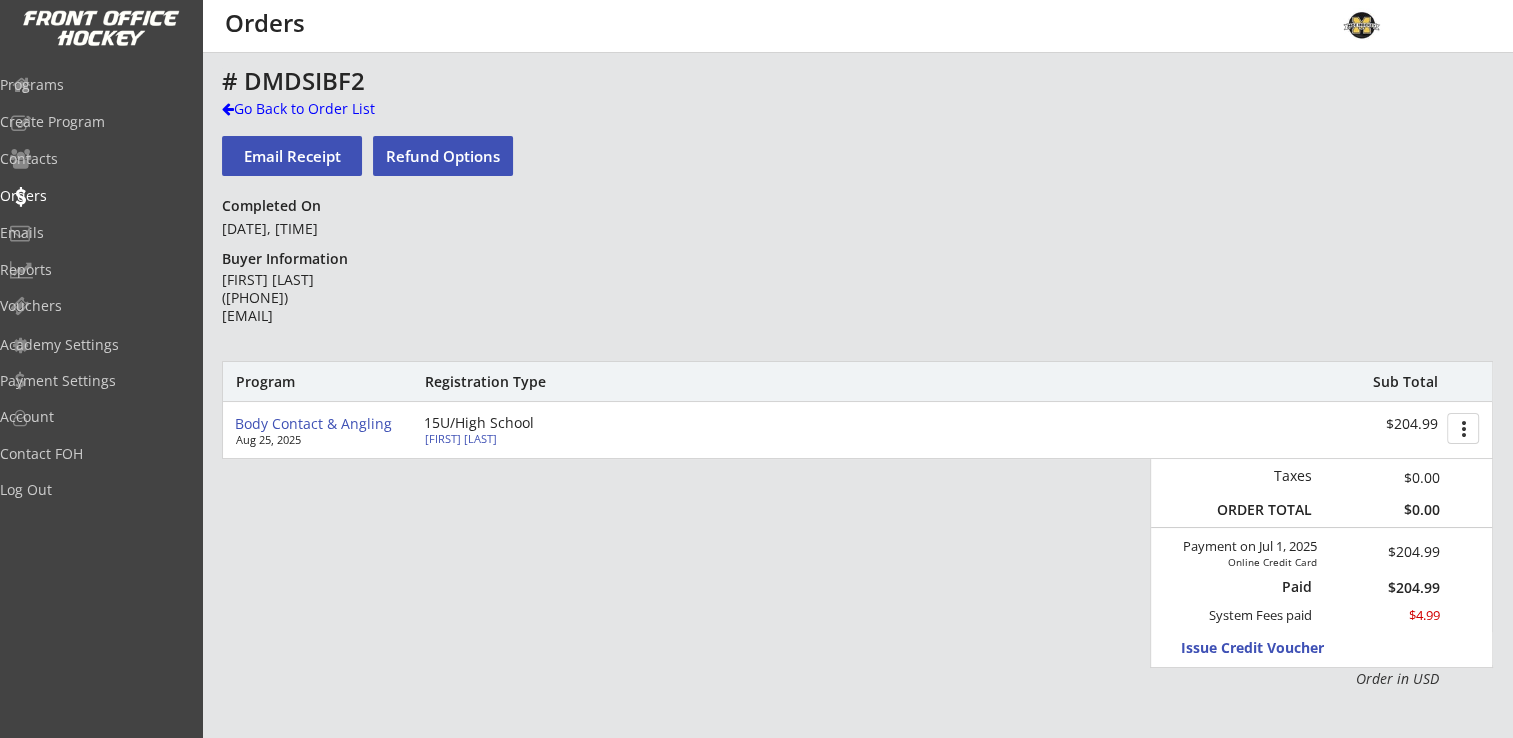 click on "Ava Kennedy" at bounding box center [536, 438] 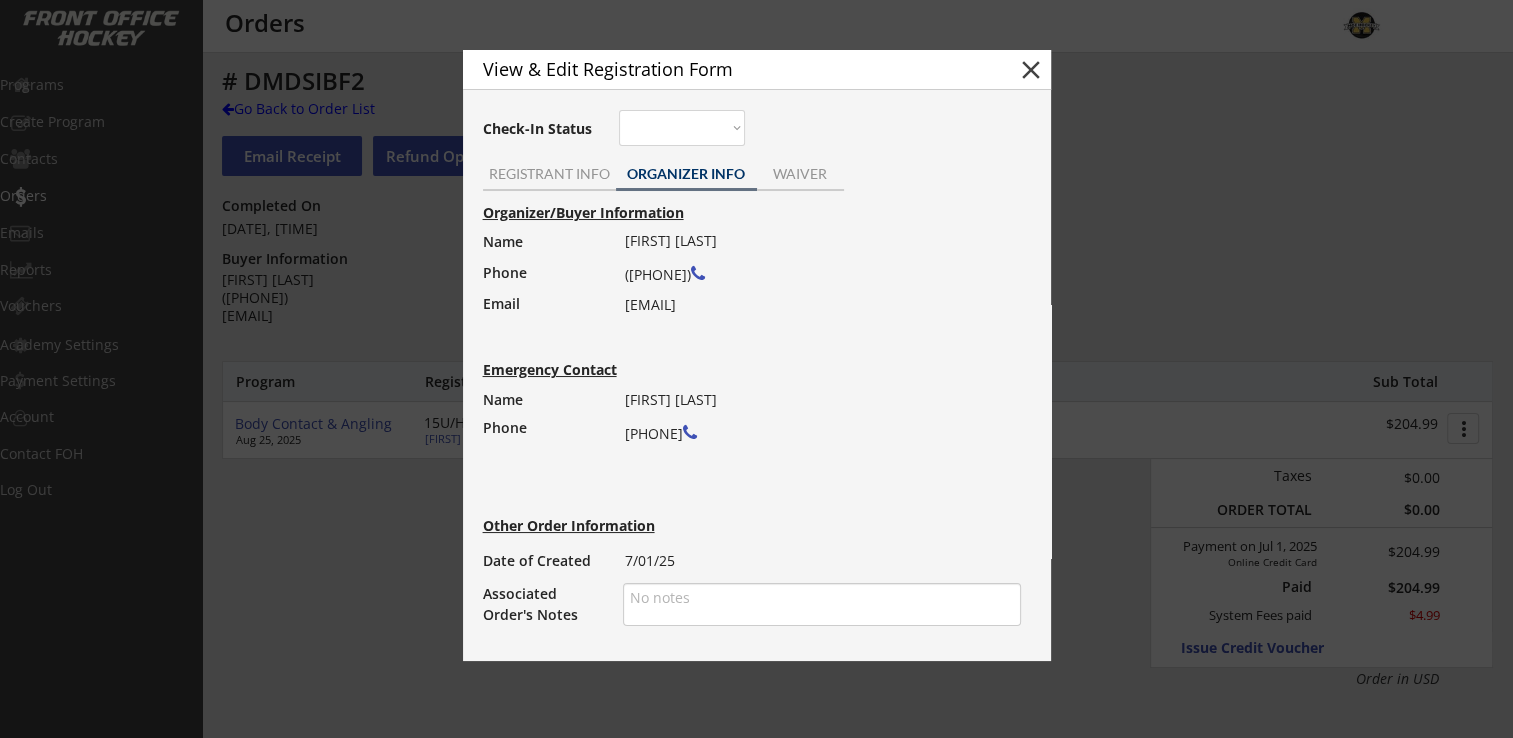 drag, startPoint x: 627, startPoint y: 306, endPoint x: 815, endPoint y: 310, distance: 188.04254 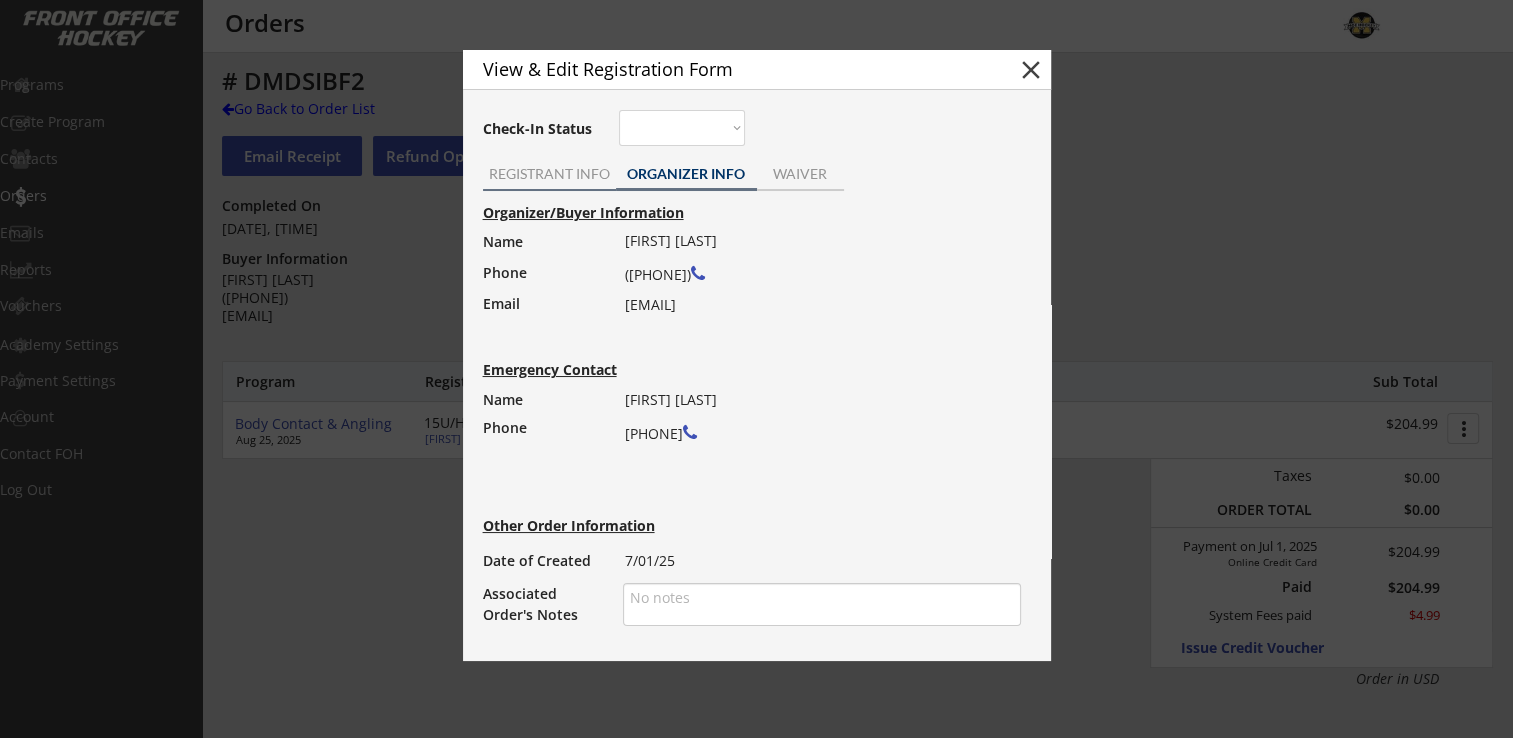 click on "REGISTRANT INFO" at bounding box center (549, 174) 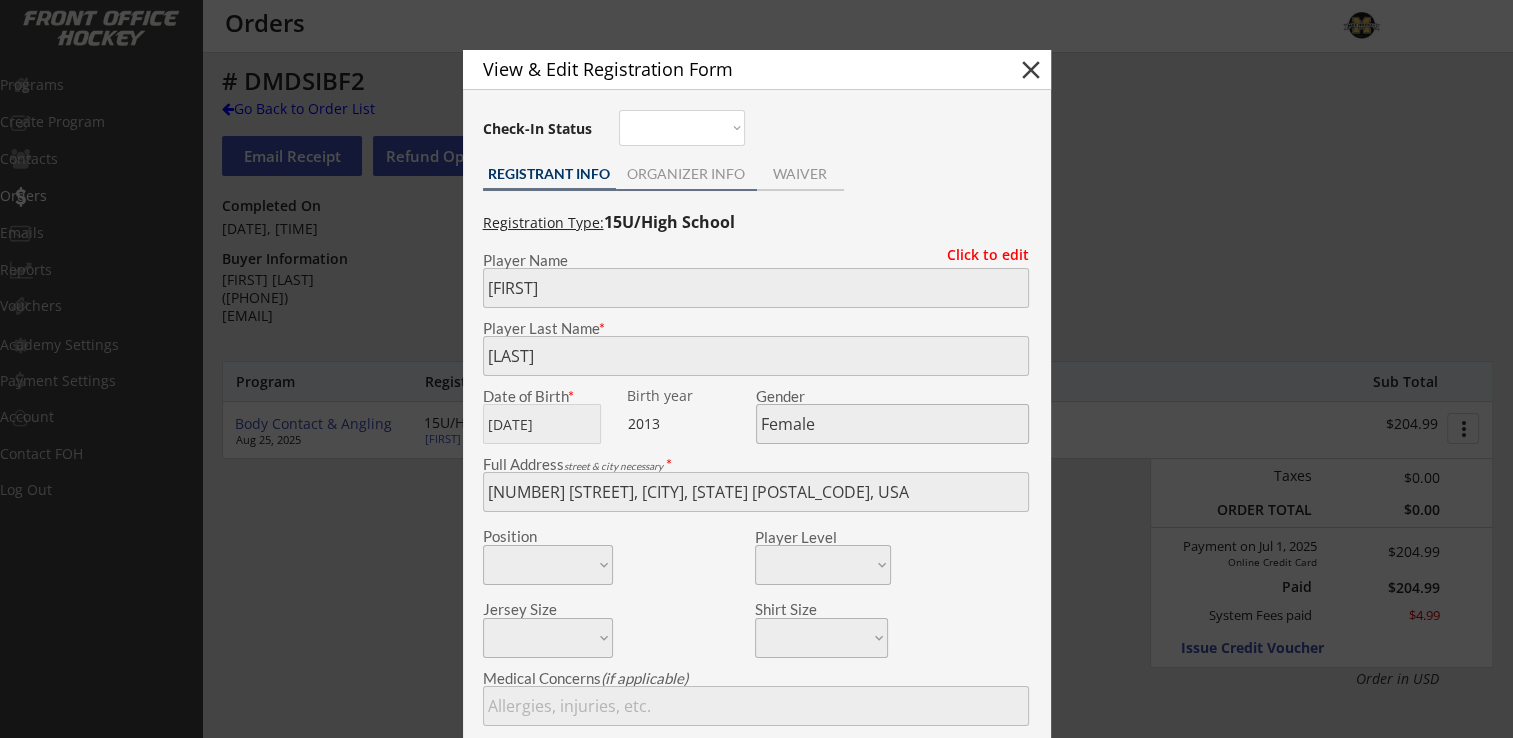 click on "ORGANIZER INFO" at bounding box center (686, 174) 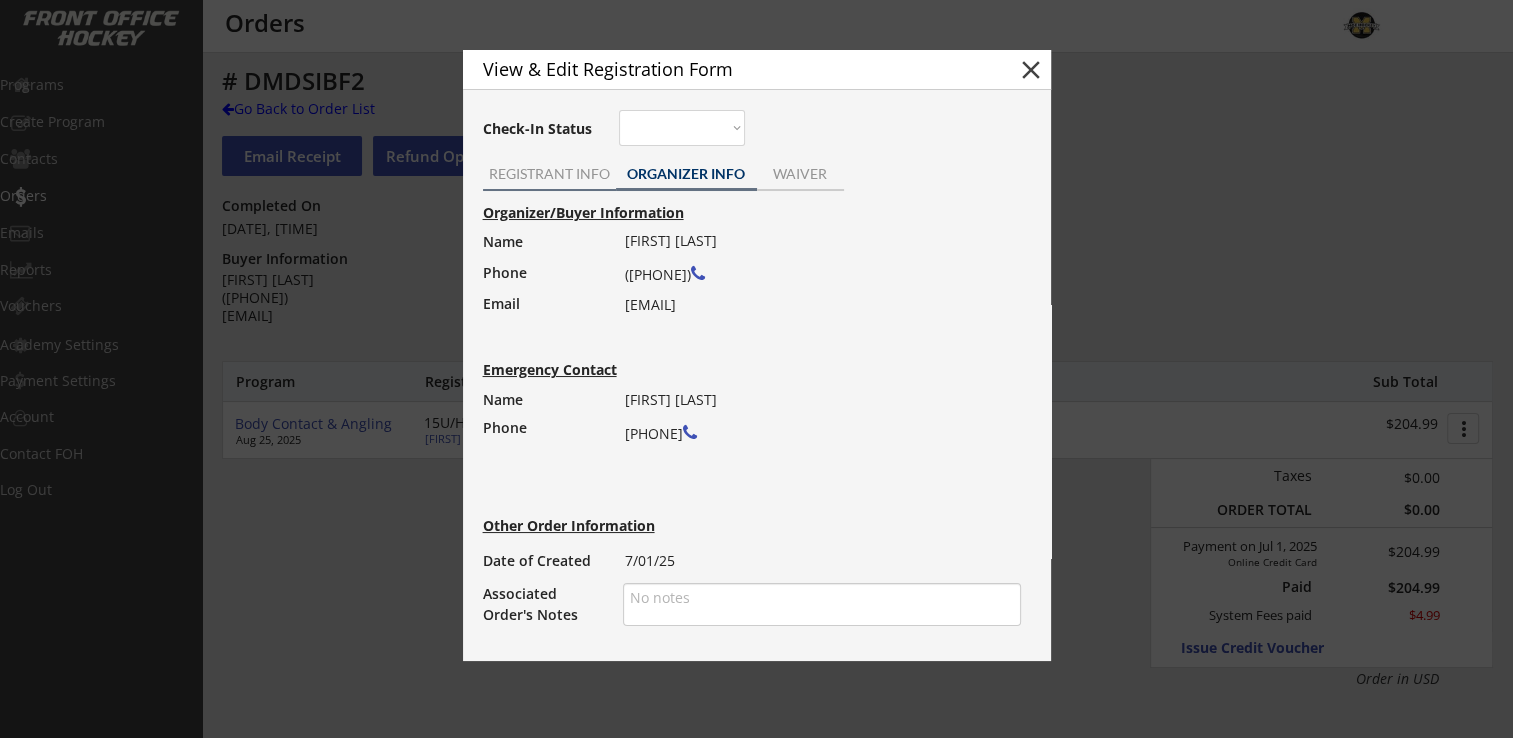 click on "REGISTRANT INFO" at bounding box center [549, 174] 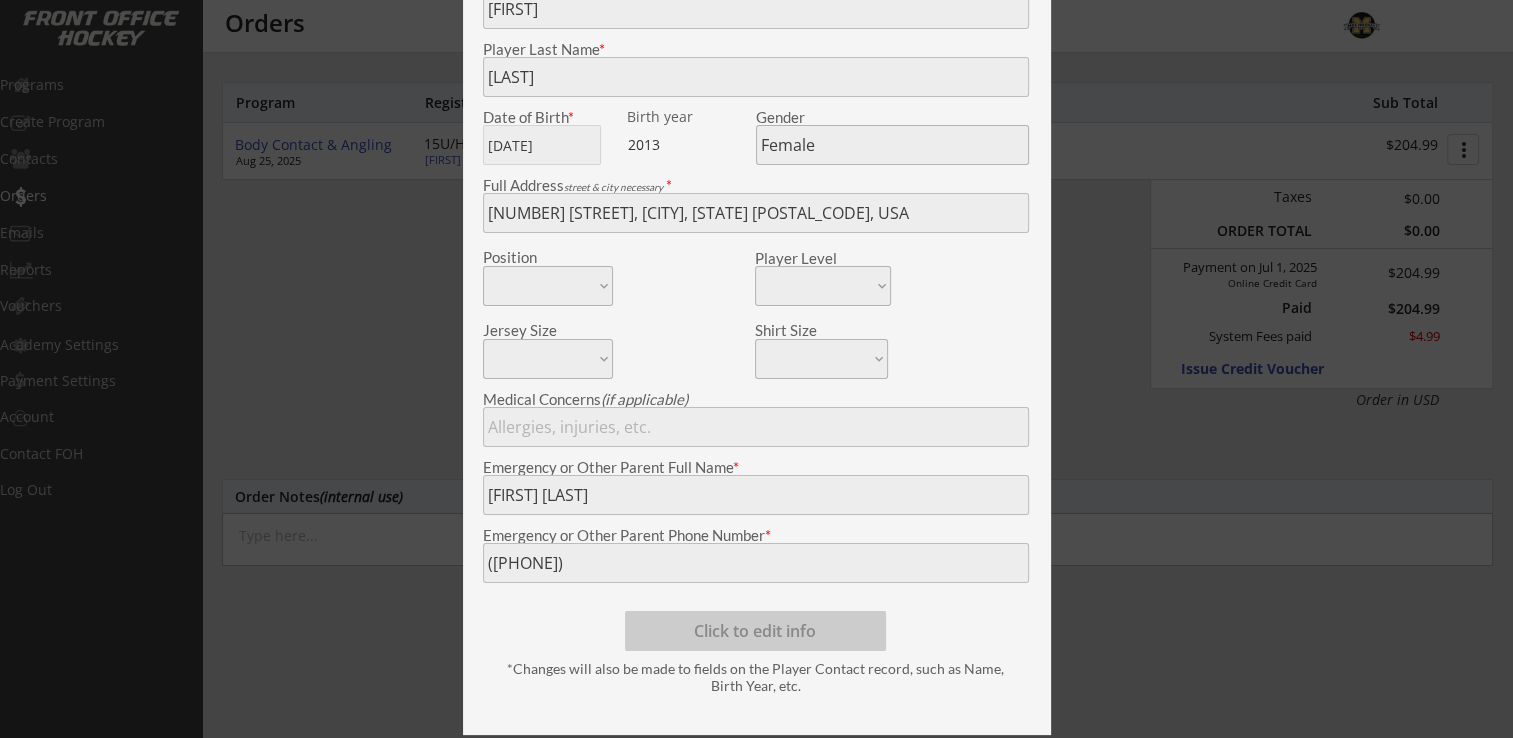 scroll, scrollTop: 400, scrollLeft: 0, axis: vertical 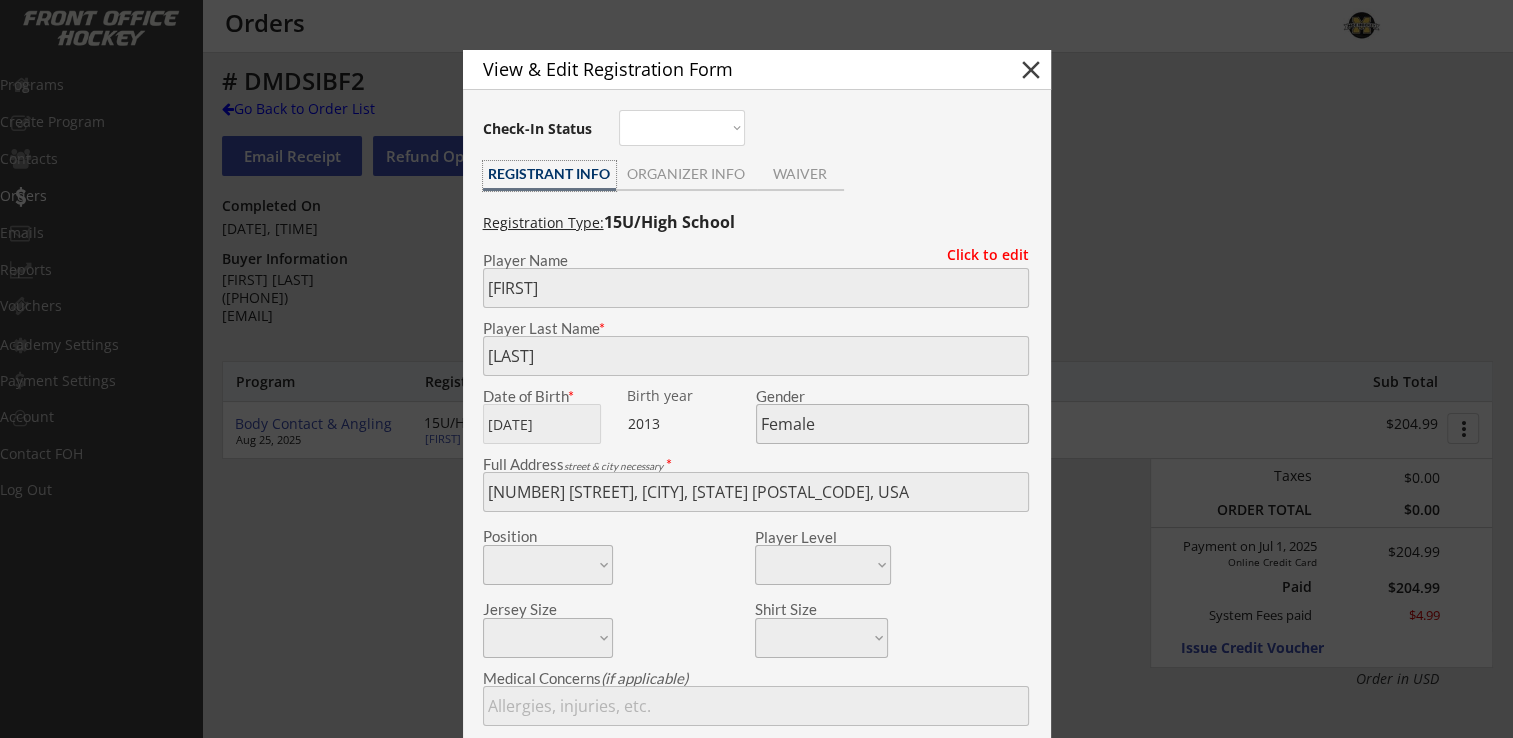 click on "ORGANIZER INFO" at bounding box center [686, 176] 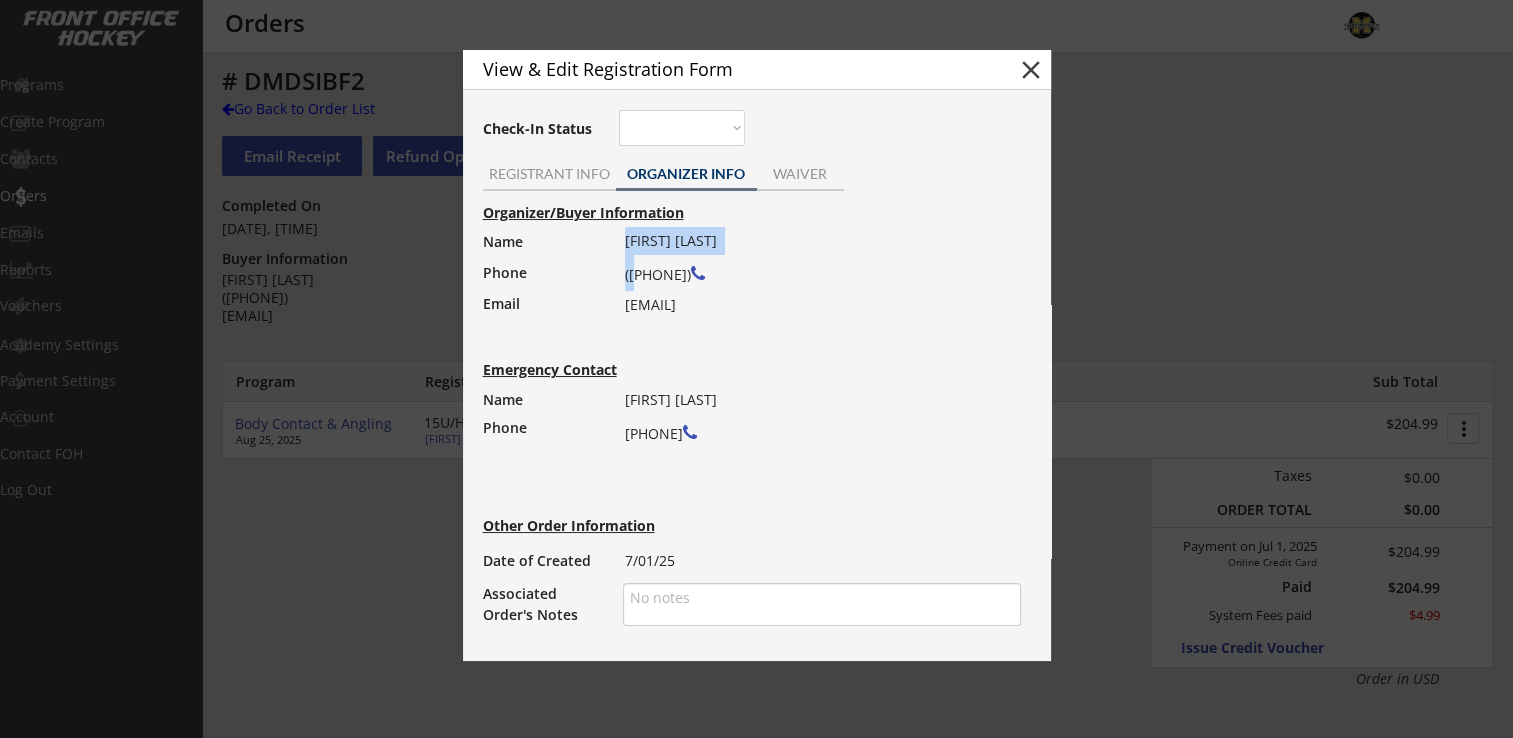 drag, startPoint x: 623, startPoint y: 277, endPoint x: 637, endPoint y: 277, distance: 14 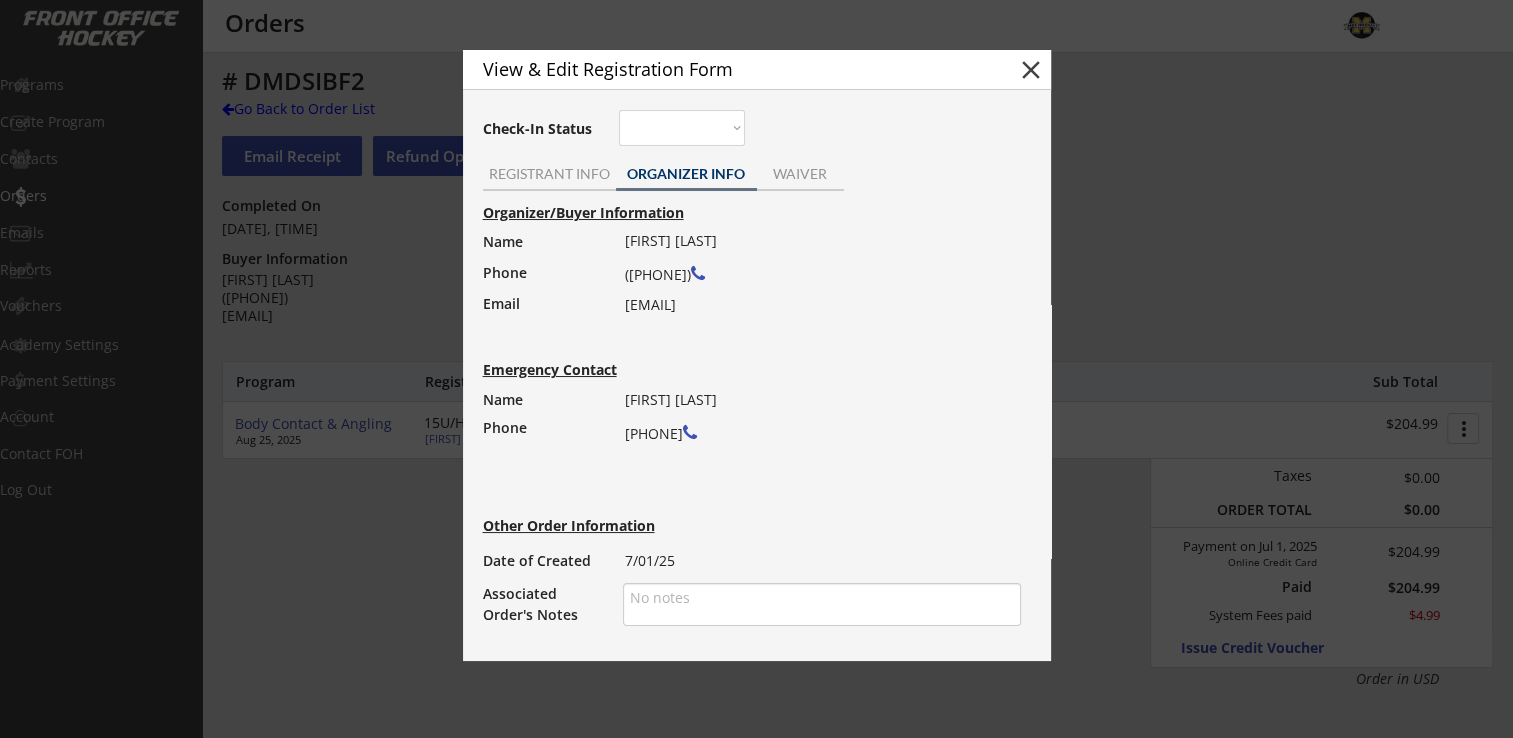 drag, startPoint x: 637, startPoint y: 277, endPoint x: 594, endPoint y: 279, distance: 43.046486 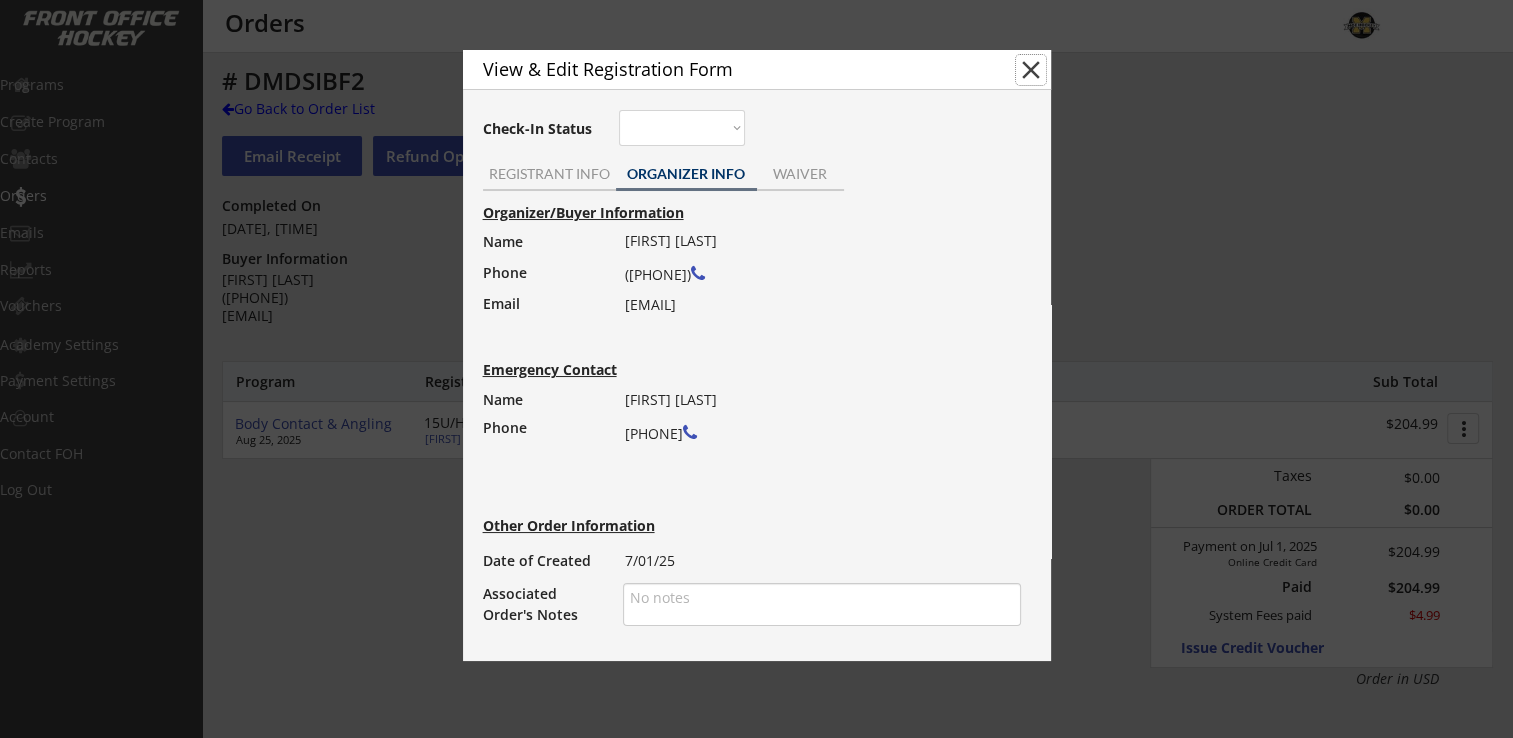 click on "close" at bounding box center [1031, 70] 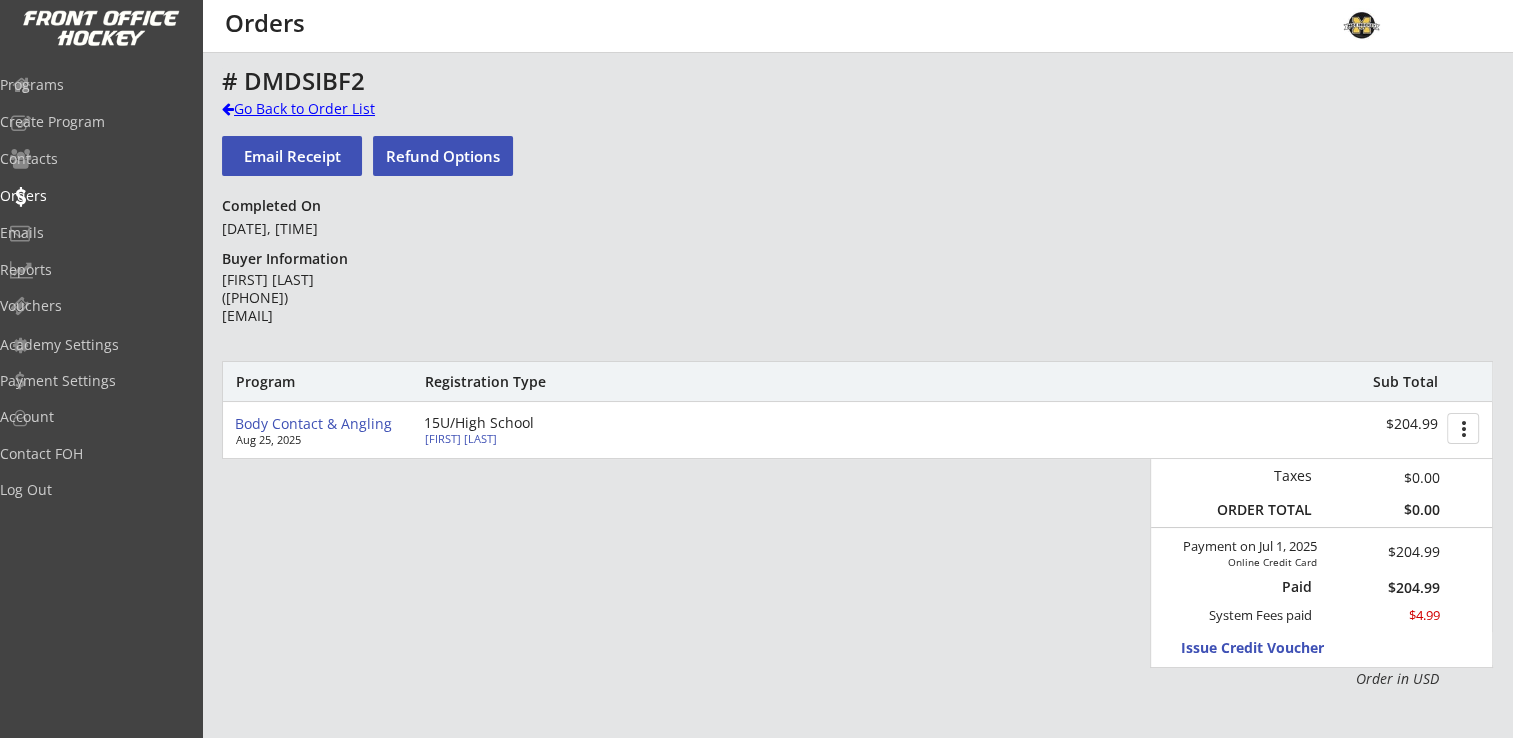 click on "Go Back to Order List" at bounding box center (325, 109) 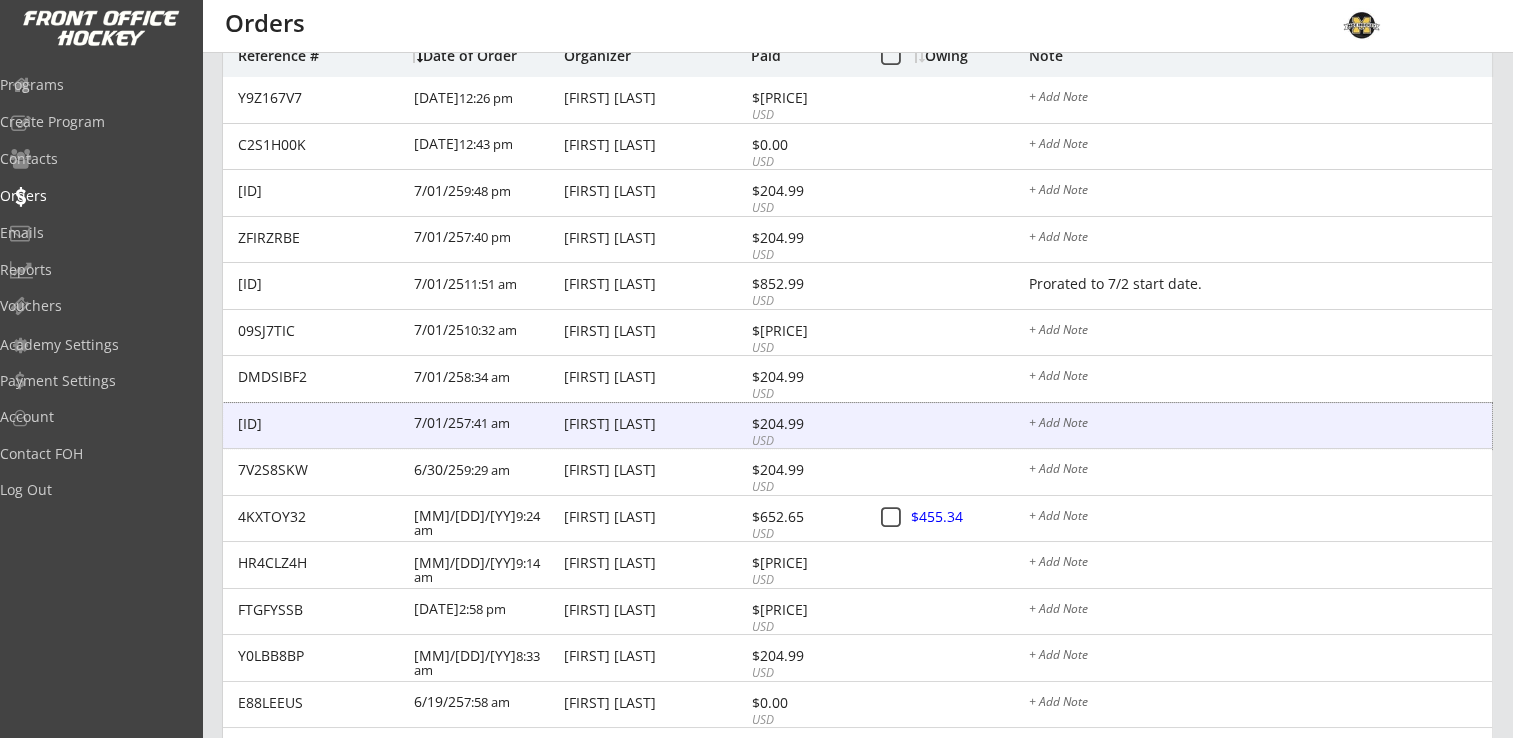click on "[FIRST] [LAST]" at bounding box center (655, 424) 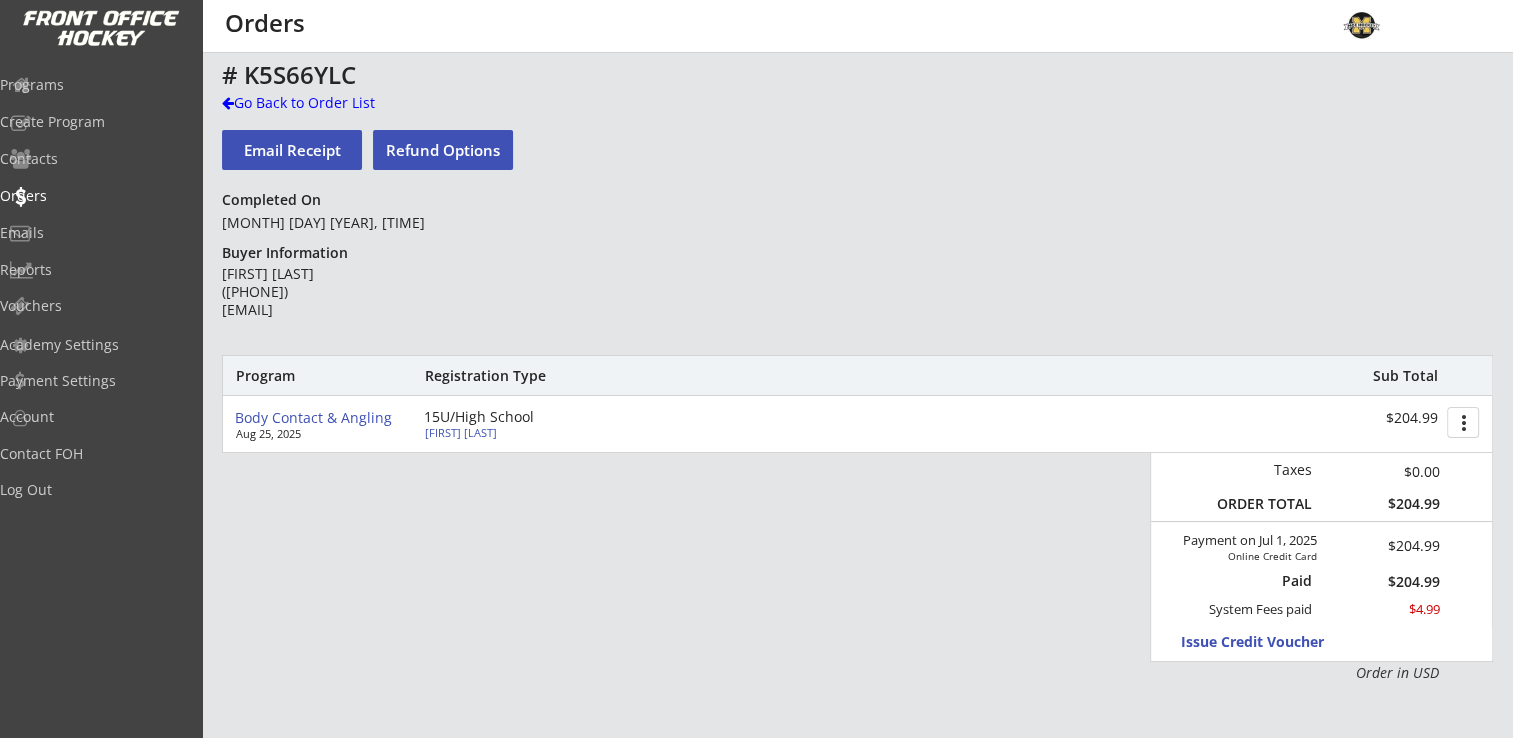 scroll, scrollTop: 0, scrollLeft: 0, axis: both 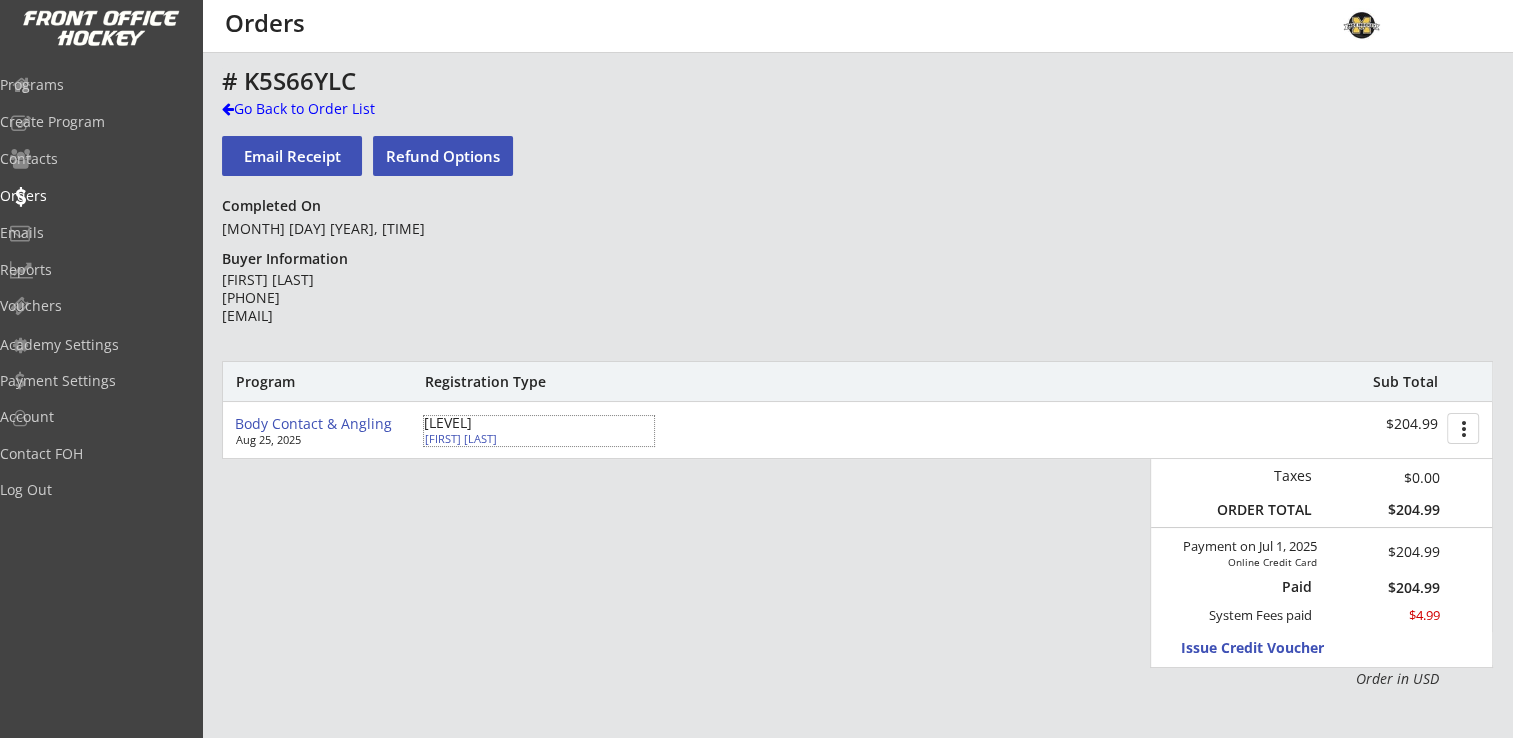 click on "Liliah Koski" at bounding box center [536, 438] 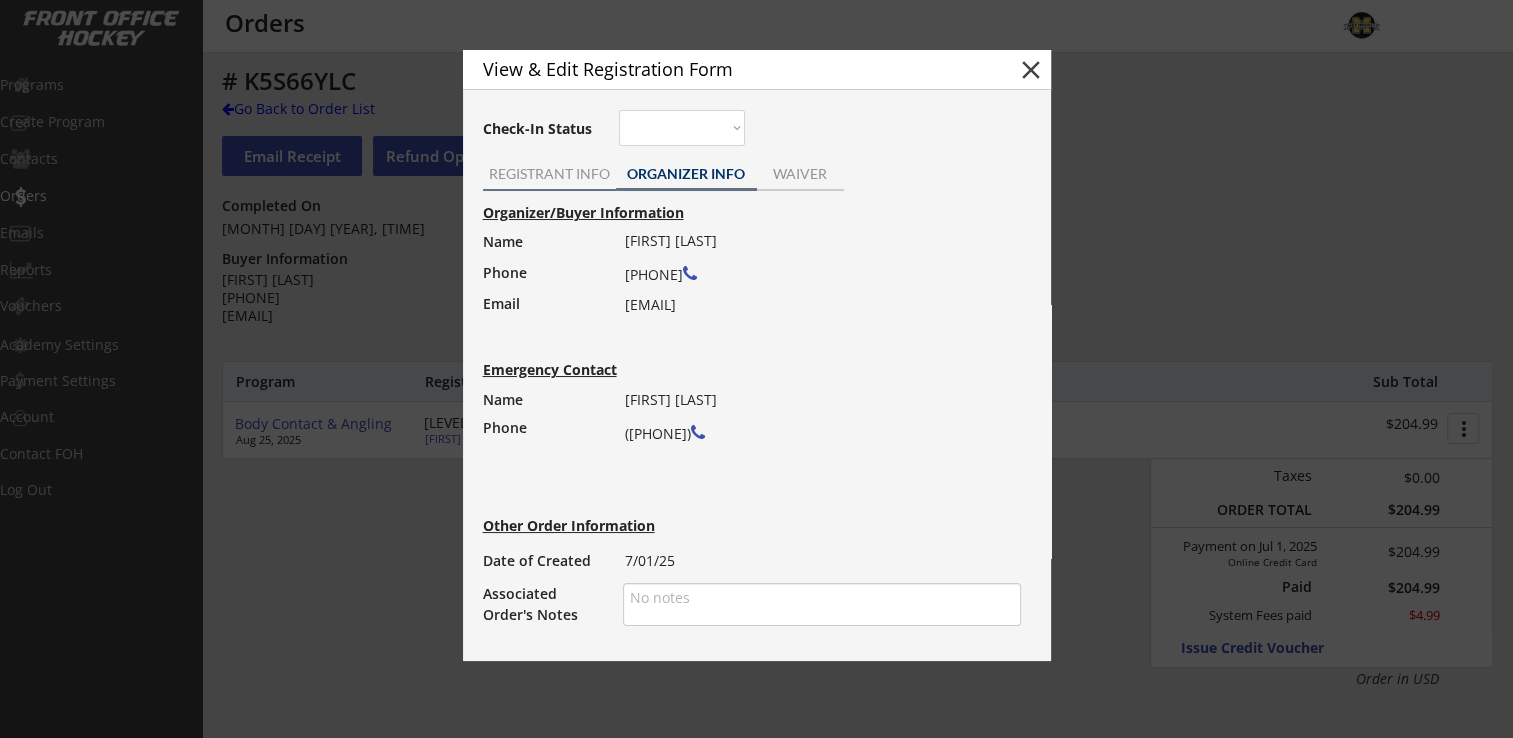 click on "REGISTRANT INFO" at bounding box center [549, 176] 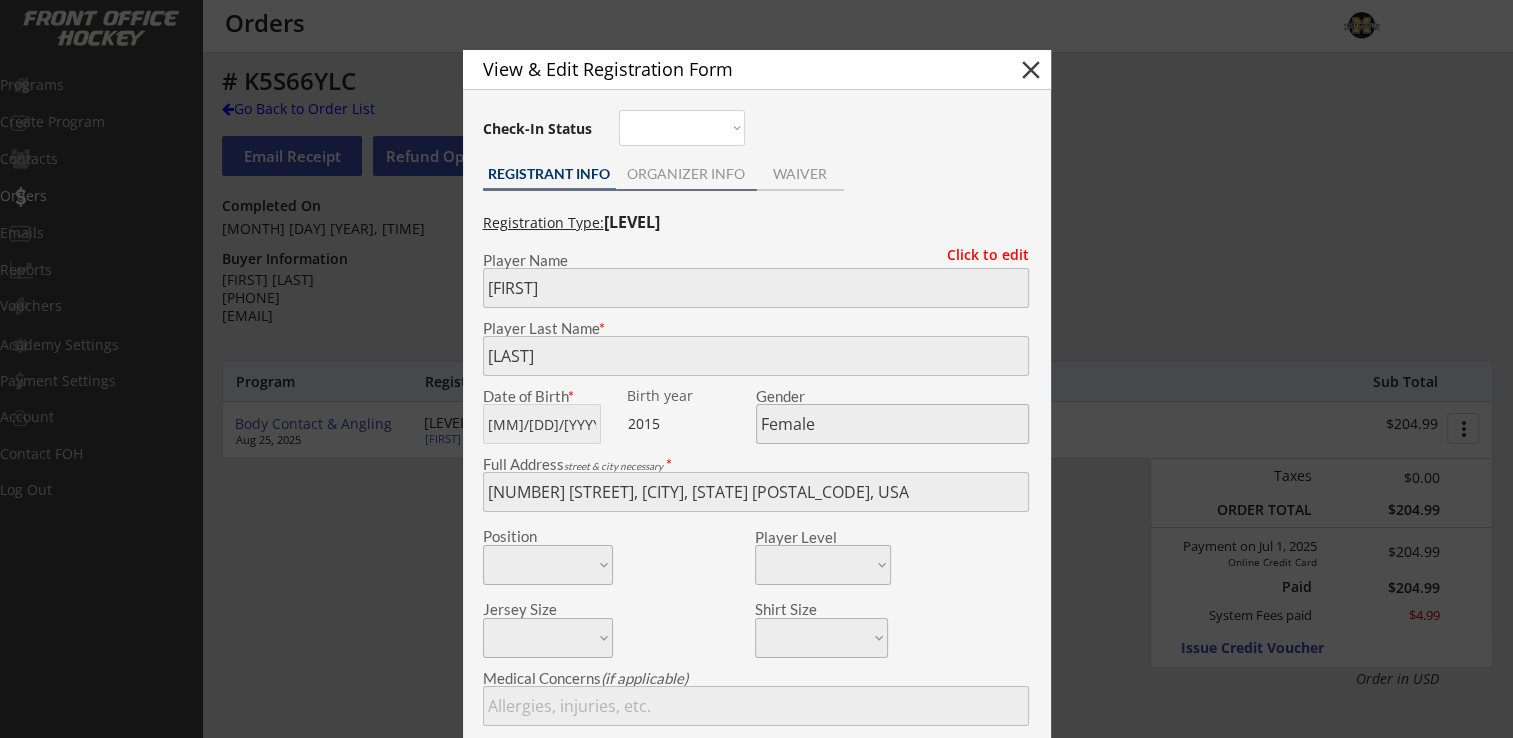 click on "ORGANIZER INFO" at bounding box center [686, 174] 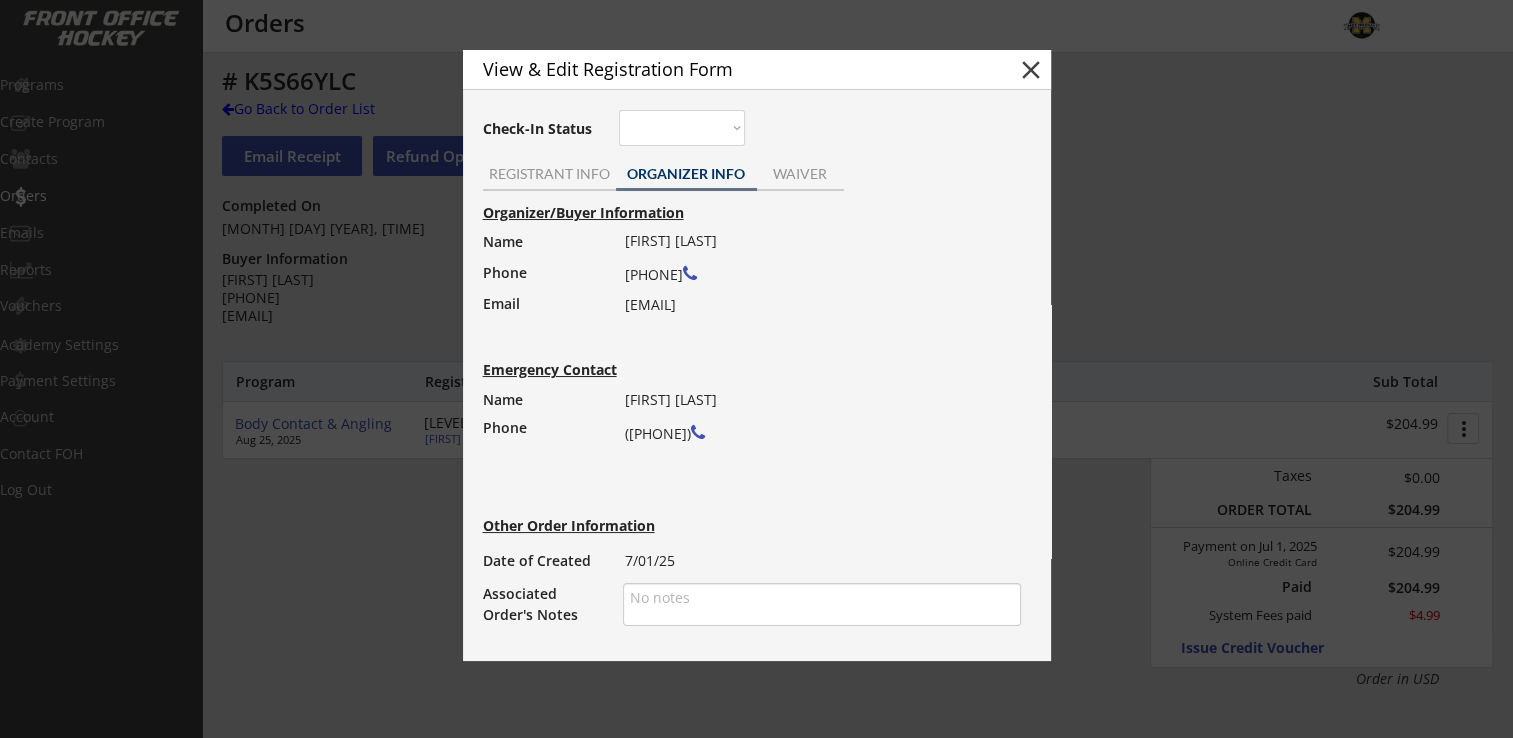drag, startPoint x: 625, startPoint y: 306, endPoint x: 771, endPoint y: 308, distance: 146.0137 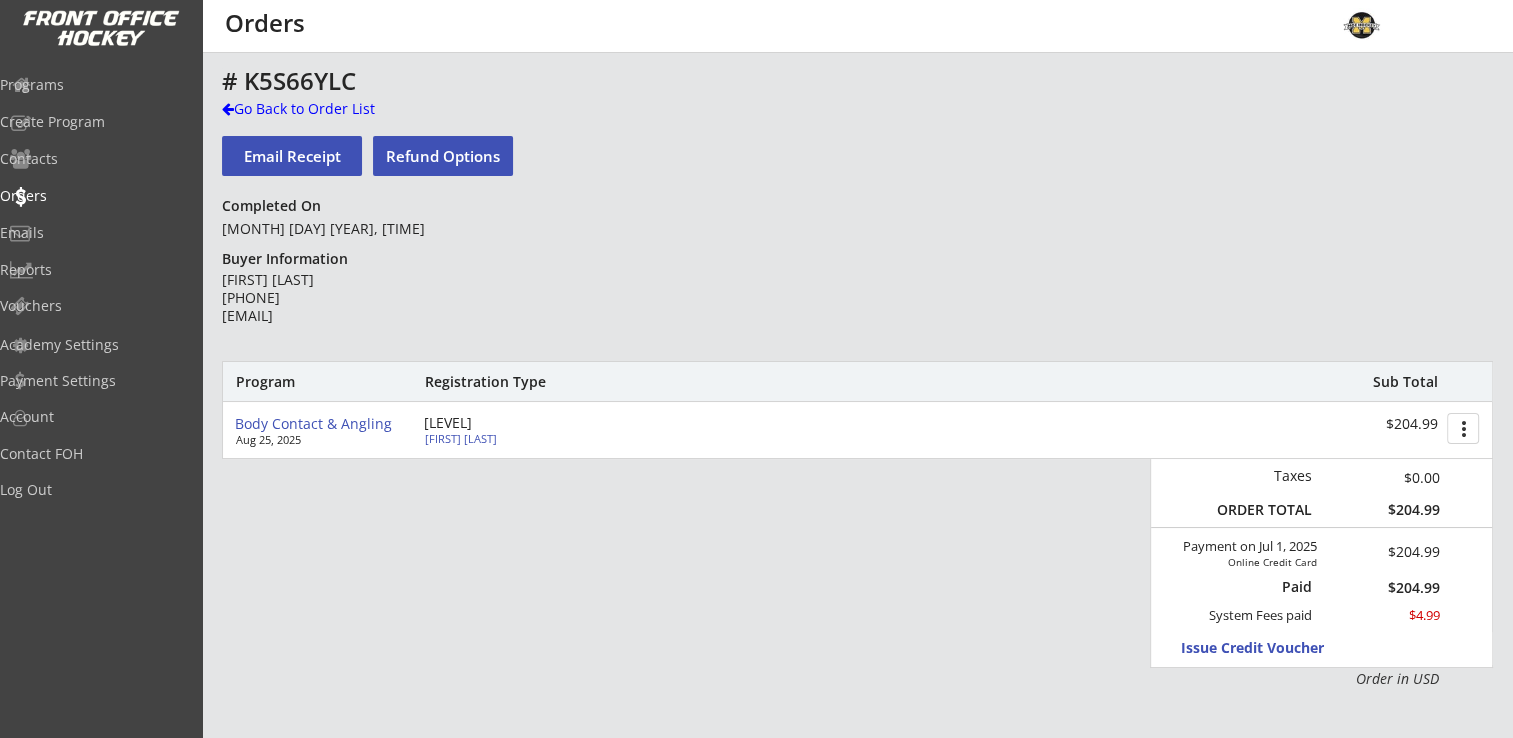 click on "# K5S66YLC" at bounding box center (701, 81) 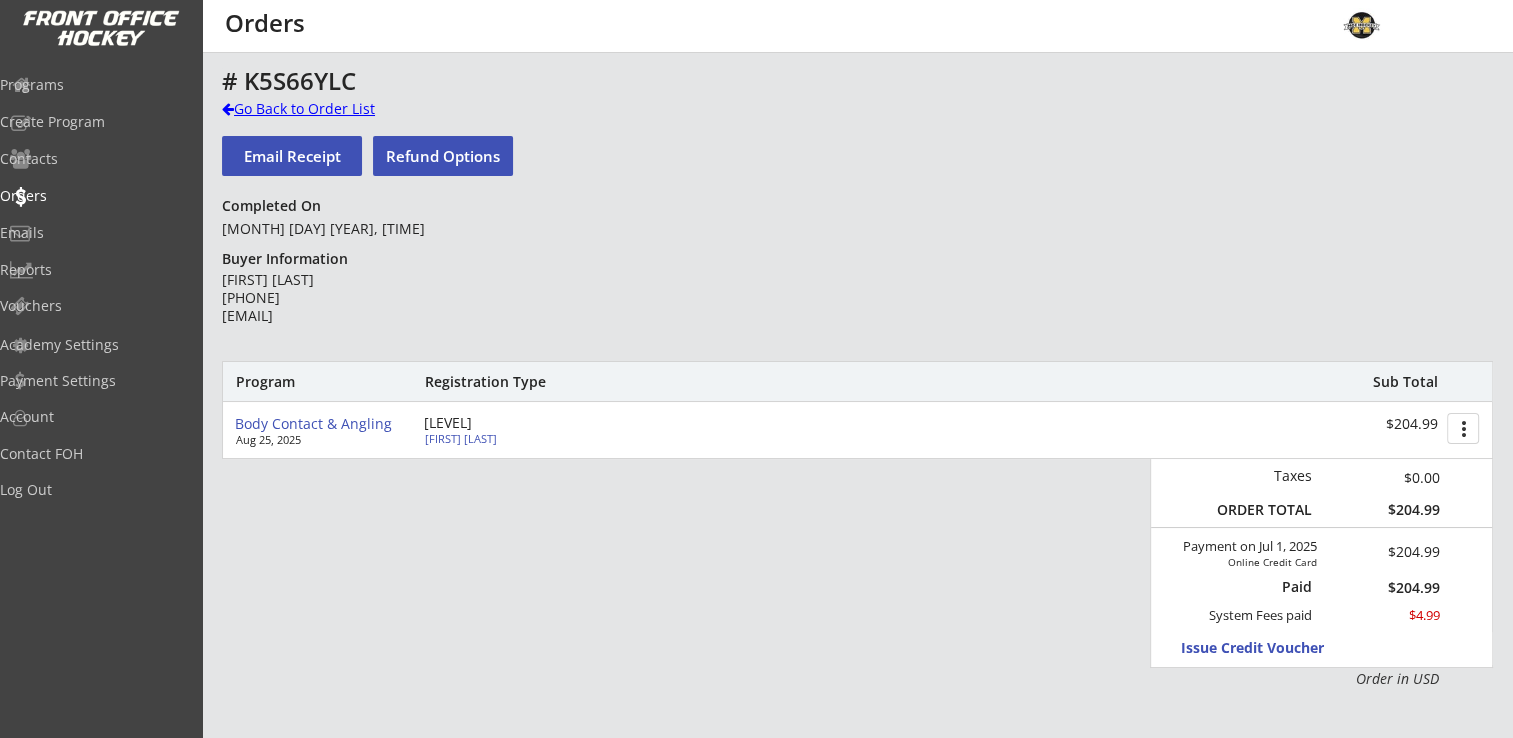 click on "Go Back to Order List" at bounding box center (325, 109) 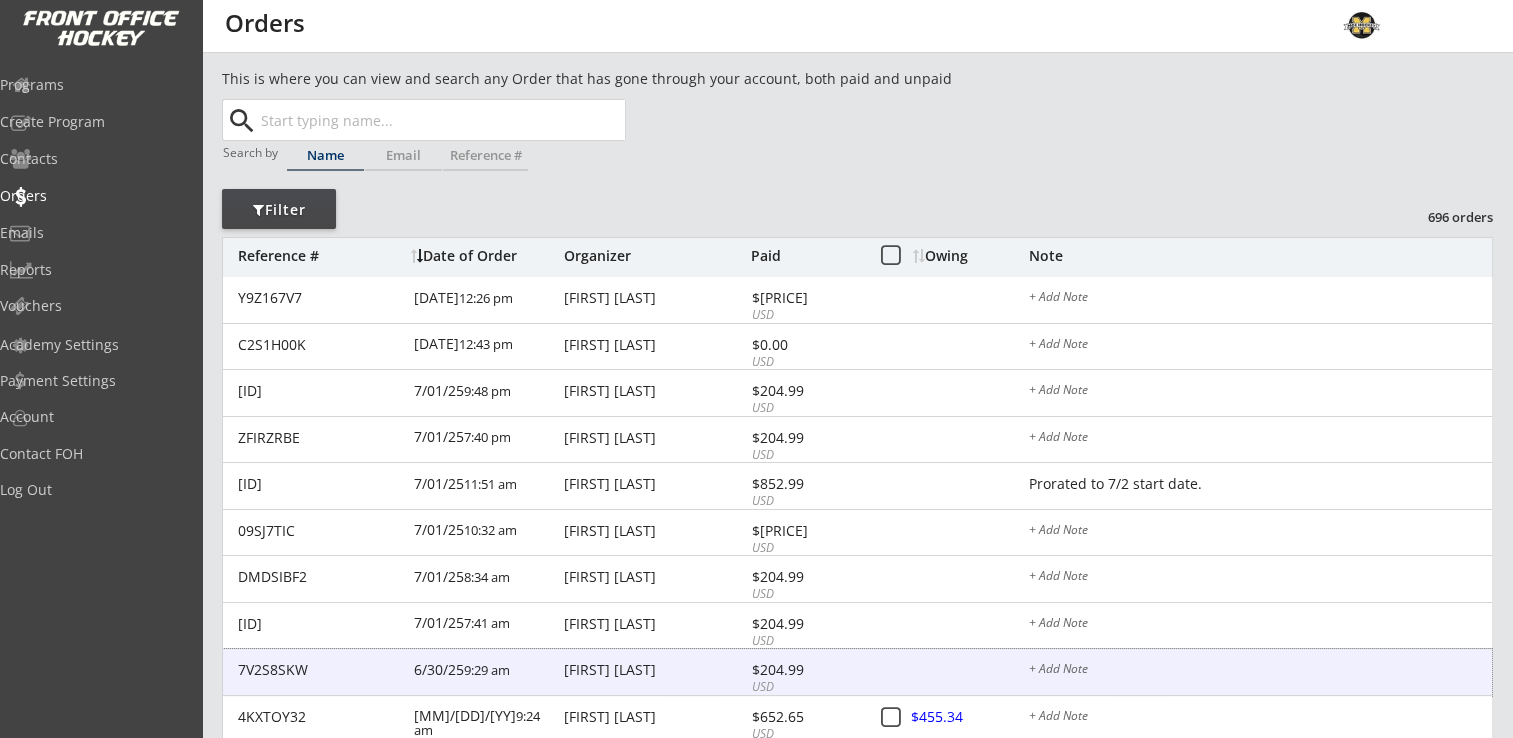 click on "[FIRST] [LAST]" at bounding box center (655, 670) 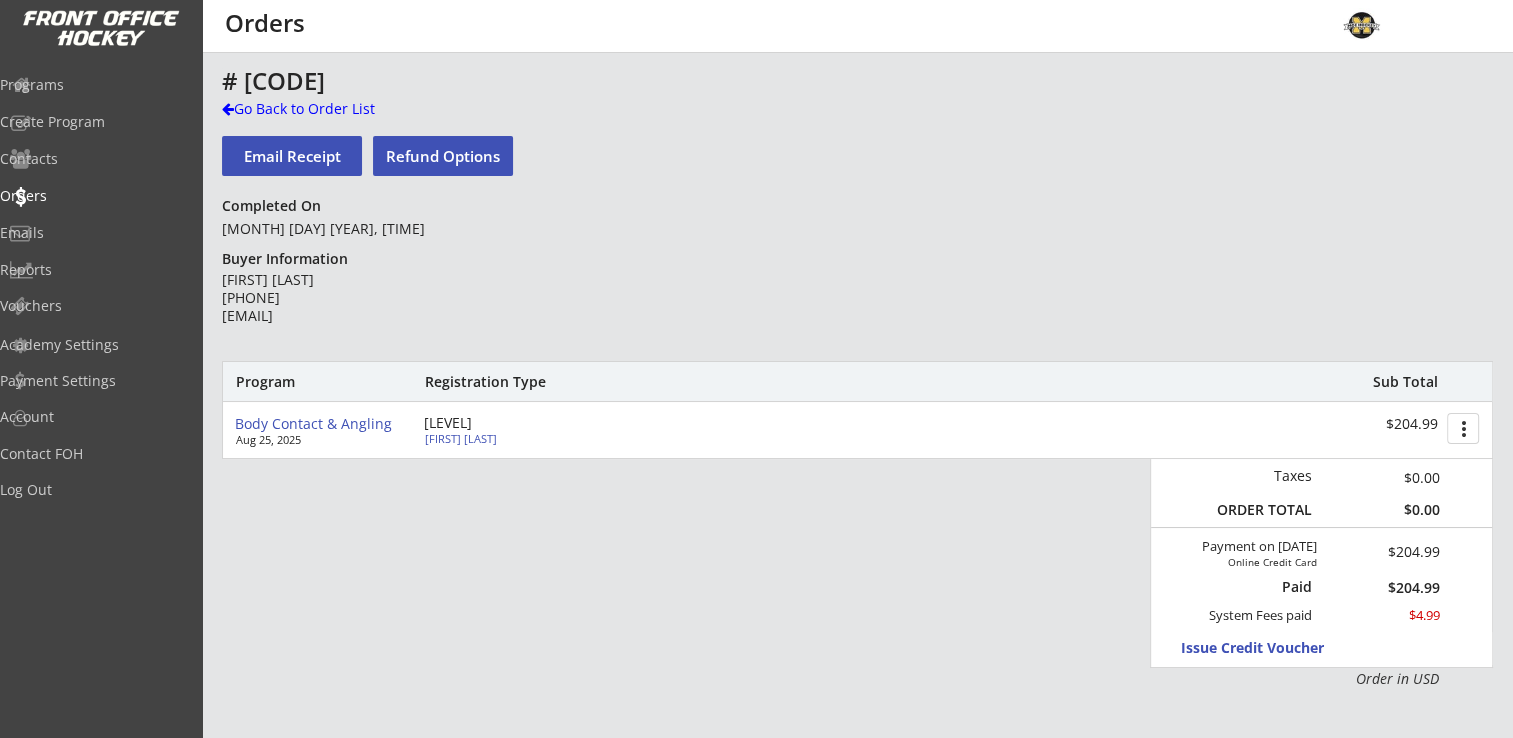 click on "Tessa Koski" at bounding box center (536, 438) 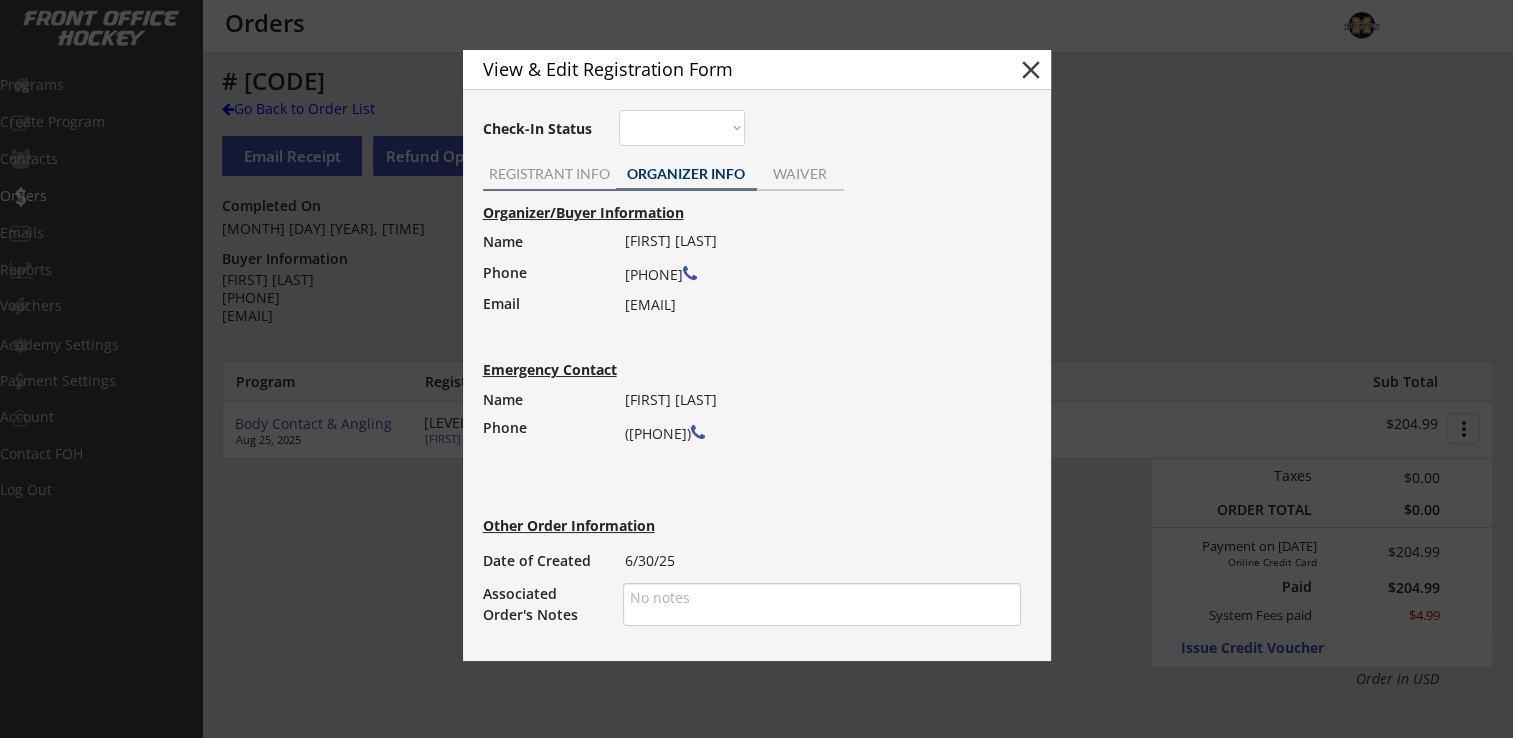 click on "REGISTRANT INFO" at bounding box center [549, 176] 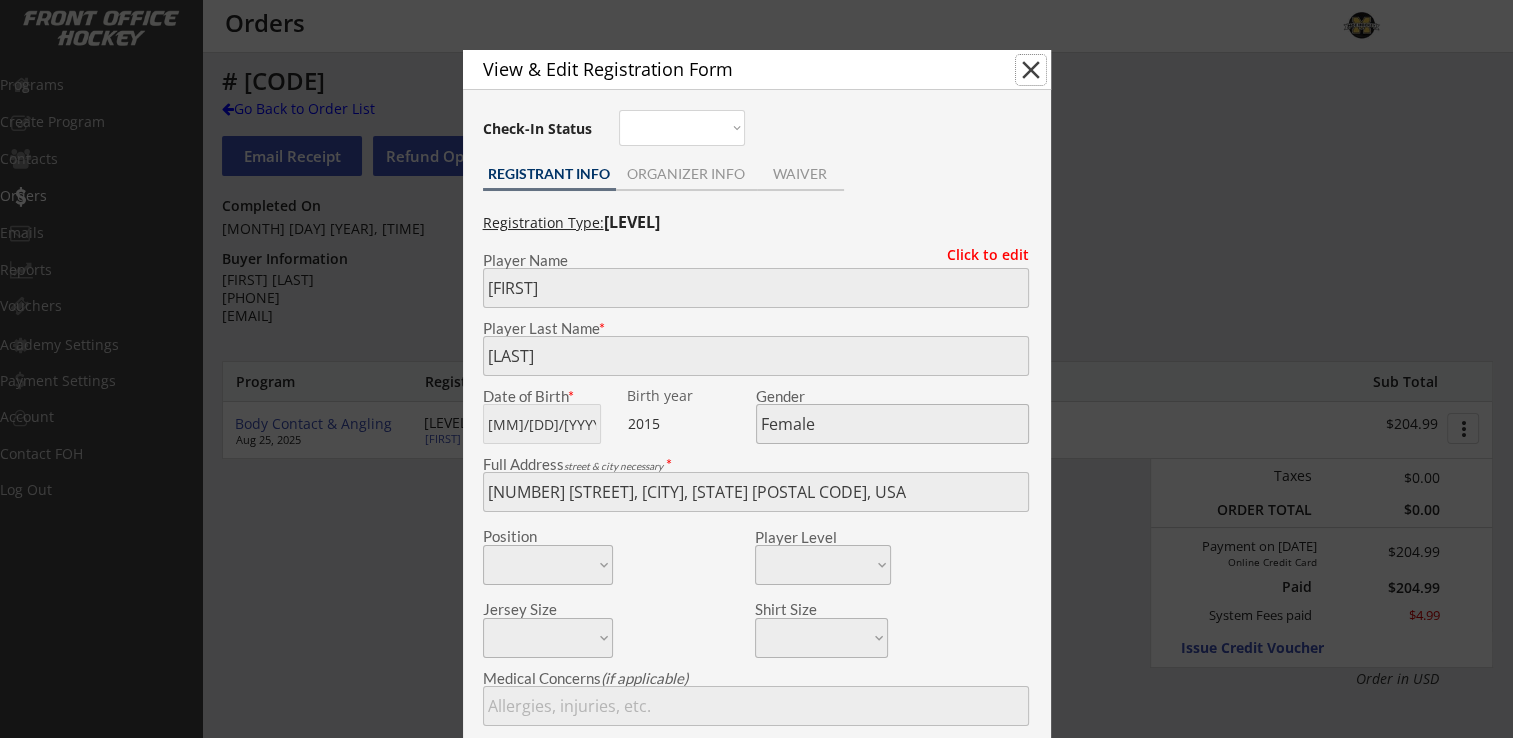 click on "close" at bounding box center [1031, 70] 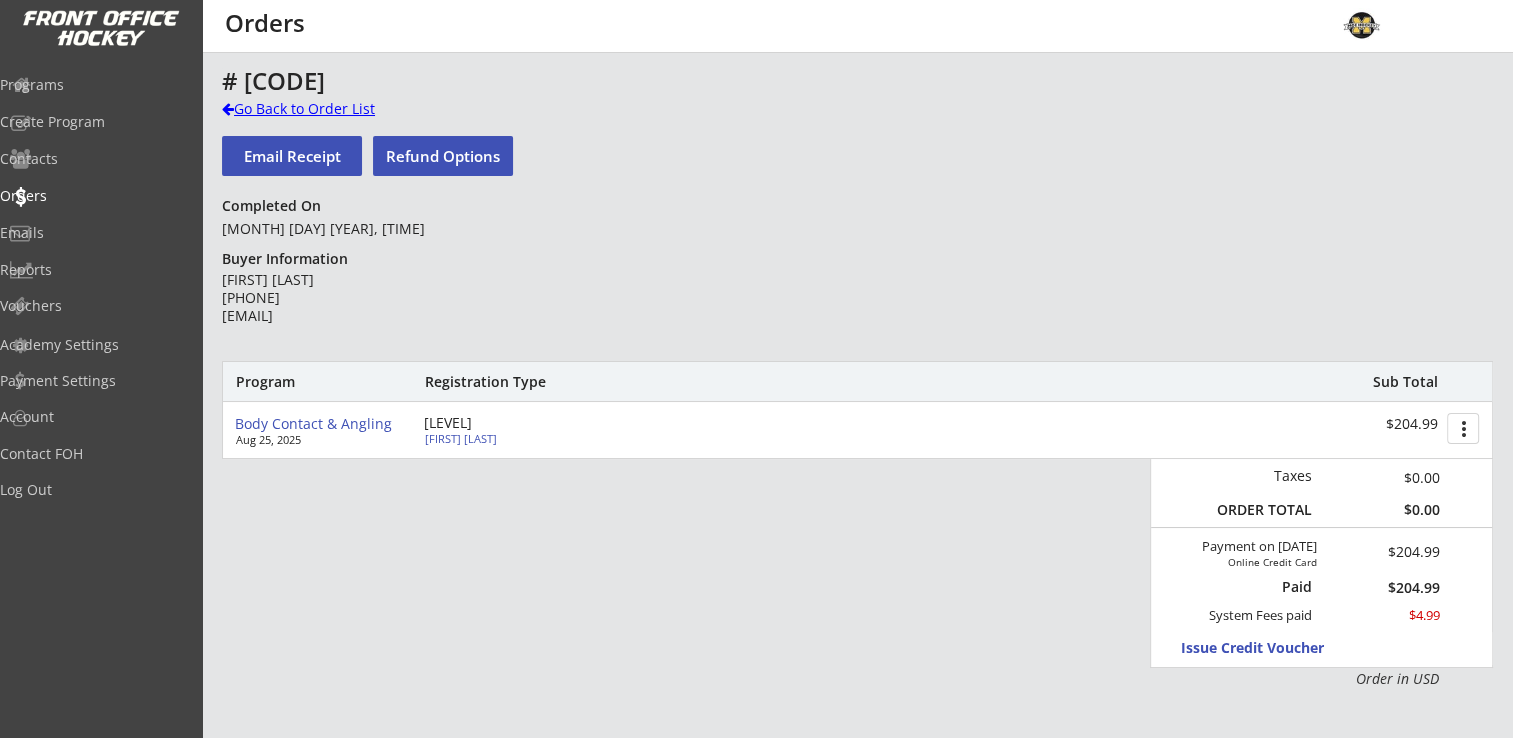 click on "Go Back to Order List" at bounding box center [325, 109] 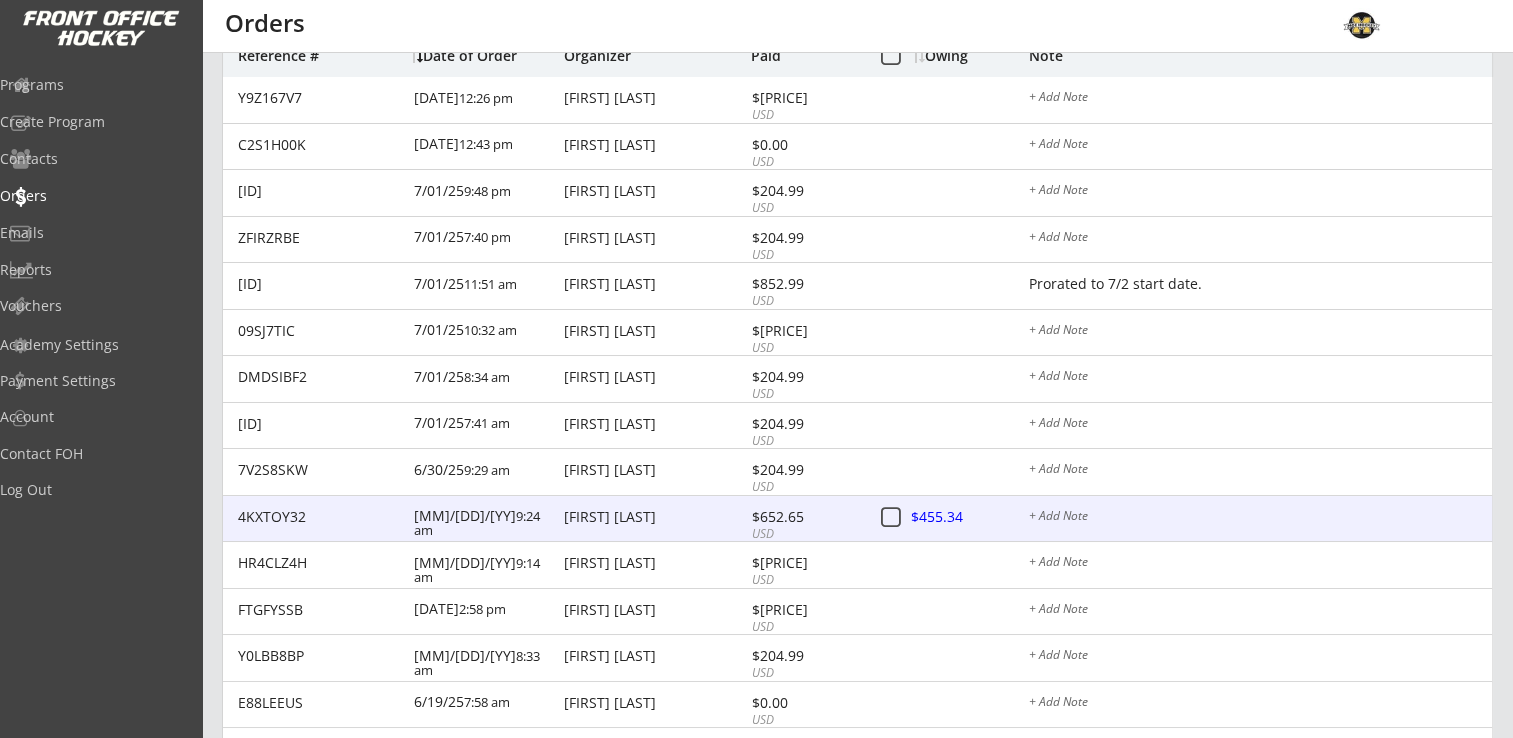 click on "[FIRST] [LAST]" at bounding box center (655, 517) 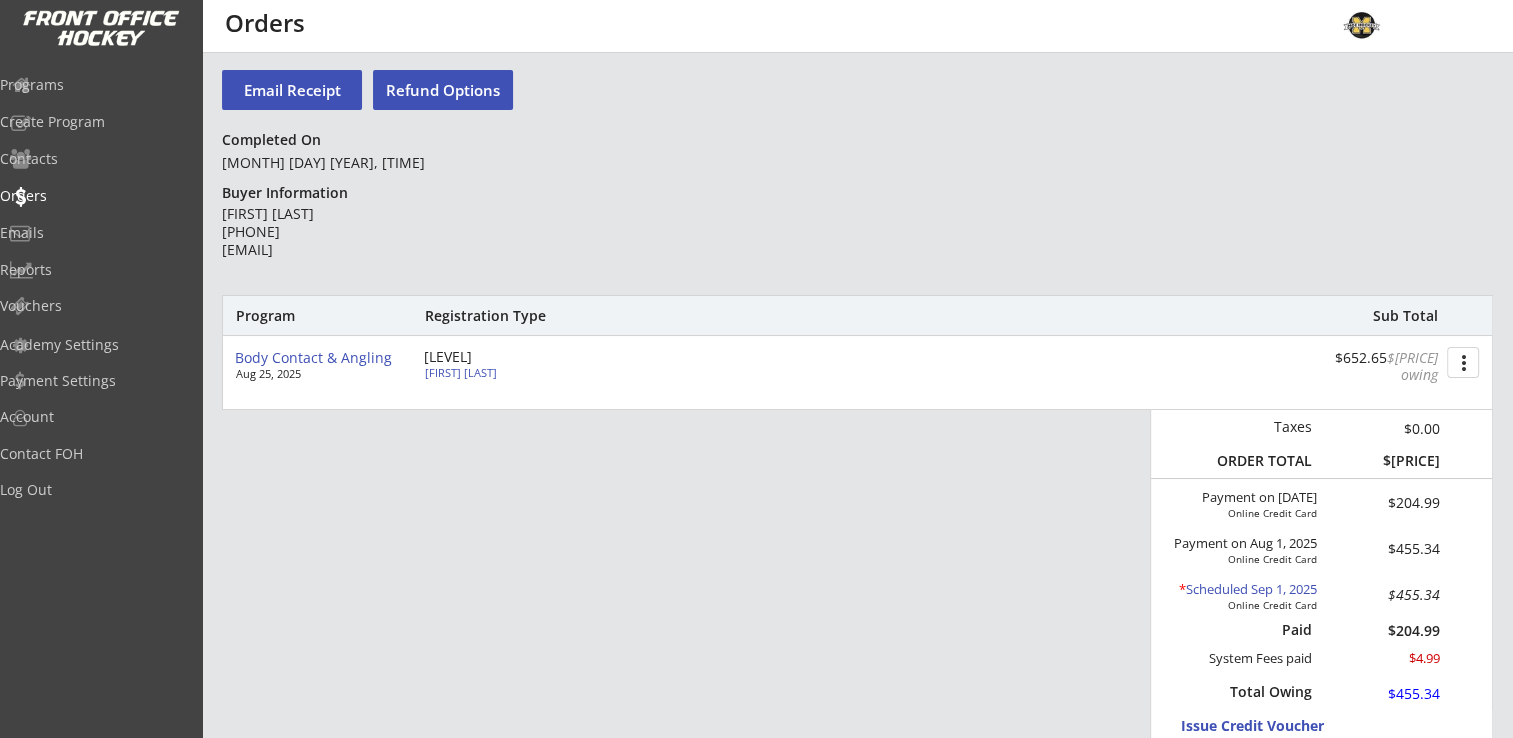 scroll, scrollTop: 0, scrollLeft: 0, axis: both 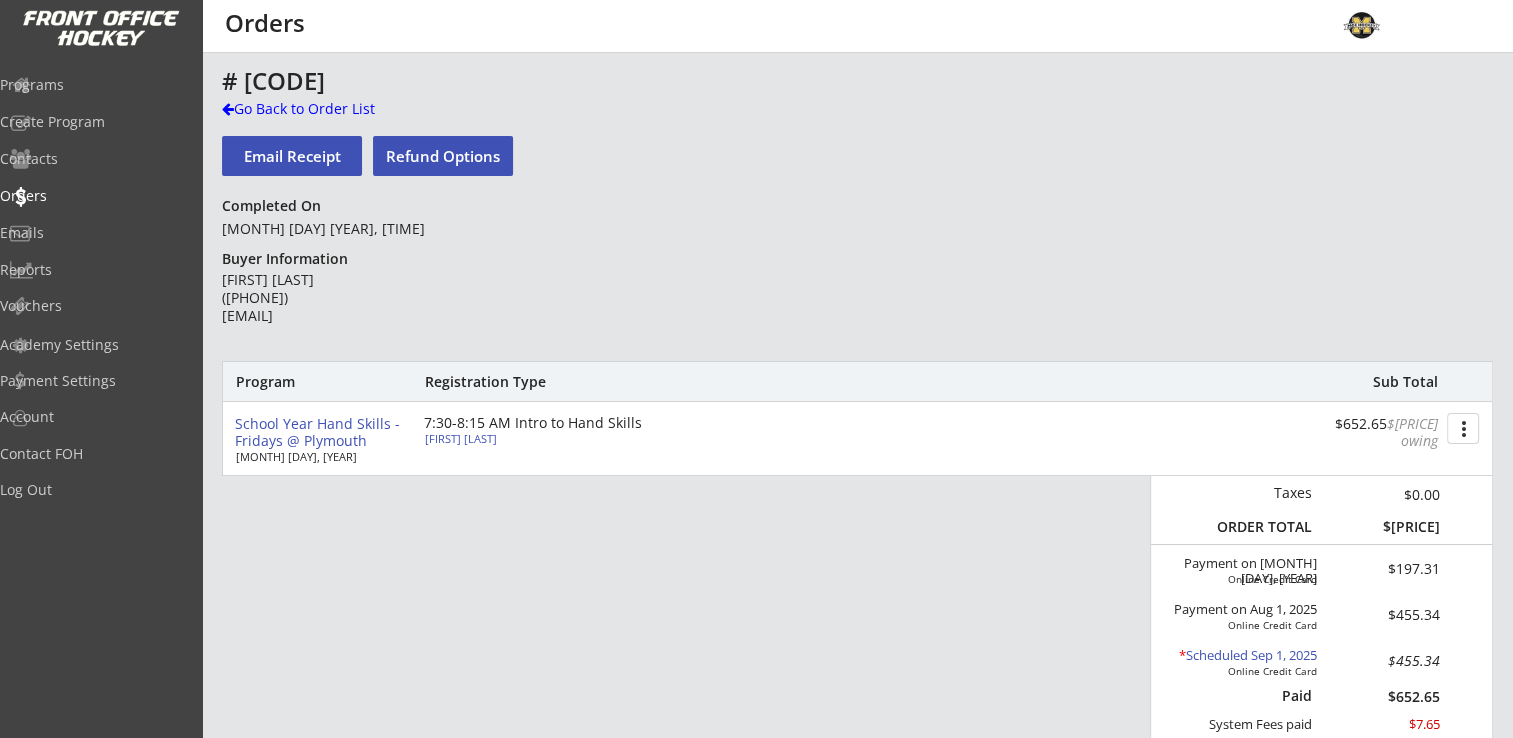 click on "Maisy Weekly" at bounding box center [536, 438] 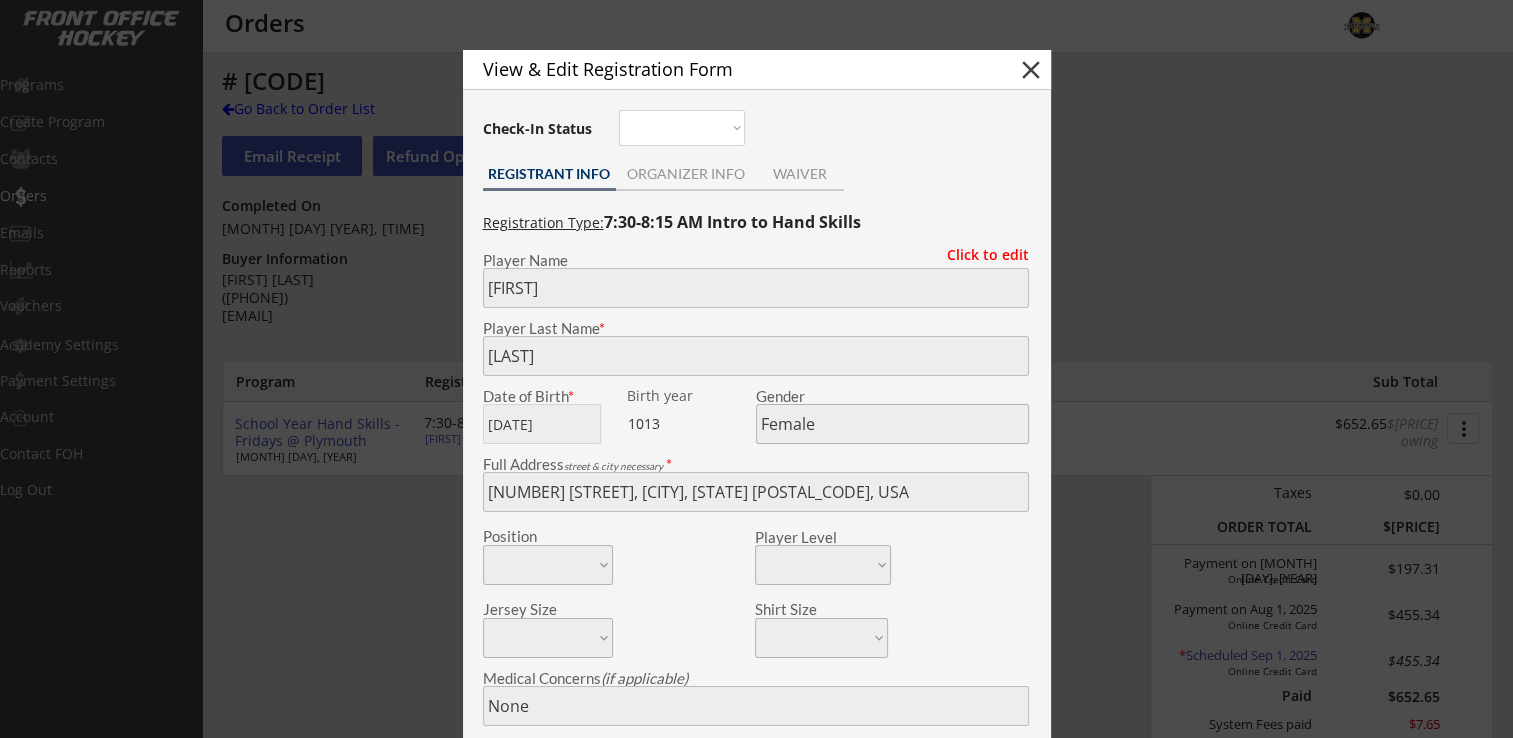 type on "Wayzata u10A" 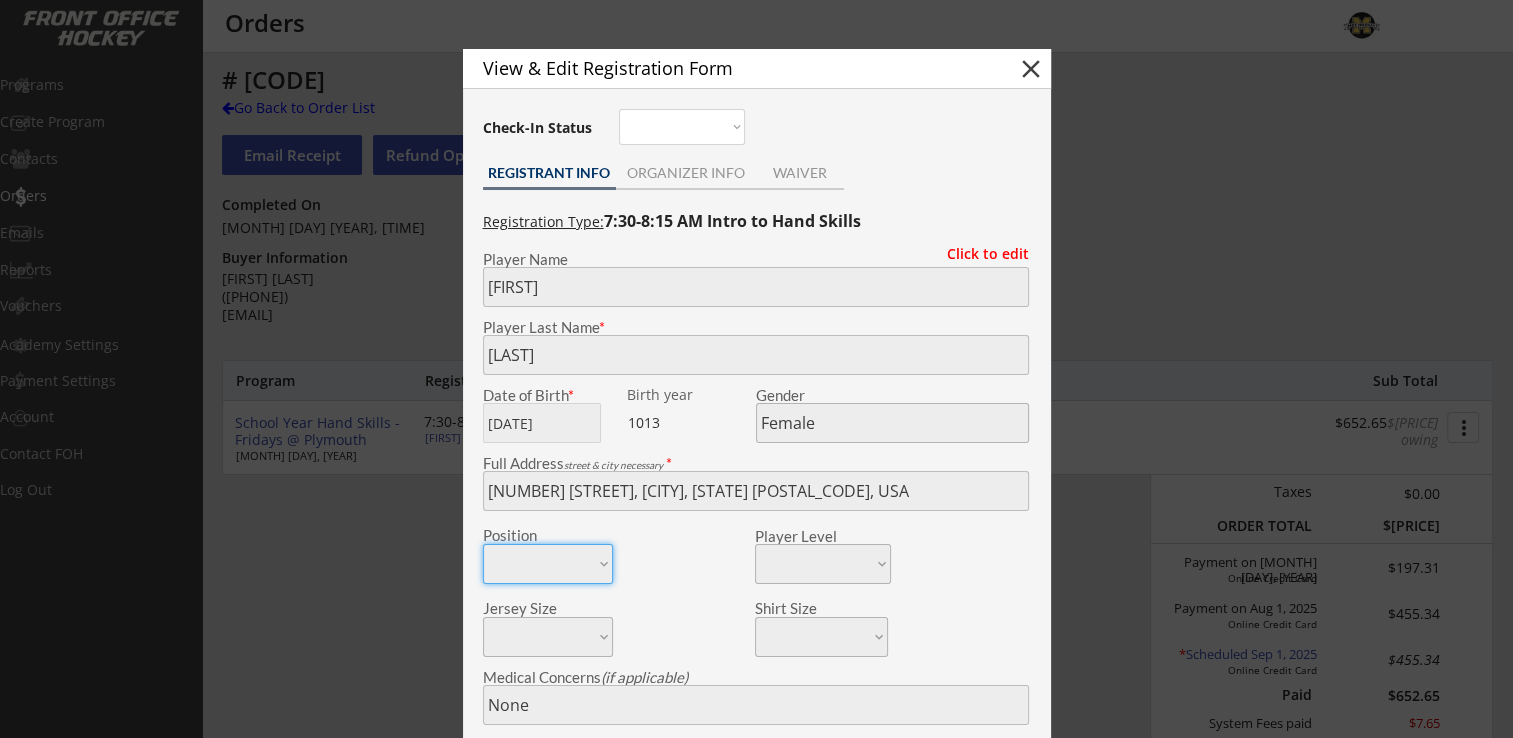 scroll, scrollTop: 0, scrollLeft: 0, axis: both 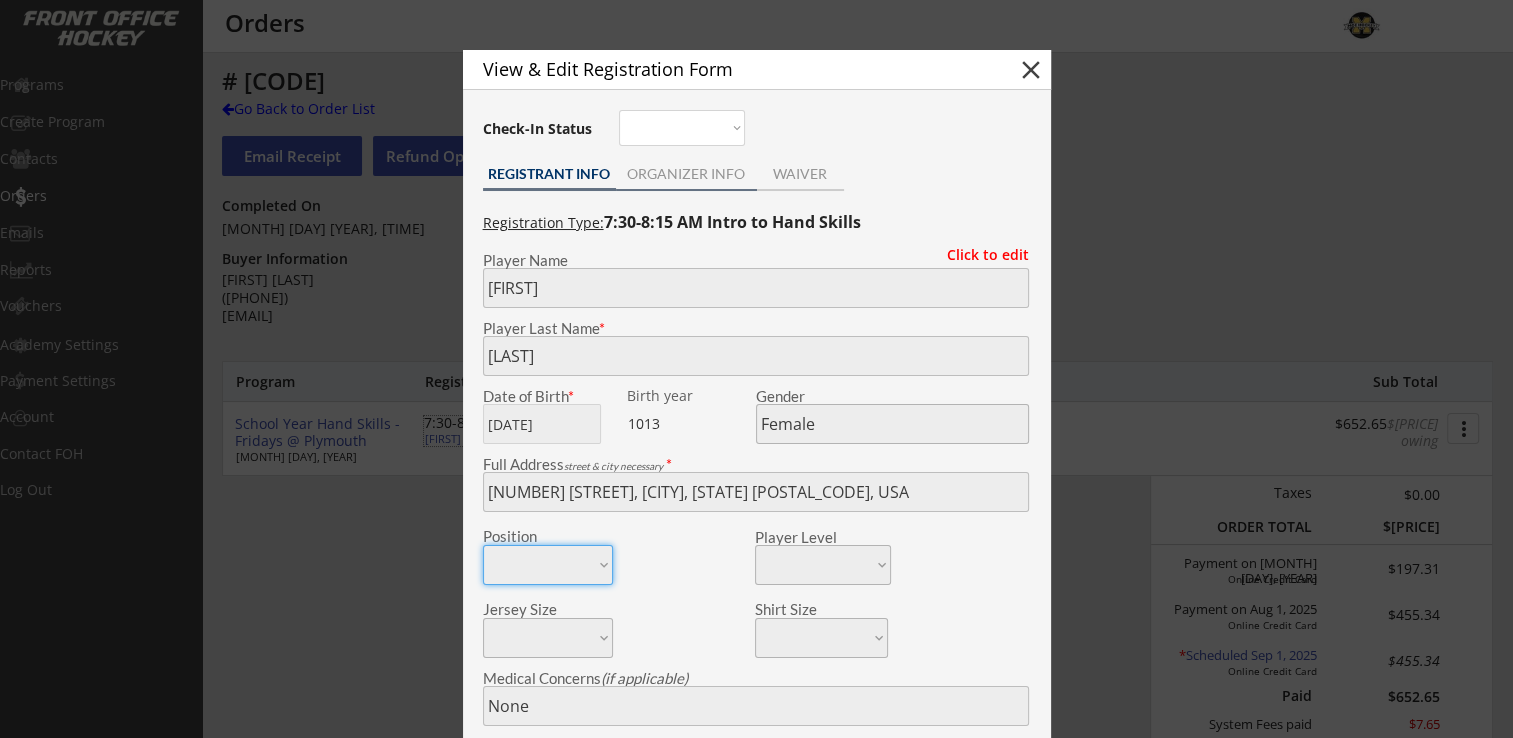 click on "ORGANIZER INFO" at bounding box center [686, 176] 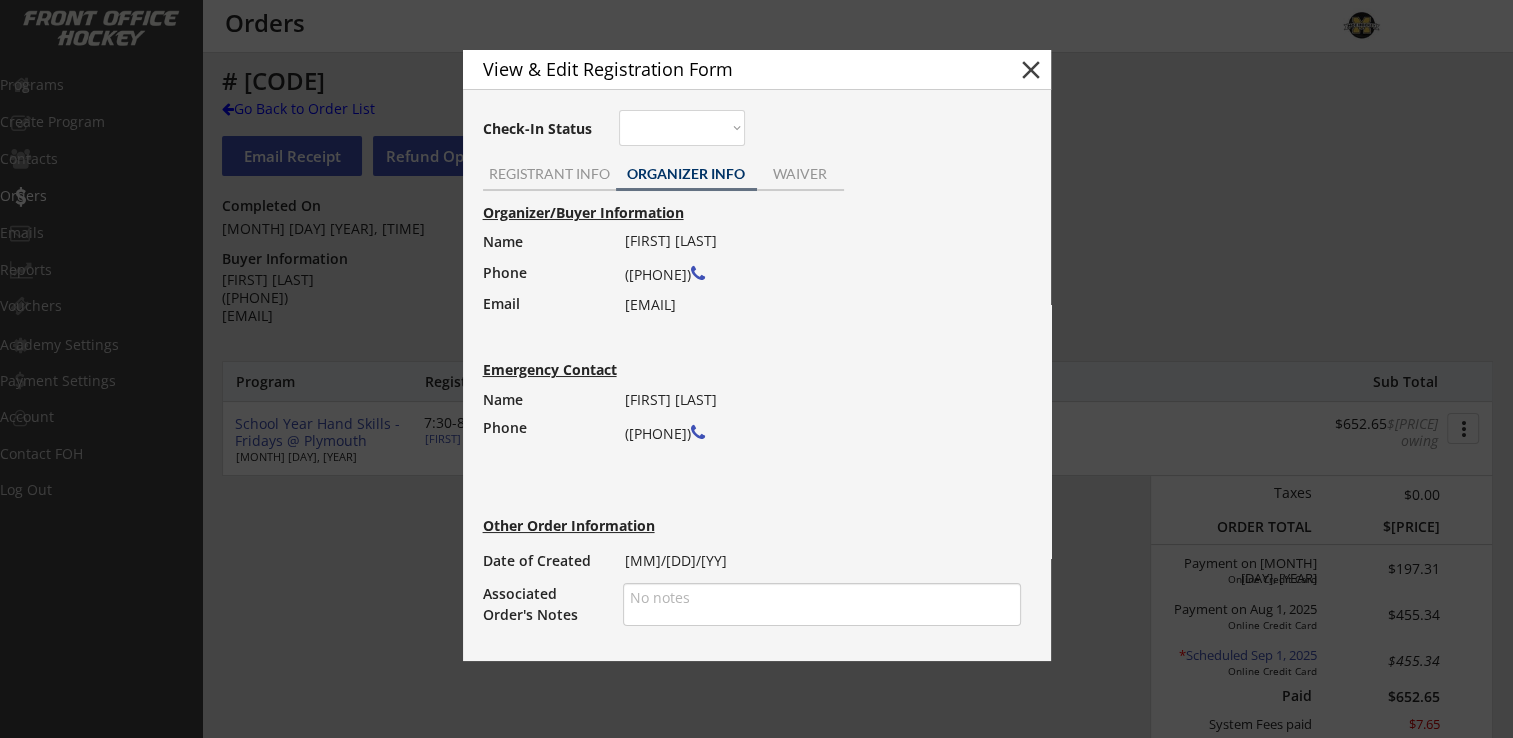 drag, startPoint x: 625, startPoint y: 303, endPoint x: 800, endPoint y: 308, distance: 175.07141 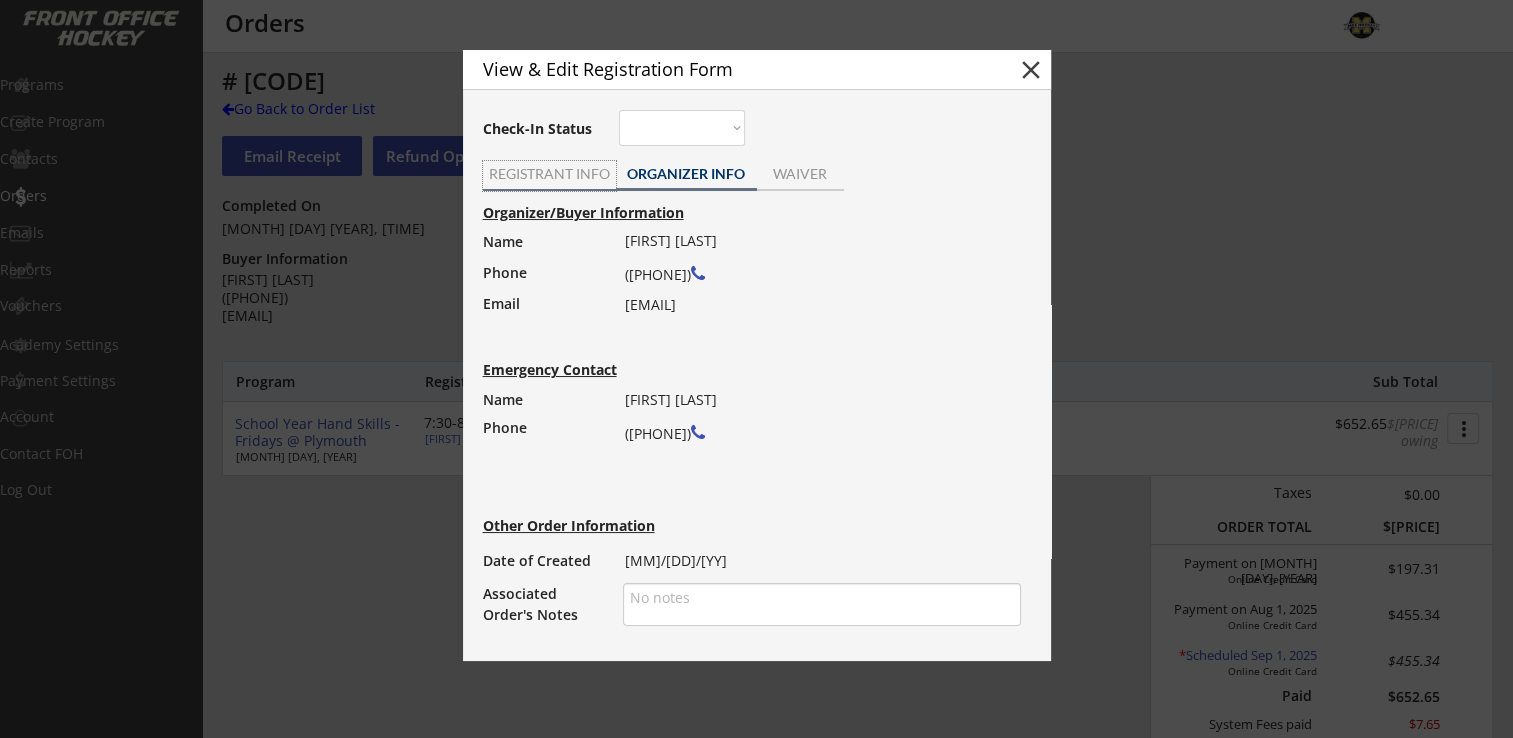 click on "REGISTRANT INFO" at bounding box center (549, 174) 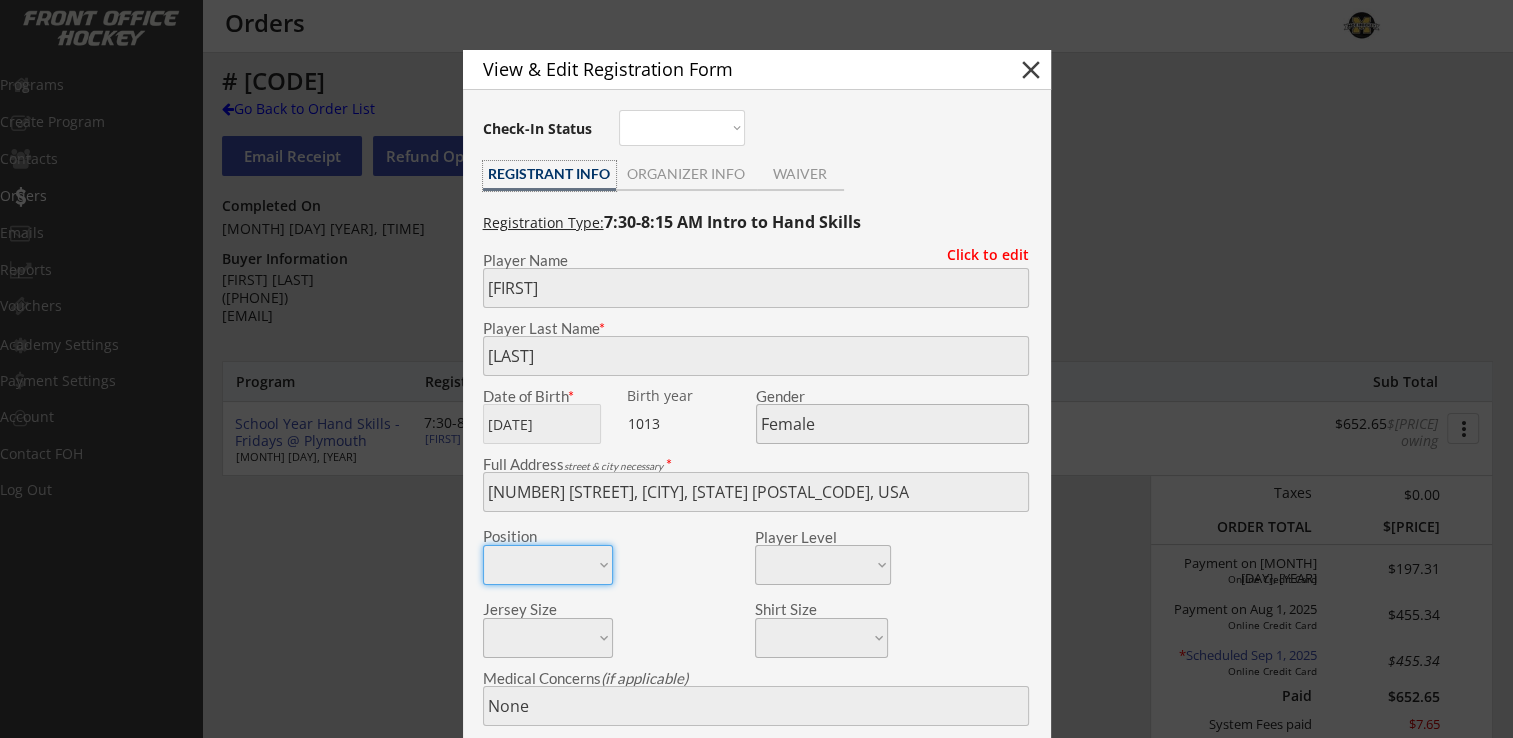click on "close" at bounding box center [1031, 70] 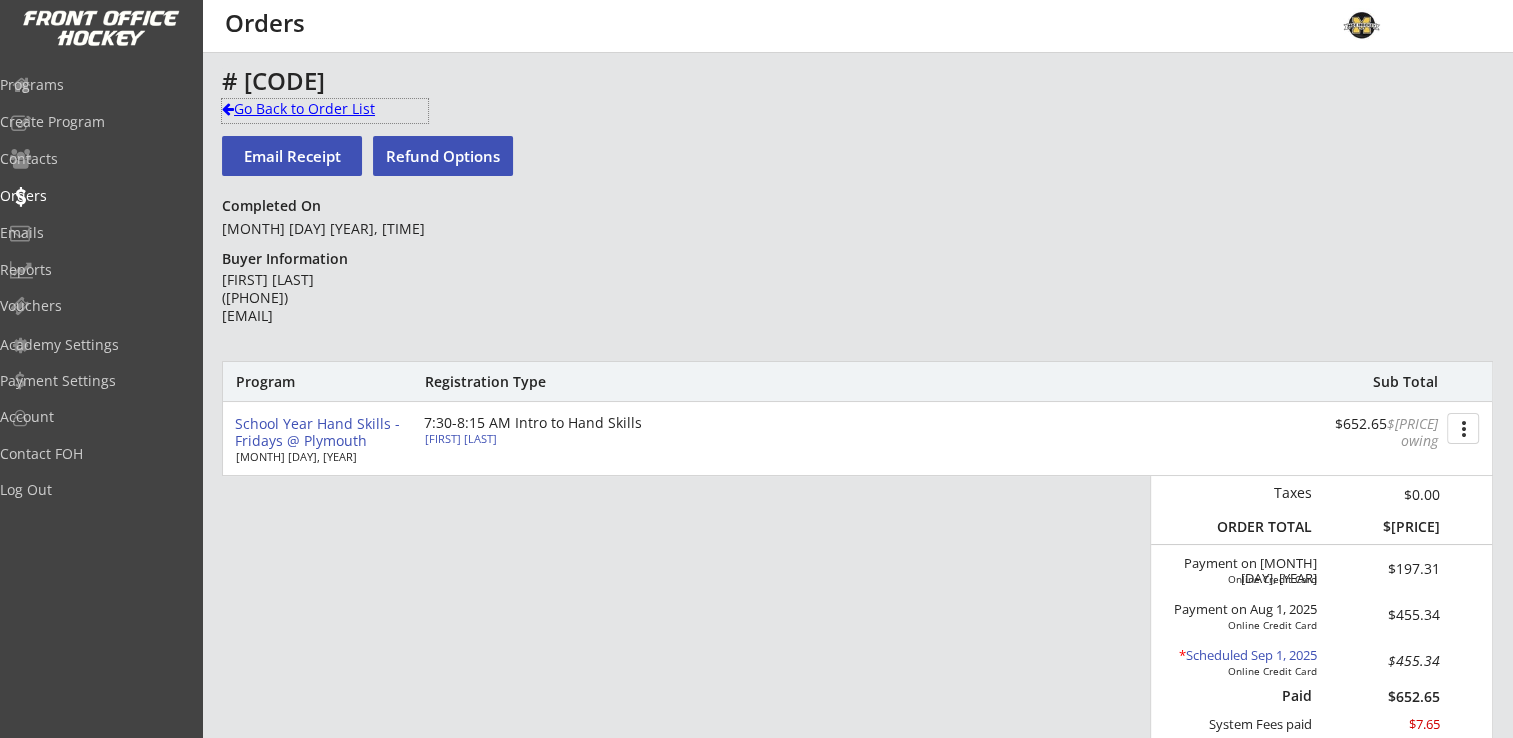 click on "Go Back to Order List" at bounding box center [325, 109] 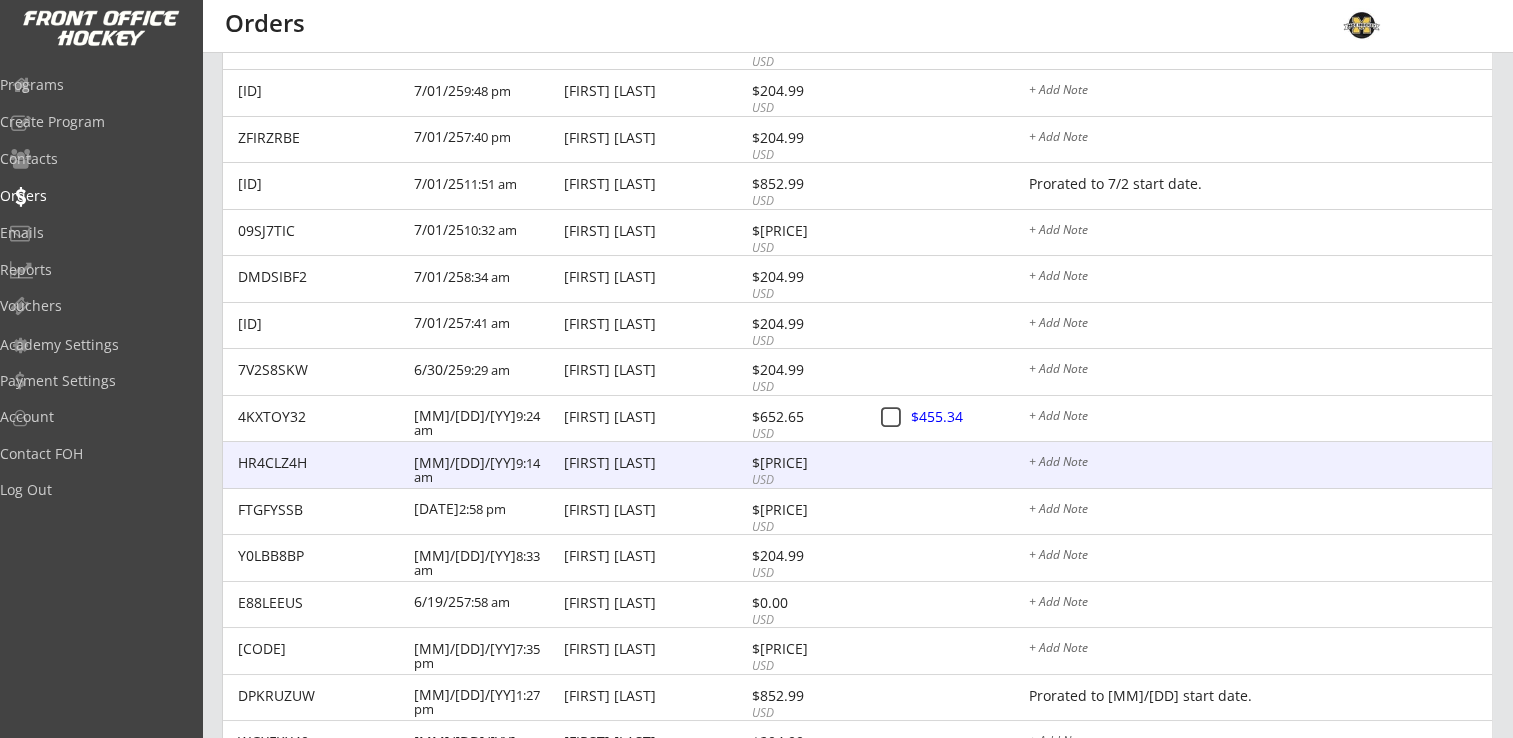 click on "[FIRST] [LAST]" at bounding box center [655, 463] 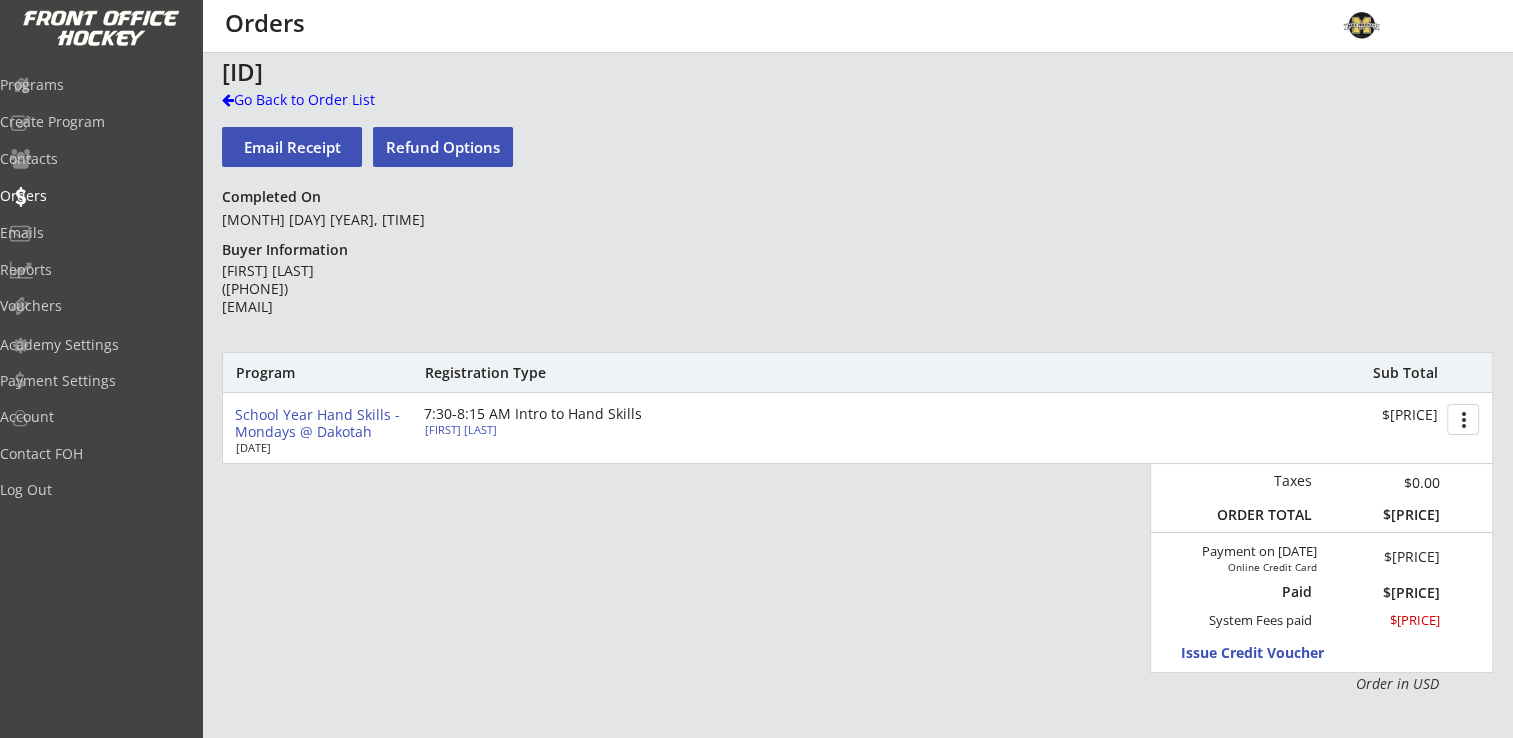 scroll, scrollTop: 0, scrollLeft: 0, axis: both 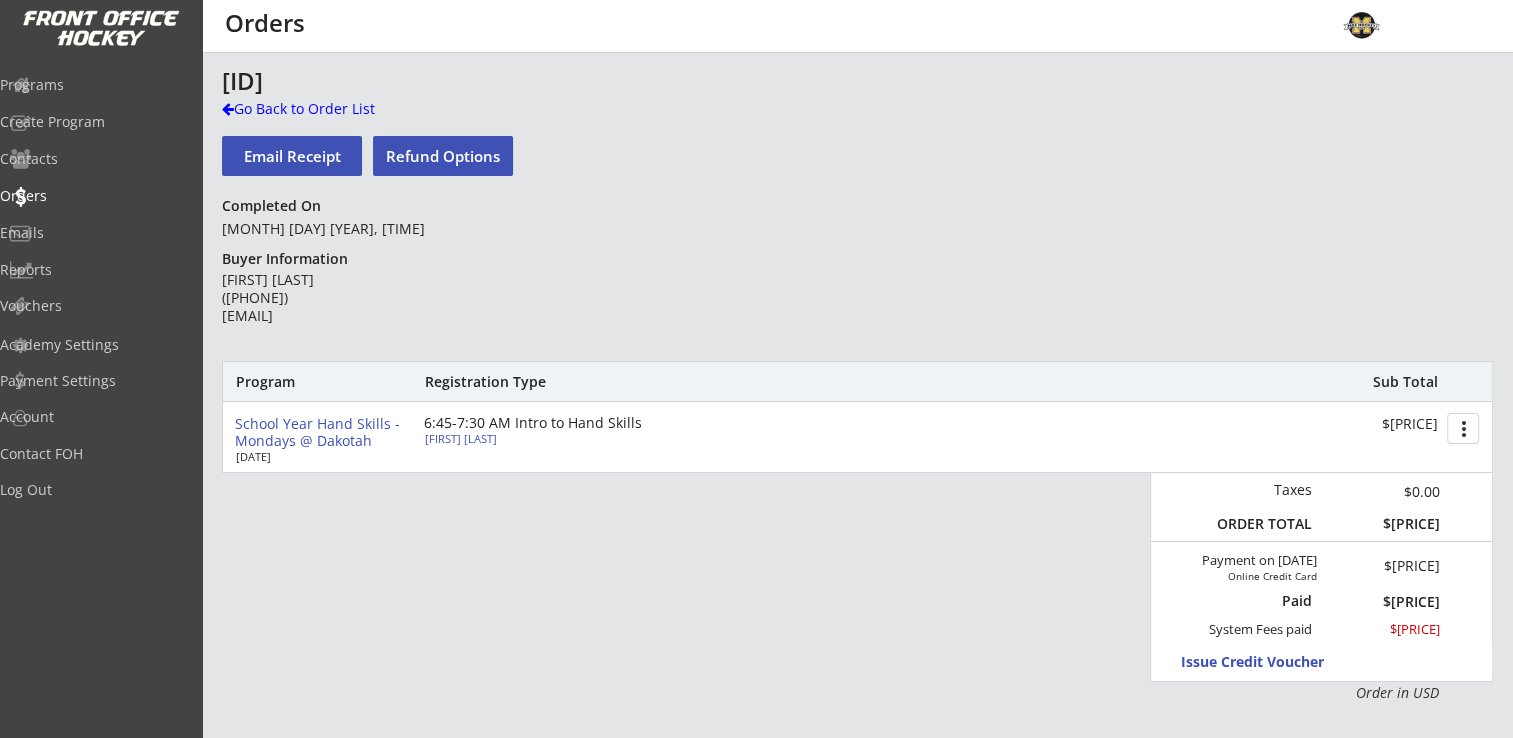 click on "Della Lamere" at bounding box center (536, 438) 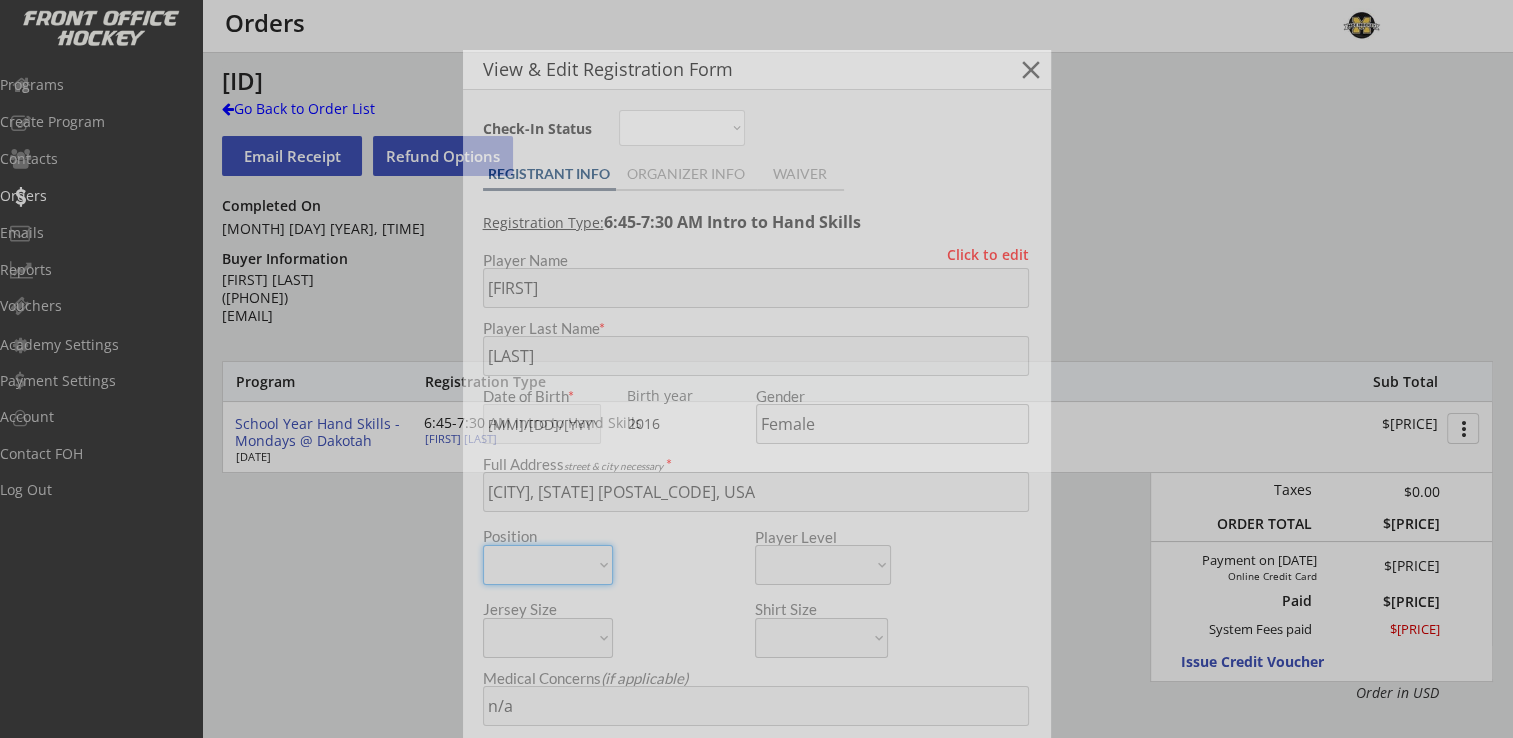 type on "Girls U8 Intermediate" 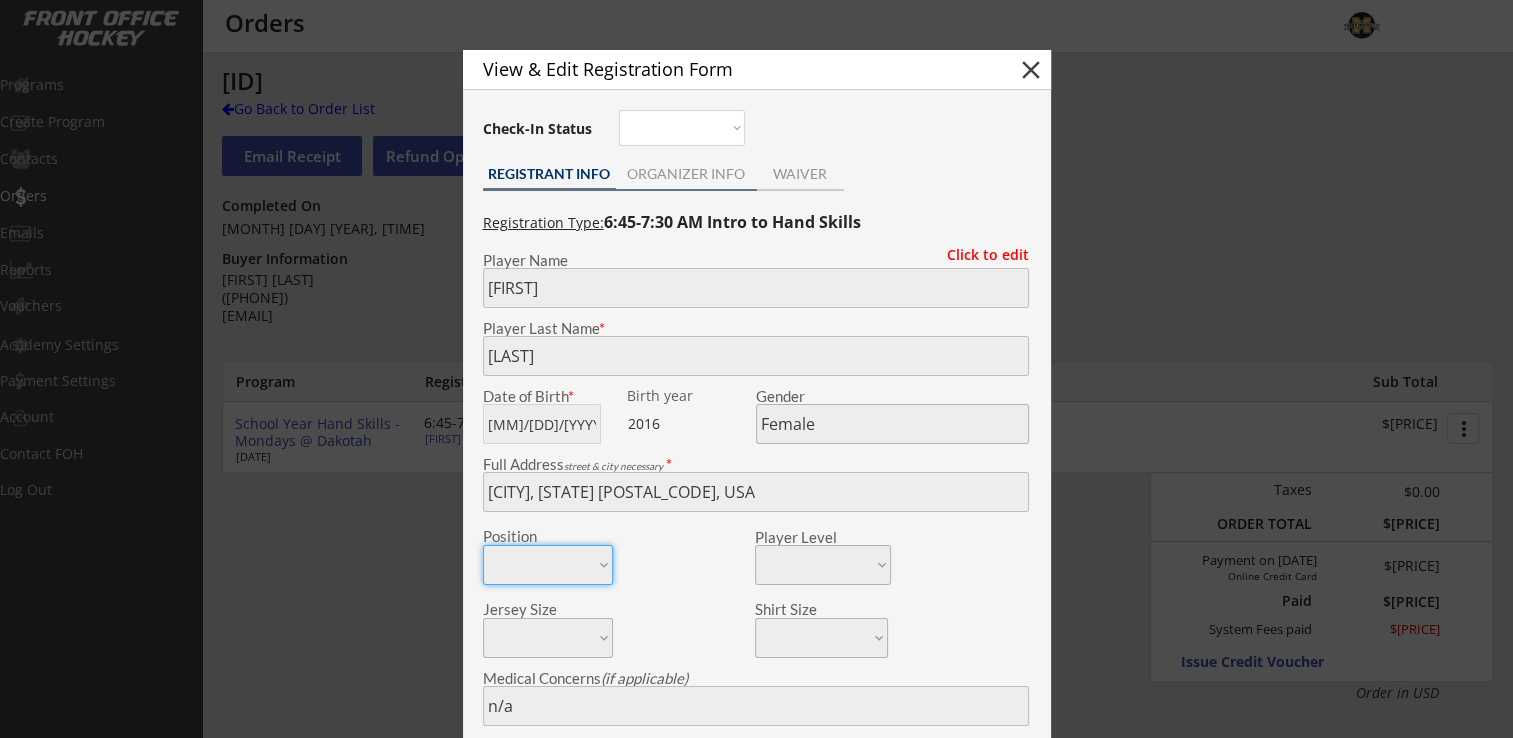 click on "ORGANIZER INFO" at bounding box center (686, 174) 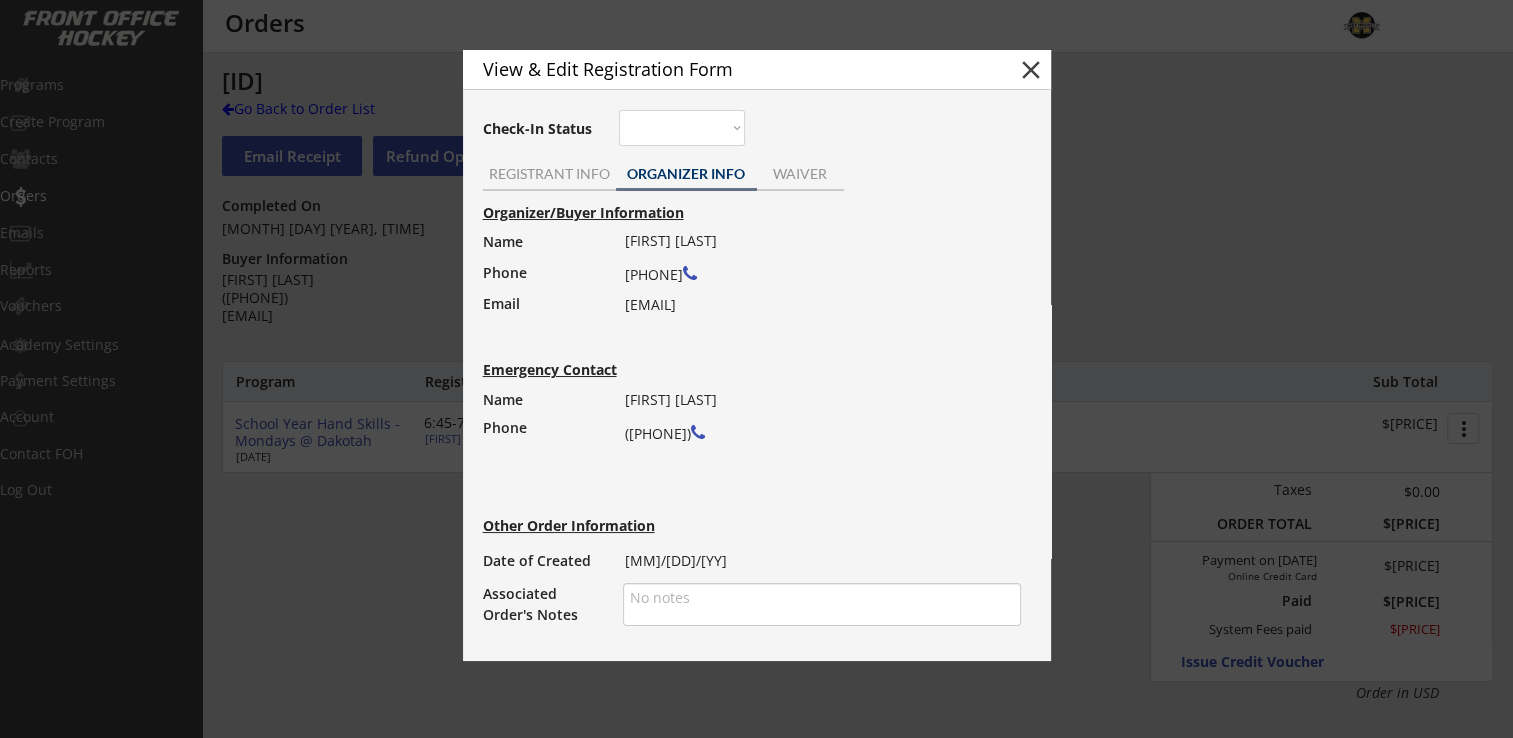 drag, startPoint x: 624, startPoint y: 303, endPoint x: 804, endPoint y: 312, distance: 180.22485 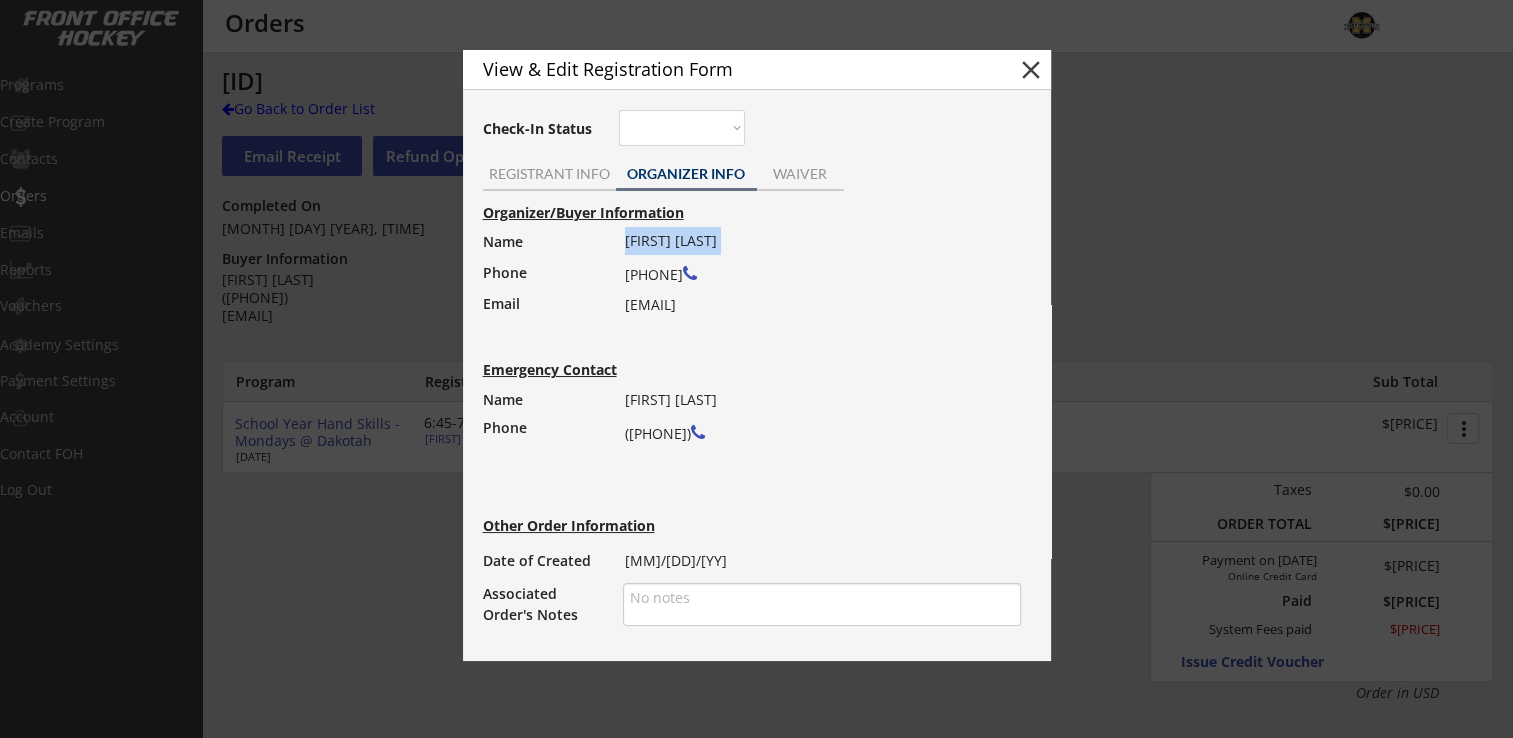 click on "Organizer/Buyer Information Name
Phone Email Jaclyn Lamere
(952) 221-2245    jaclyn@metroequityllc.com Emergency Contact Name
Phone Jaci Lamere
(952) 221-2245    Other Order Information Date of Created 6/26/25 Associated Order's Notes" at bounding box center (757, 415) 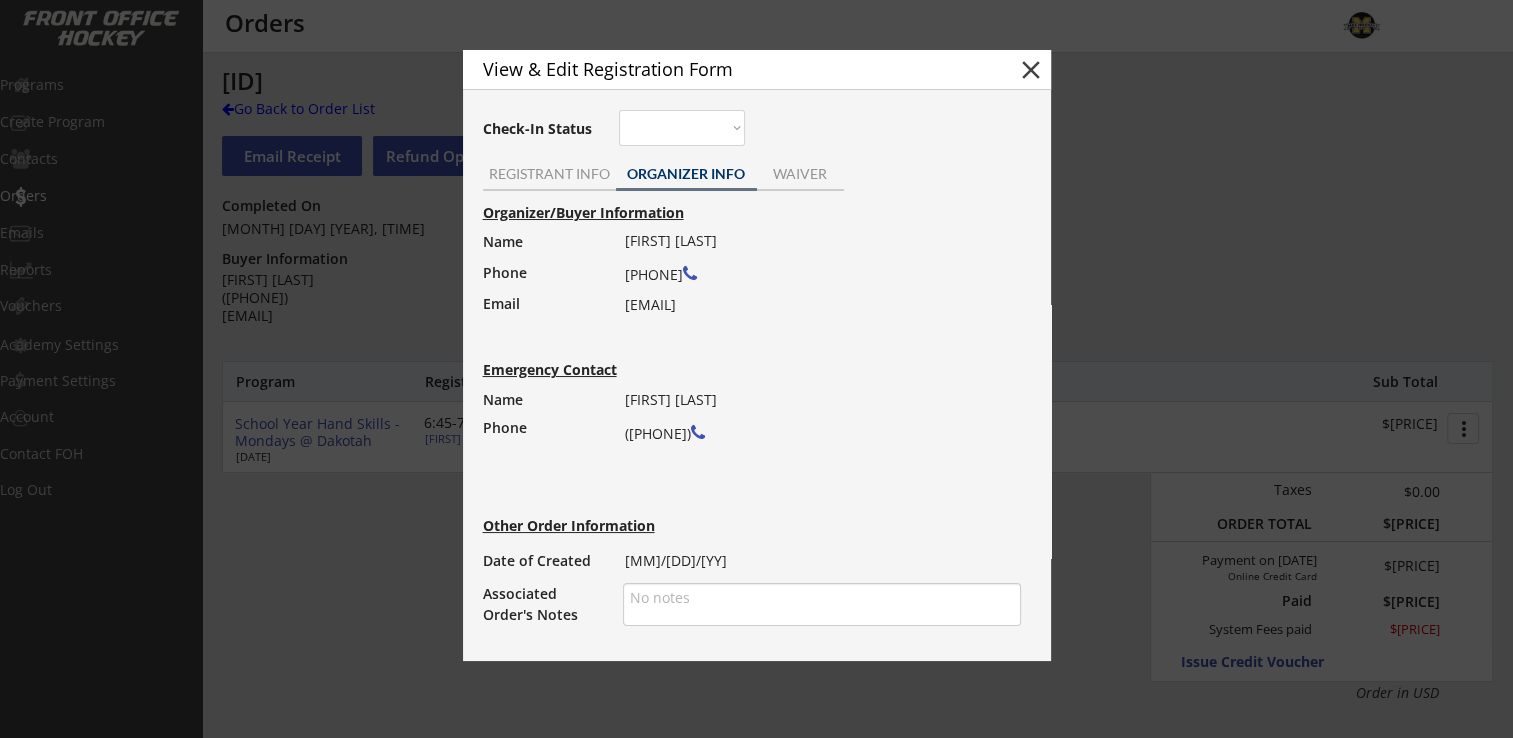 click on "Organizer/Buyer Information Name
Phone Email Jaclyn Lamere
(952) 221-2245    jaclyn@metroequityllc.com Emergency Contact Name
Phone Jaci Lamere
(952) 221-2245    Other Order Information Date of Created 6/26/25 Associated Order's Notes" at bounding box center [757, 415] 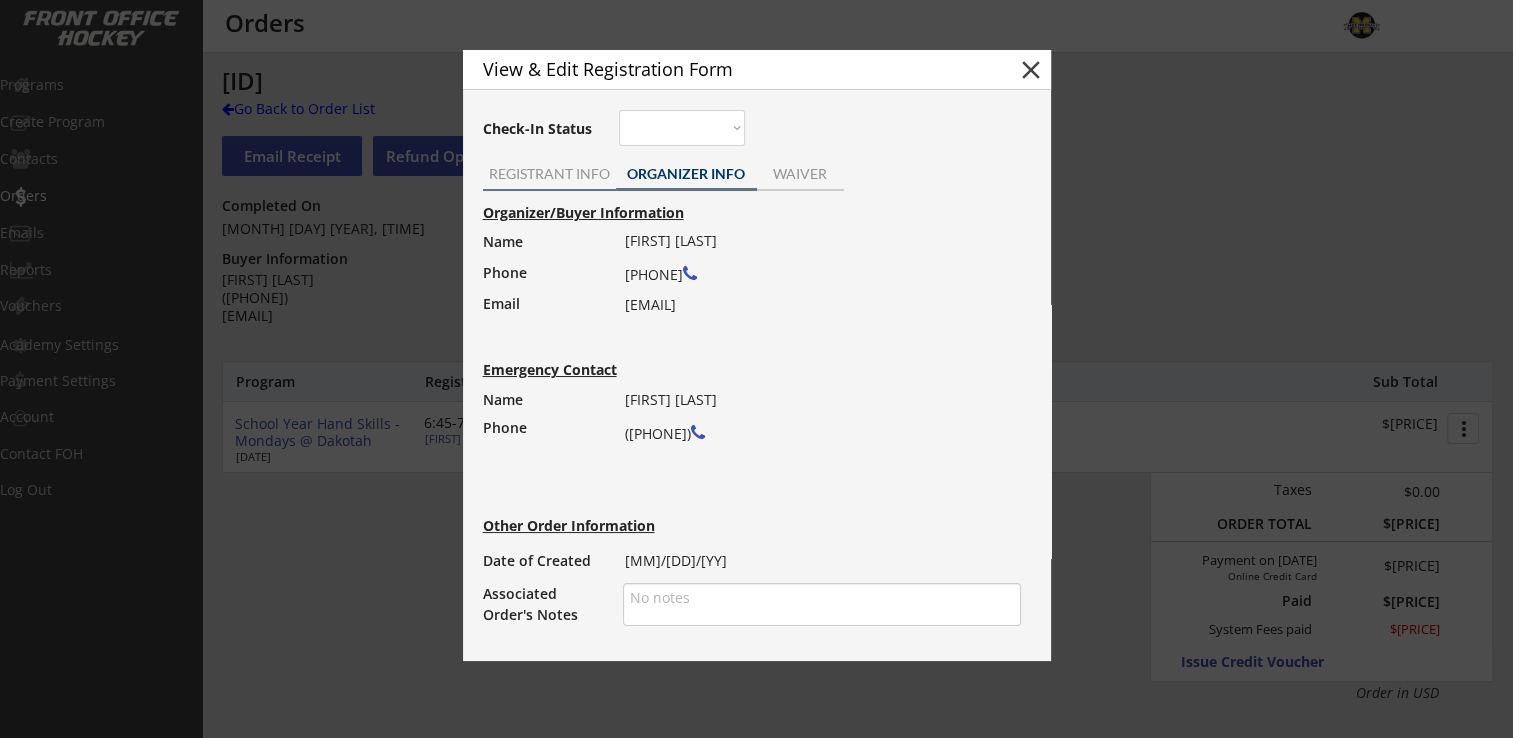 click on "REGISTRANT INFO" at bounding box center (549, 174) 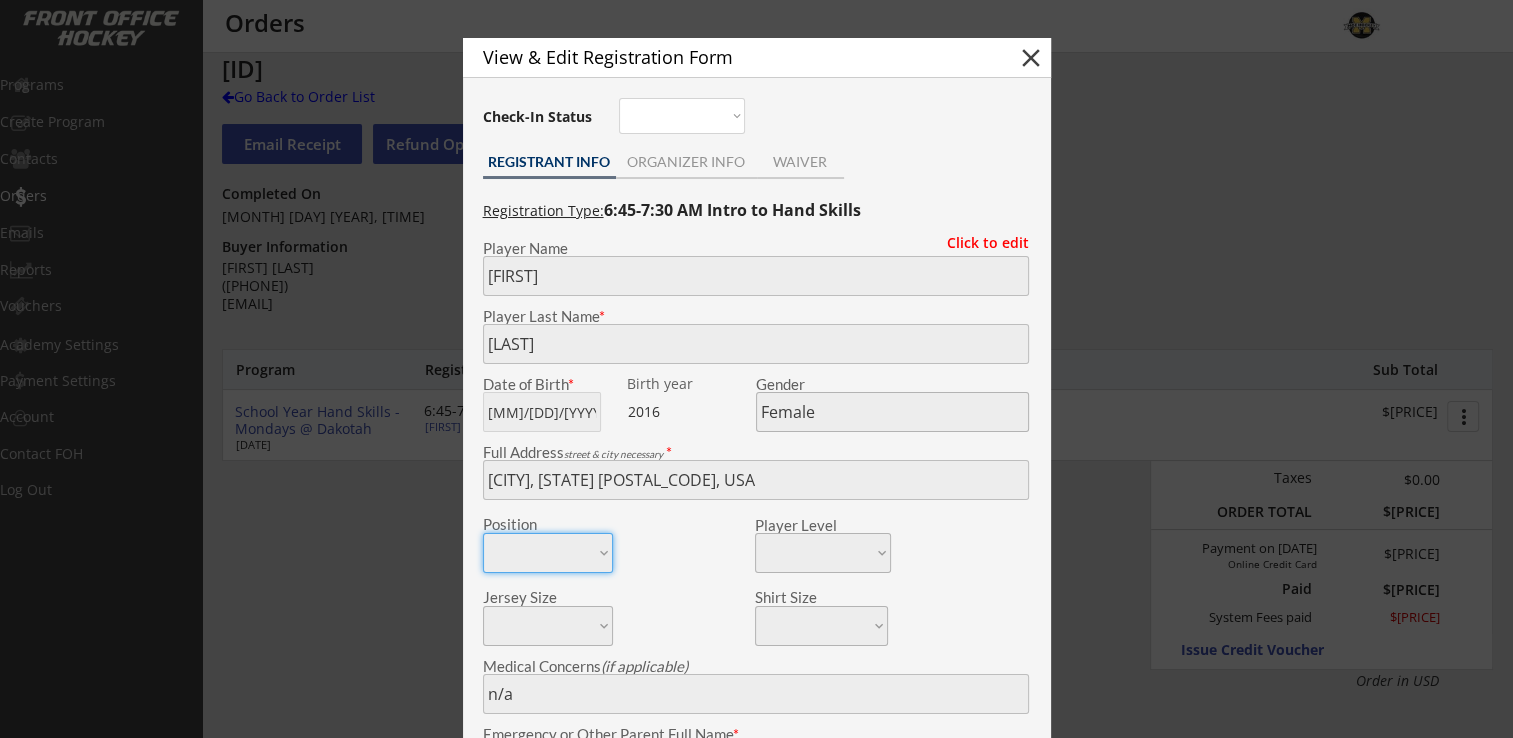 scroll, scrollTop: 0, scrollLeft: 0, axis: both 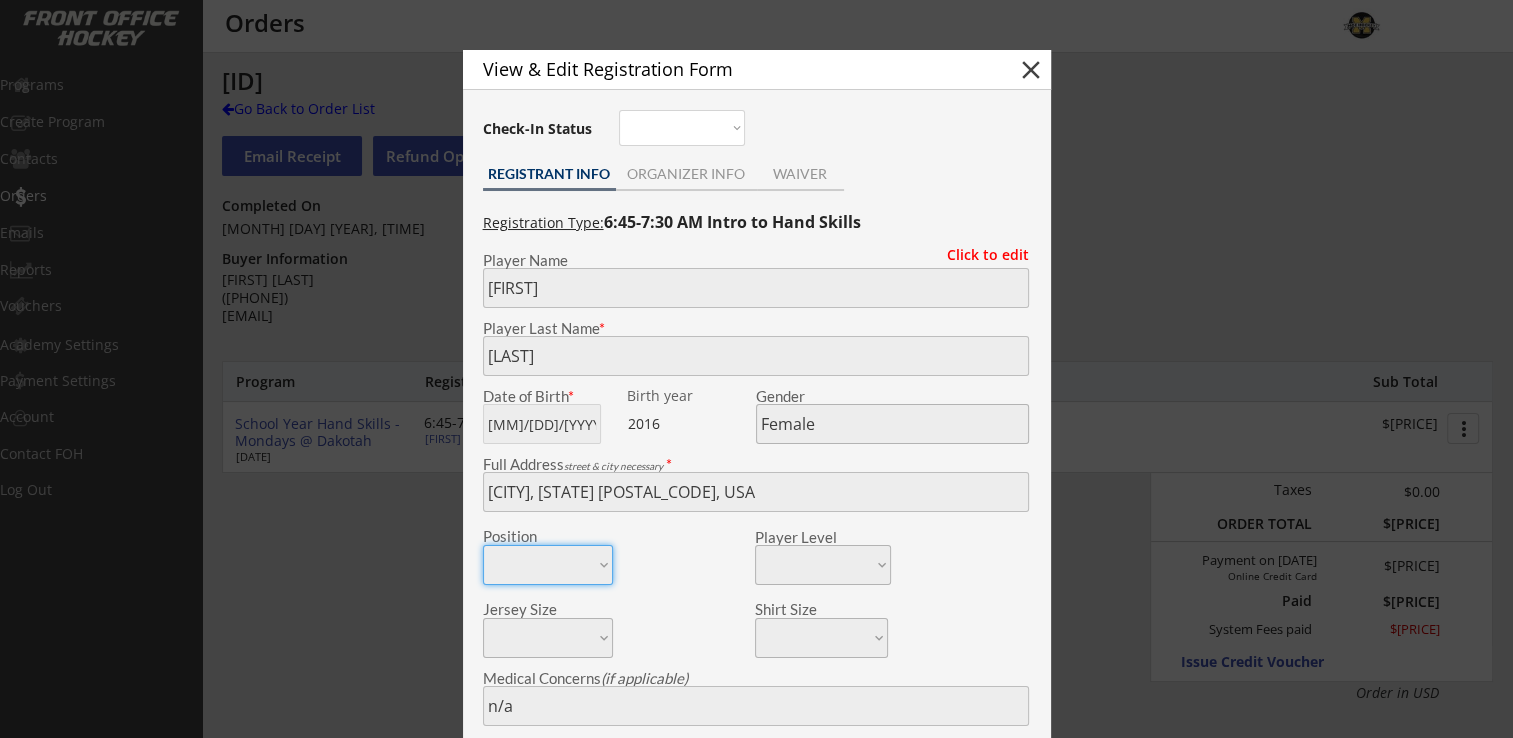 click on "close" at bounding box center [1031, 70] 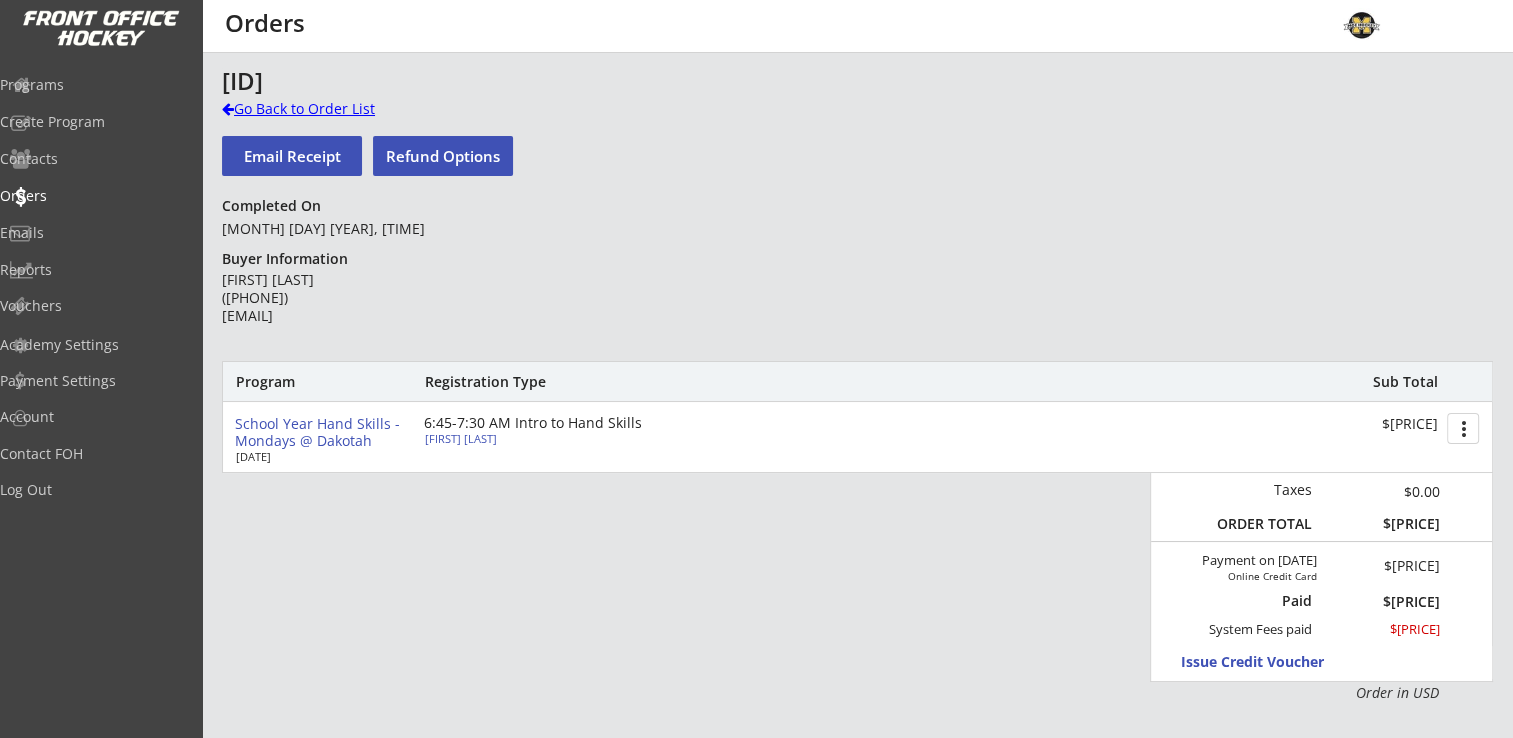 click on "Go Back to Order List" at bounding box center [325, 109] 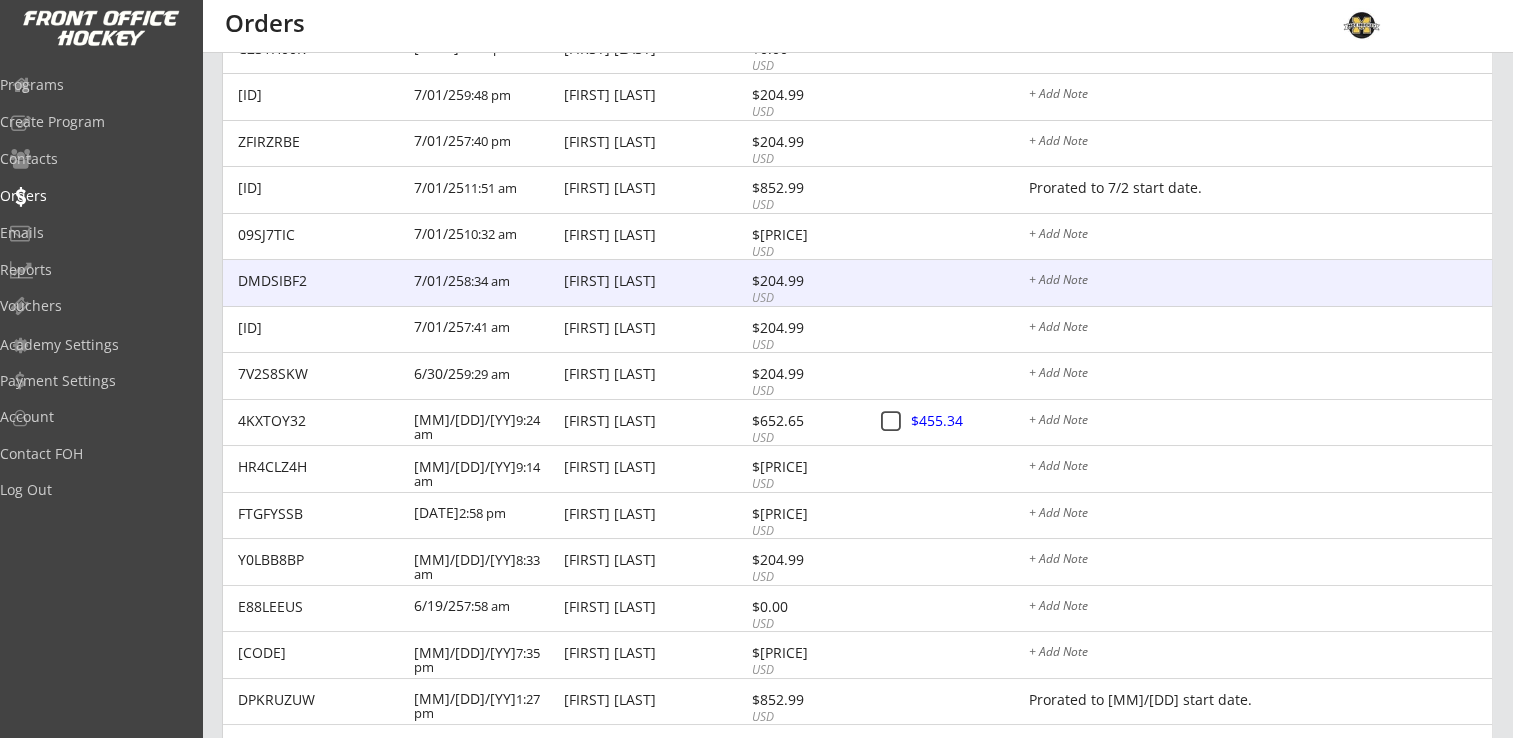 scroll, scrollTop: 300, scrollLeft: 0, axis: vertical 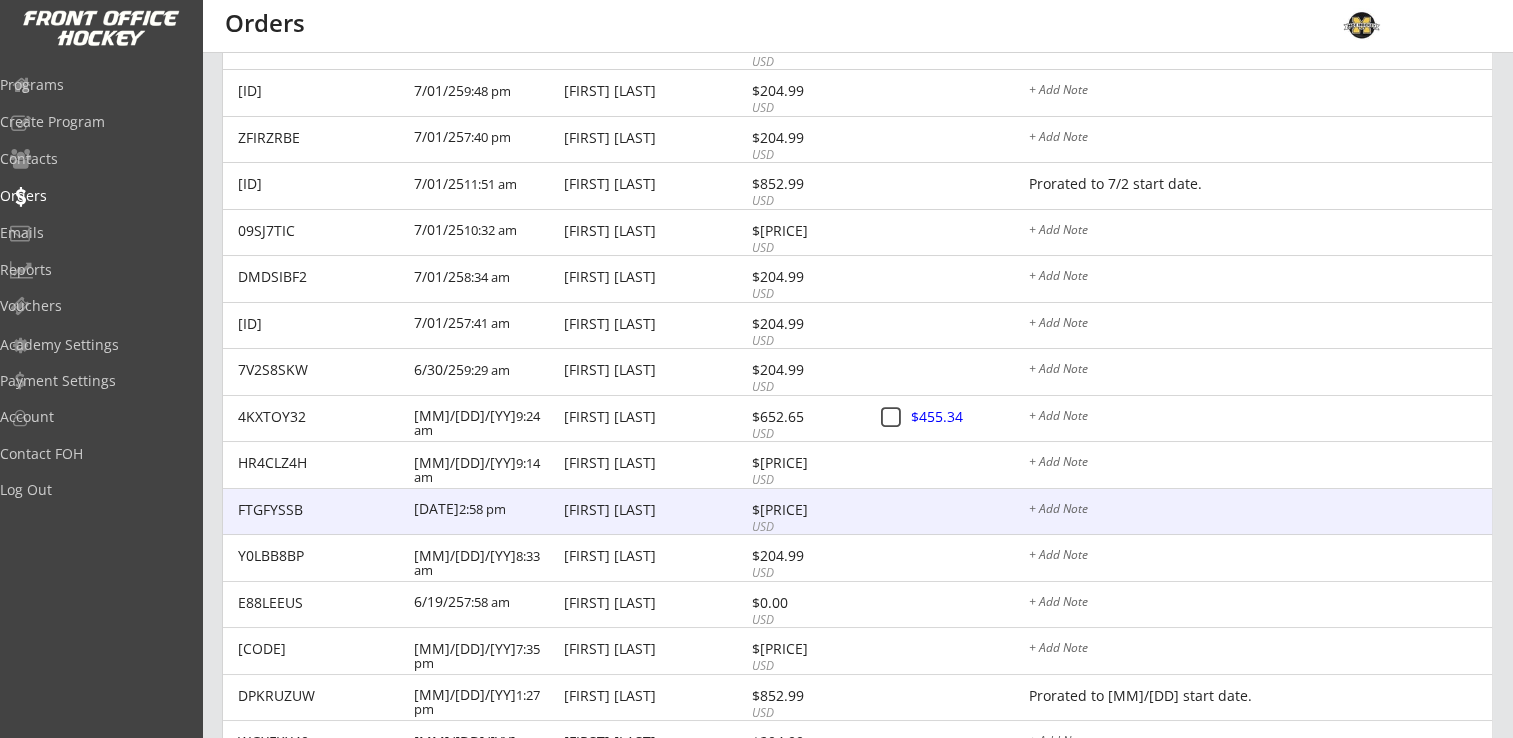 click on "[FIRST] [LAST]" at bounding box center (655, 510) 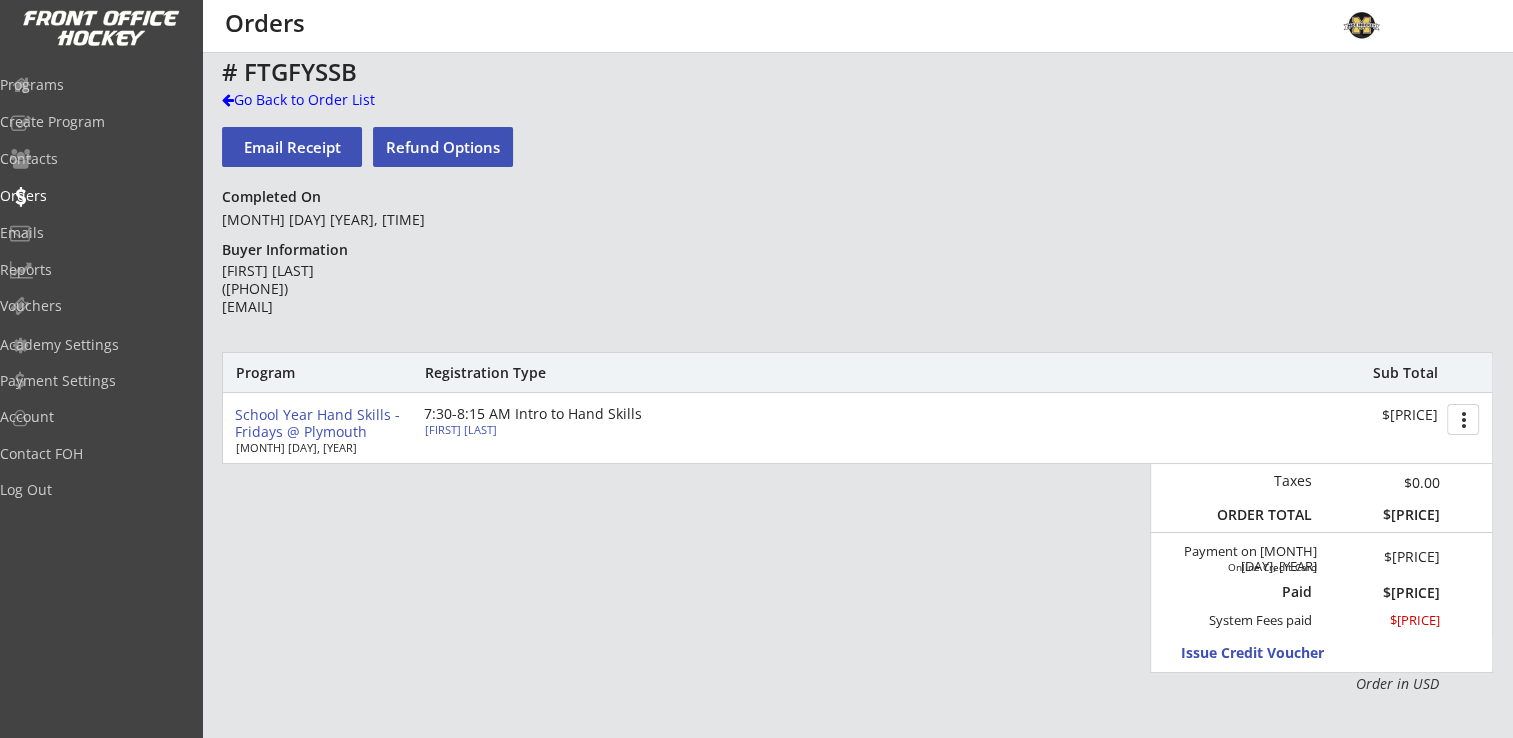 scroll, scrollTop: 0, scrollLeft: 0, axis: both 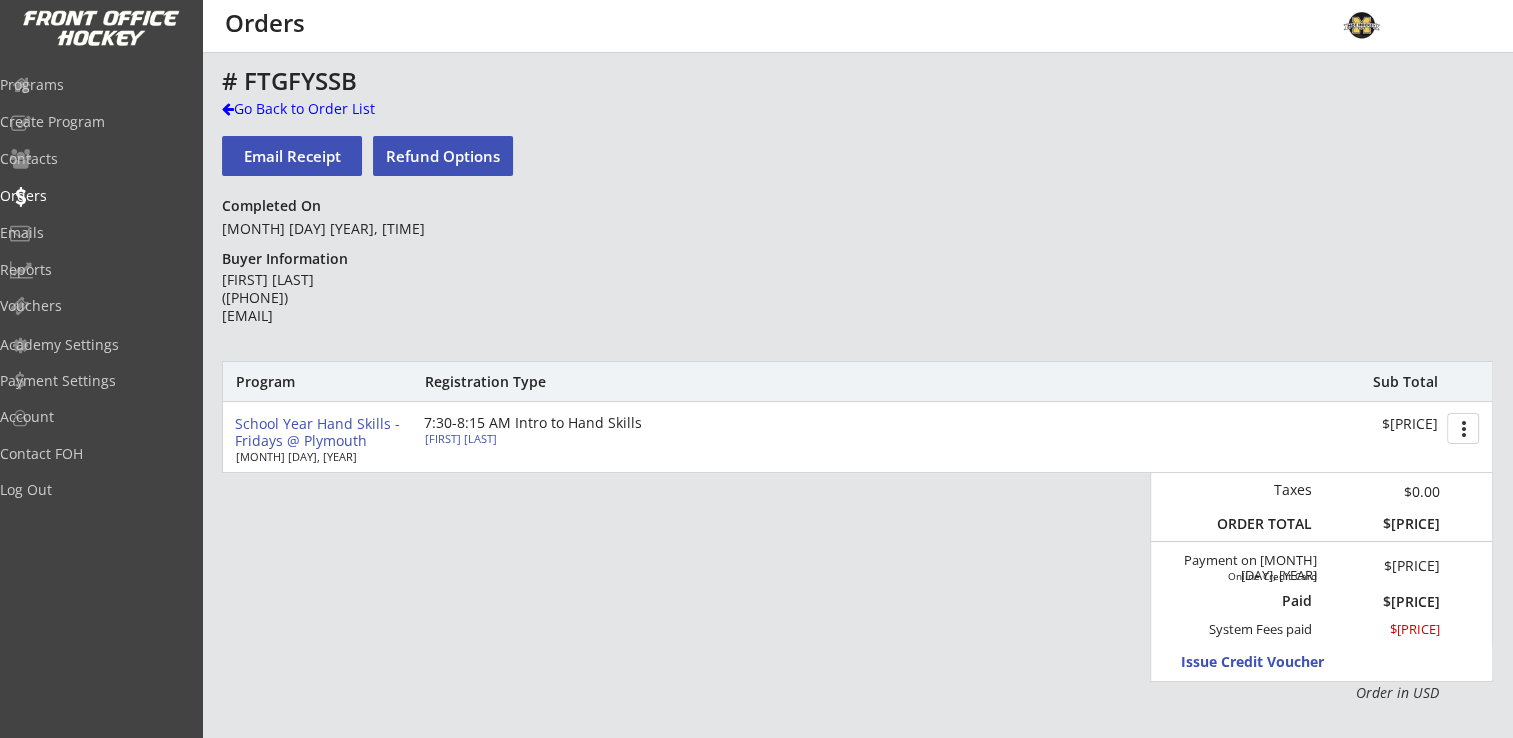 click on "Morgan Bossert" at bounding box center [536, 438] 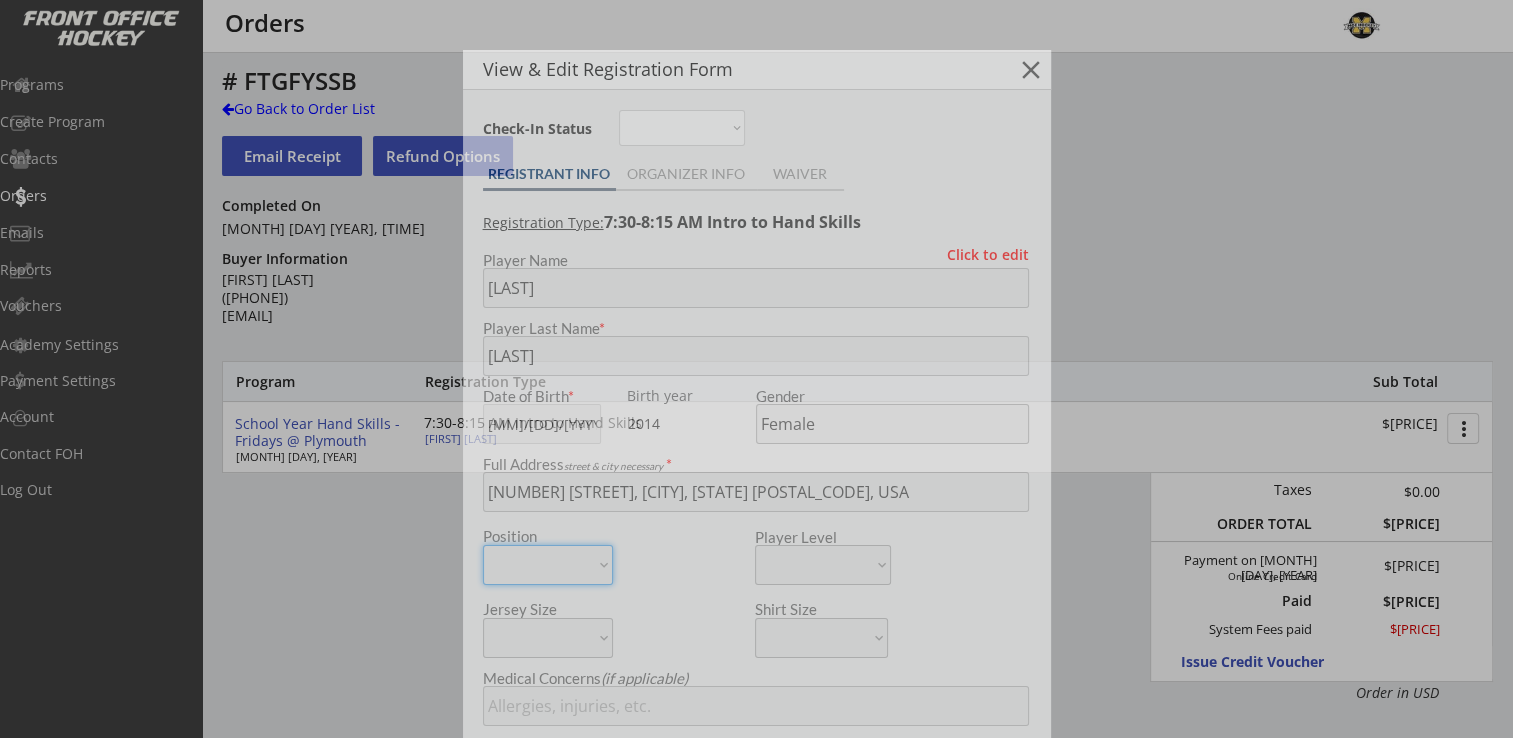 type on "Wayzata 10U A" 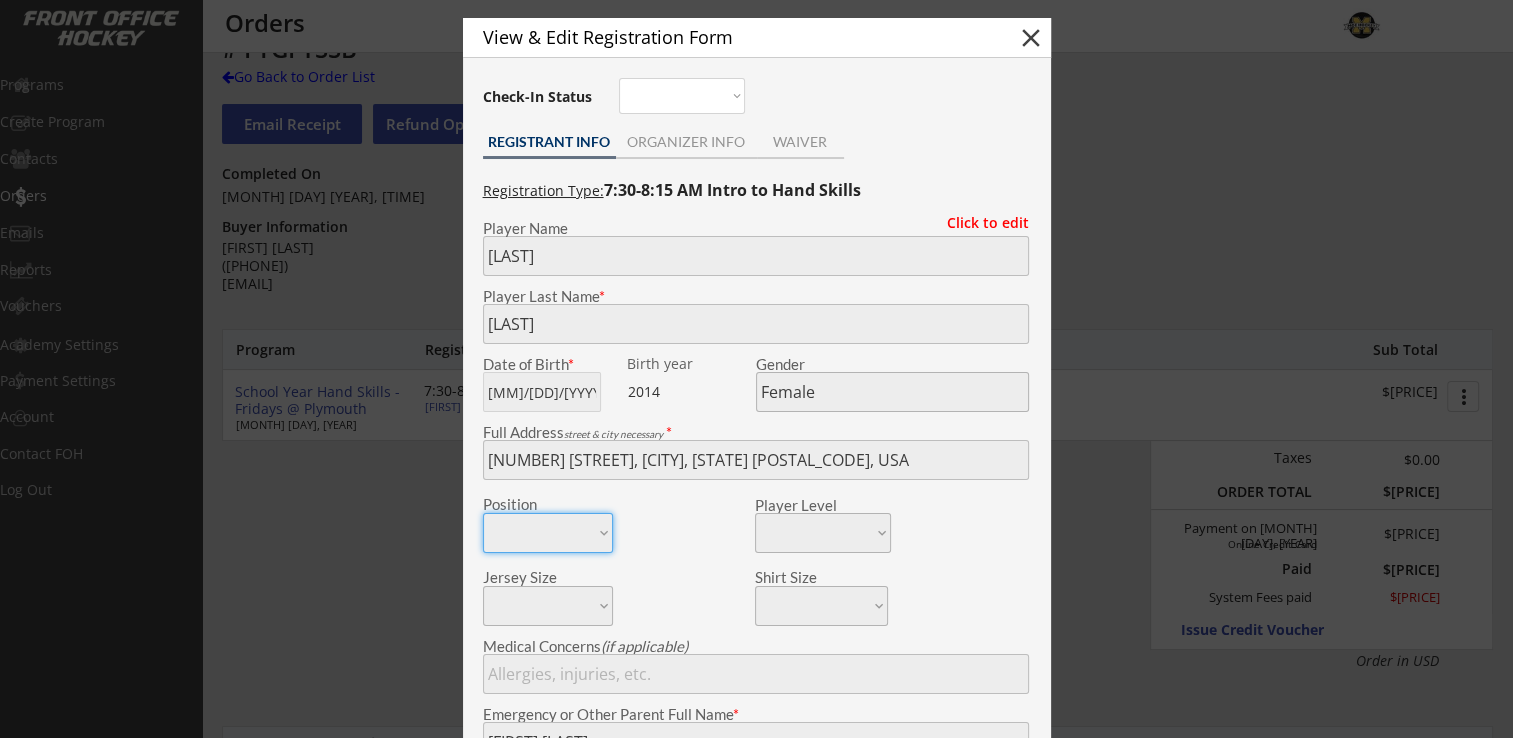 scroll, scrollTop: 0, scrollLeft: 0, axis: both 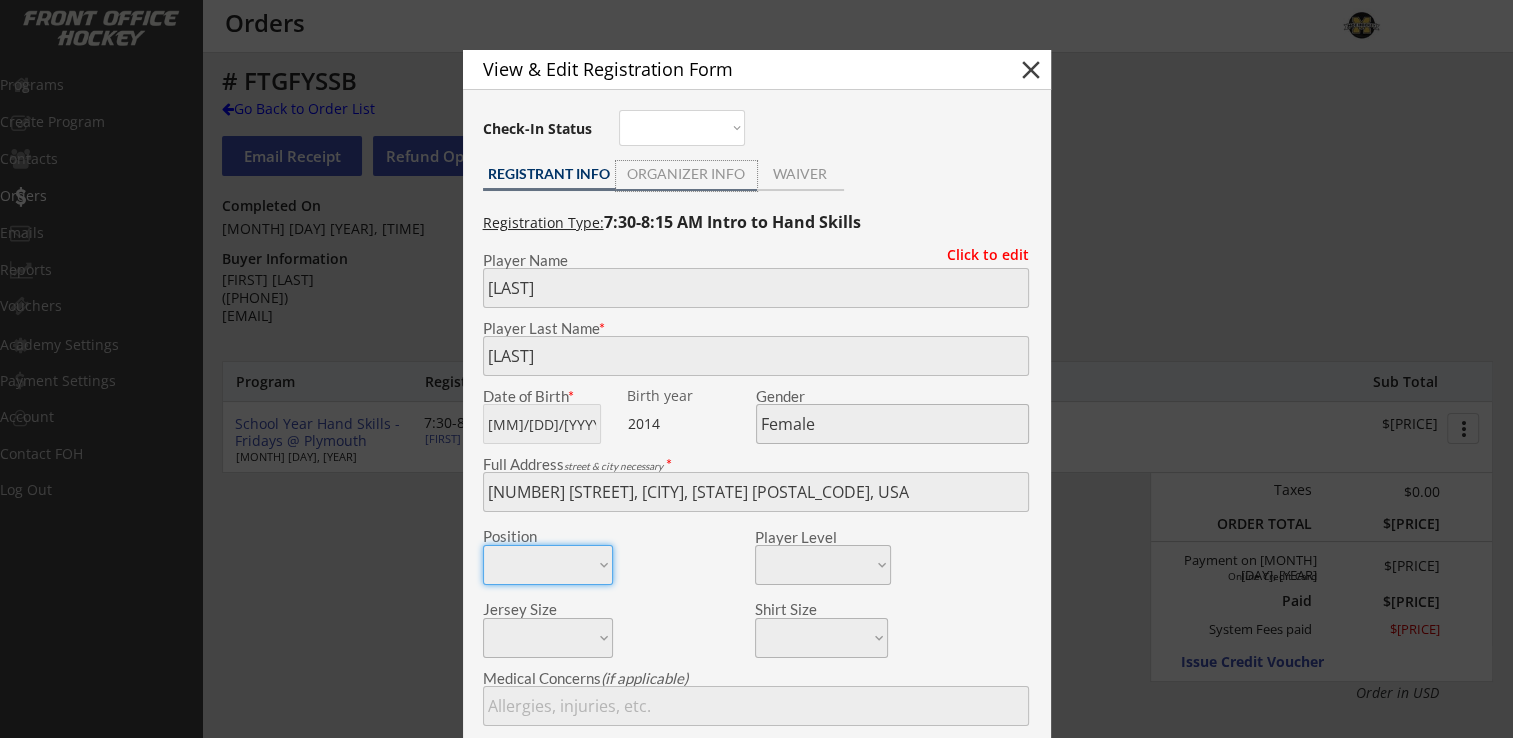 click on "ORGANIZER INFO" at bounding box center [686, 174] 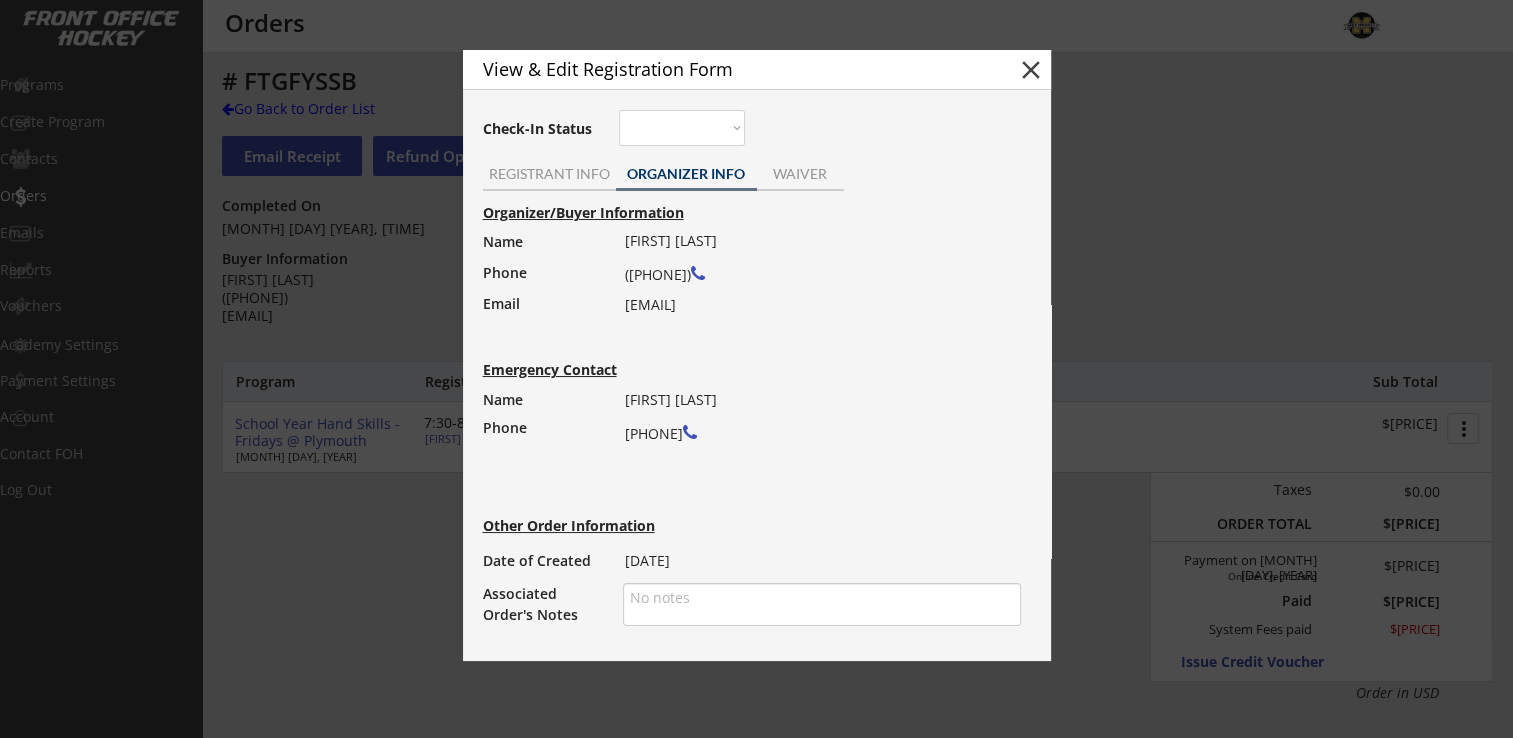 drag, startPoint x: 624, startPoint y: 301, endPoint x: 770, endPoint y: 315, distance: 146.6697 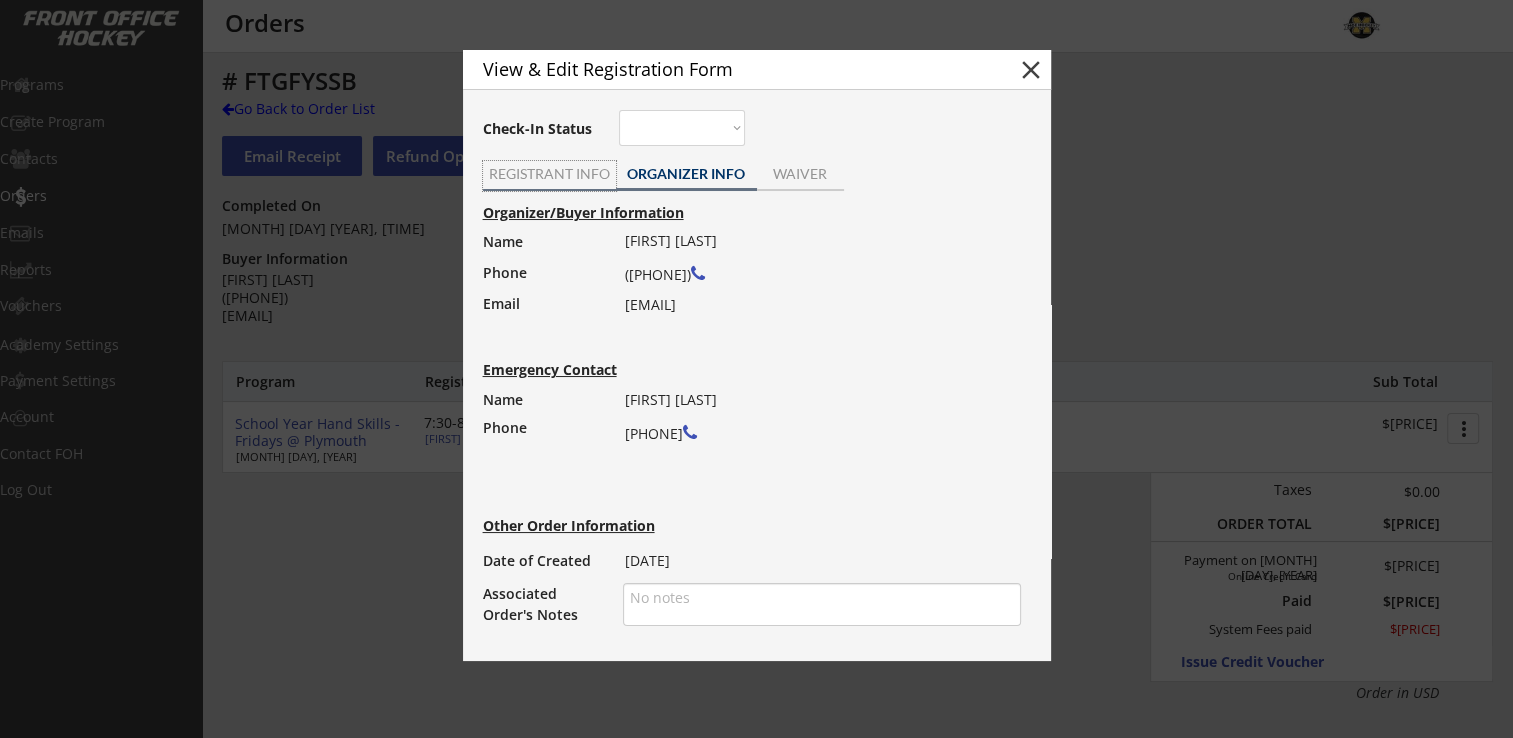 click on "REGISTRANT INFO" at bounding box center [549, 174] 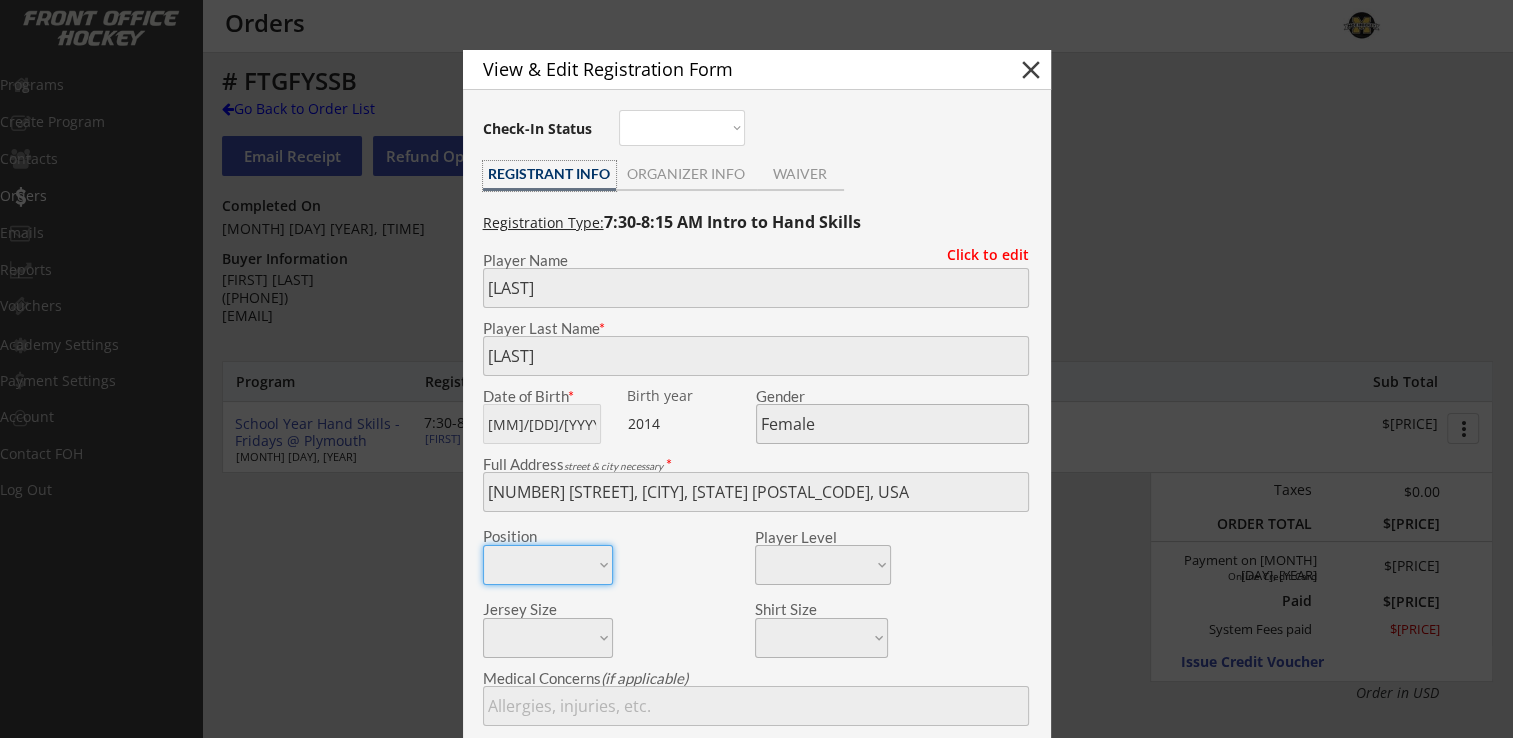 click on "close" at bounding box center (1031, 70) 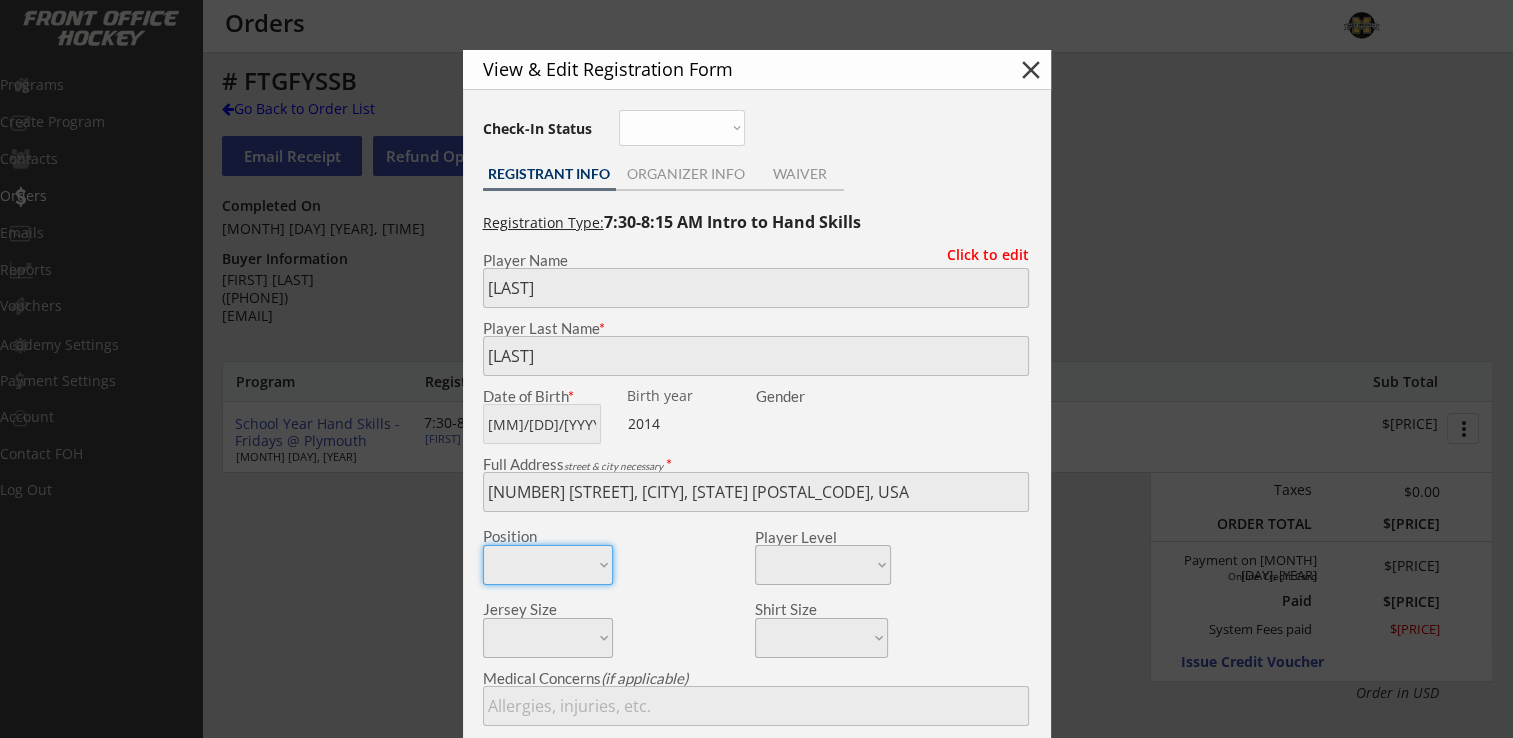 type 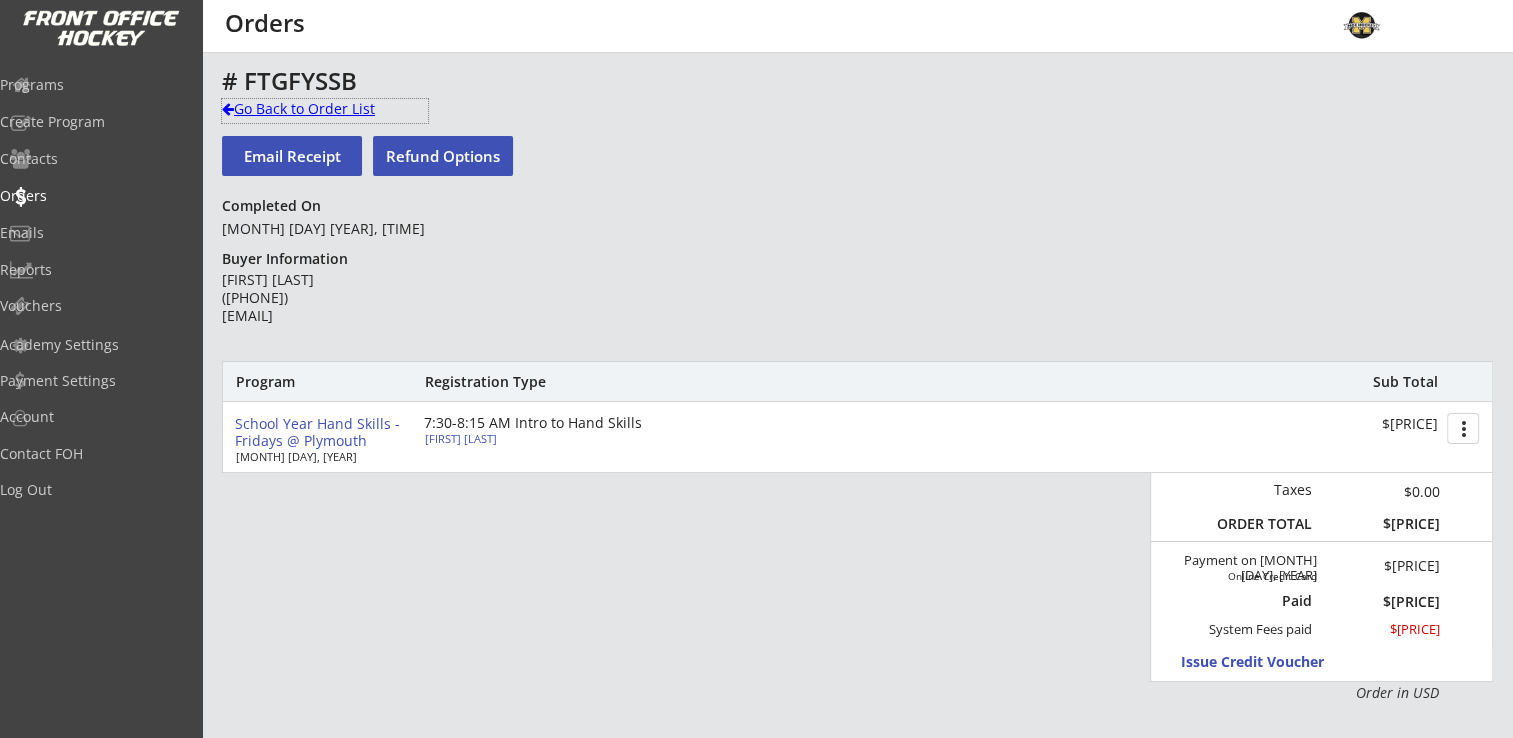 click on "Go Back to Order List" at bounding box center (325, 109) 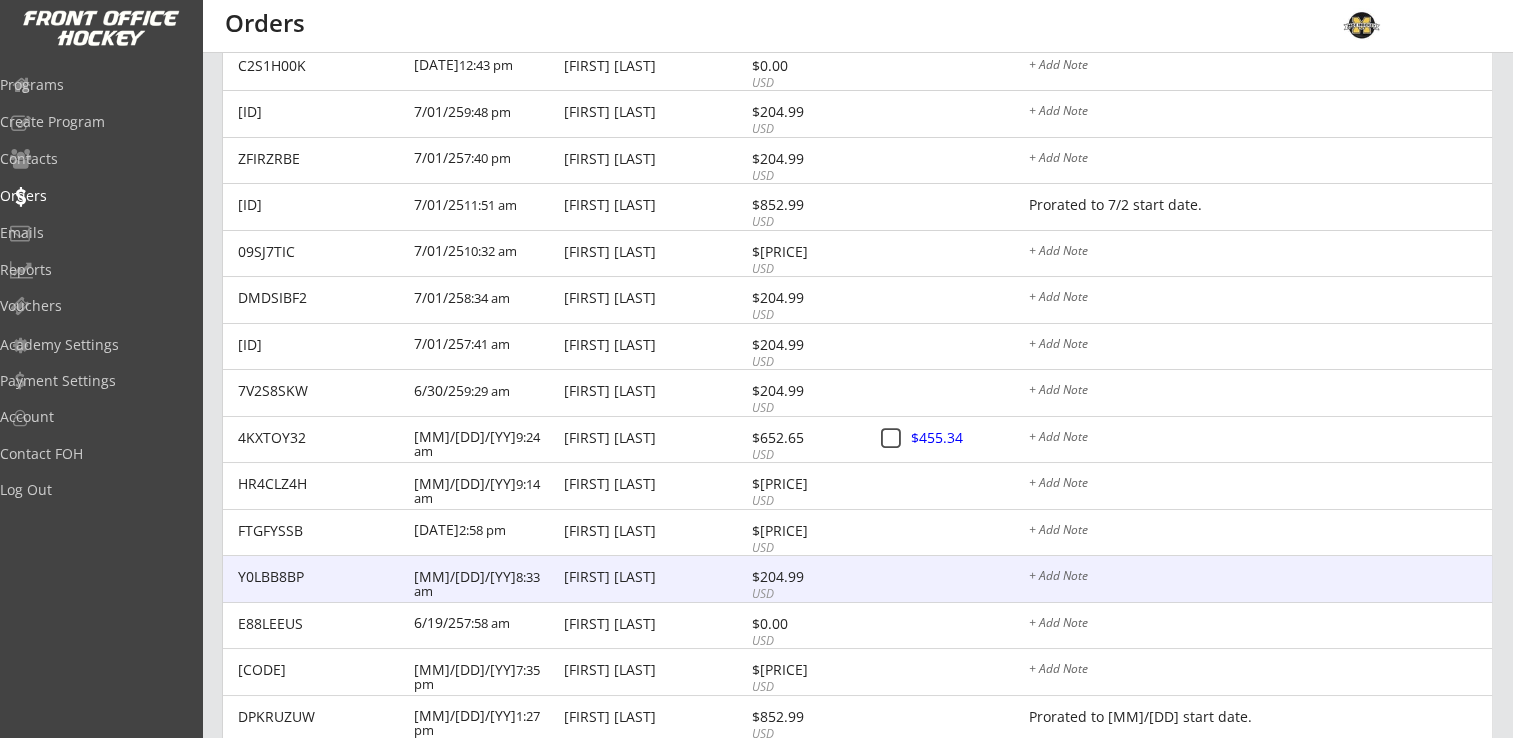 scroll, scrollTop: 300, scrollLeft: 0, axis: vertical 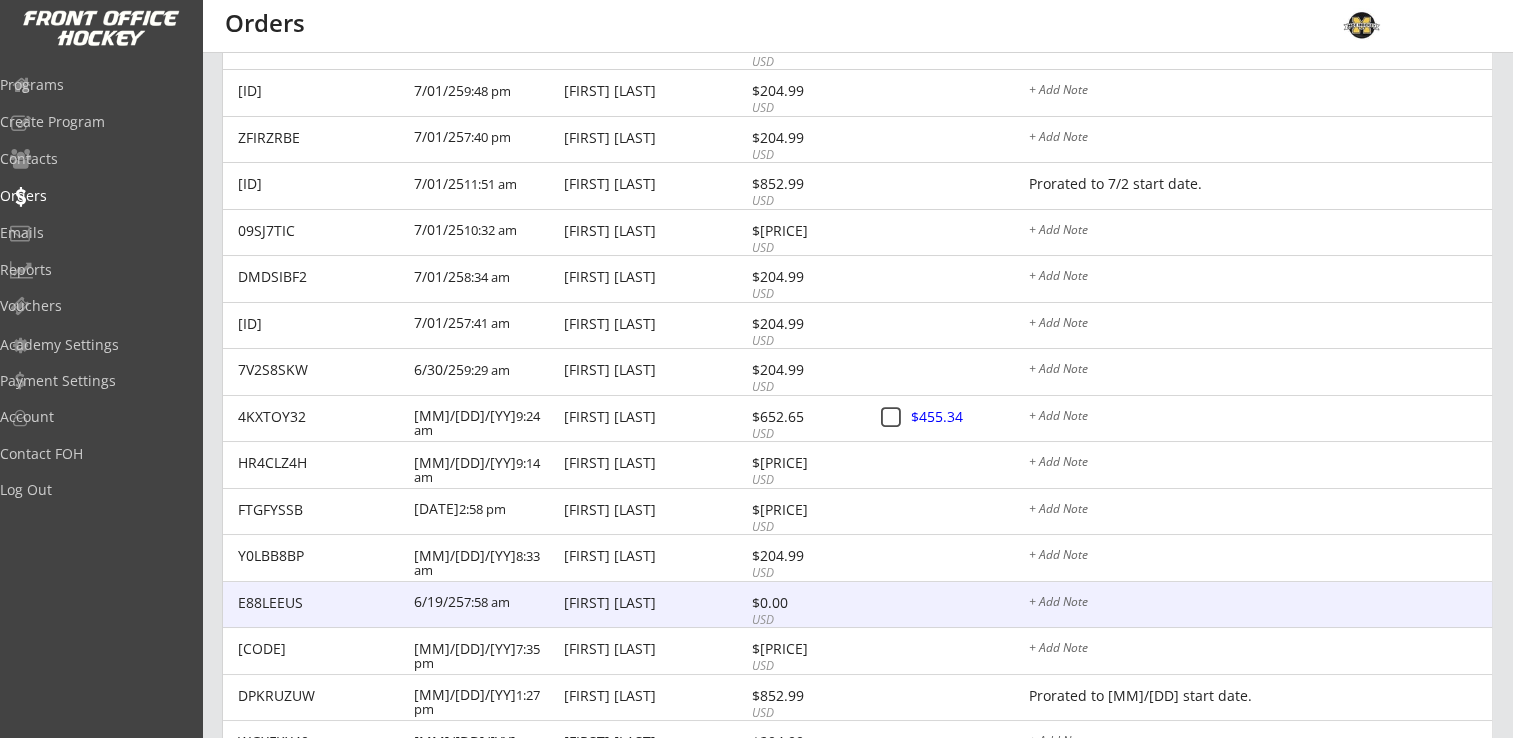 click on "[FIRST] [LAST]" at bounding box center [655, 603] 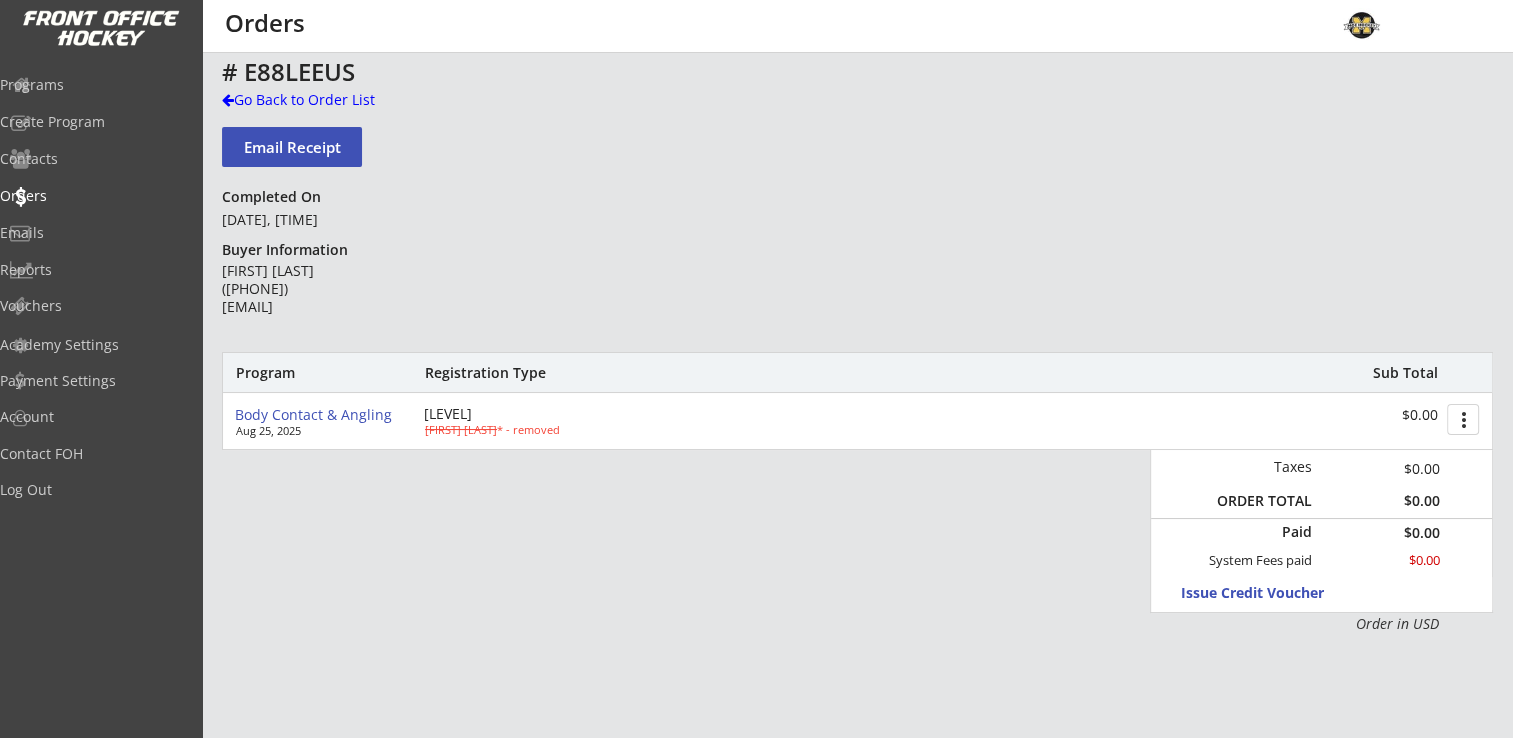 scroll, scrollTop: 0, scrollLeft: 0, axis: both 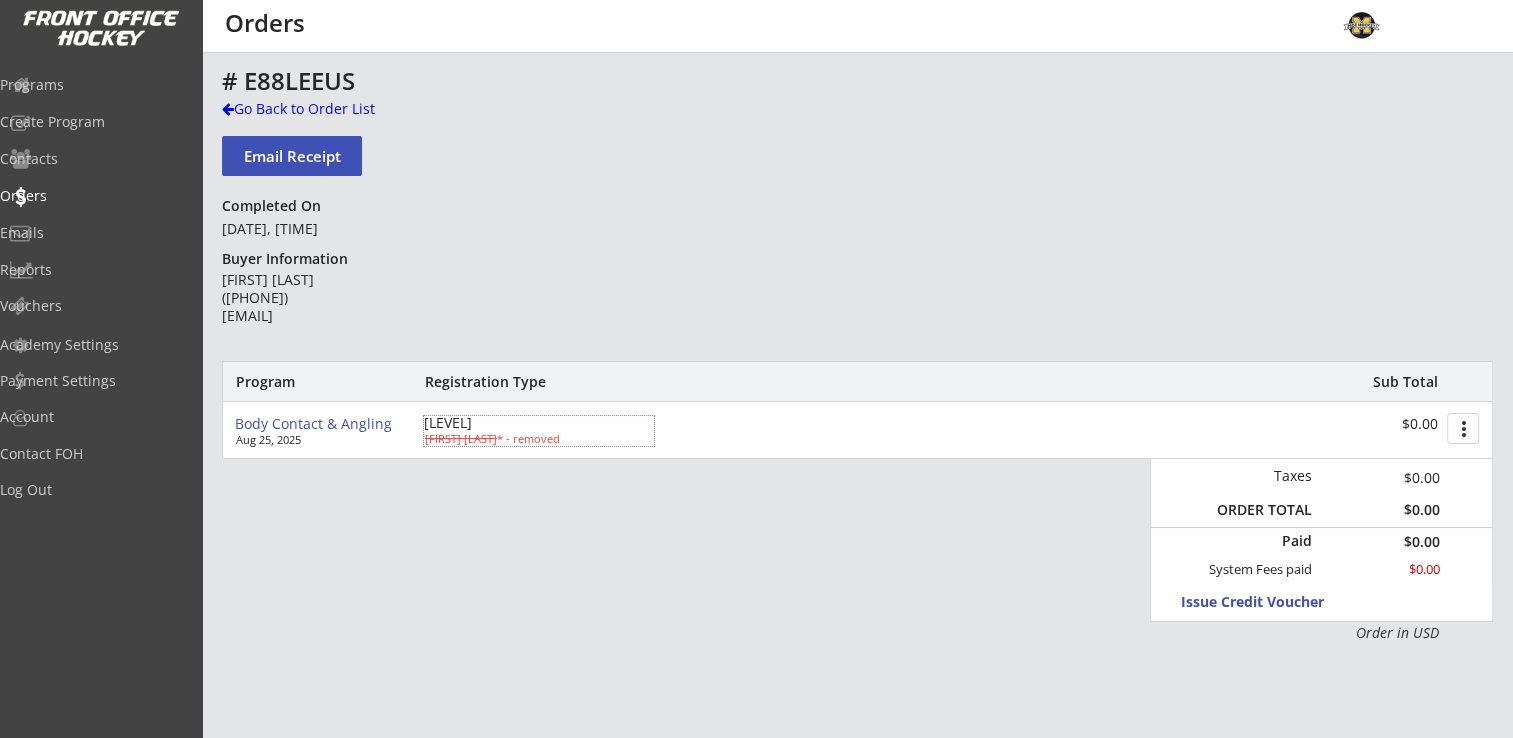click on "Jesmine Myatt" at bounding box center (461, 438) 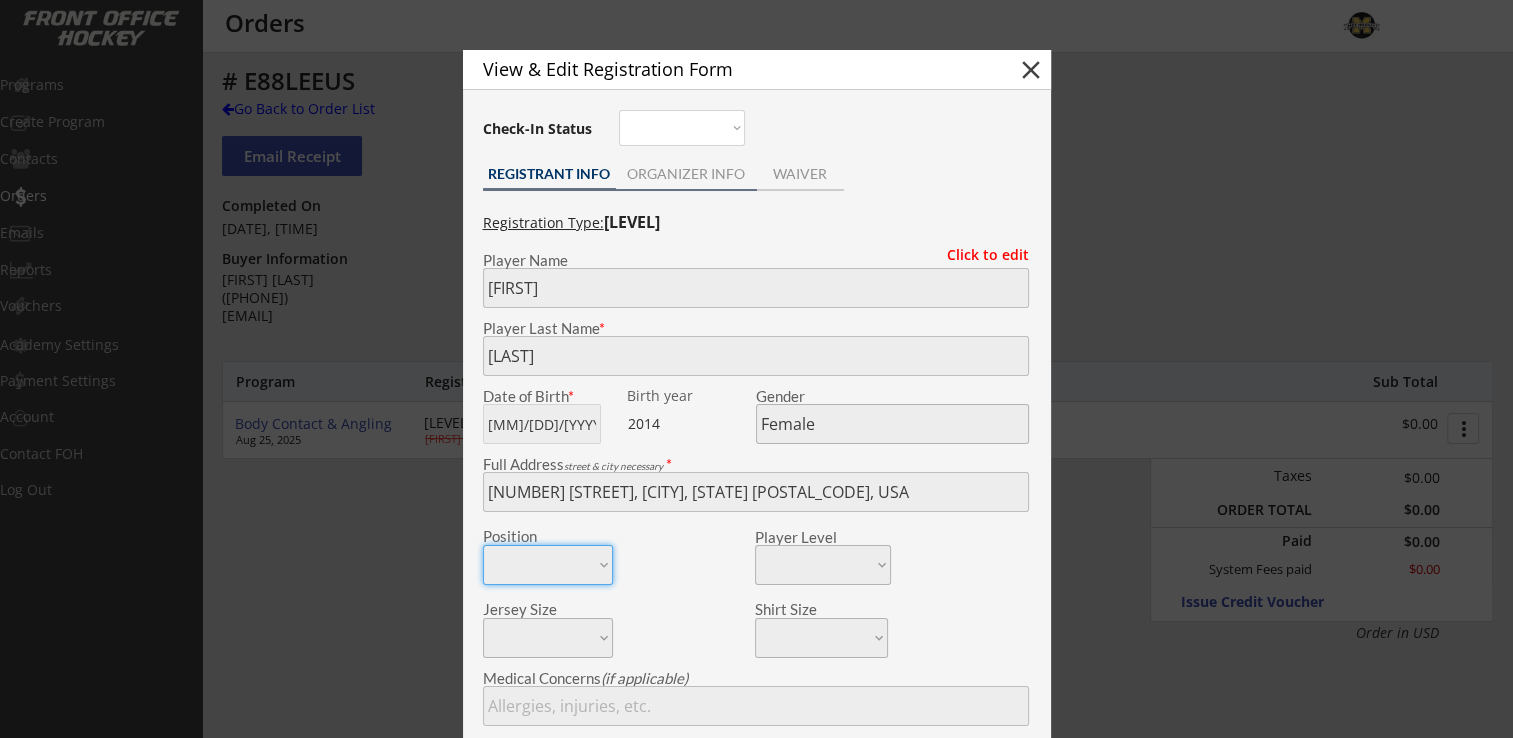 click on "ORGANIZER INFO" at bounding box center (686, 174) 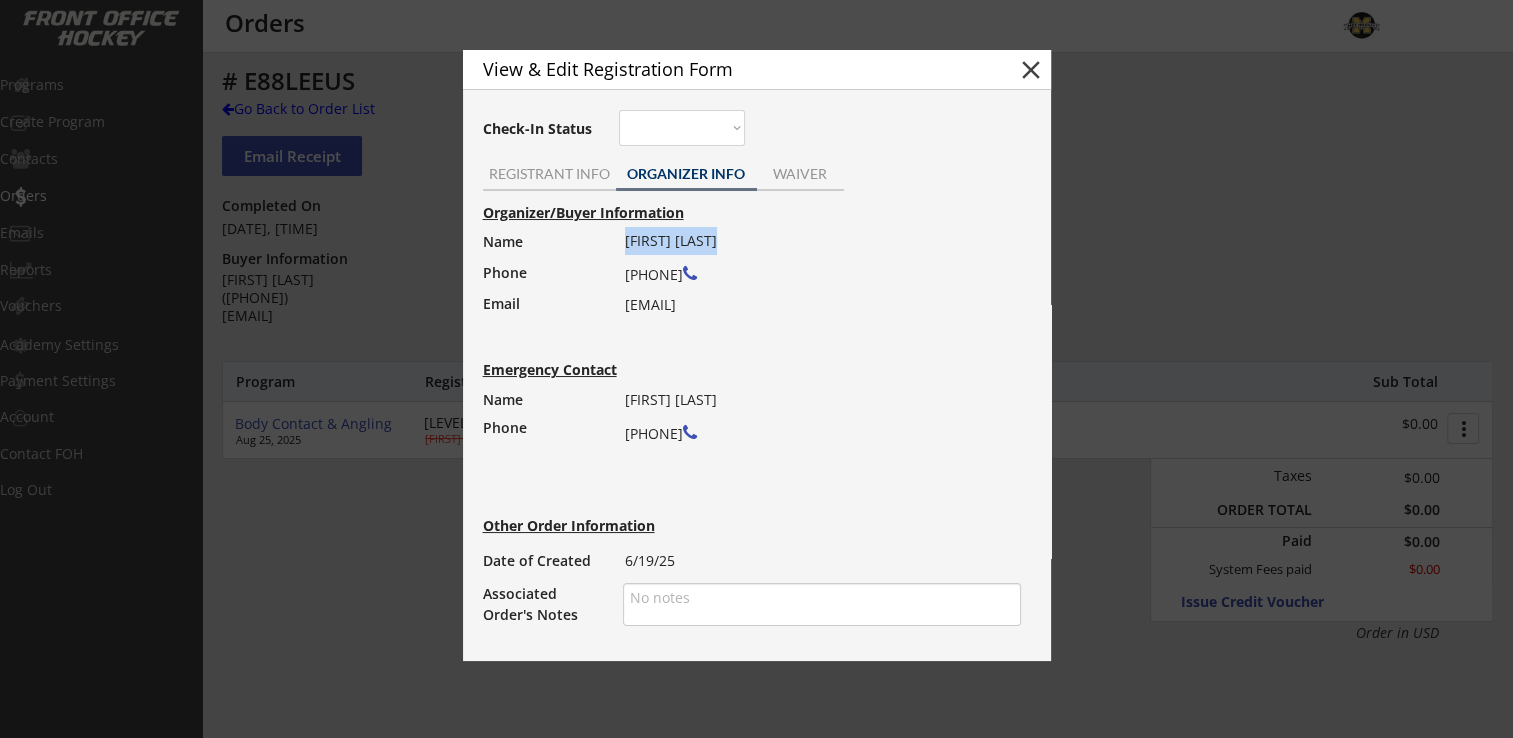 drag, startPoint x: 625, startPoint y: 240, endPoint x: 764, endPoint y: 236, distance: 139.05754 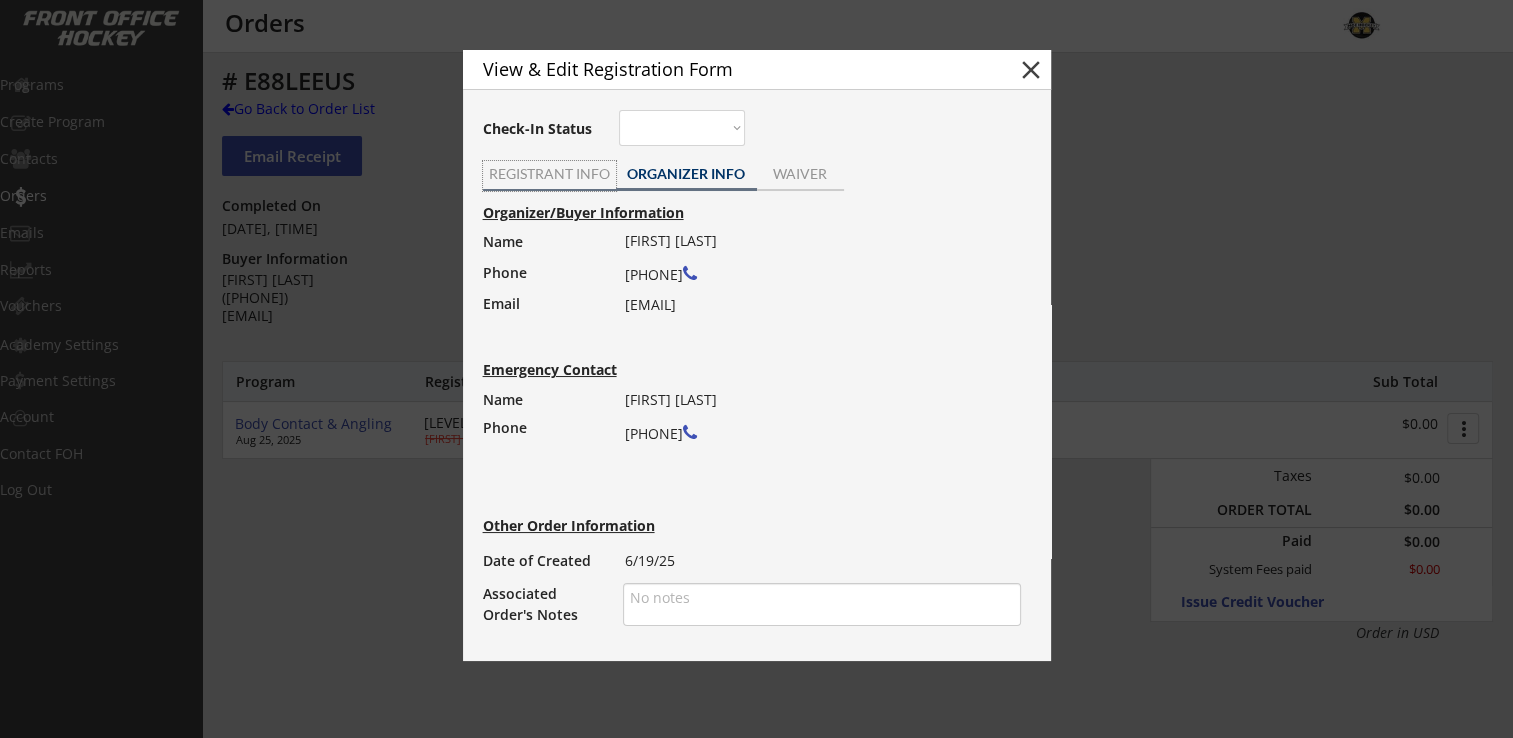 click on "REGISTRANT INFO" at bounding box center (549, 176) 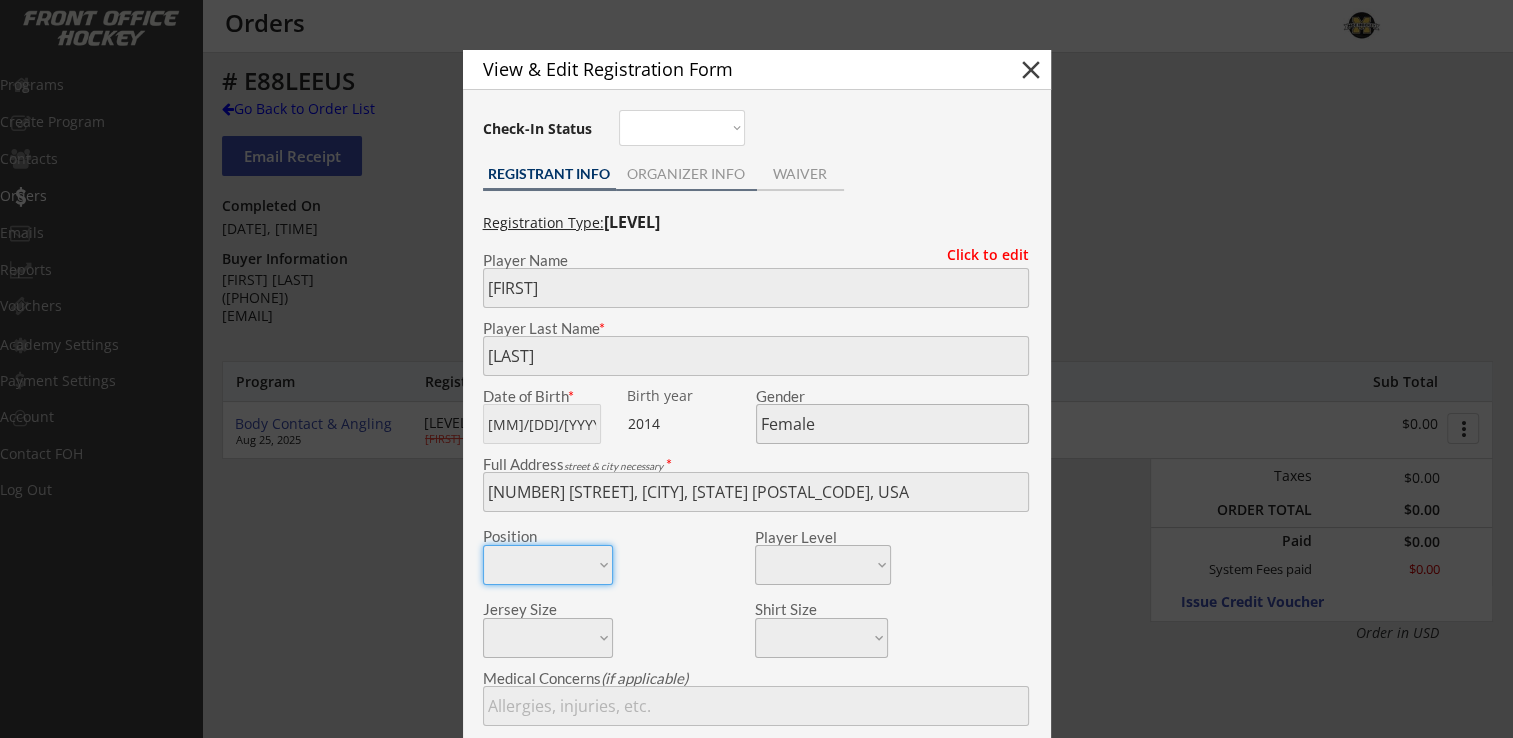 click on "ORGANIZER INFO" at bounding box center (686, 176) 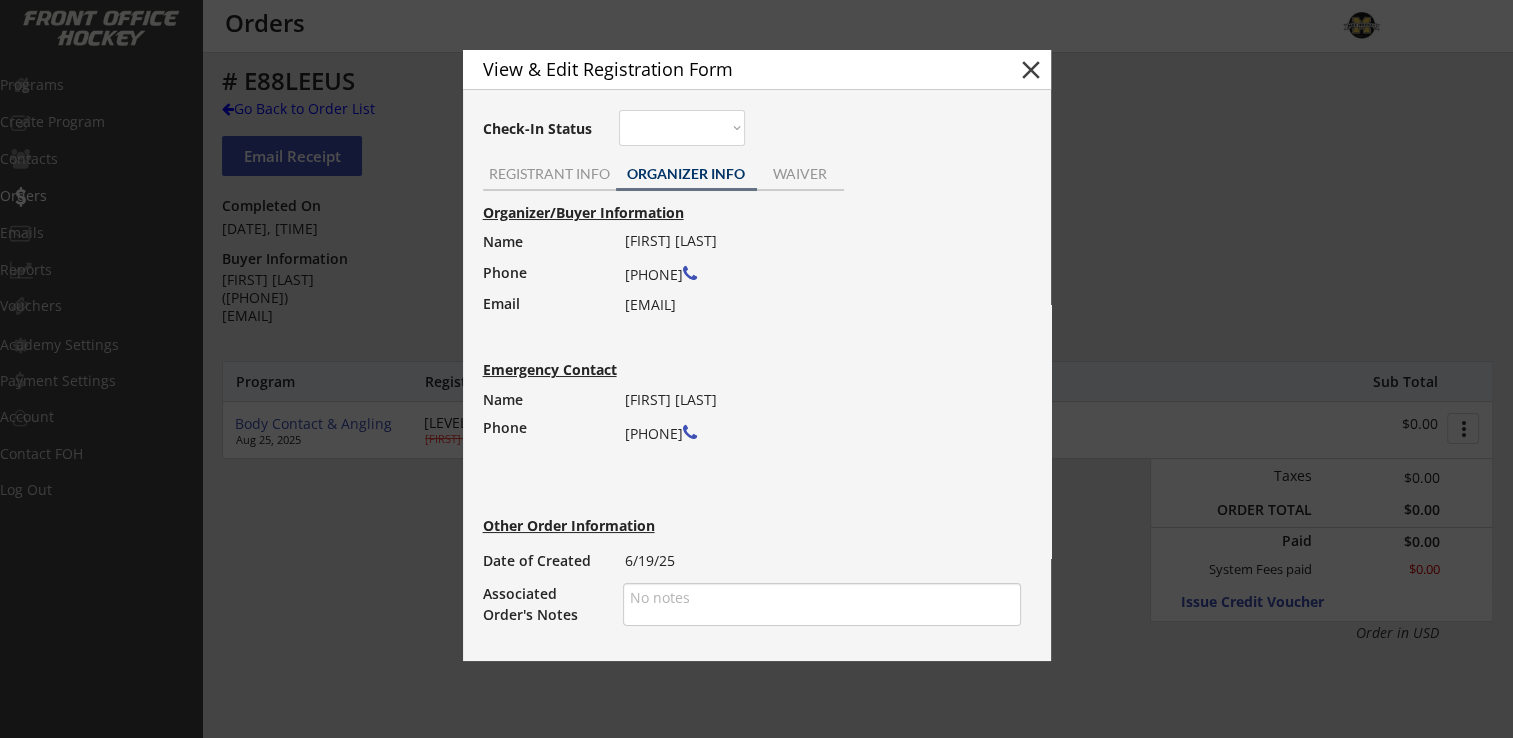 drag, startPoint x: 624, startPoint y: 302, endPoint x: 784, endPoint y: 301, distance: 160.00313 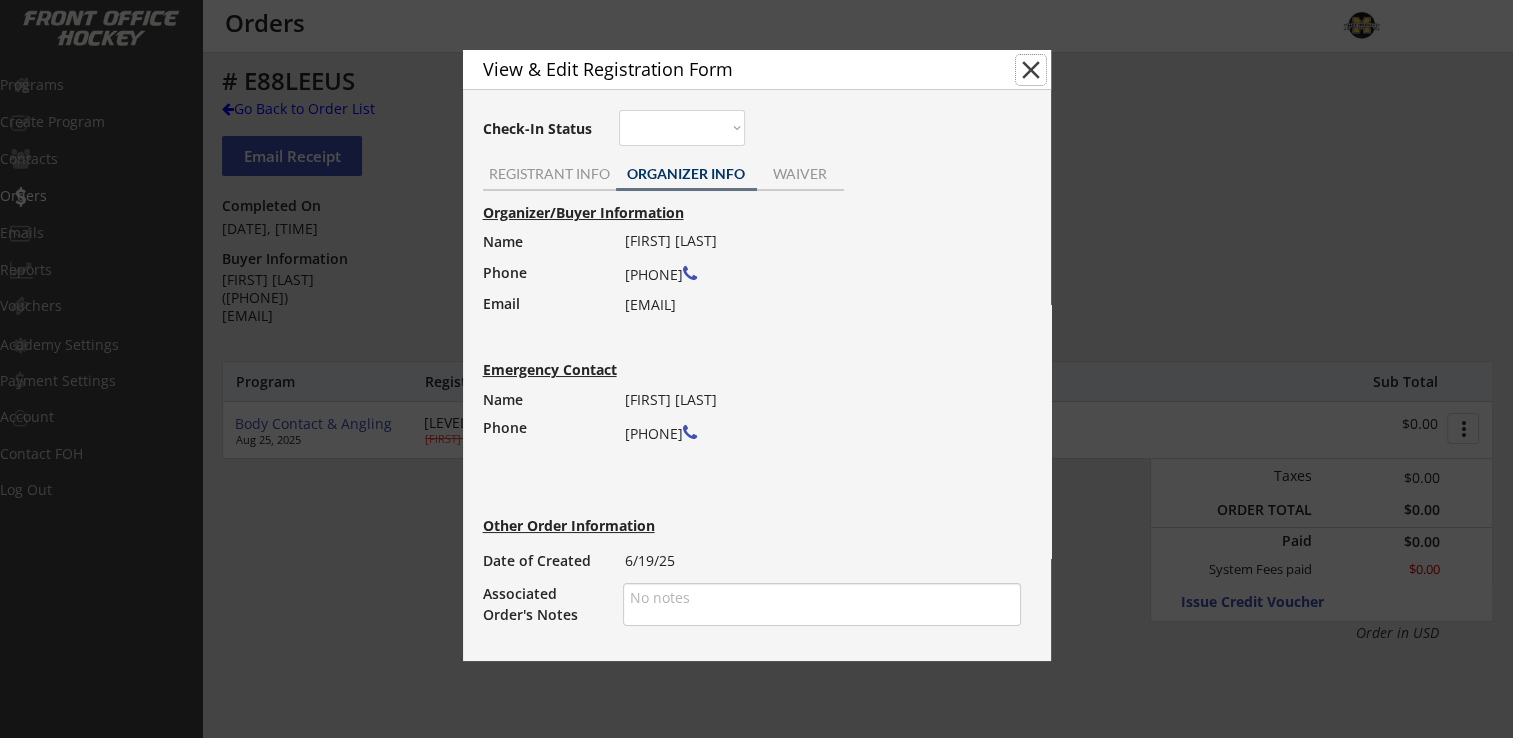 click on "close" at bounding box center (1031, 70) 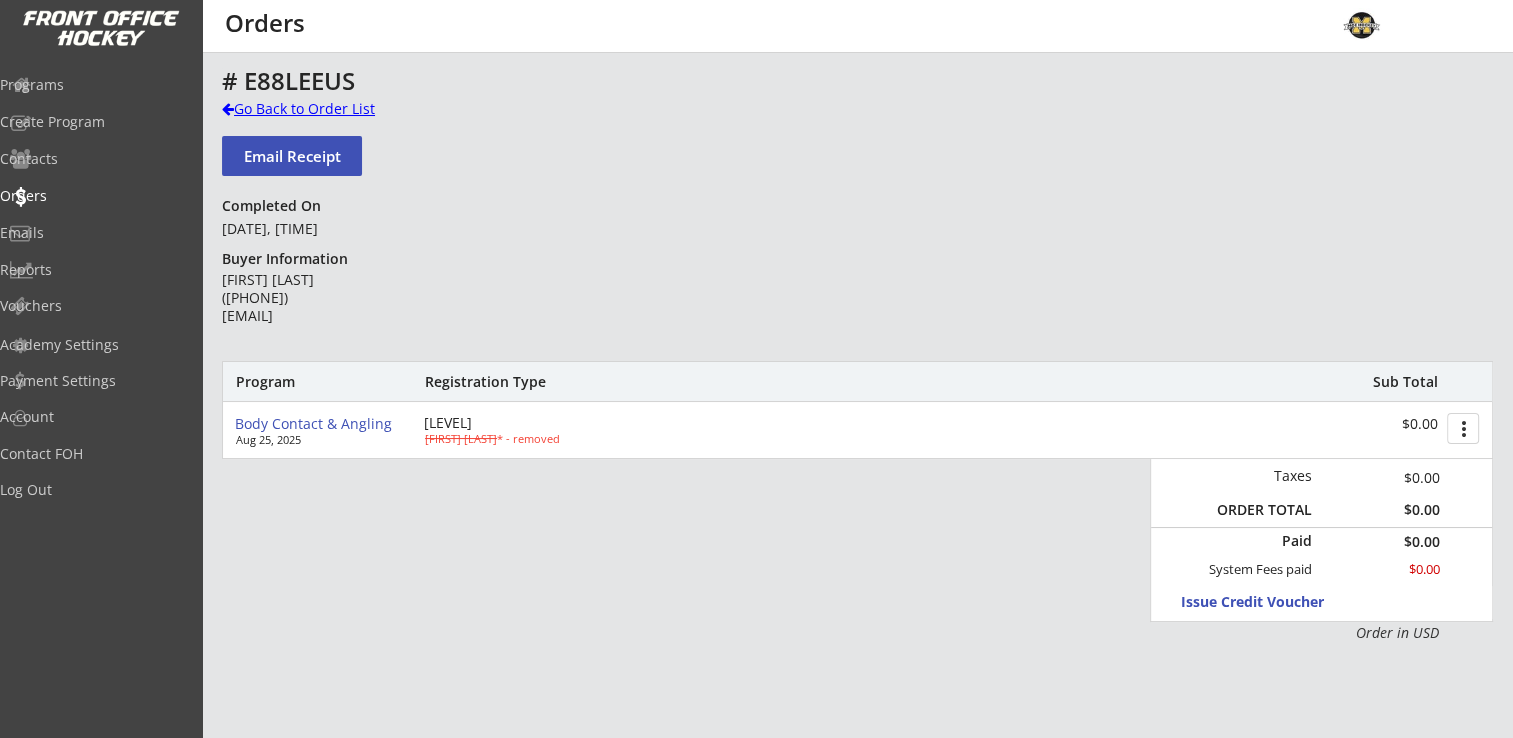 click on "Go Back to Order List" at bounding box center (325, 109) 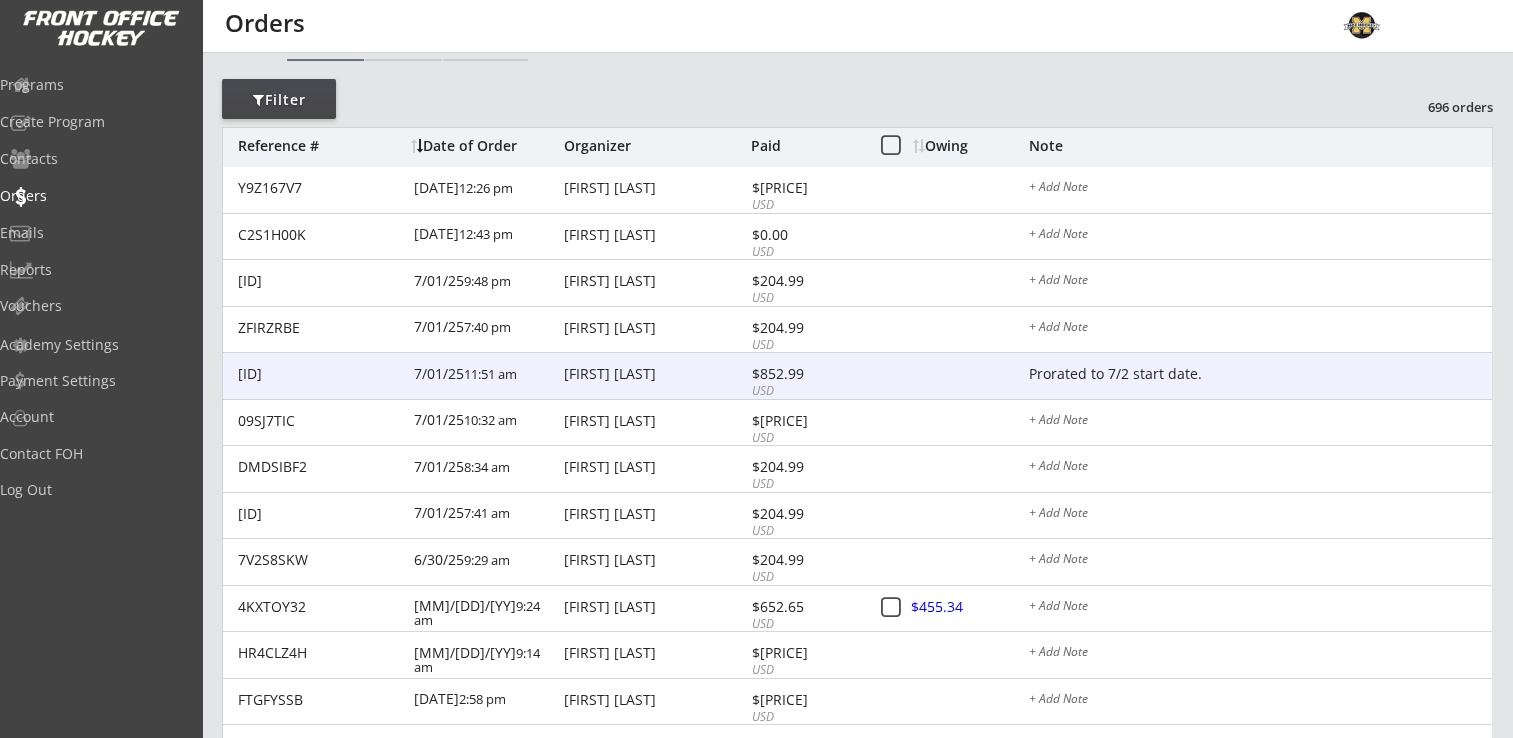 scroll, scrollTop: 300, scrollLeft: 0, axis: vertical 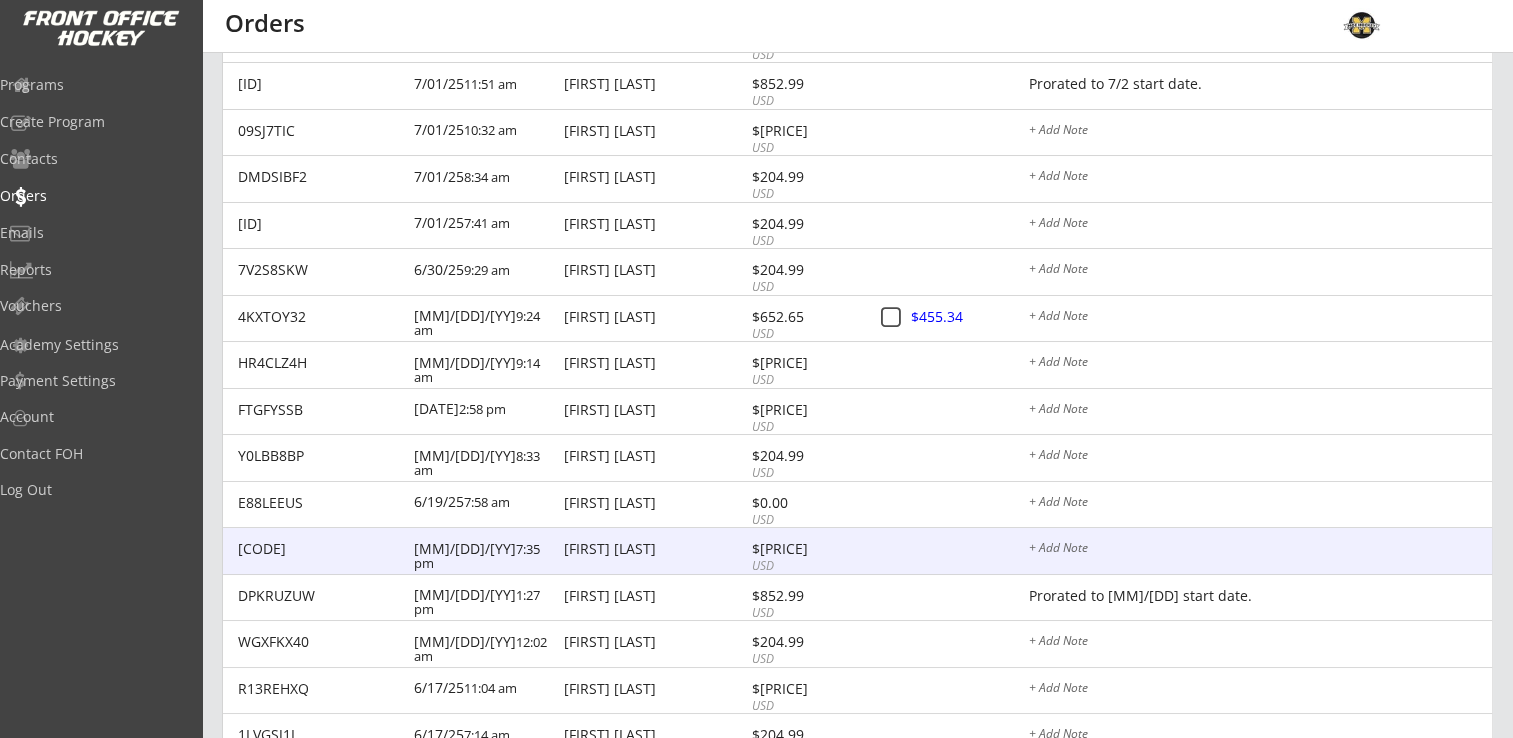 click on "[FIRST] [LAST]" at bounding box center [655, 549] 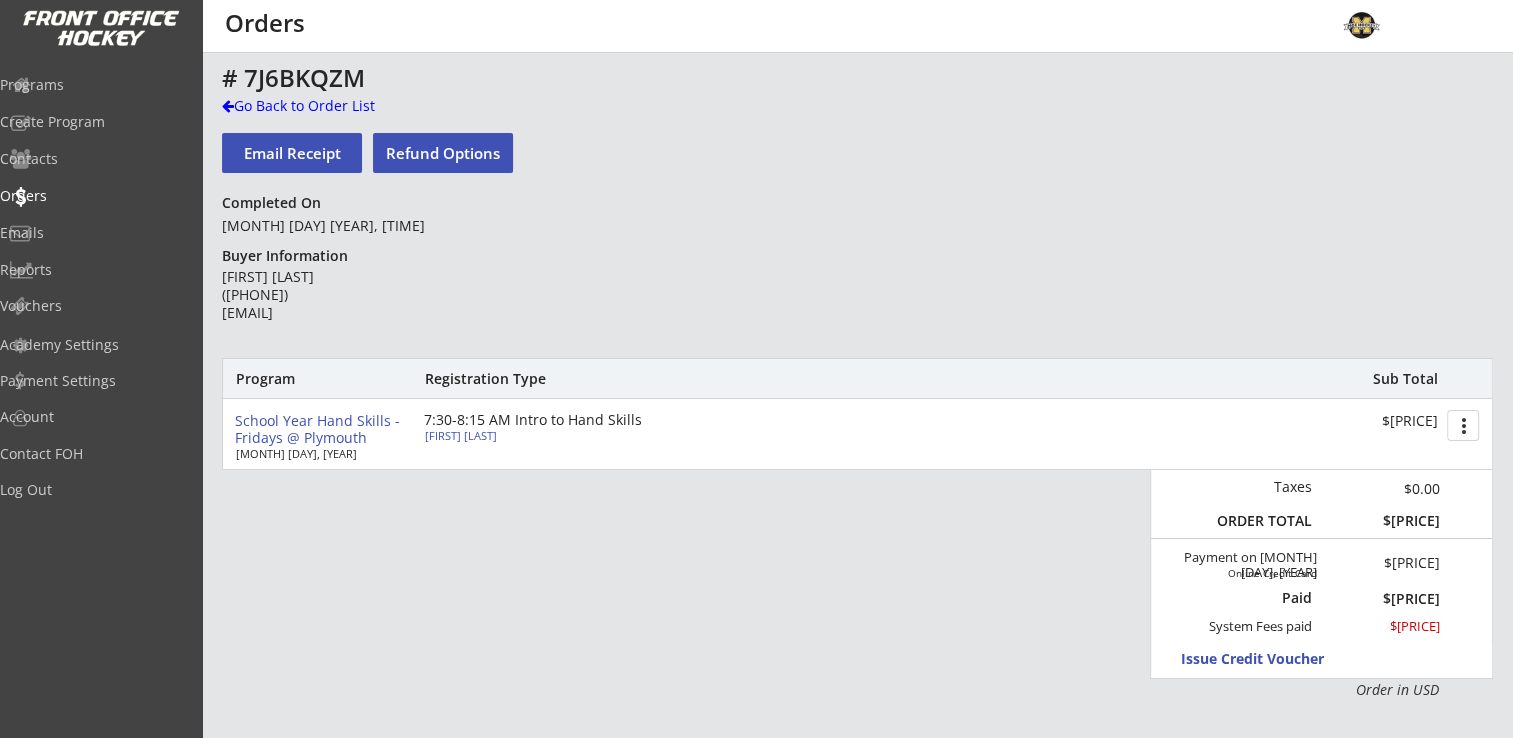 scroll, scrollTop: 0, scrollLeft: 0, axis: both 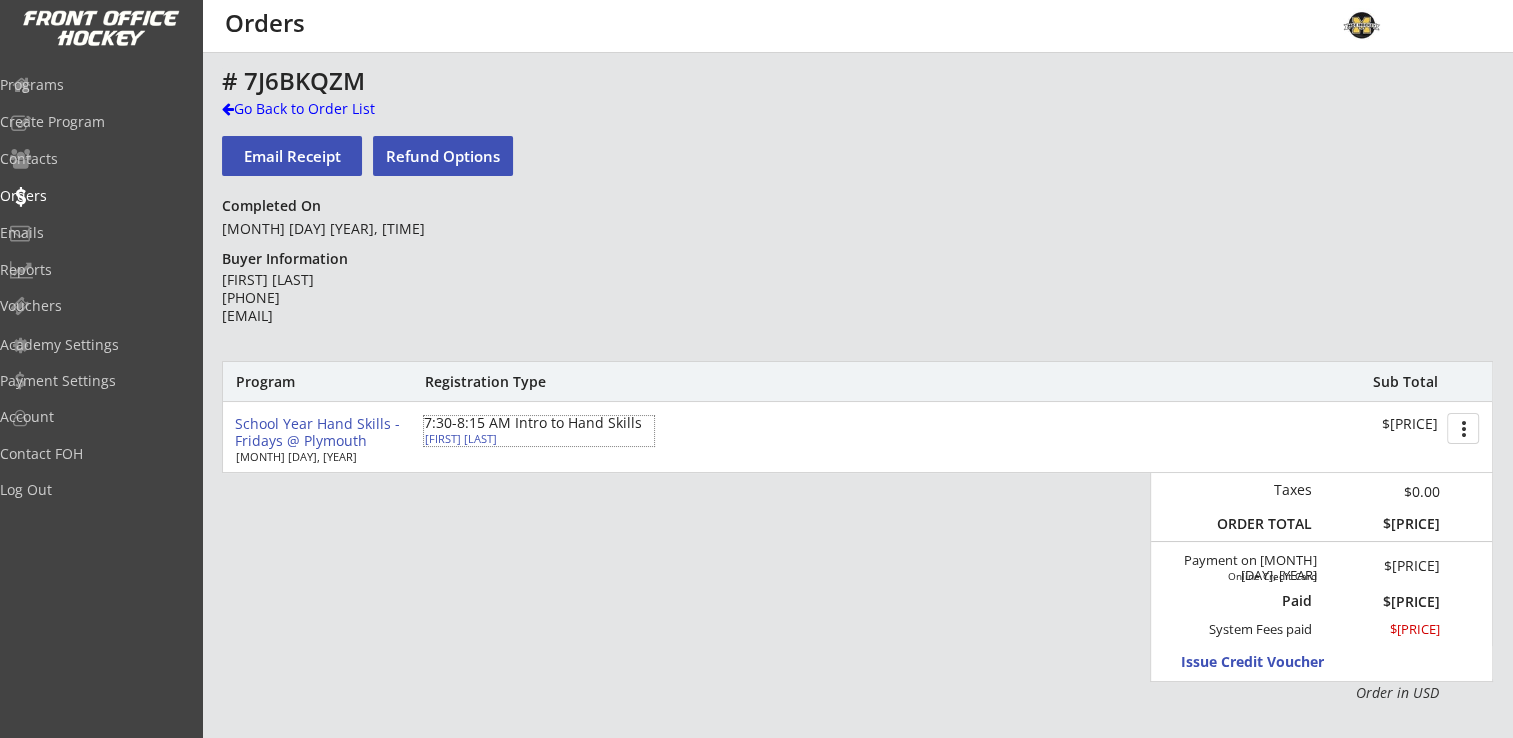 click on "Emerson Jenks" at bounding box center (536, 438) 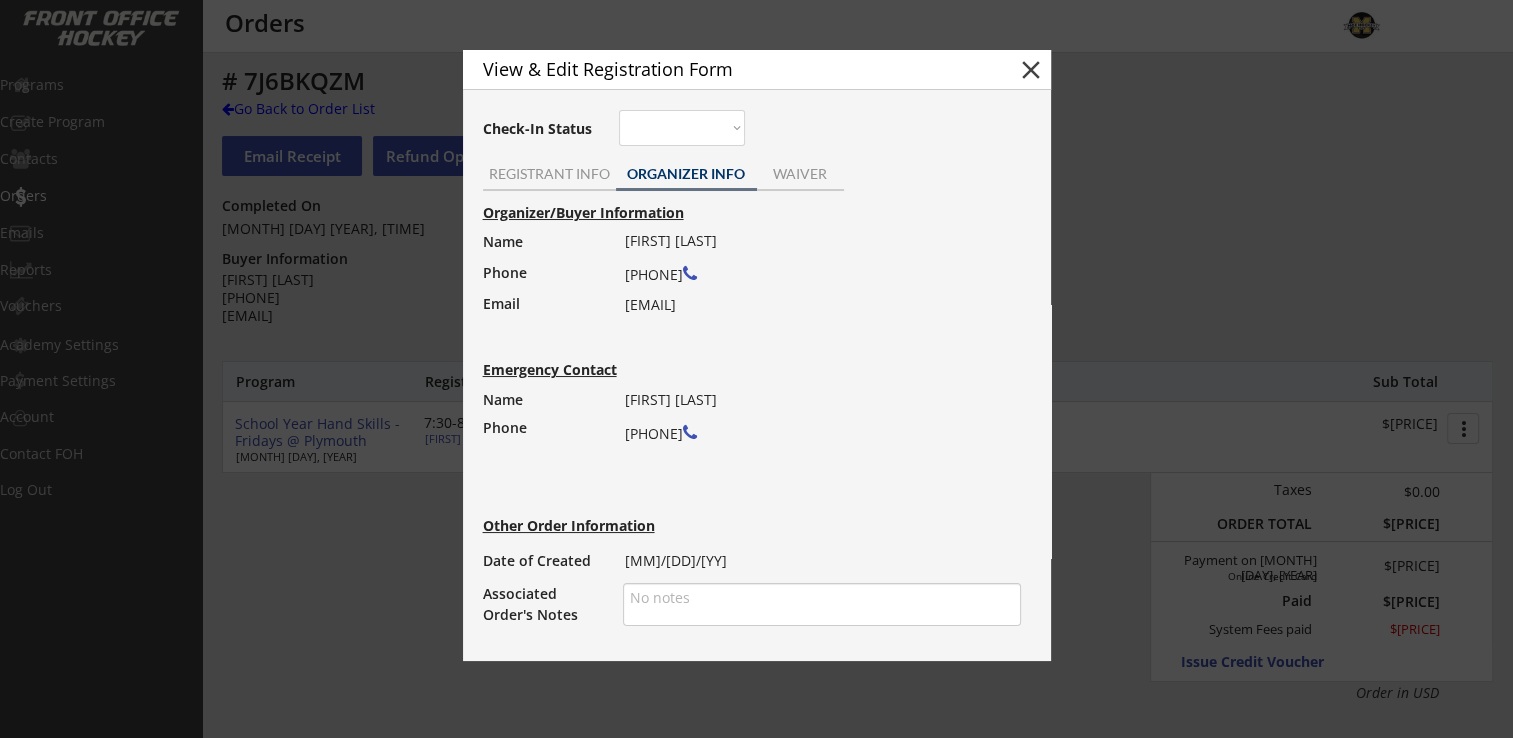 drag, startPoint x: 625, startPoint y: 305, endPoint x: 784, endPoint y: 306, distance: 159.00314 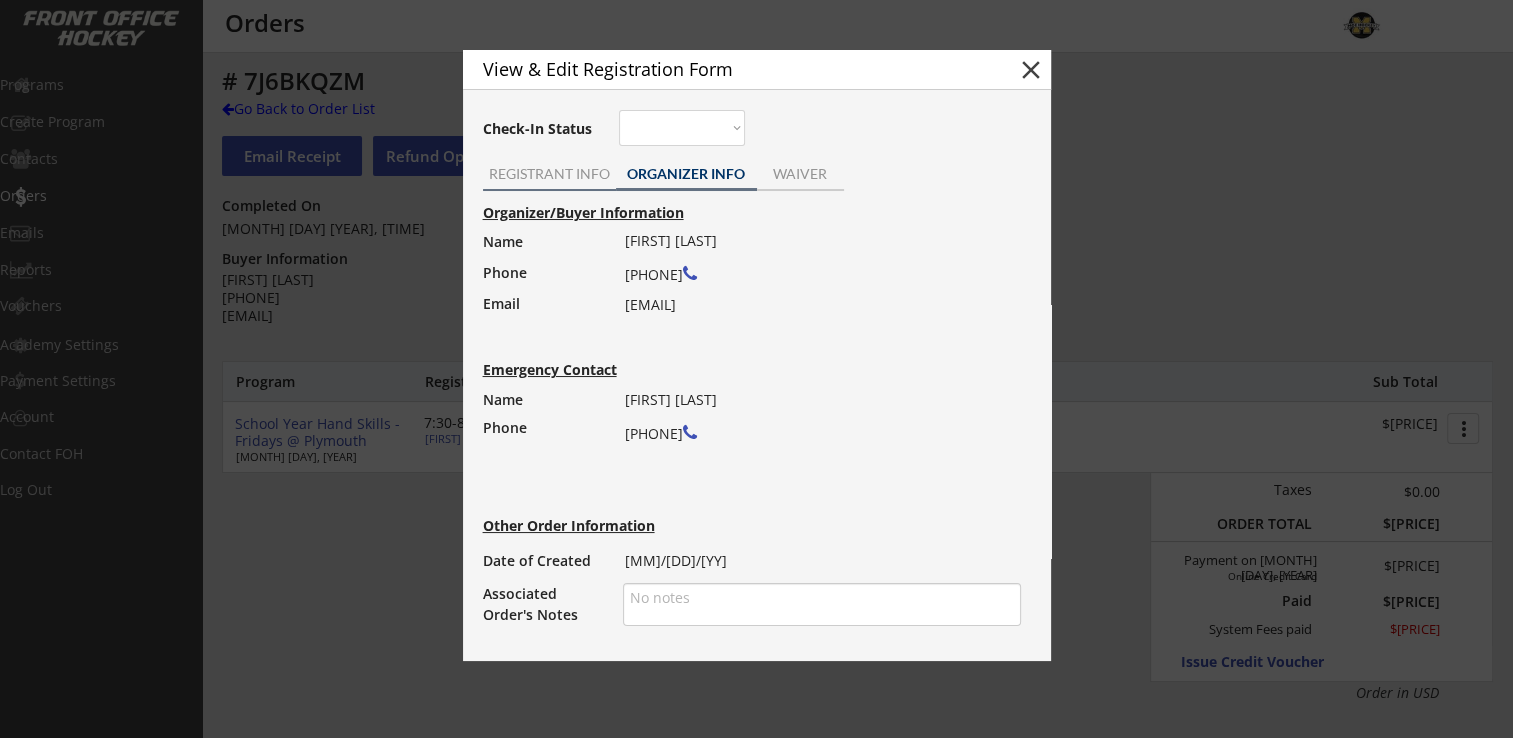 click on "REGISTRANT INFO" at bounding box center (549, 174) 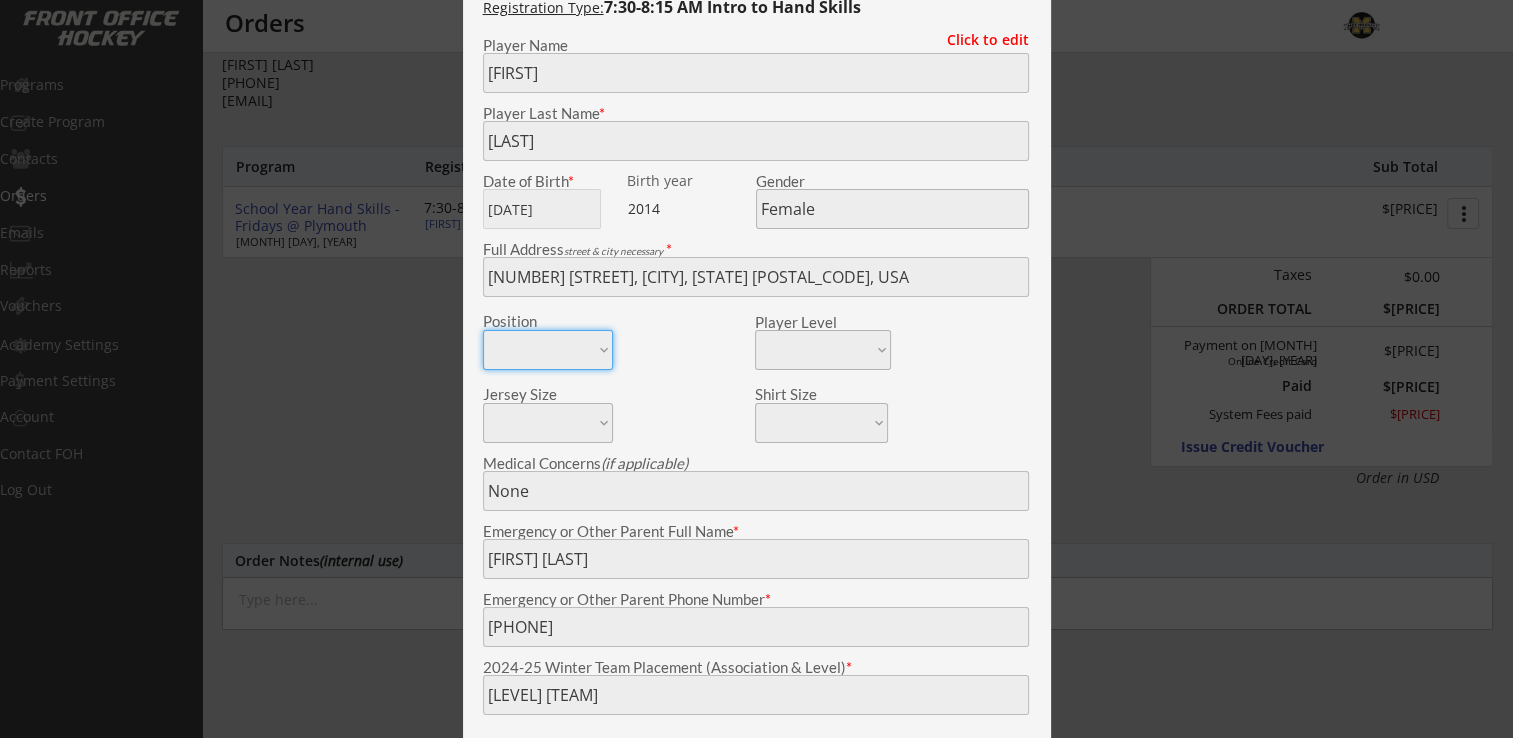 scroll, scrollTop: 500, scrollLeft: 0, axis: vertical 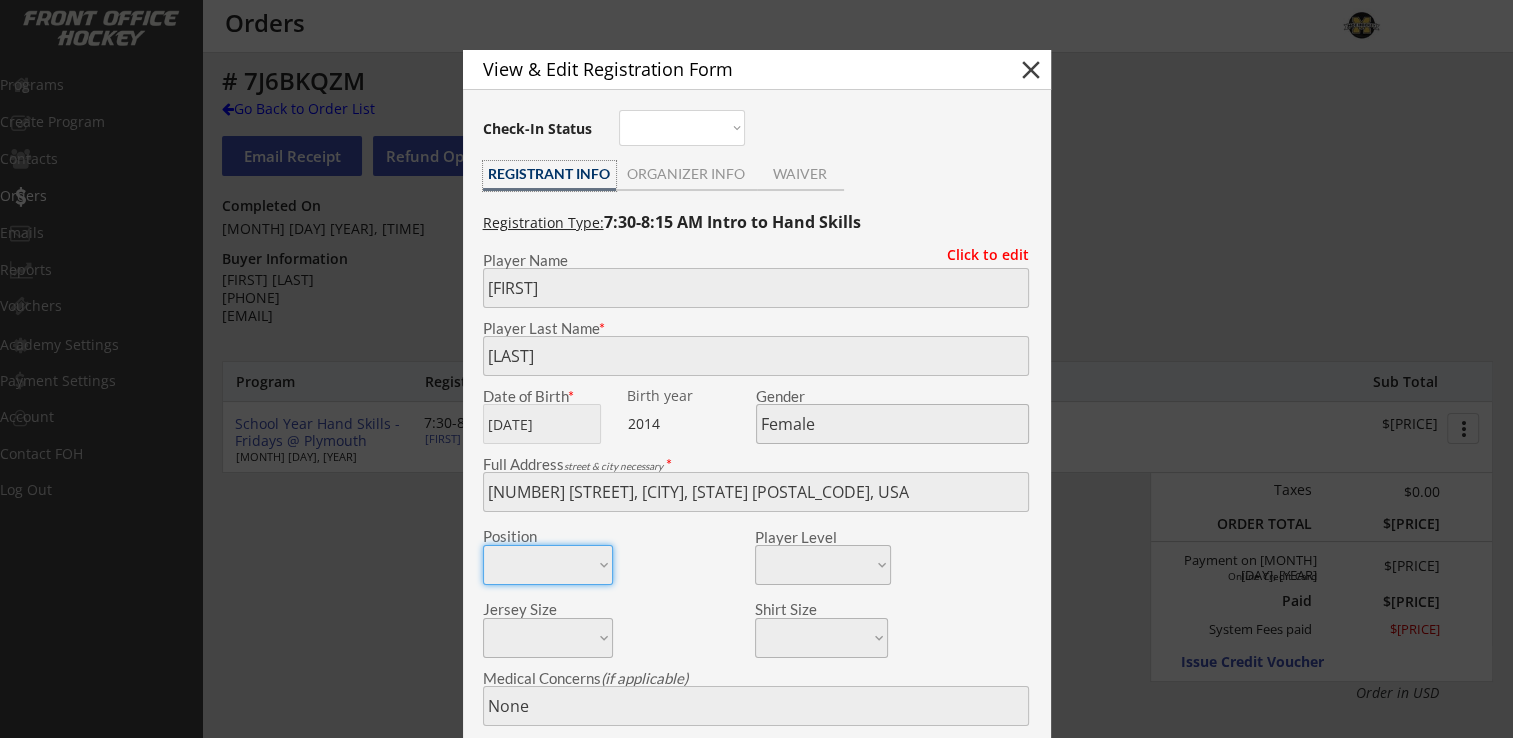 click on "close" at bounding box center [1031, 70] 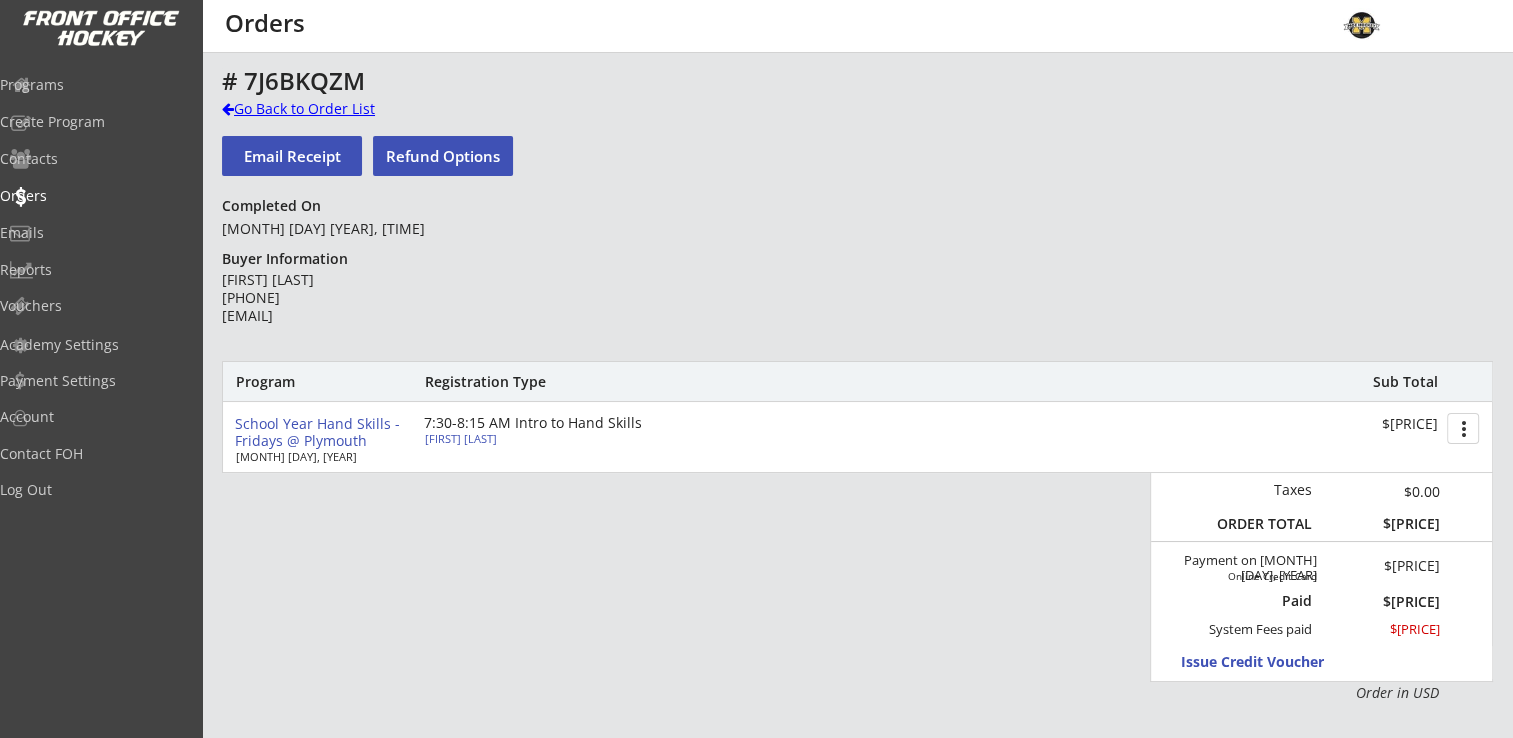 drag, startPoint x: 322, startPoint y: 115, endPoint x: 439, endPoint y: 128, distance: 117.72001 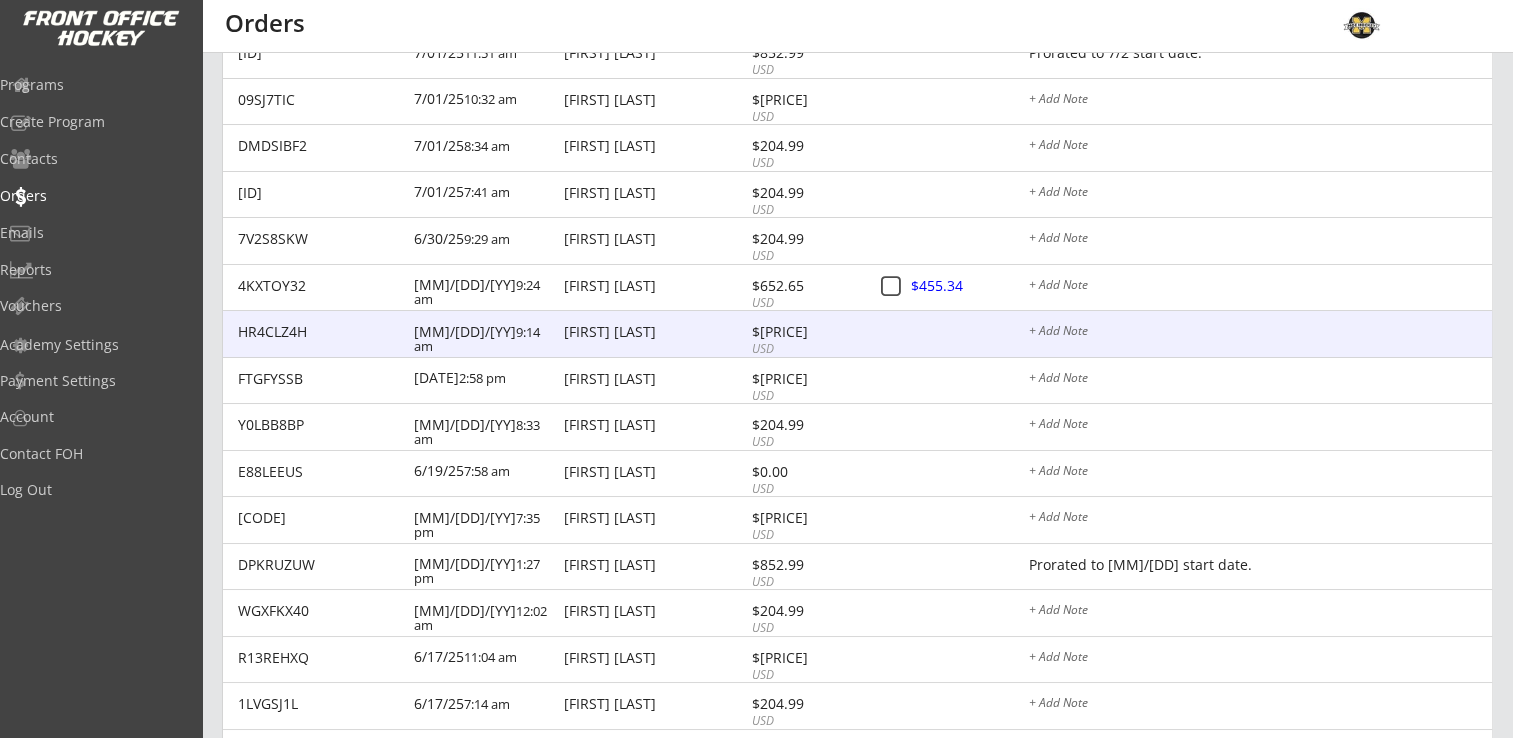 scroll, scrollTop: 600, scrollLeft: 0, axis: vertical 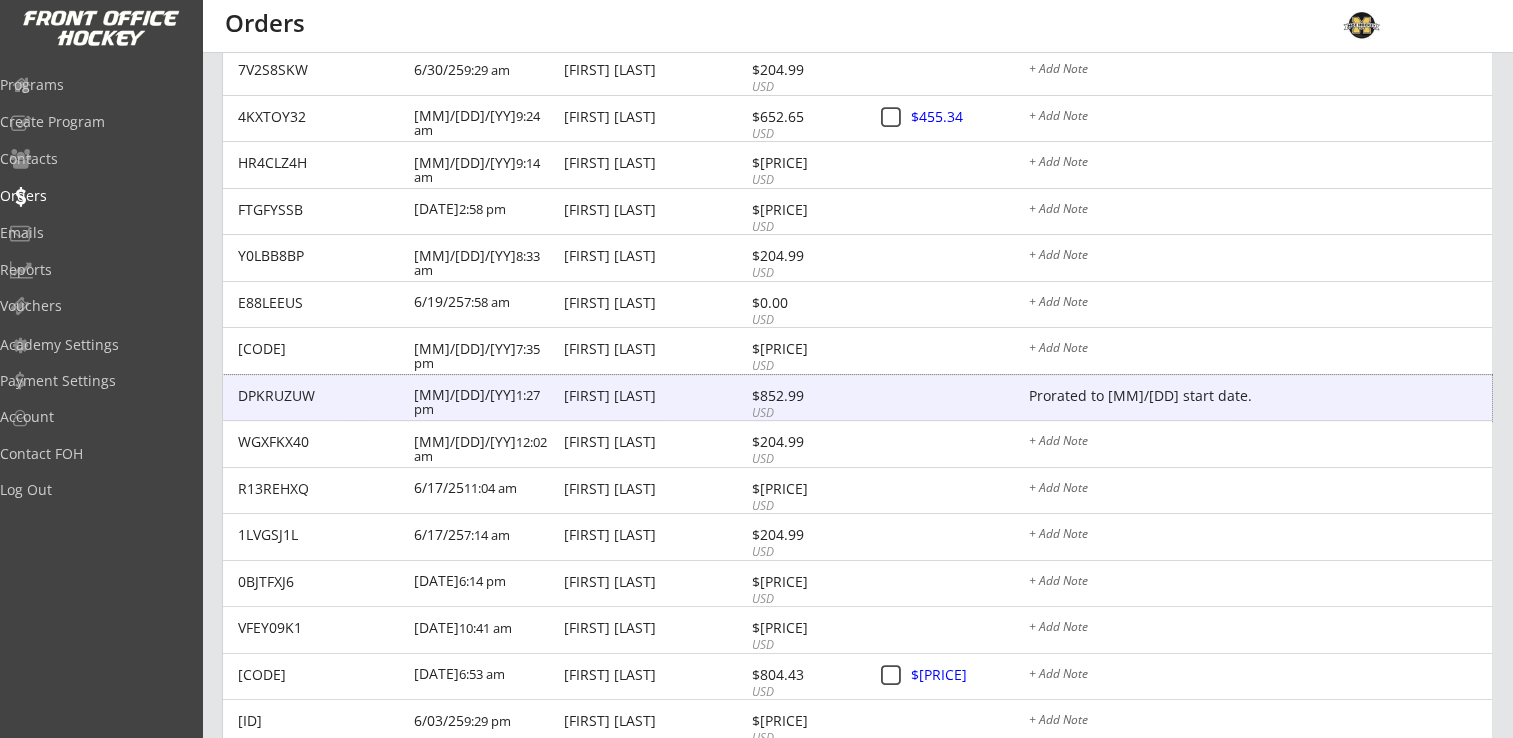 drag, startPoint x: 632, startPoint y: 399, endPoint x: 737, endPoint y: 417, distance: 106.531685 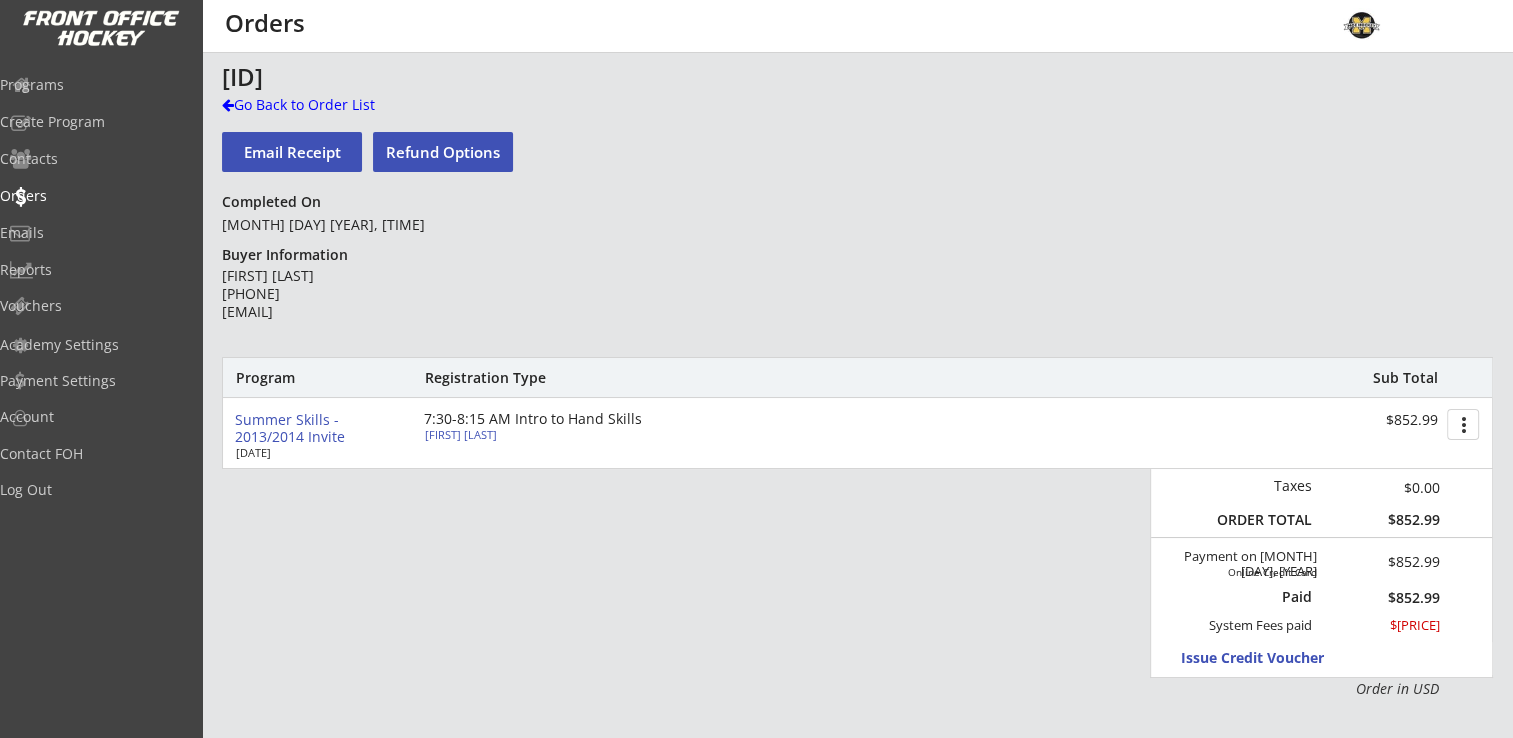 scroll, scrollTop: 0, scrollLeft: 0, axis: both 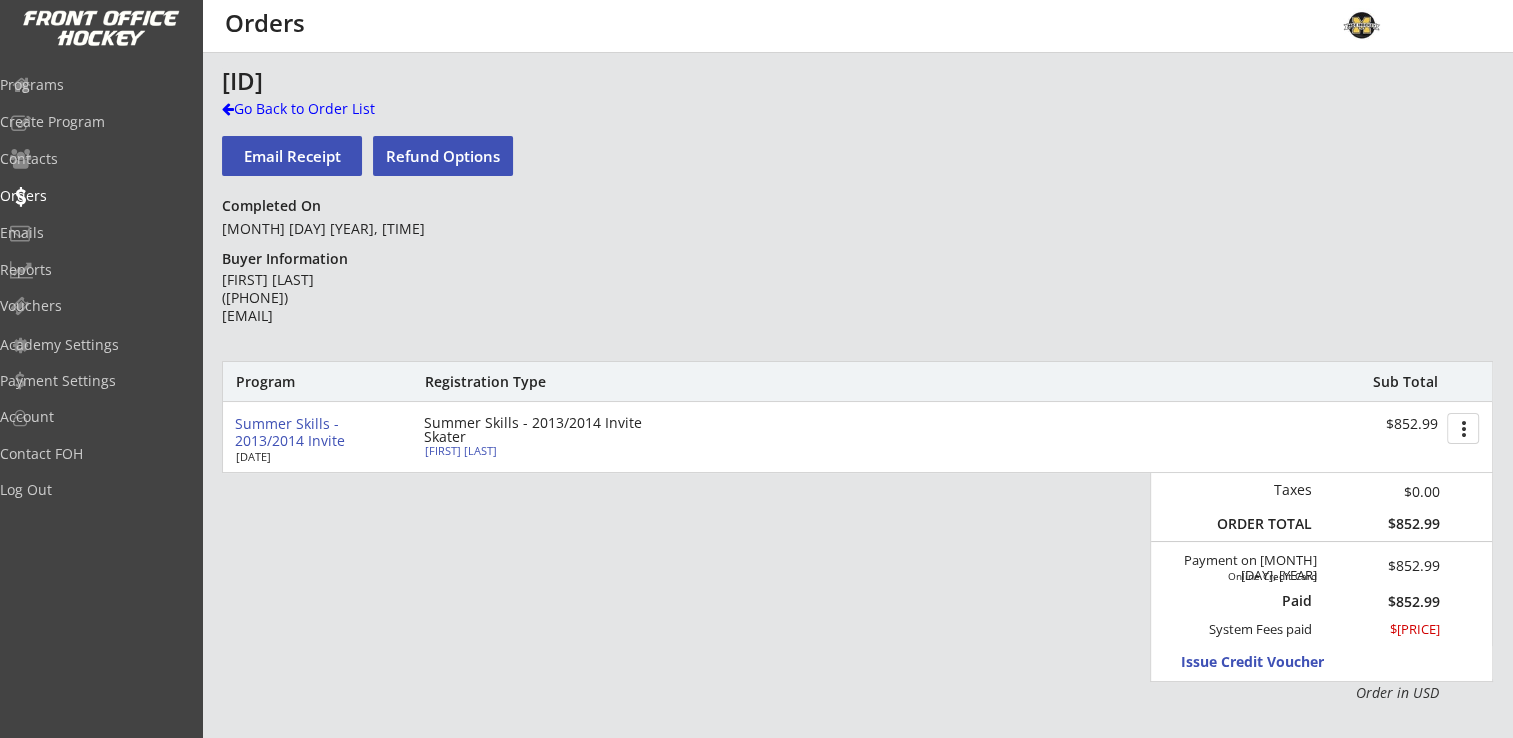 click on "Samantha Lowther" at bounding box center [536, 450] 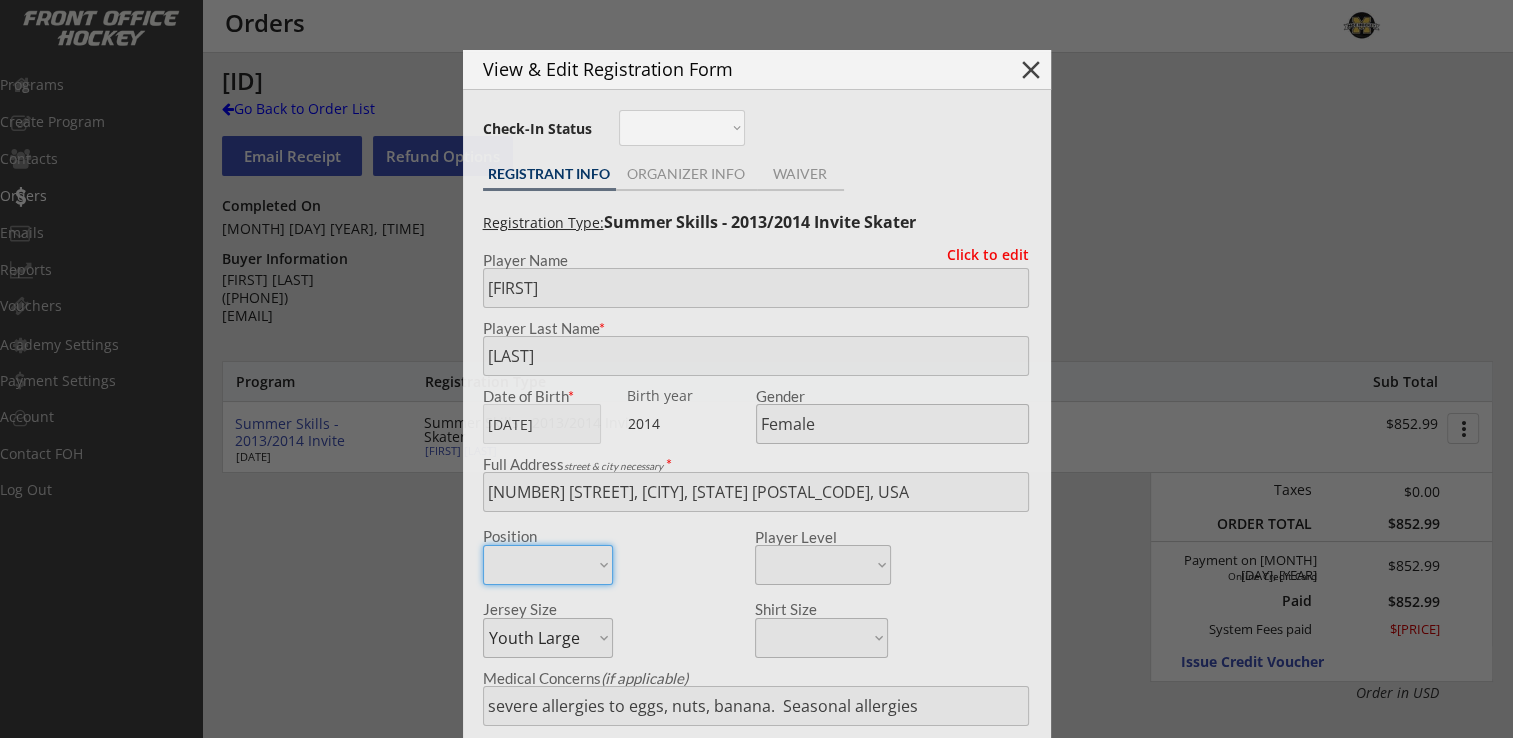 type on "Orono-Westonka 10uA" 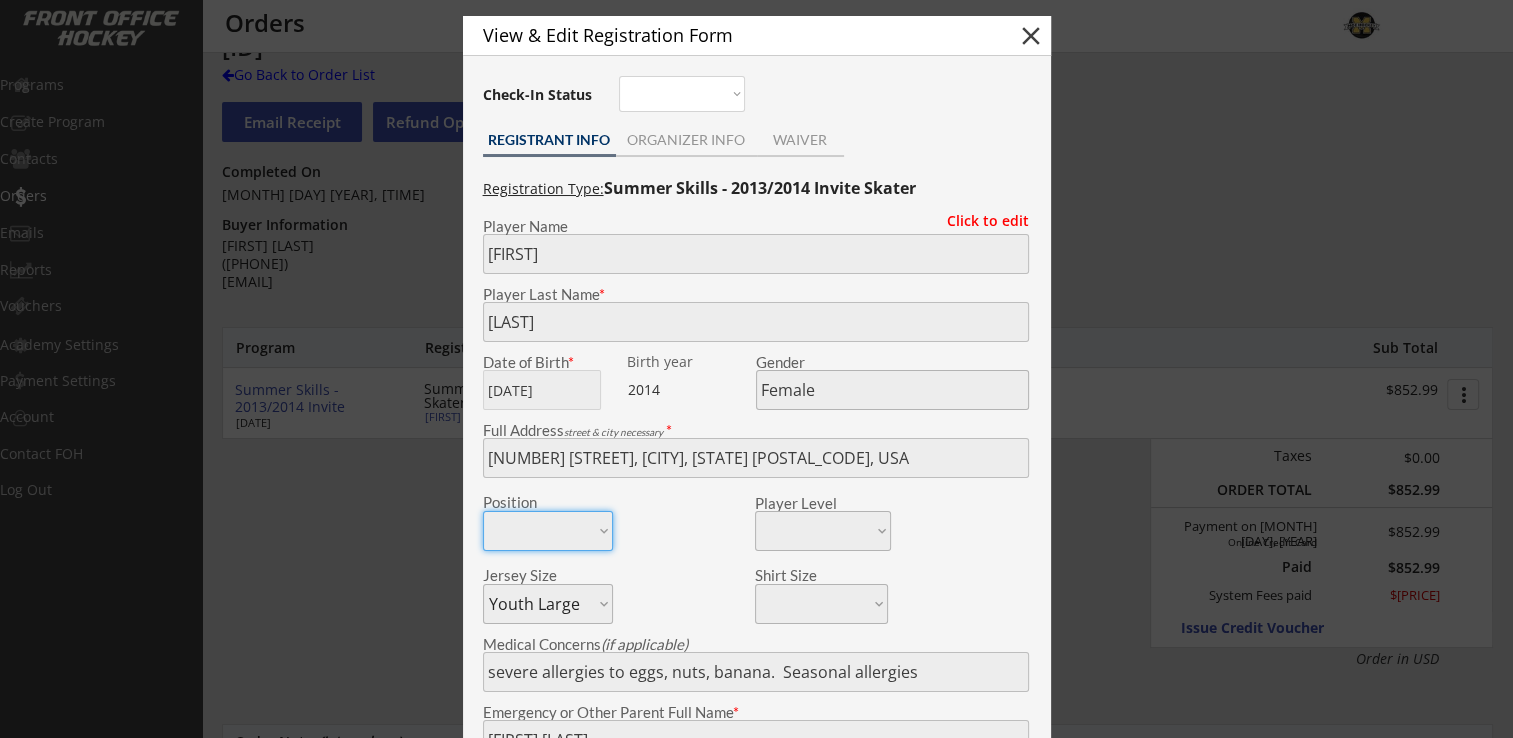scroll, scrollTop: 0, scrollLeft: 0, axis: both 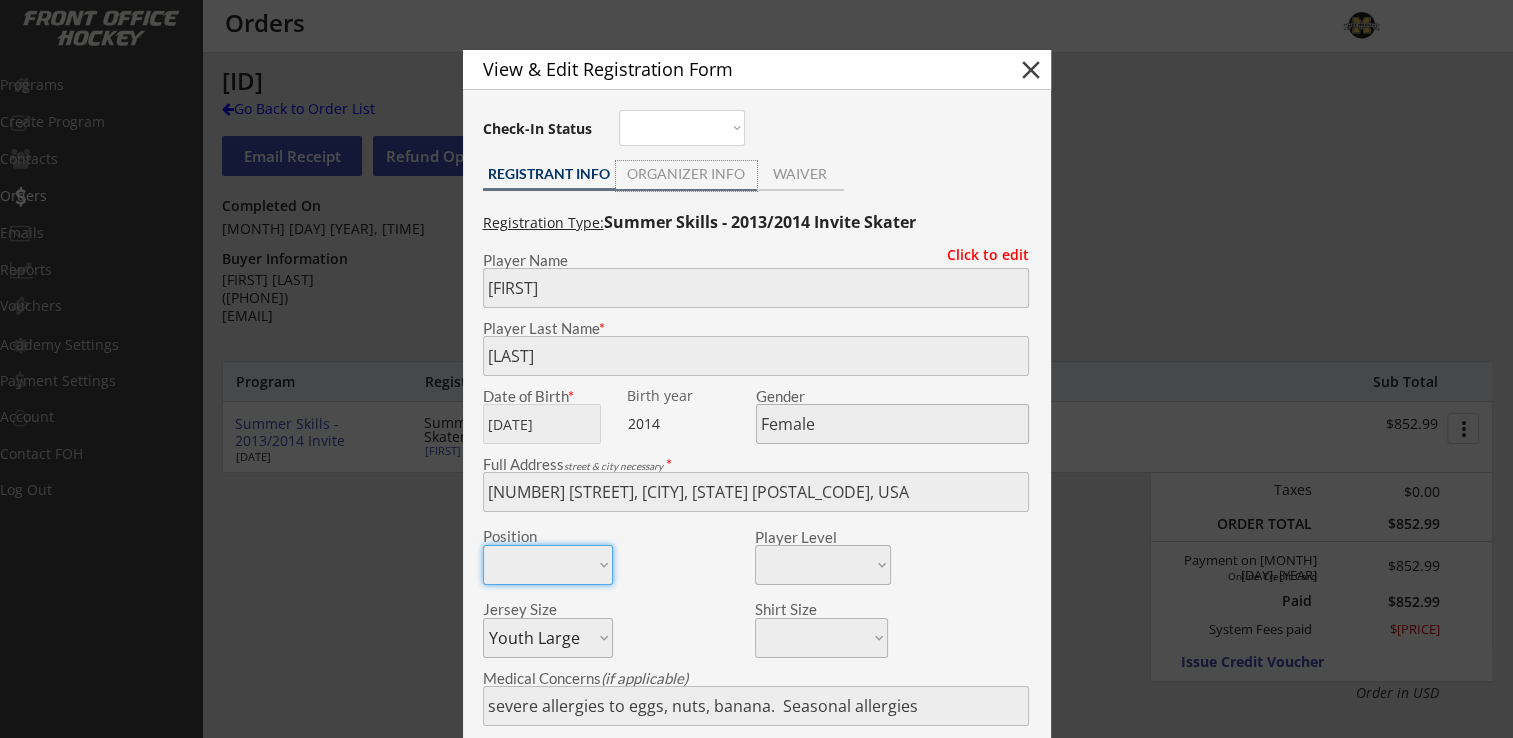 click on "ORGANIZER INFO" at bounding box center [686, 174] 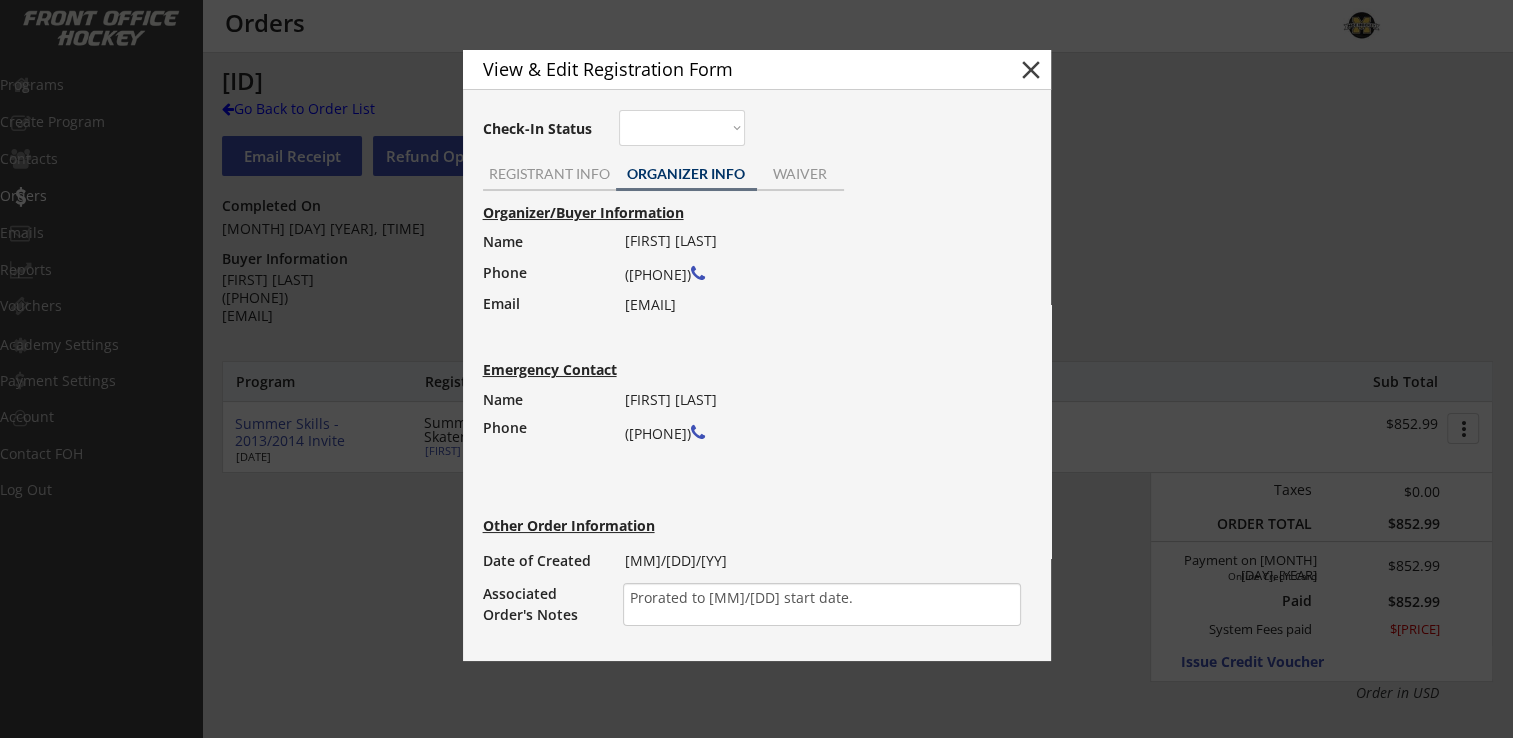 drag, startPoint x: 624, startPoint y: 305, endPoint x: 726, endPoint y: 317, distance: 102.70345 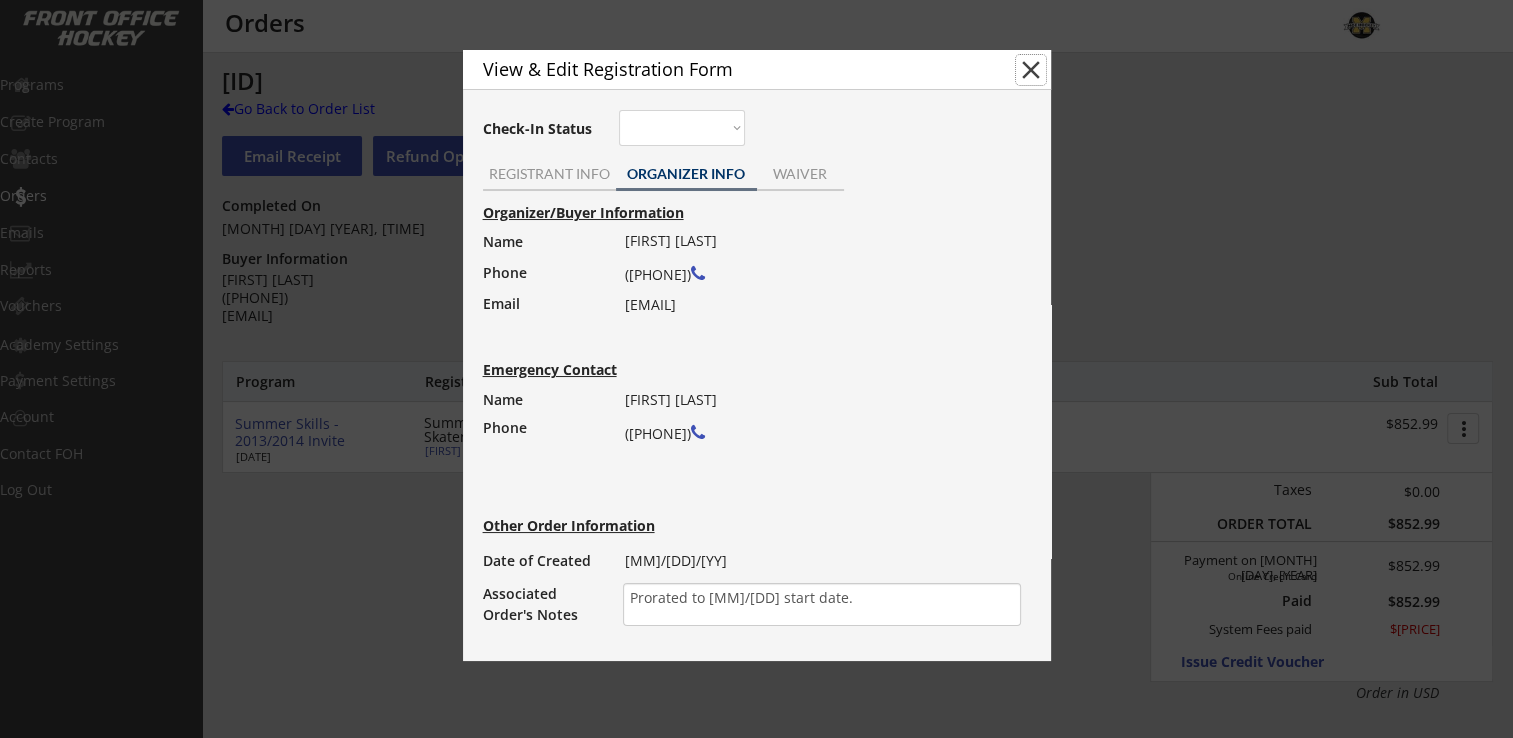 click on "close" at bounding box center [1031, 70] 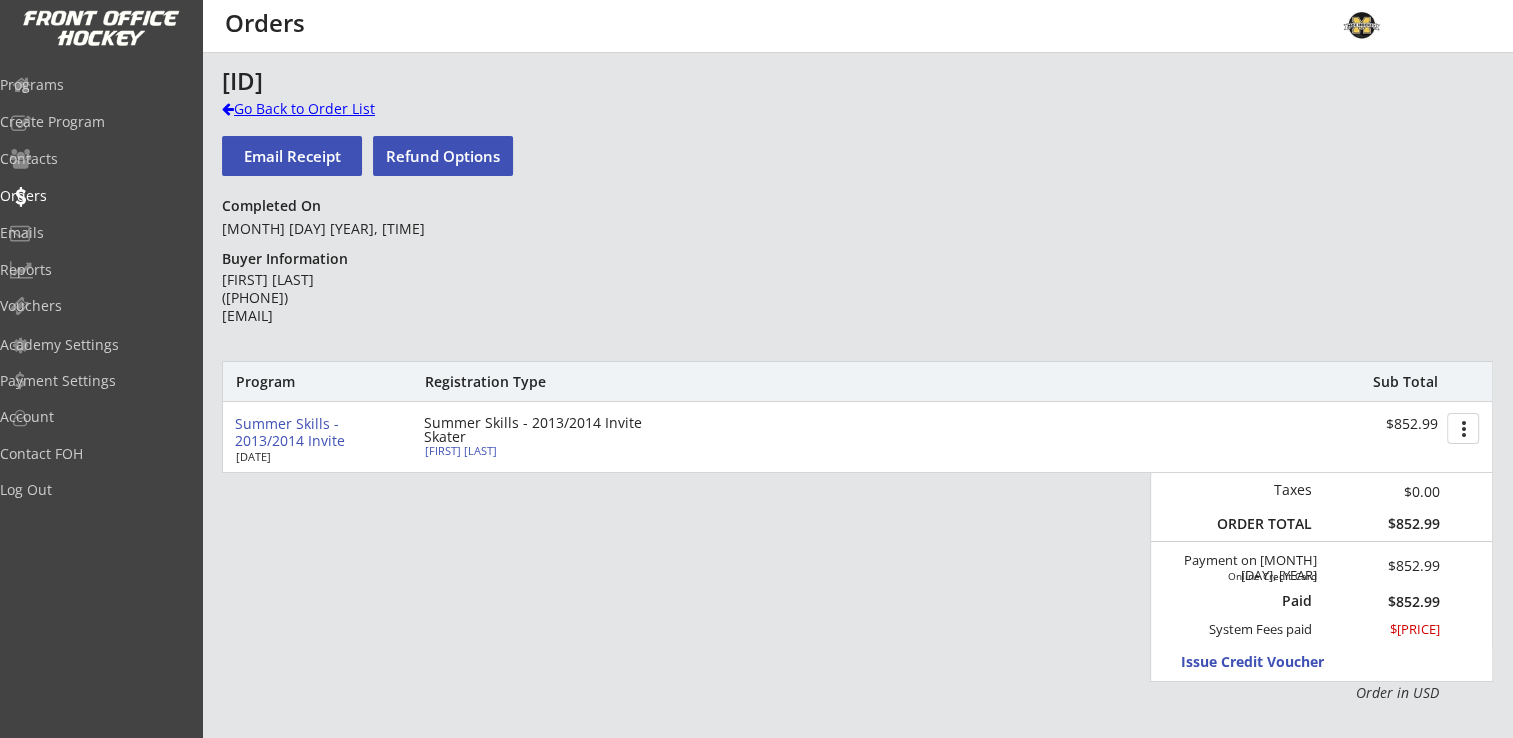 click on "Go Back to Order List" at bounding box center (325, 109) 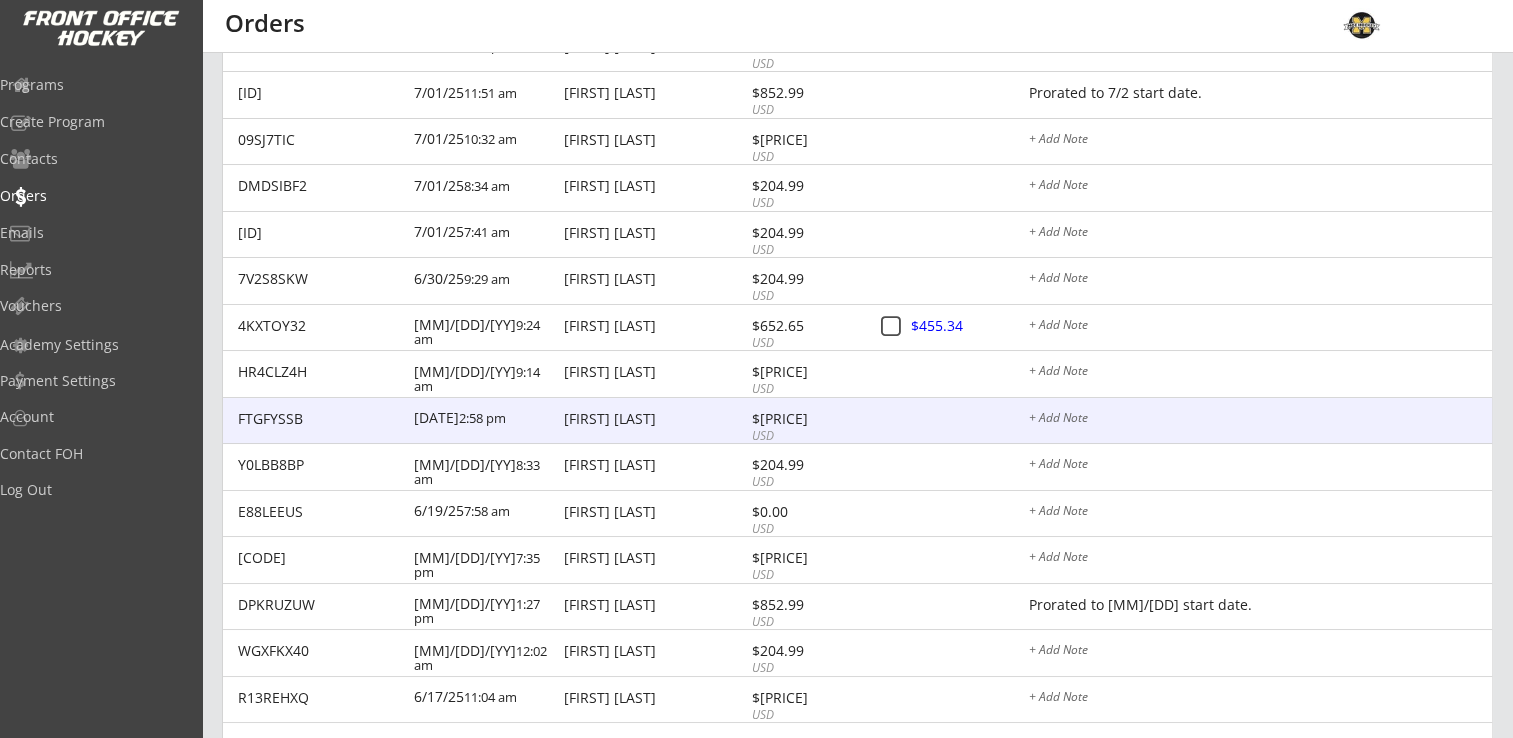 scroll, scrollTop: 500, scrollLeft: 0, axis: vertical 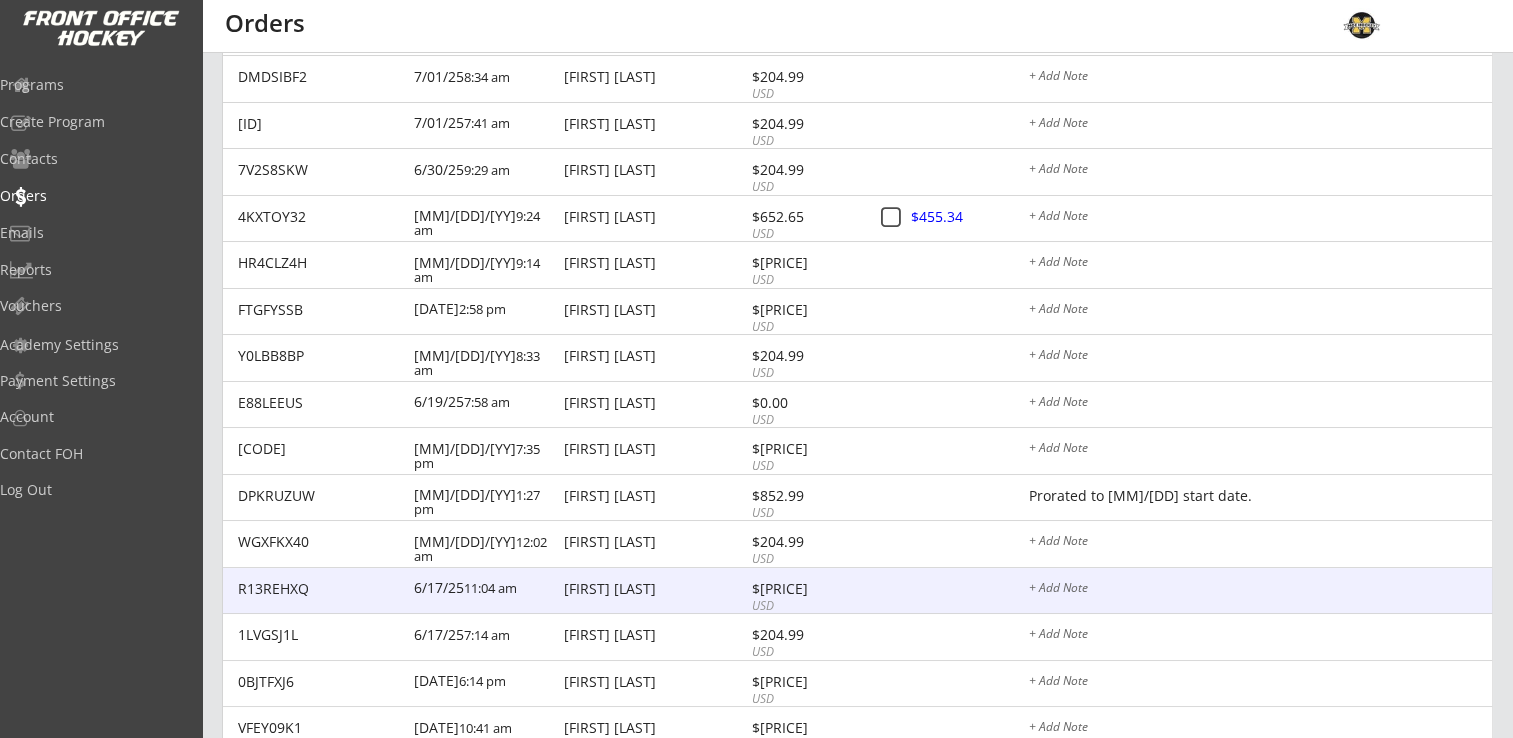 click on "[FIRST] [LAST]" at bounding box center (655, 589) 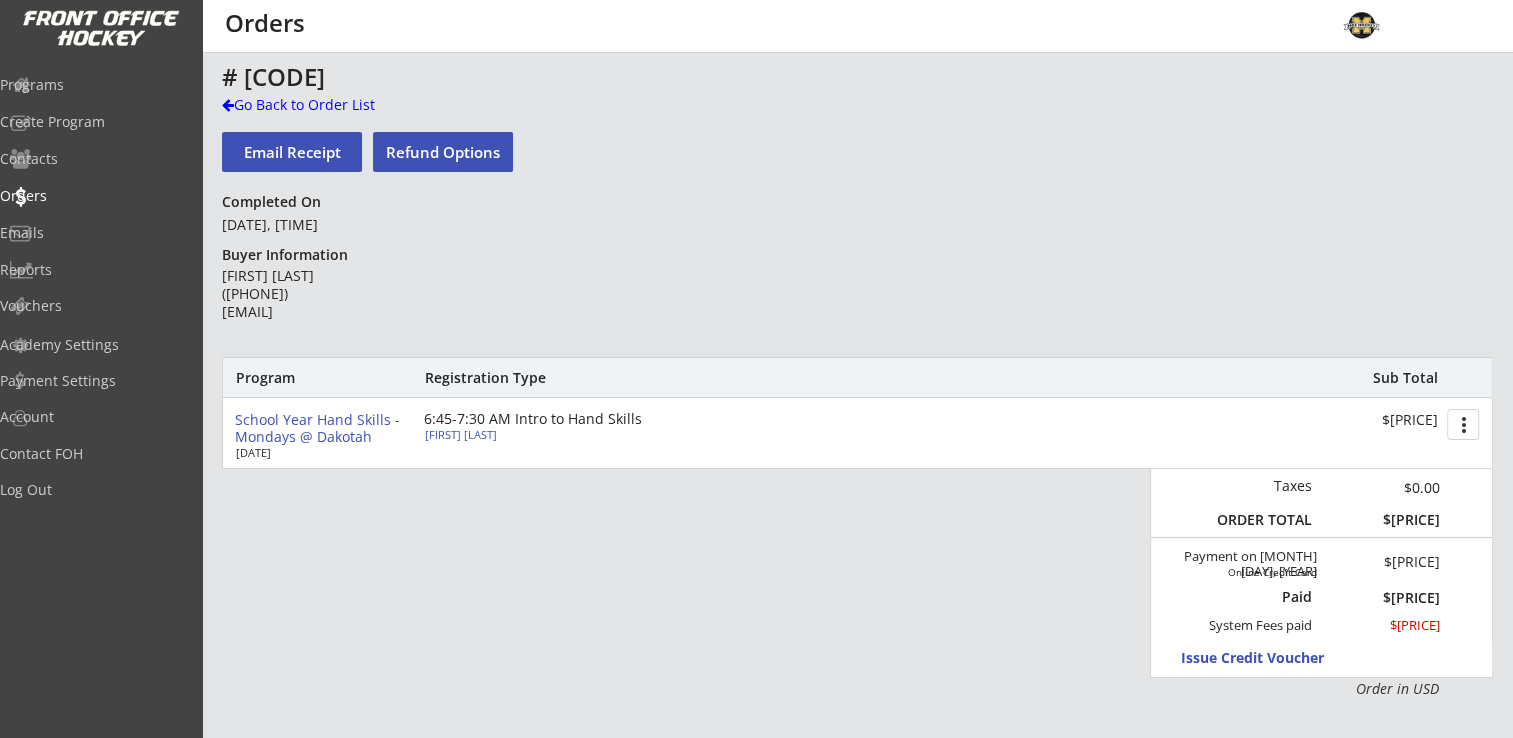 scroll, scrollTop: 0, scrollLeft: 0, axis: both 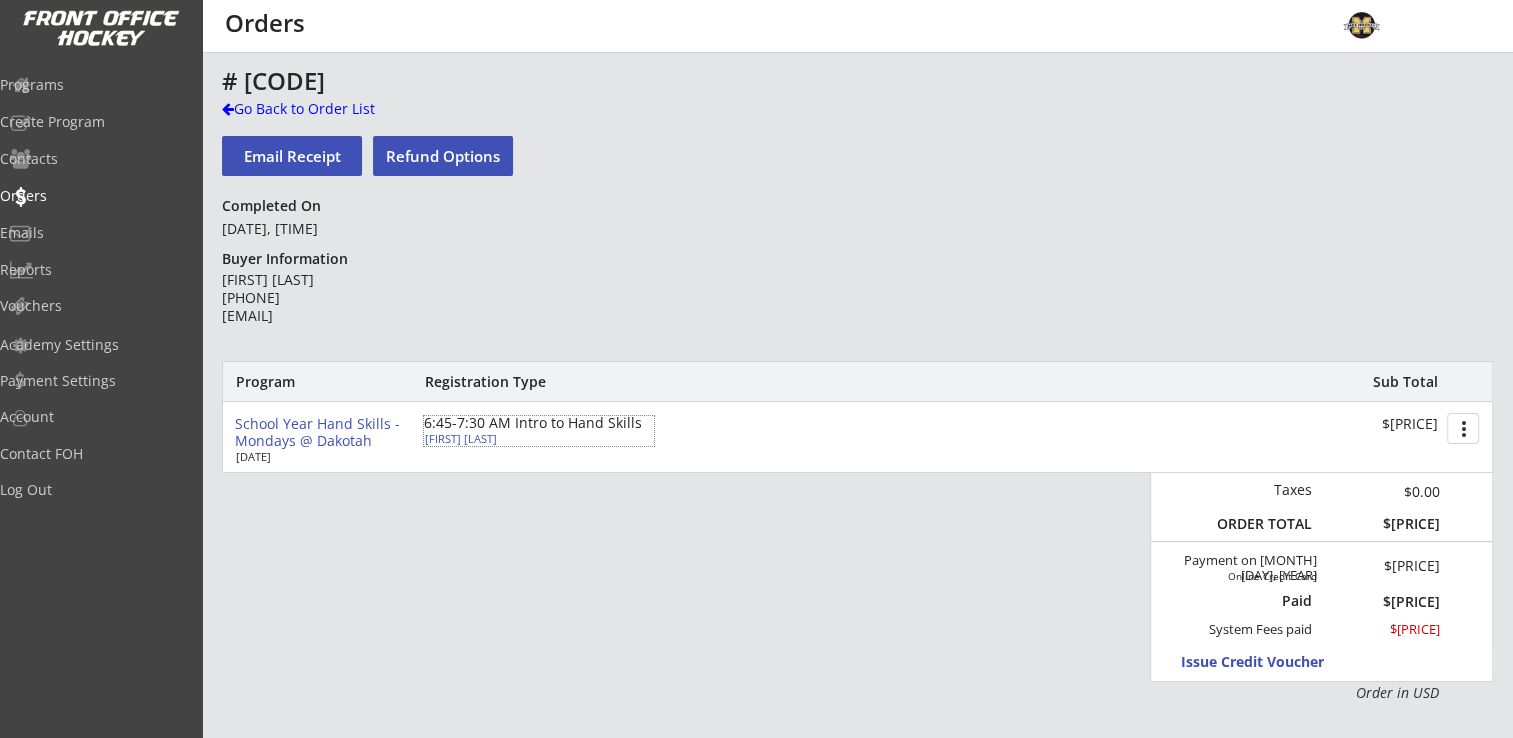 click on "Dylan Scherer" at bounding box center (536, 438) 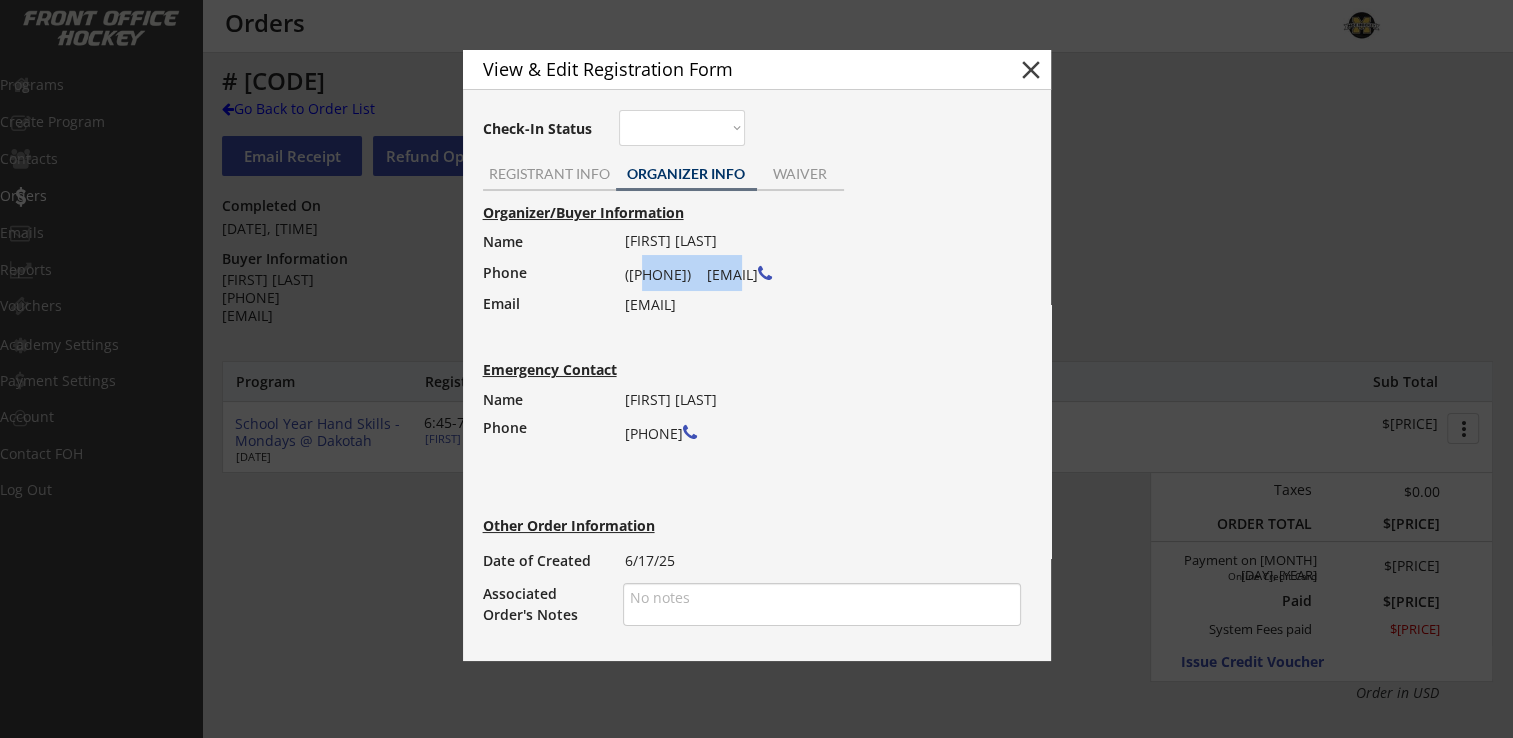 drag, startPoint x: 625, startPoint y: 275, endPoint x: 720, endPoint y: 278, distance: 95.047356 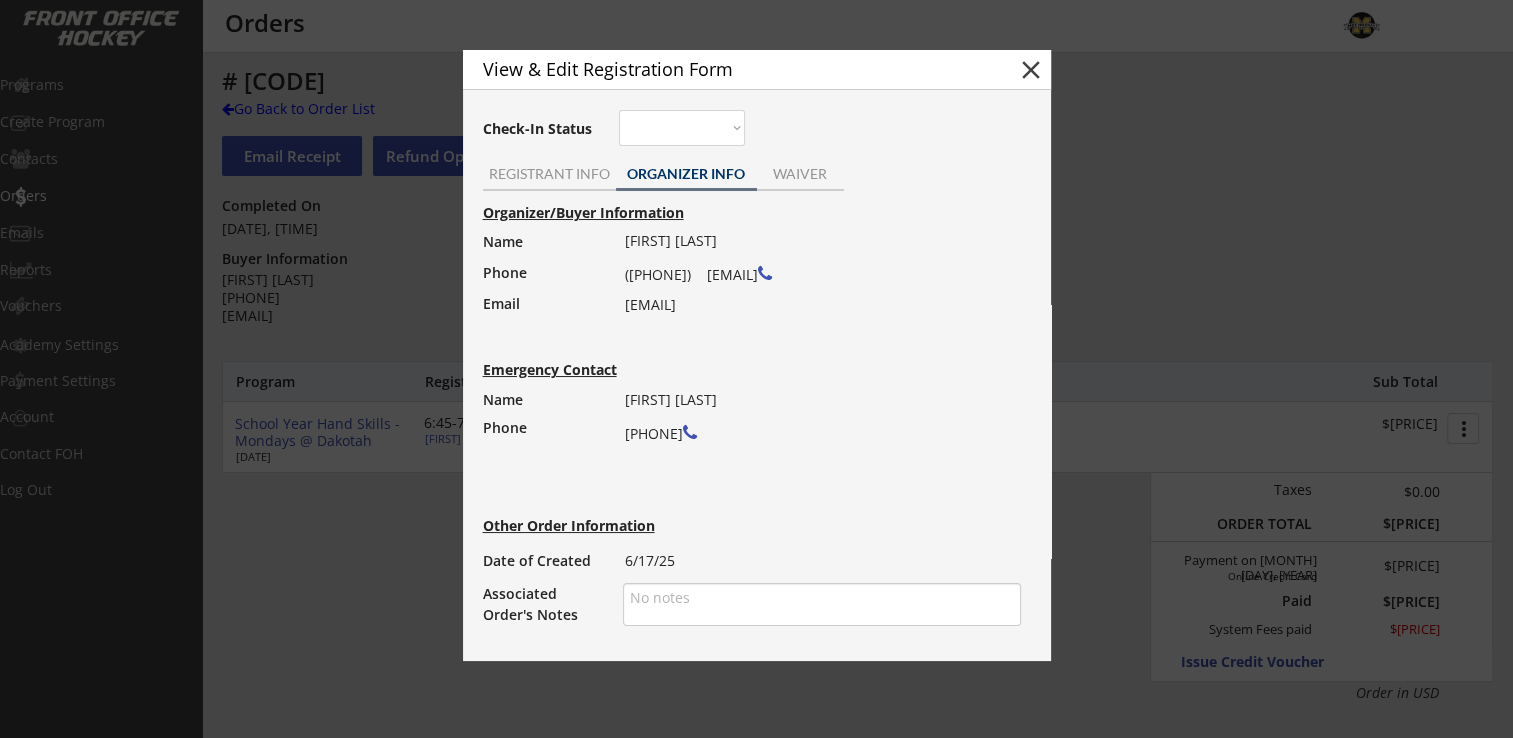 drag, startPoint x: 835, startPoint y: 302, endPoint x: 799, endPoint y: 321, distance: 40.706264 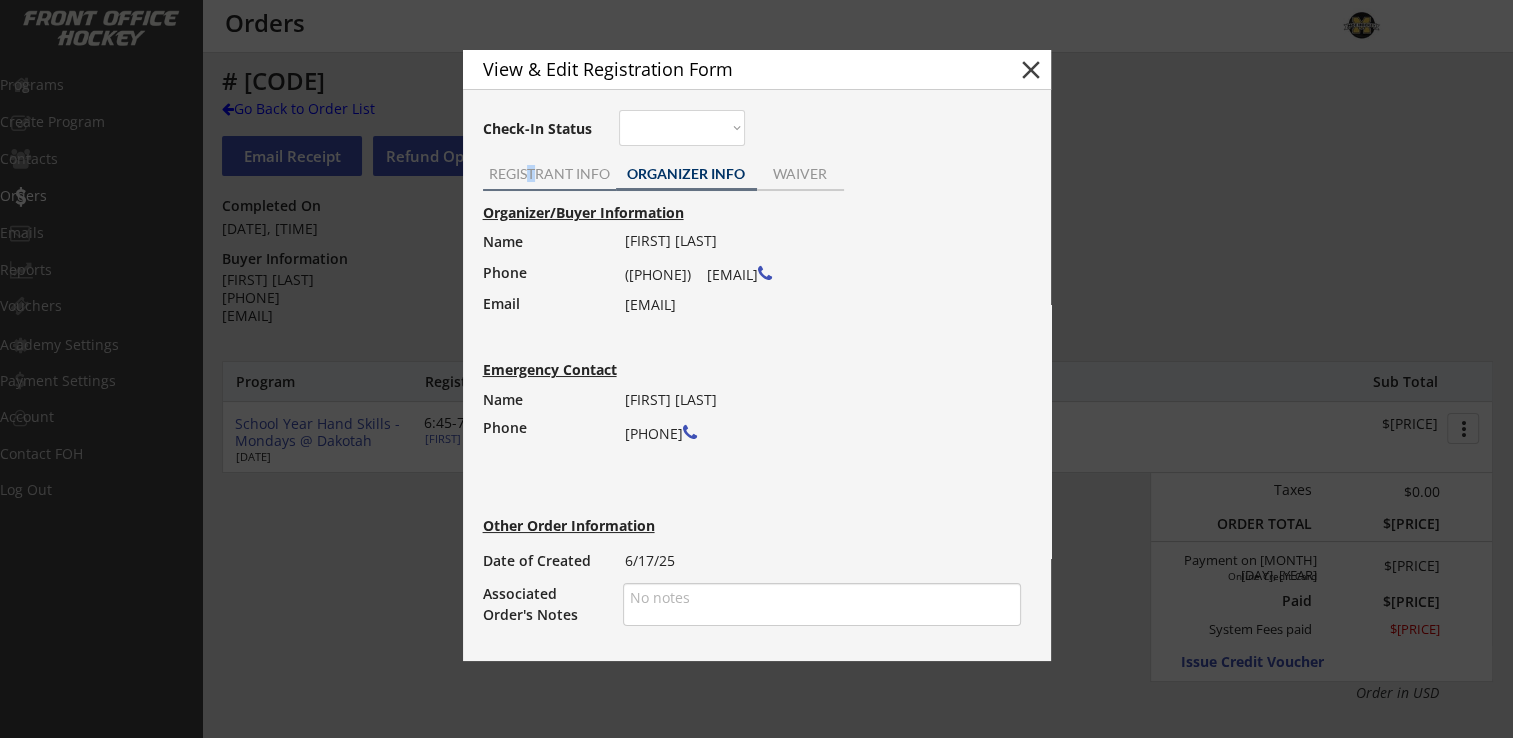 click on "REGISTRANT INFO" at bounding box center (549, 176) 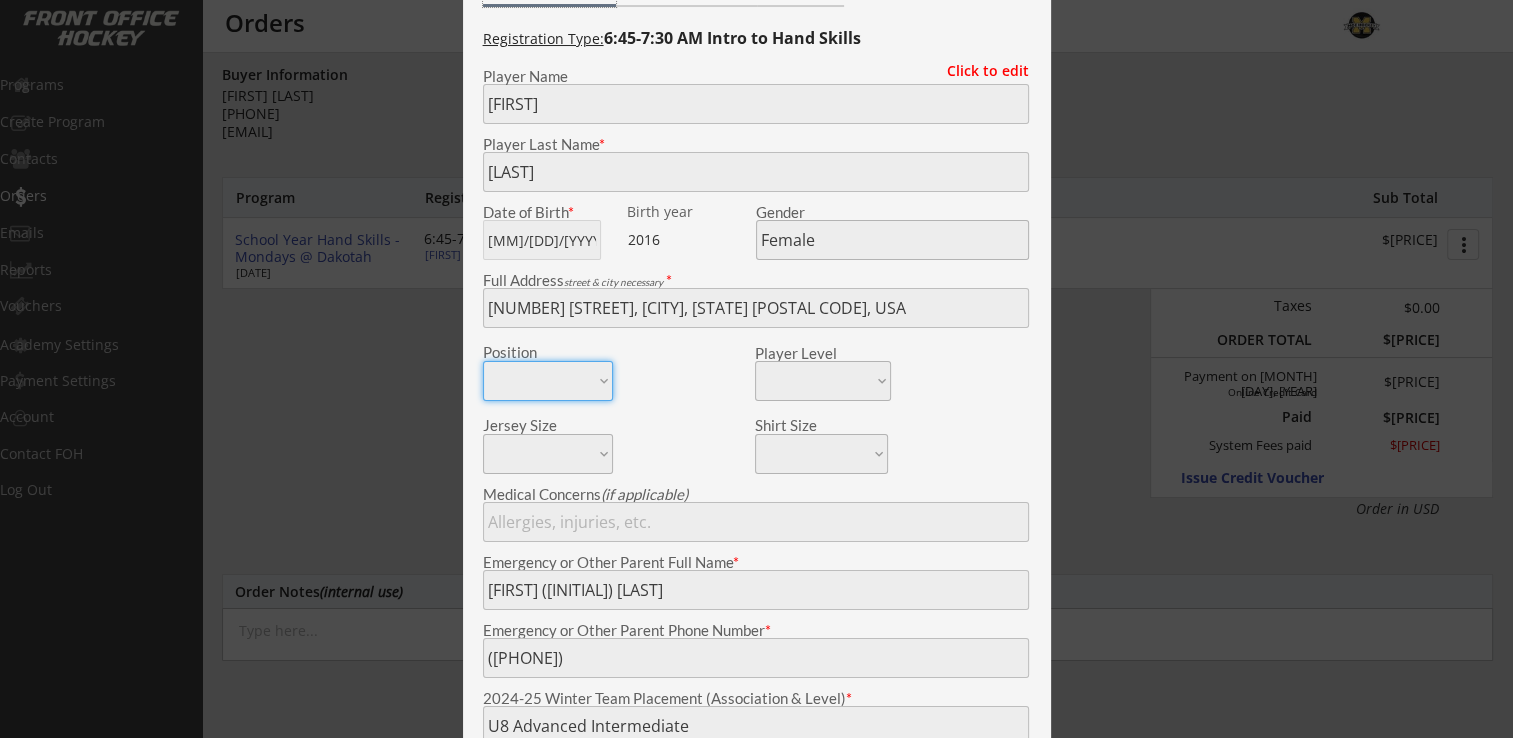scroll, scrollTop: 0, scrollLeft: 0, axis: both 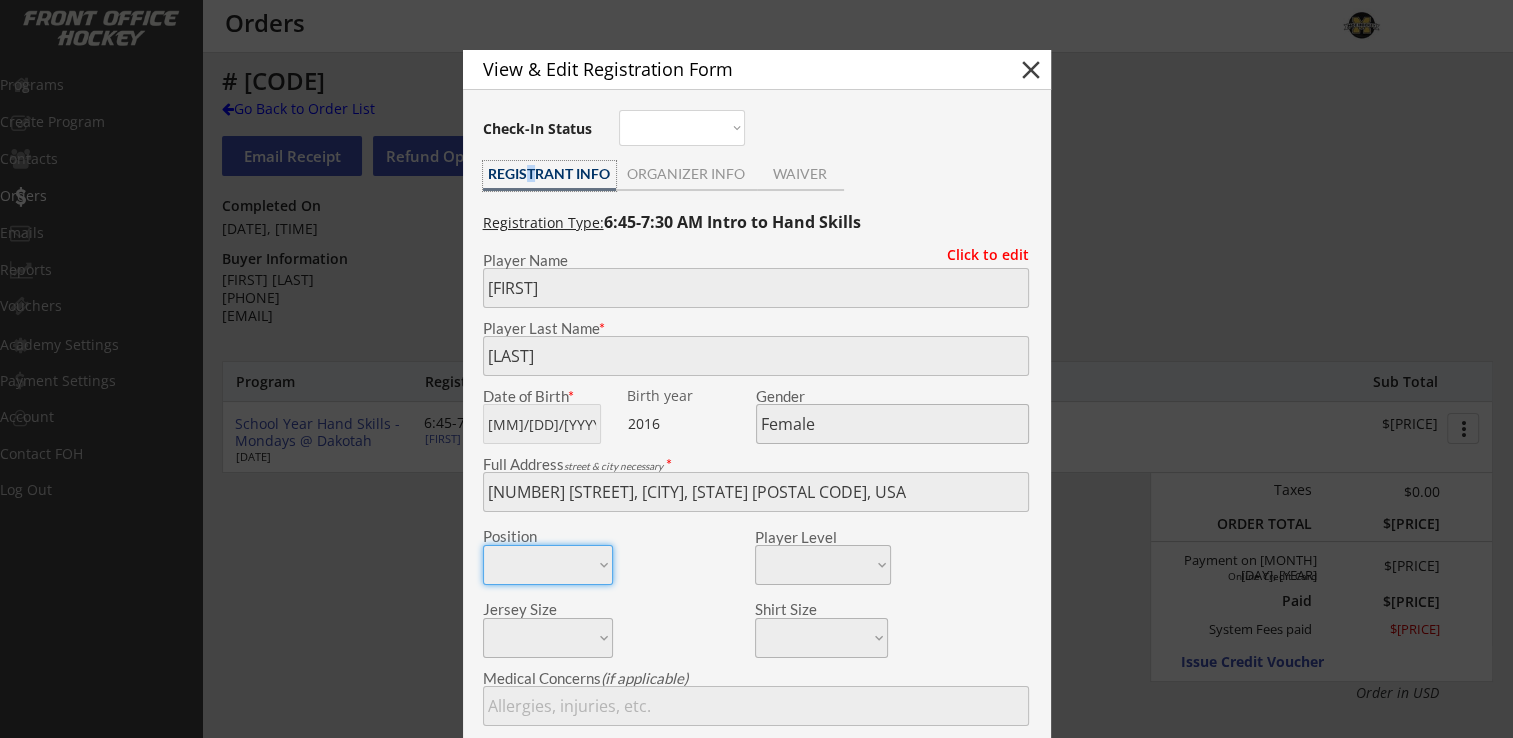 click on "close" at bounding box center (1031, 70) 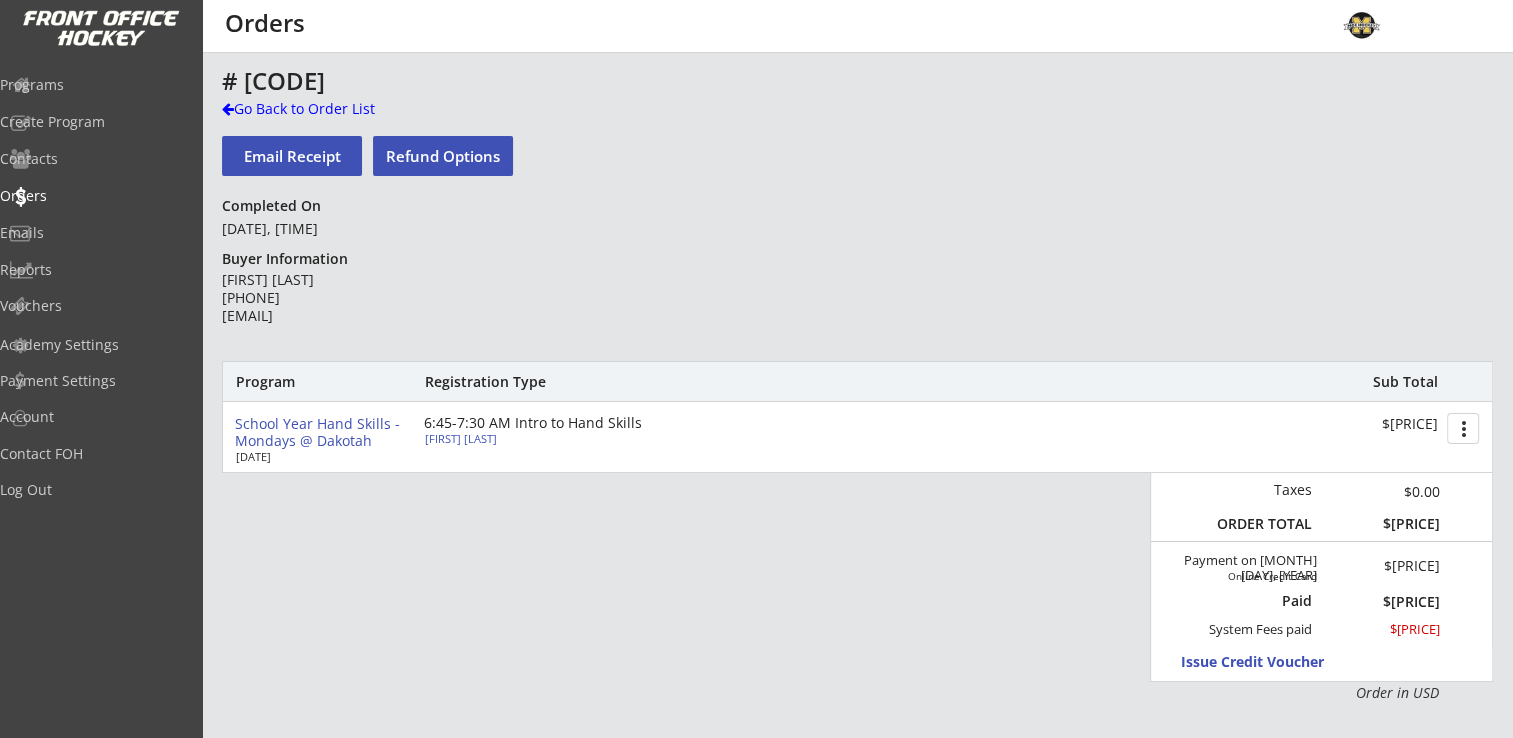 click on "Go Back to Order List" at bounding box center [325, 109] 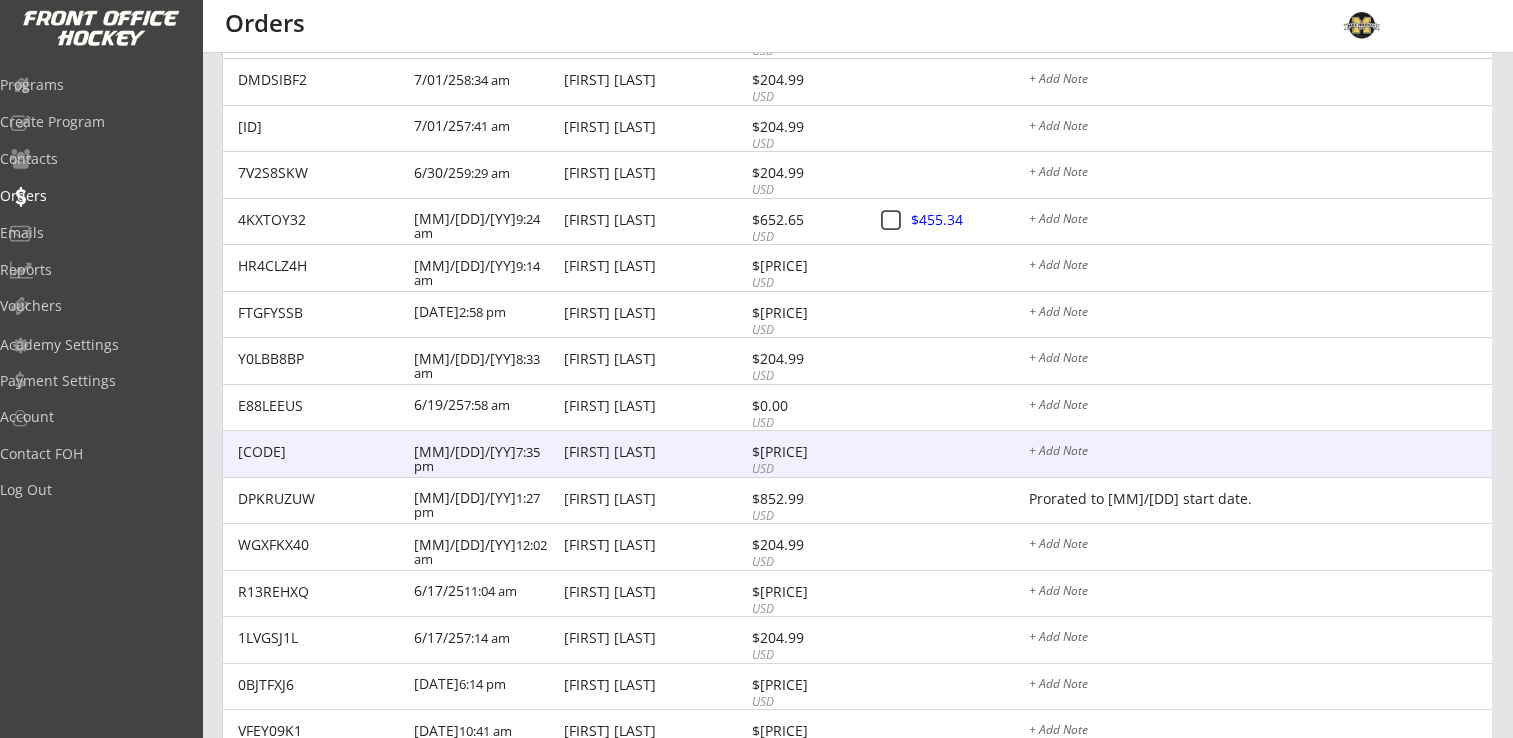 scroll, scrollTop: 500, scrollLeft: 0, axis: vertical 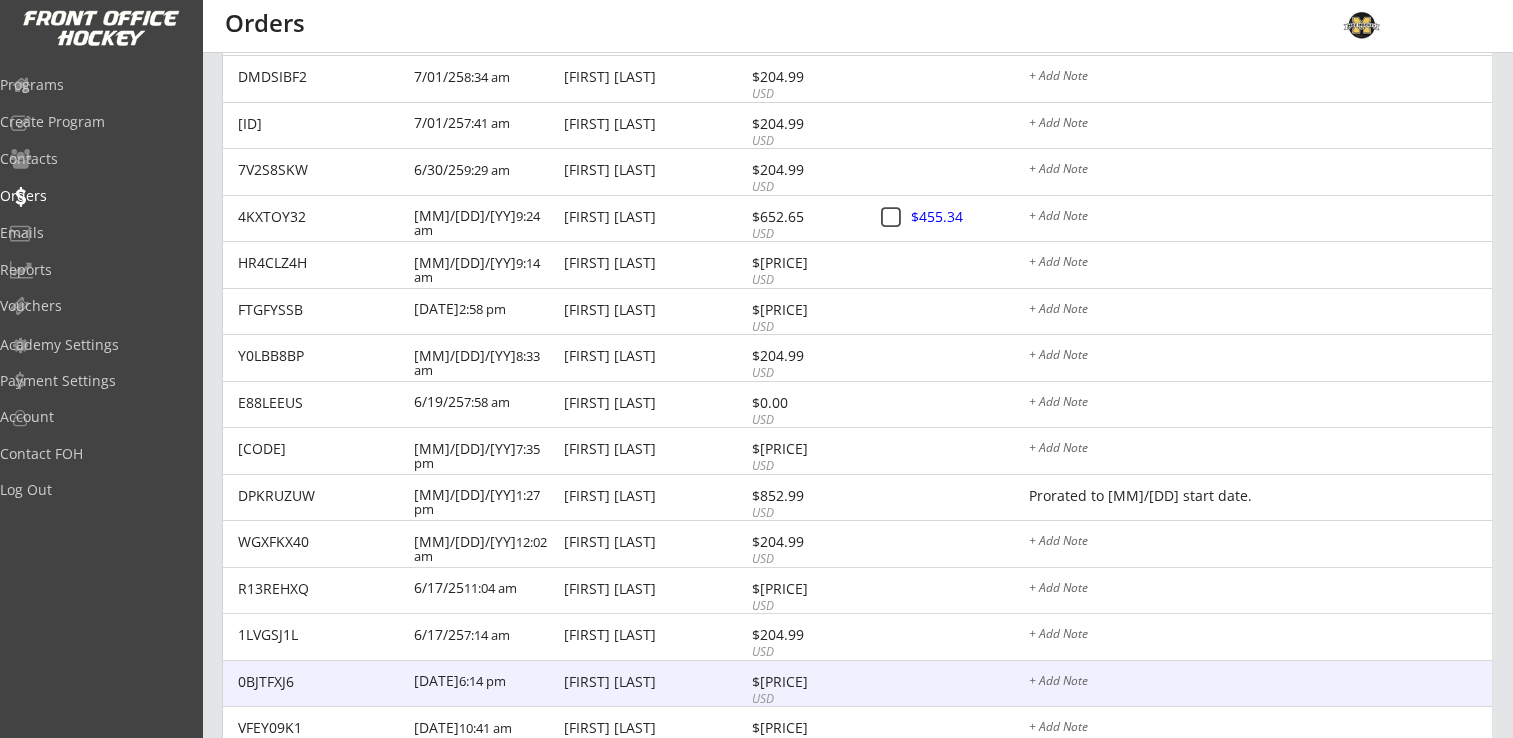 click on "[FIRST] [LAST]" at bounding box center [655, 682] 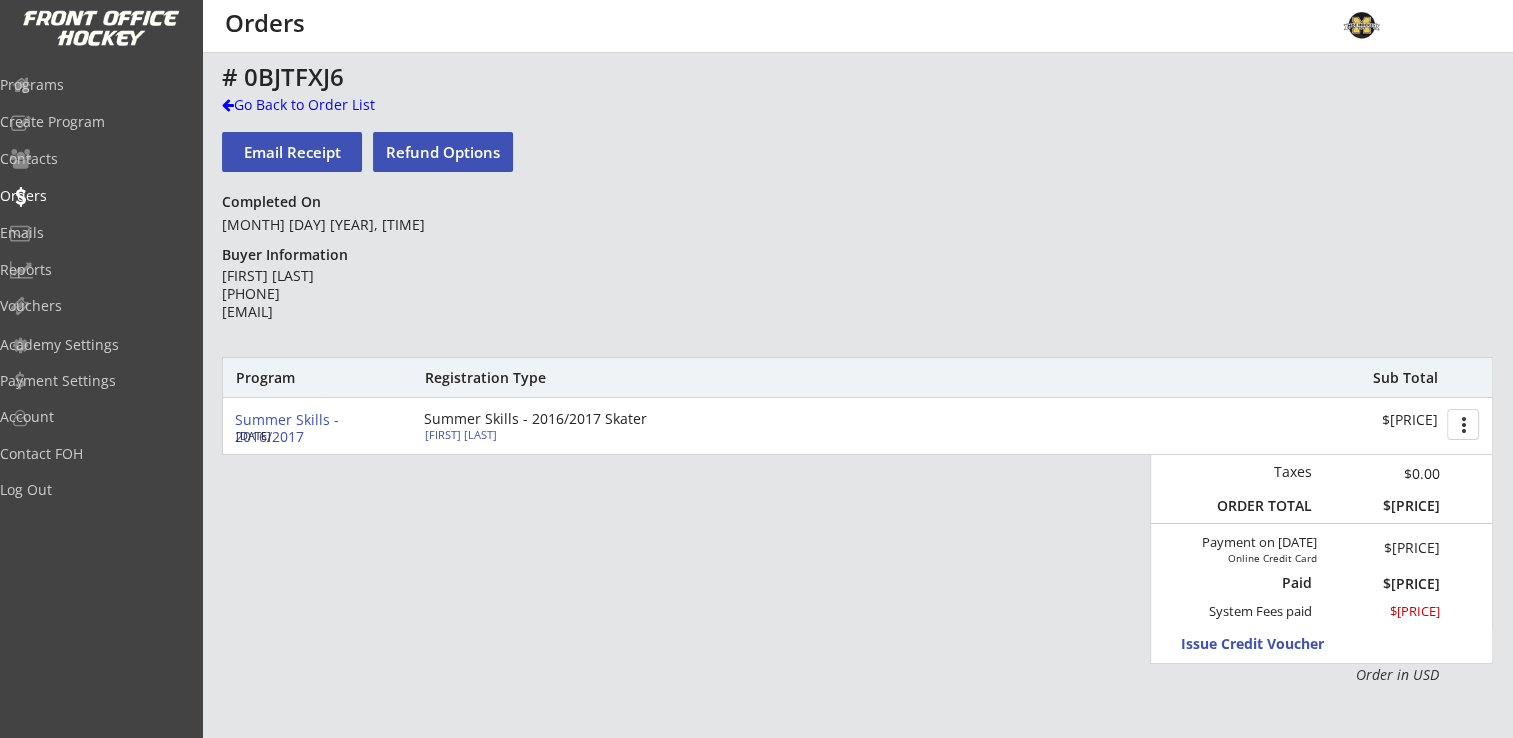scroll, scrollTop: 0, scrollLeft: 0, axis: both 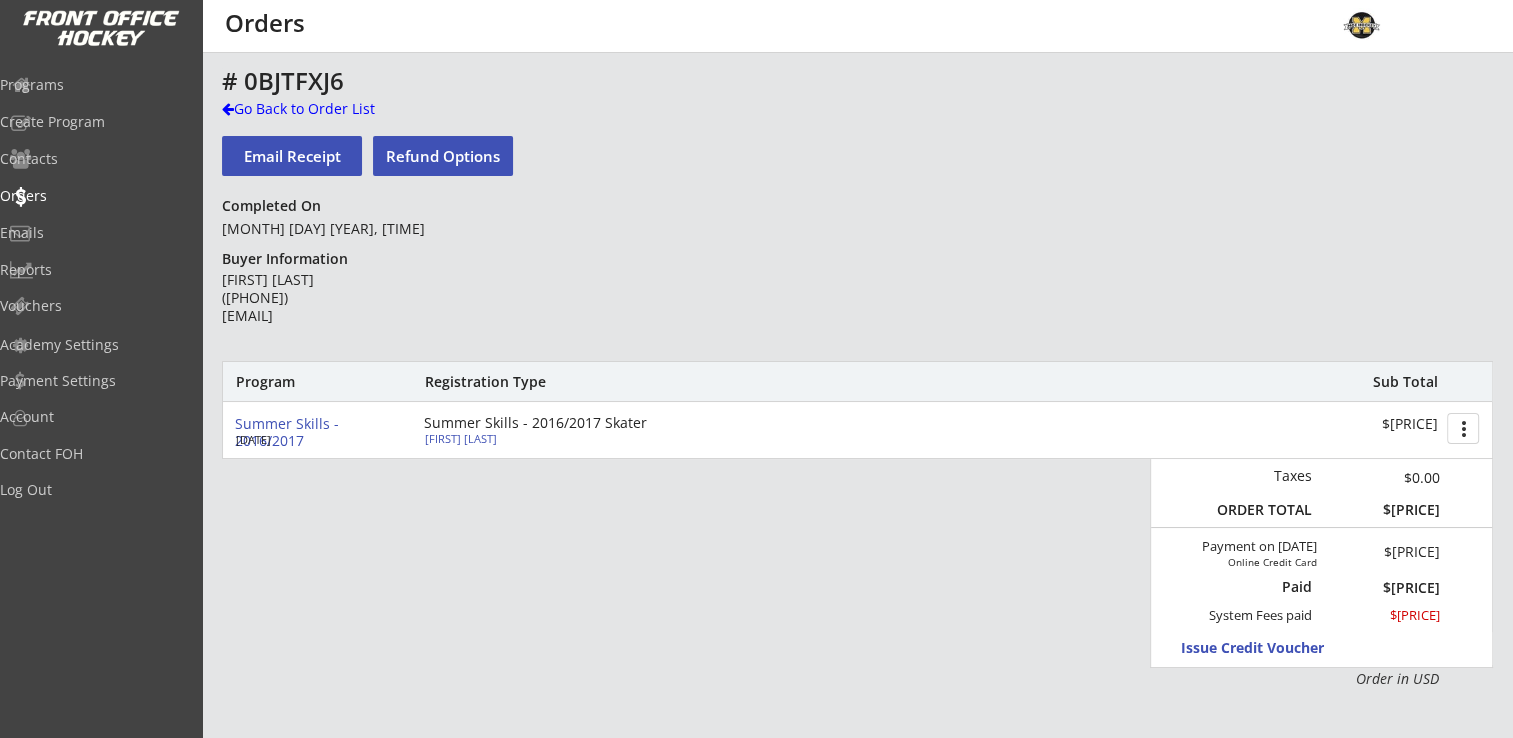 click on "Quinn Stadelman" at bounding box center [536, 438] 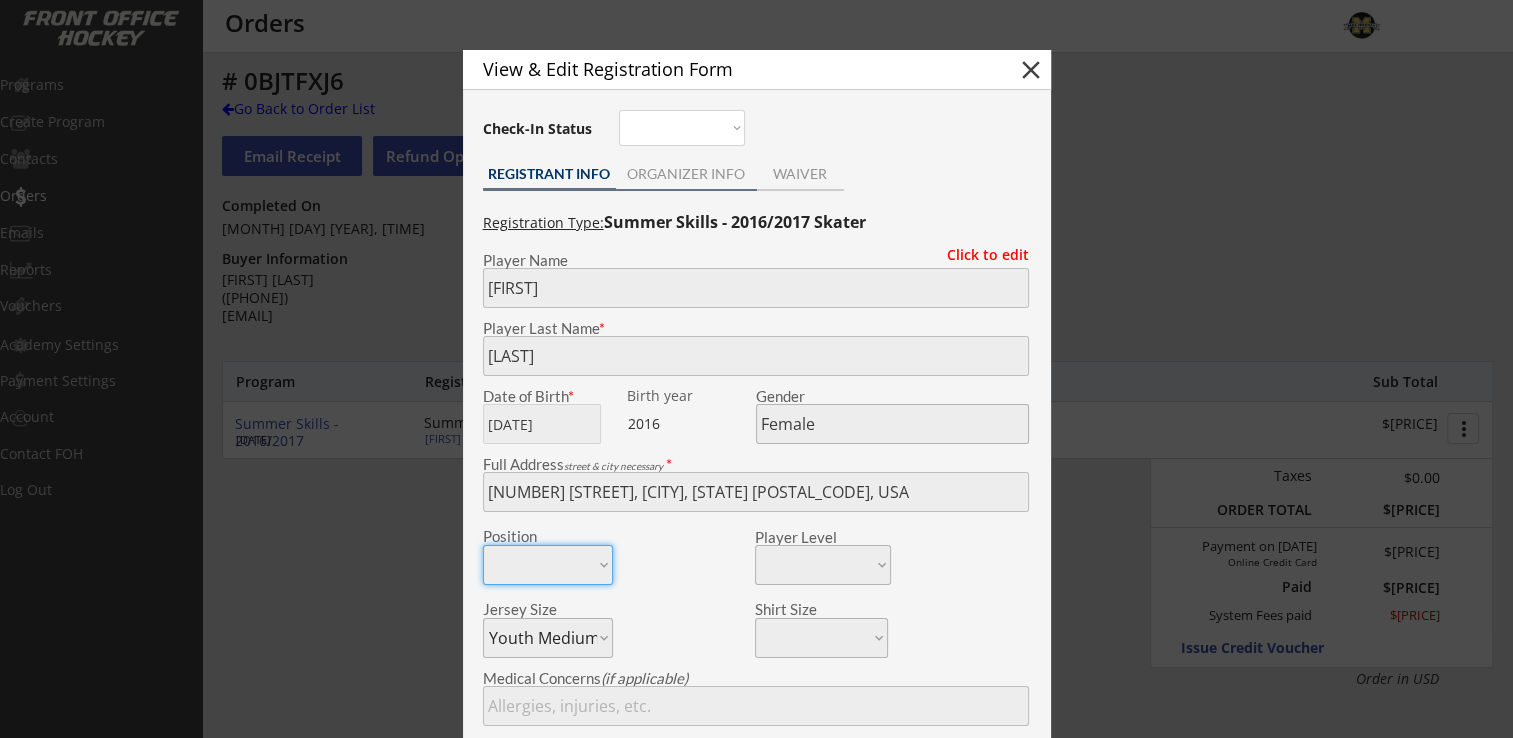 click on "ORGANIZER INFO" at bounding box center [686, 174] 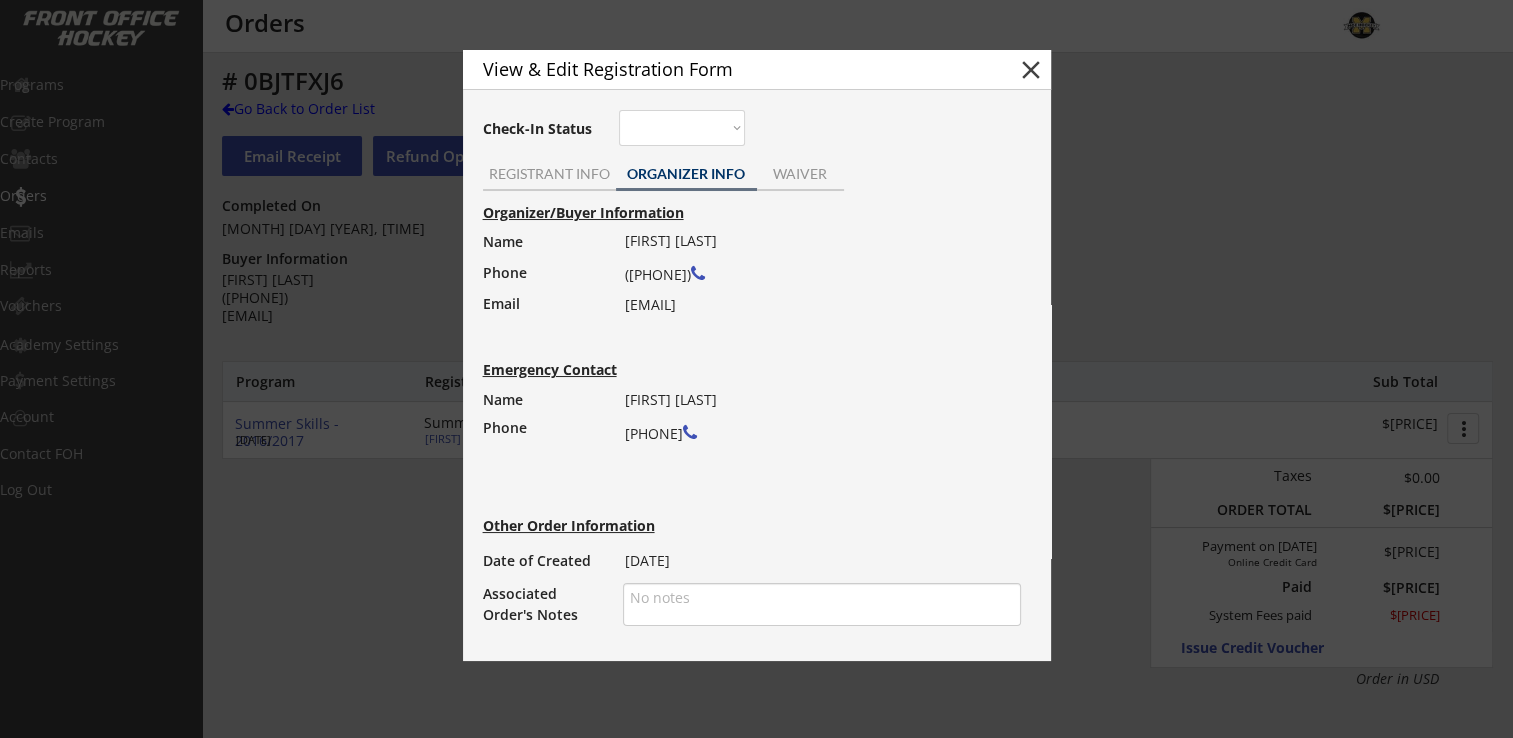 drag, startPoint x: 624, startPoint y: 273, endPoint x: 719, endPoint y: 274, distance: 95.005264 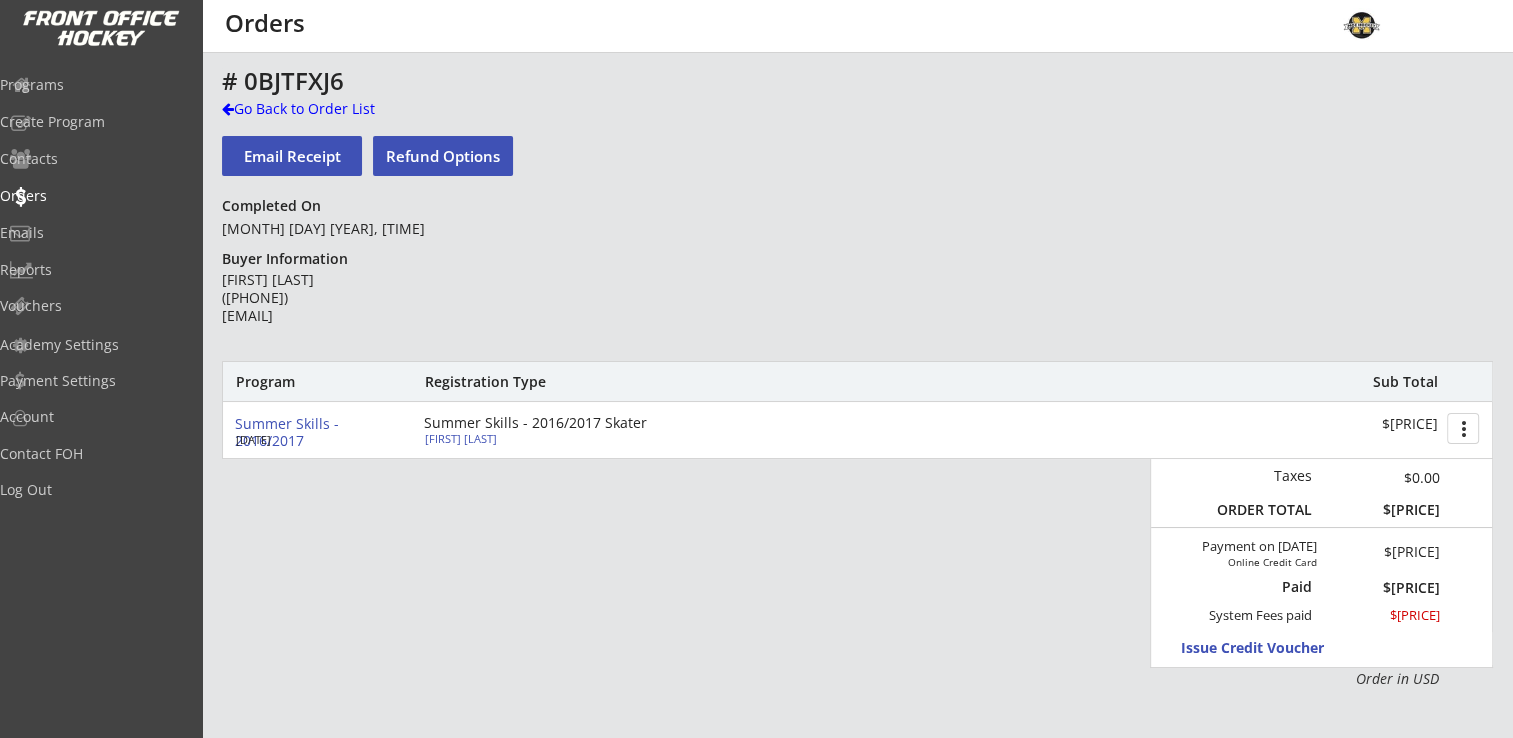 click on "Quinn Stadelman" at bounding box center [536, 438] 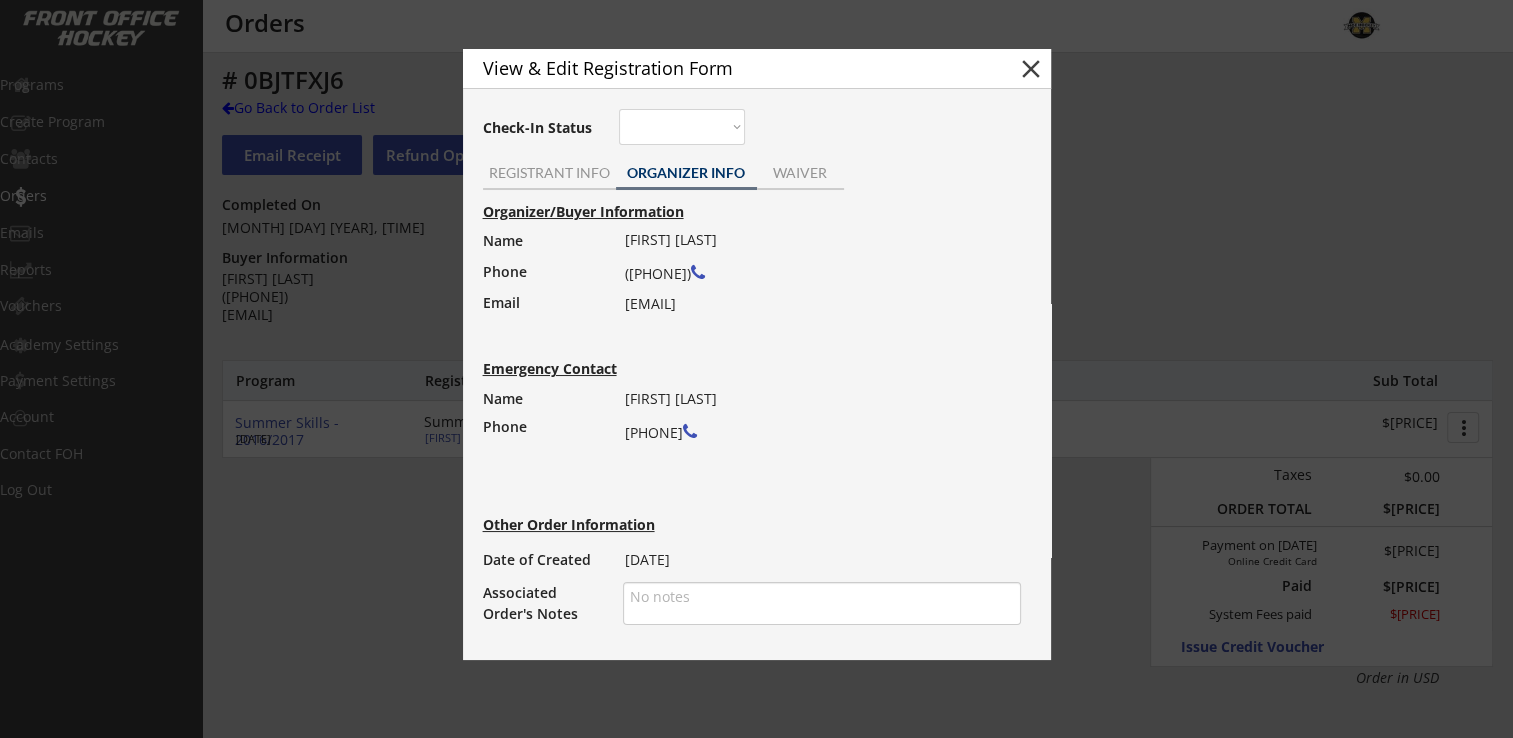 scroll, scrollTop: 0, scrollLeft: 0, axis: both 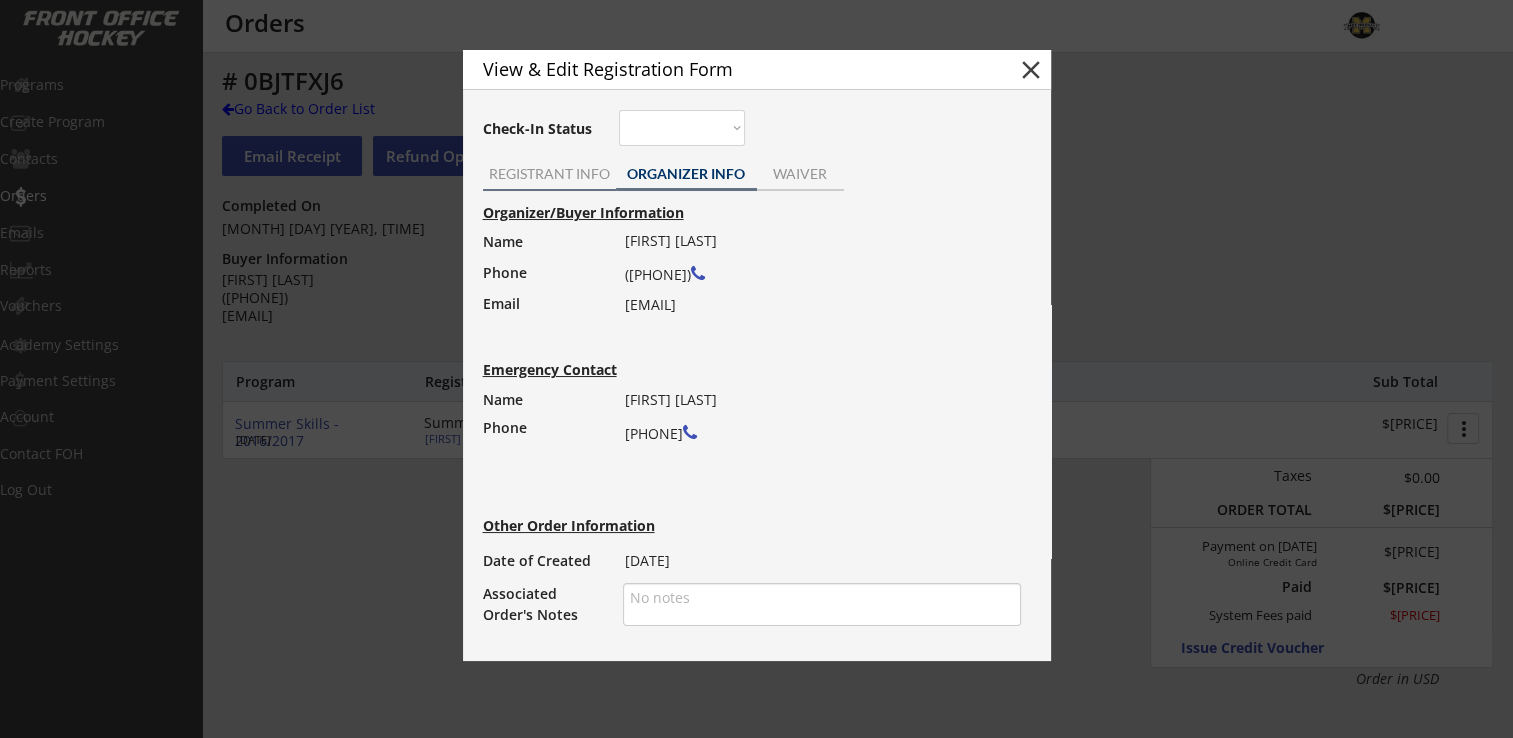 click on "REGISTRANT INFO" at bounding box center [549, 174] 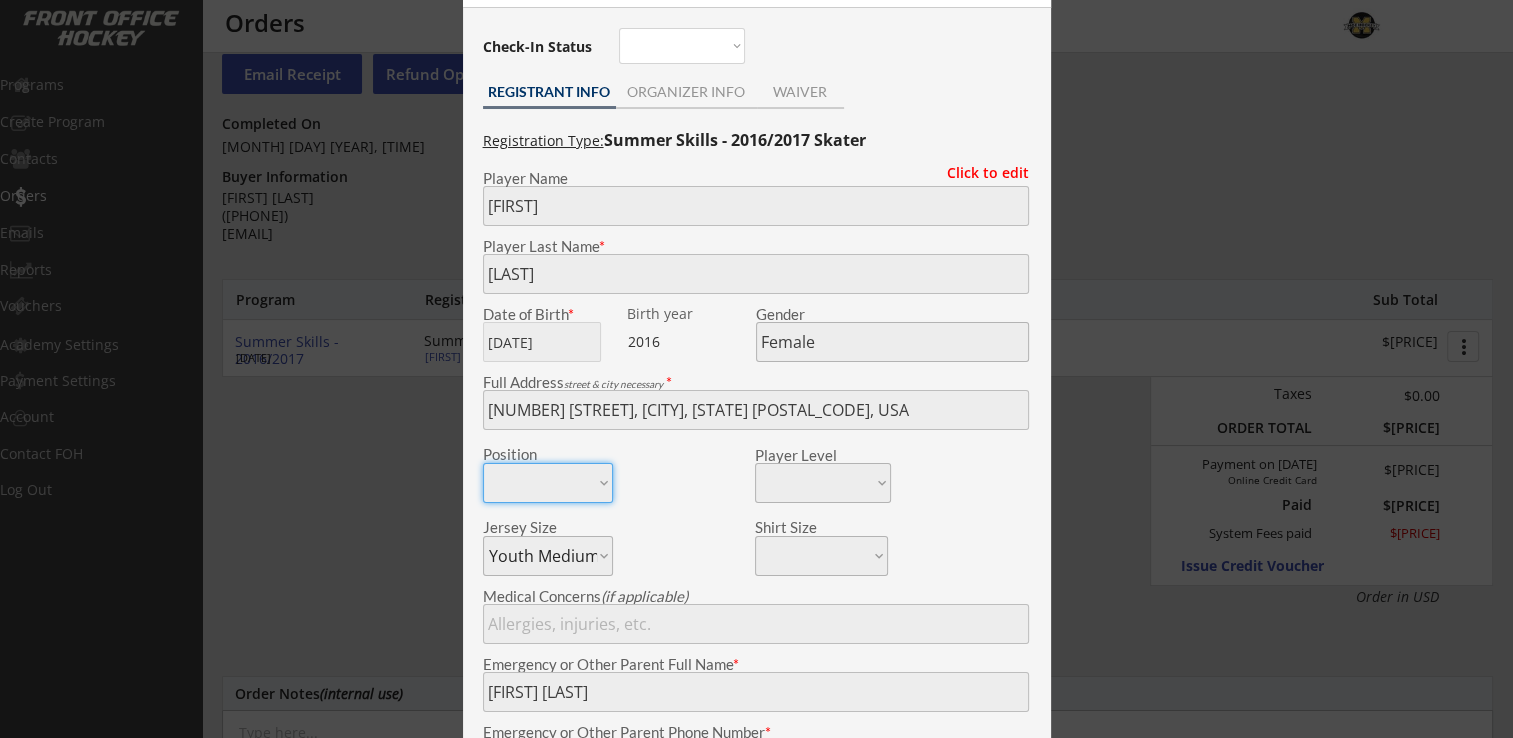scroll, scrollTop: 0, scrollLeft: 0, axis: both 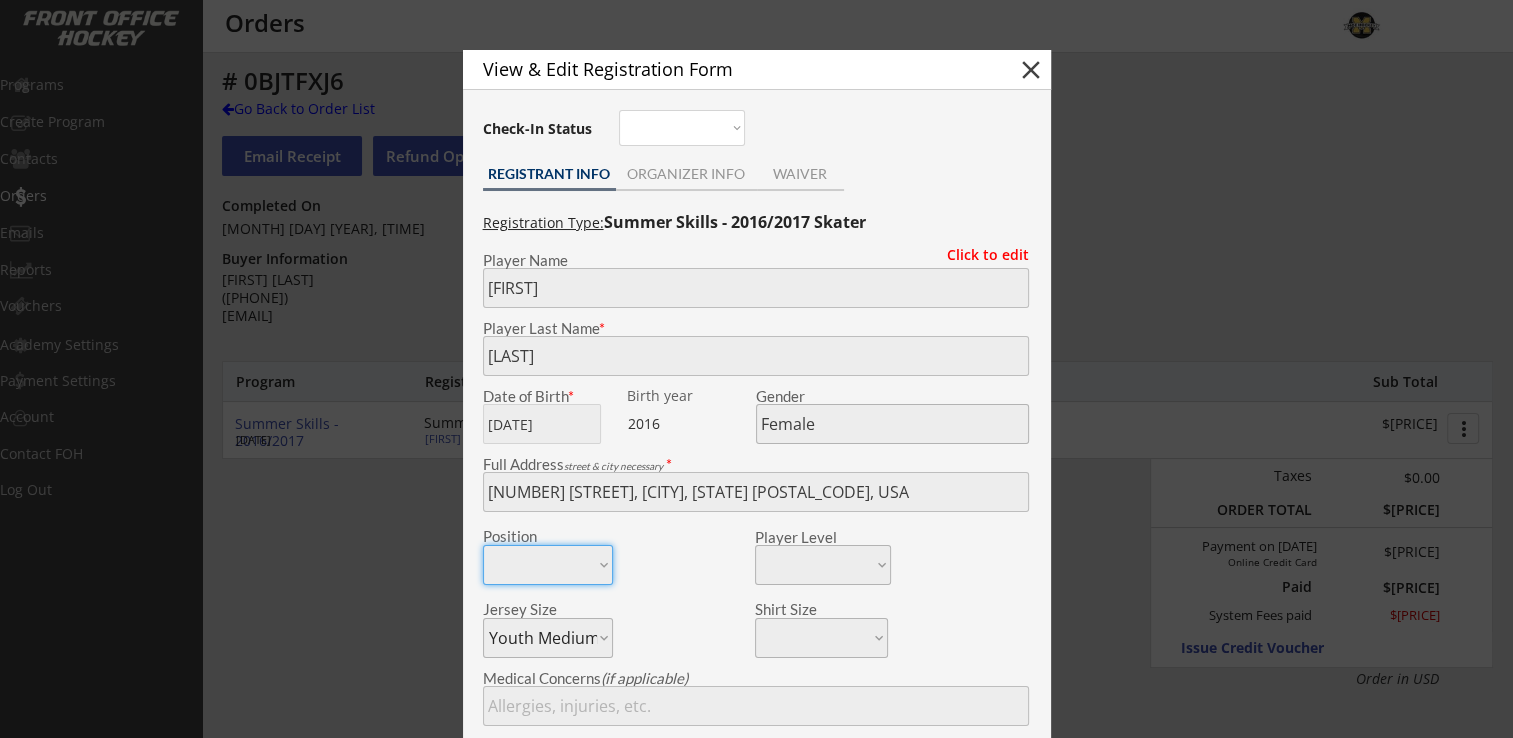 click on "close" at bounding box center (1031, 70) 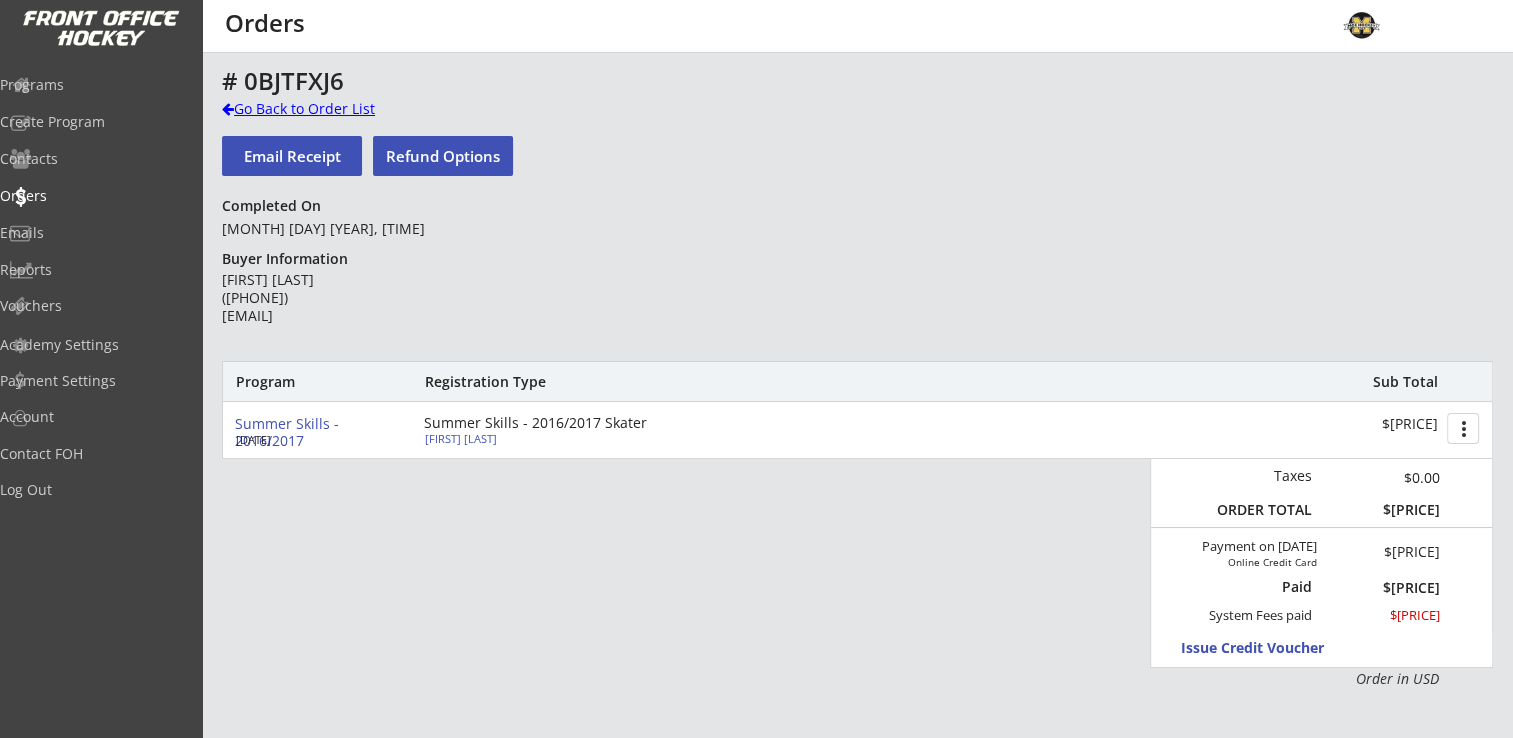 click on "Go Back to Order List" at bounding box center [325, 109] 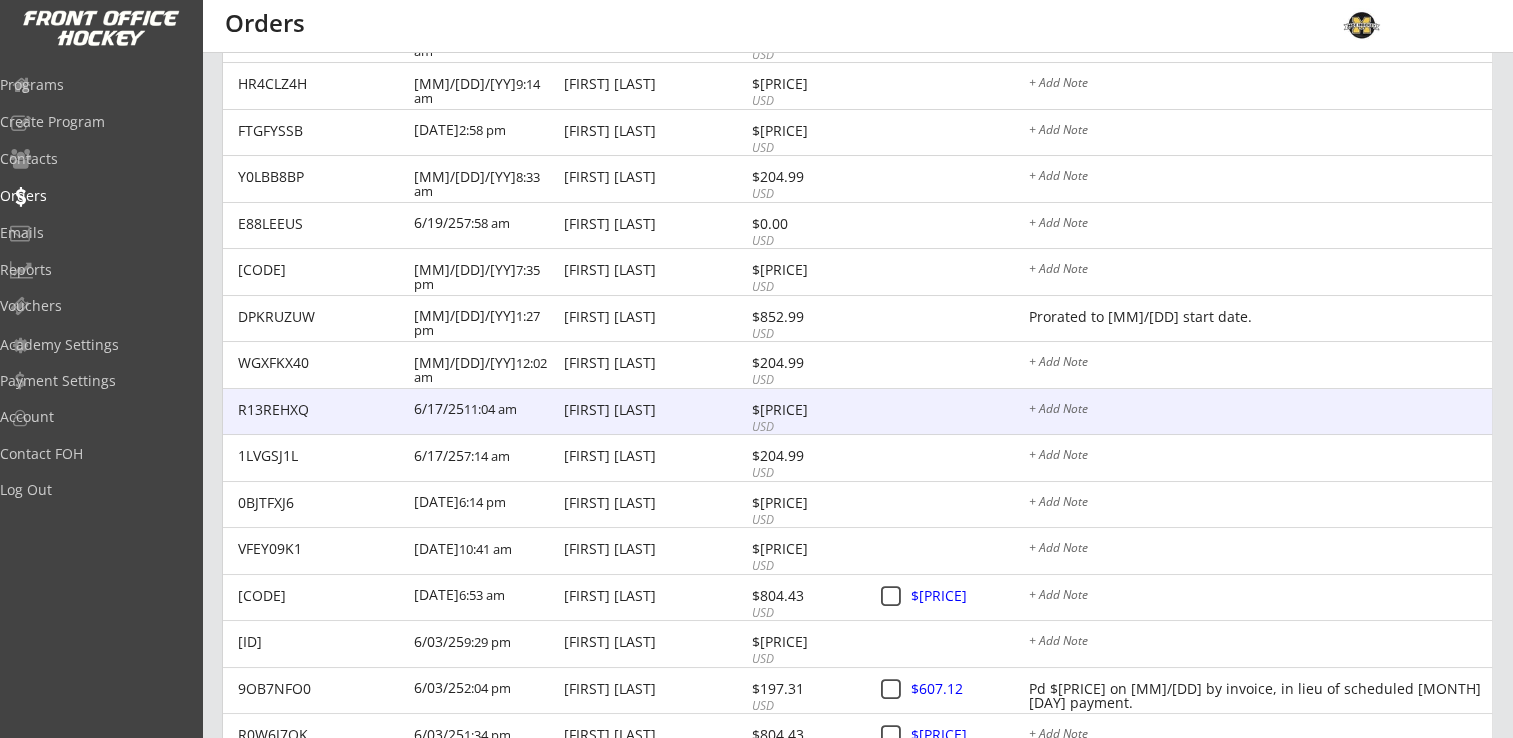 scroll, scrollTop: 800, scrollLeft: 0, axis: vertical 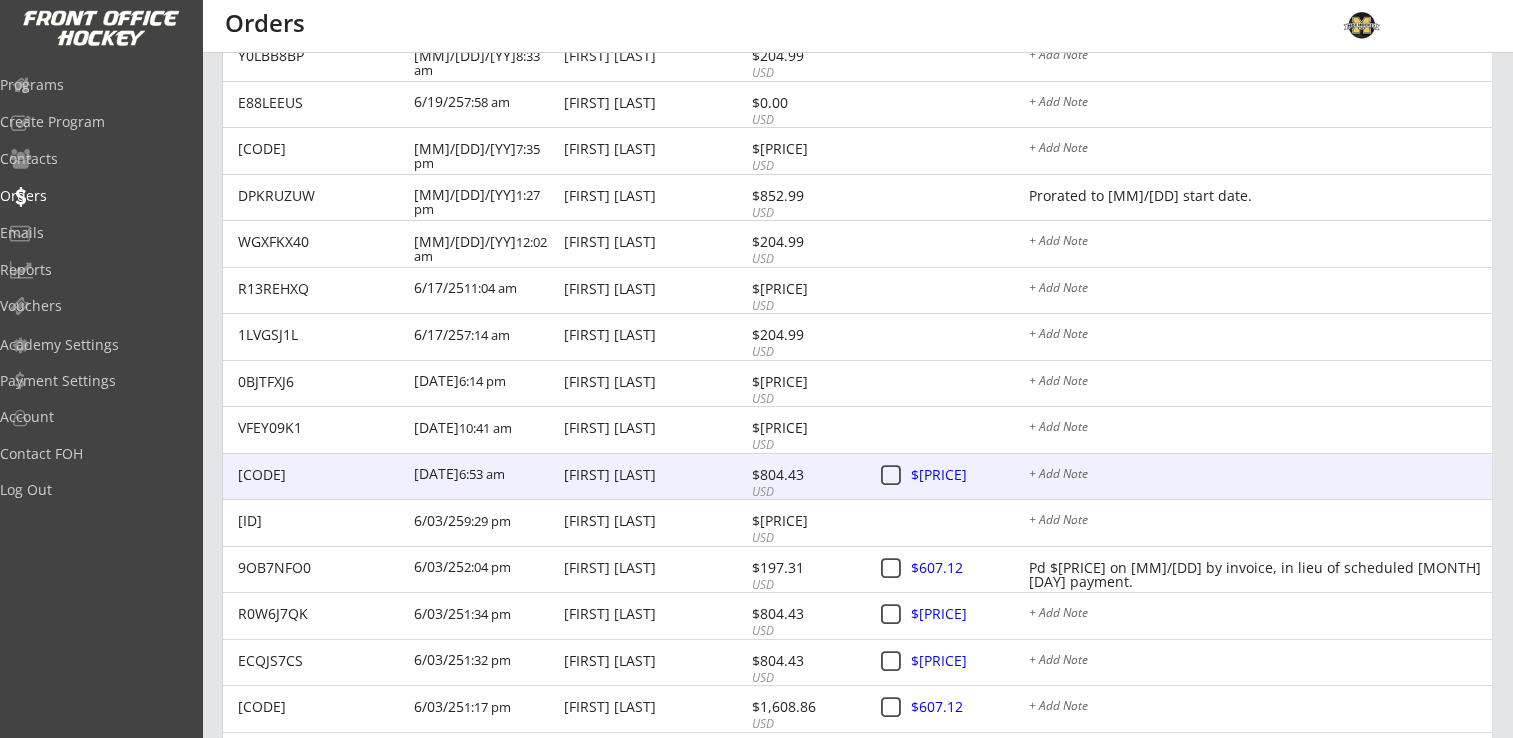 click on "Nicole Murphy" at bounding box center (655, 475) 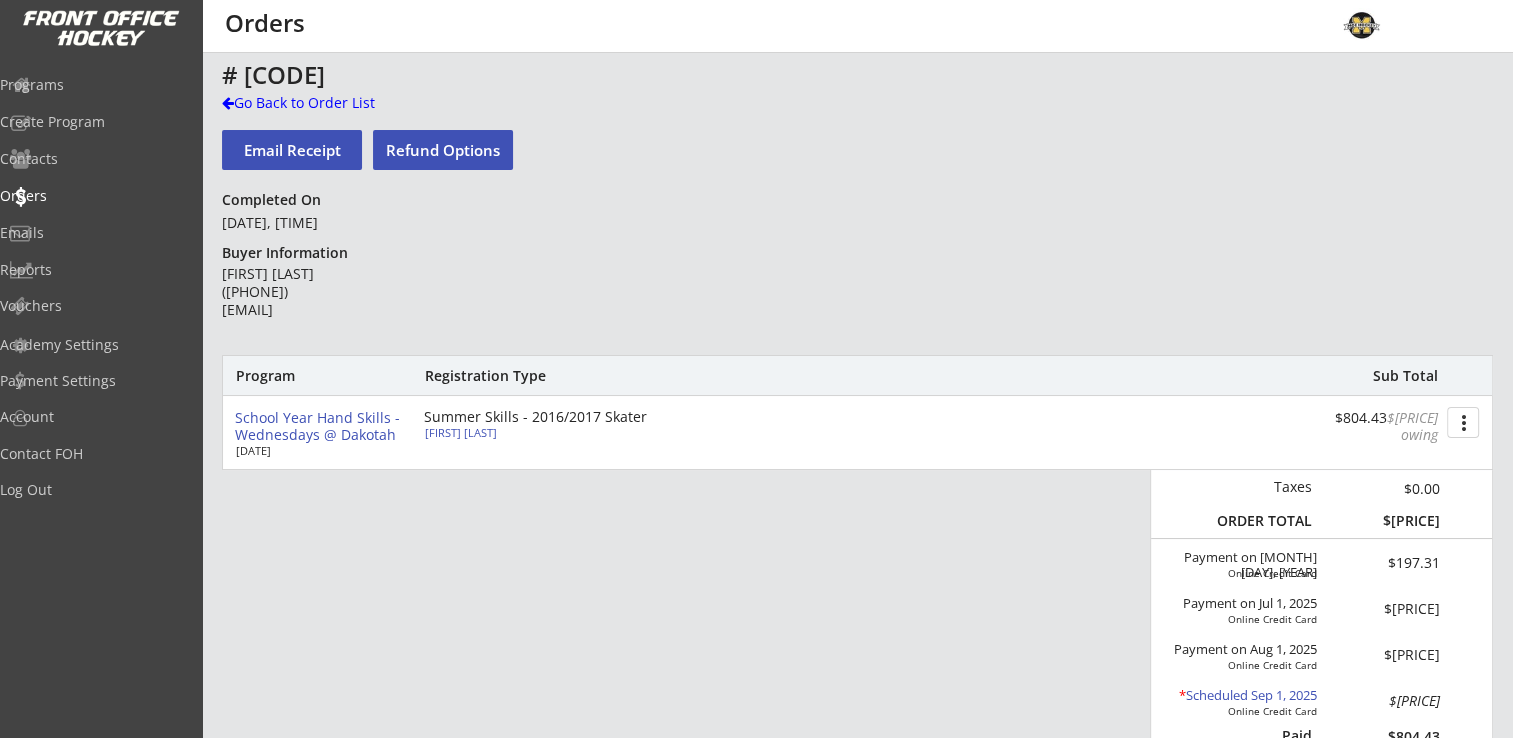 scroll, scrollTop: 0, scrollLeft: 0, axis: both 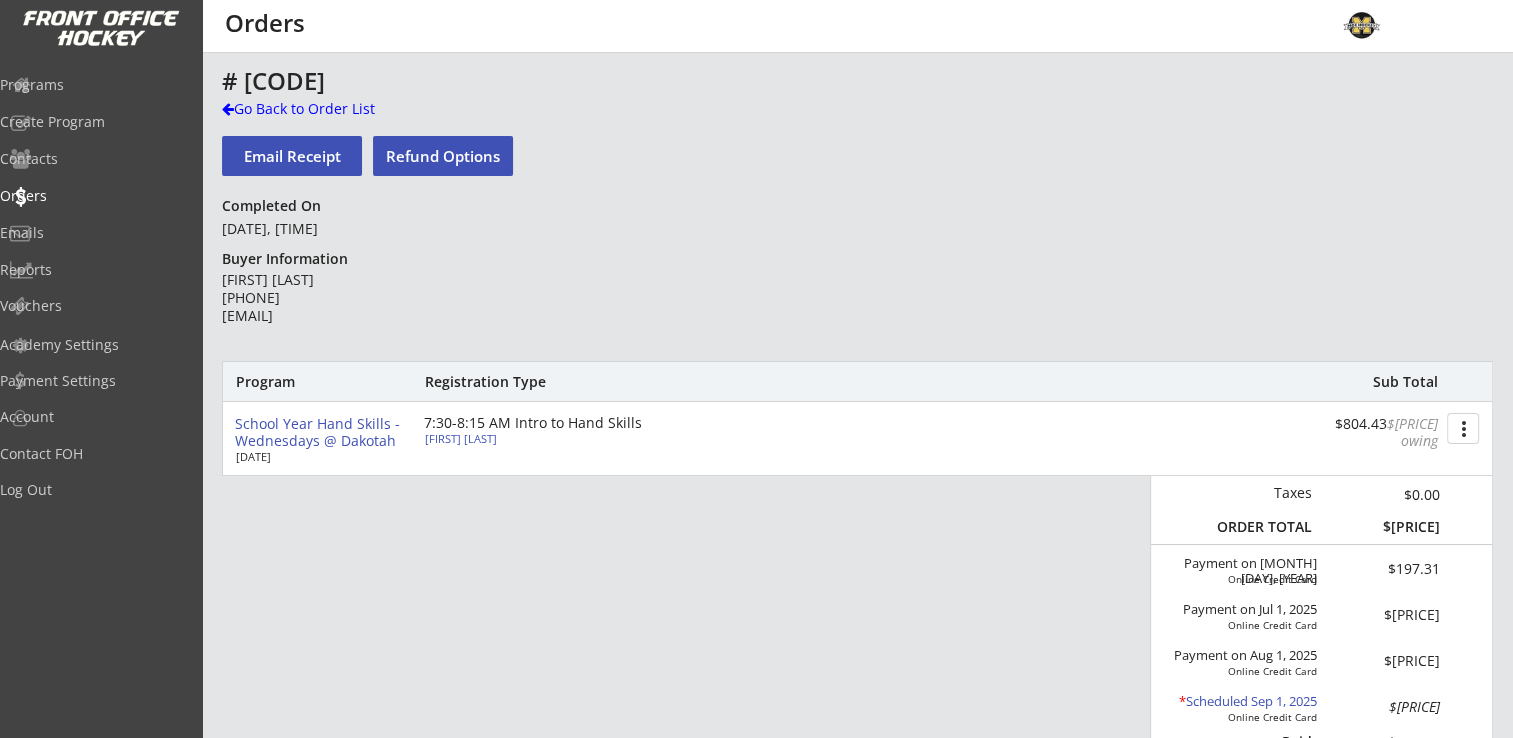 click on "Nora Murphy" at bounding box center [536, 438] 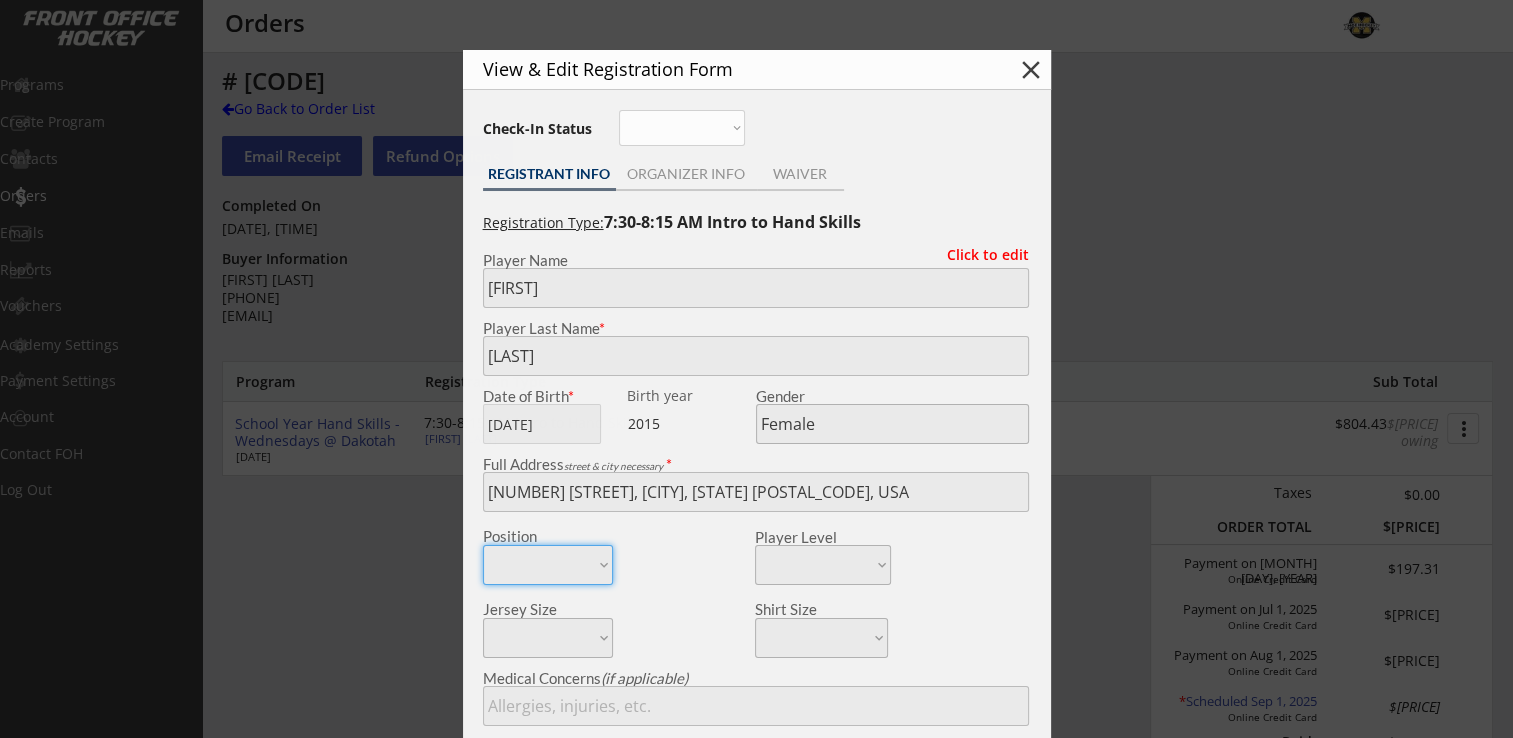 type on "U8 advanced" 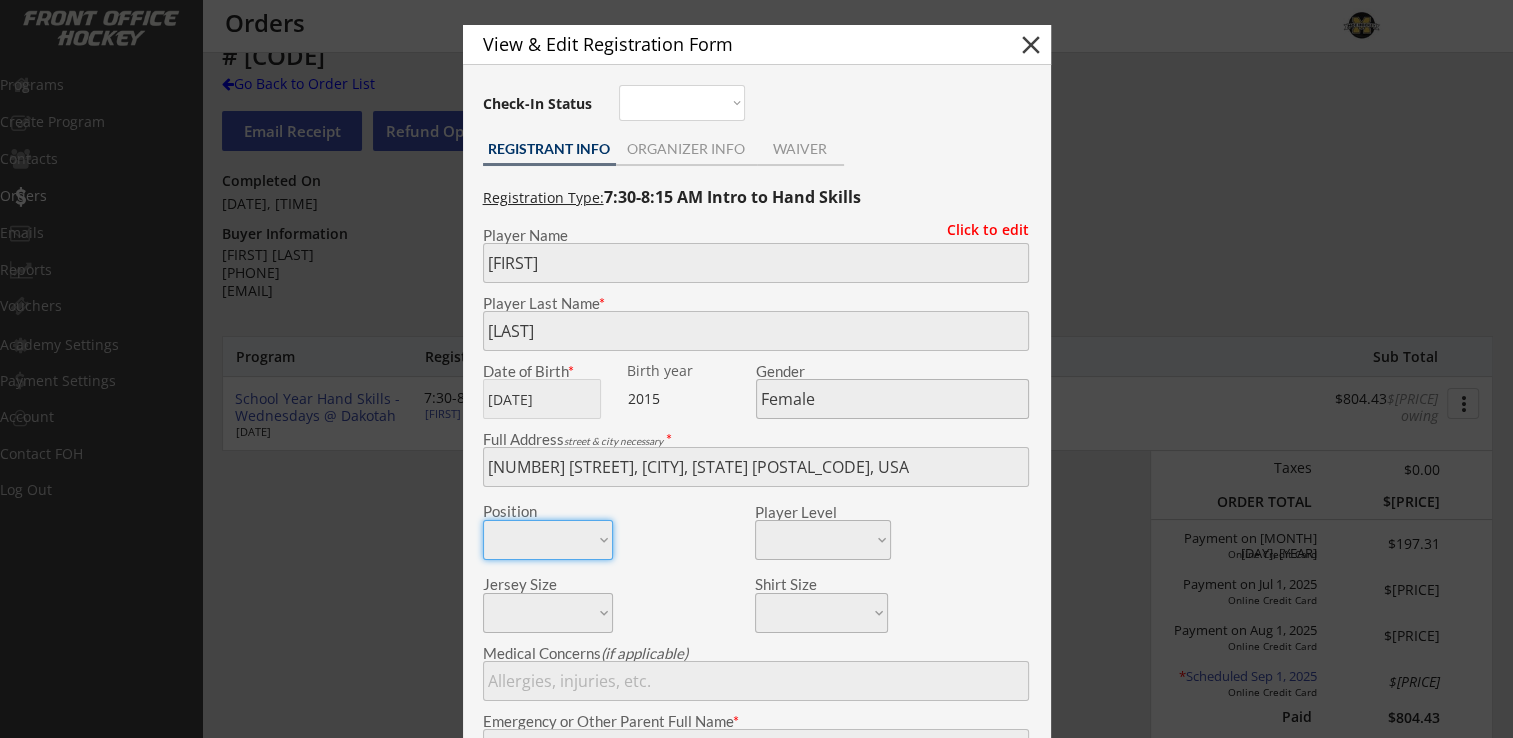 scroll, scrollTop: 0, scrollLeft: 0, axis: both 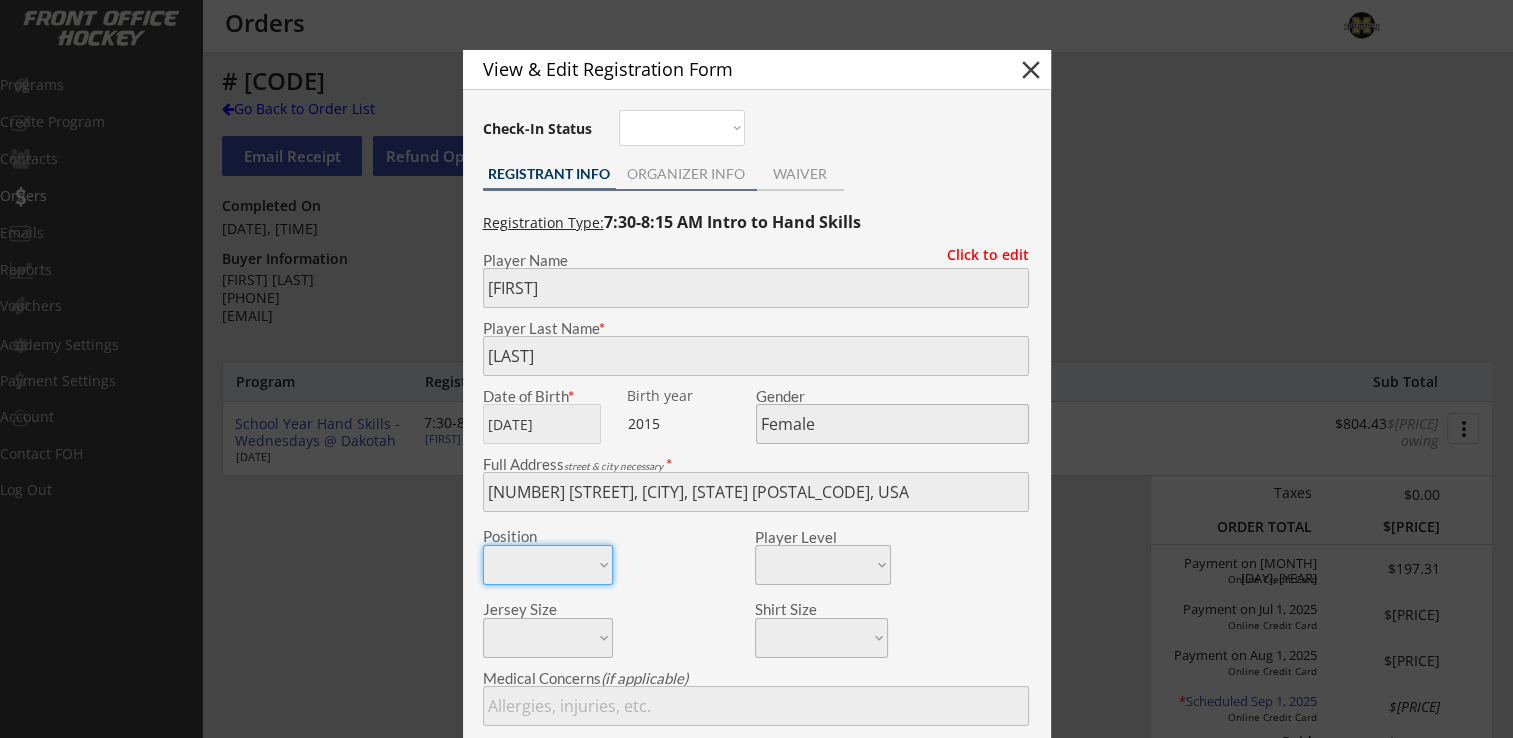 click on "ORGANIZER INFO" at bounding box center (686, 176) 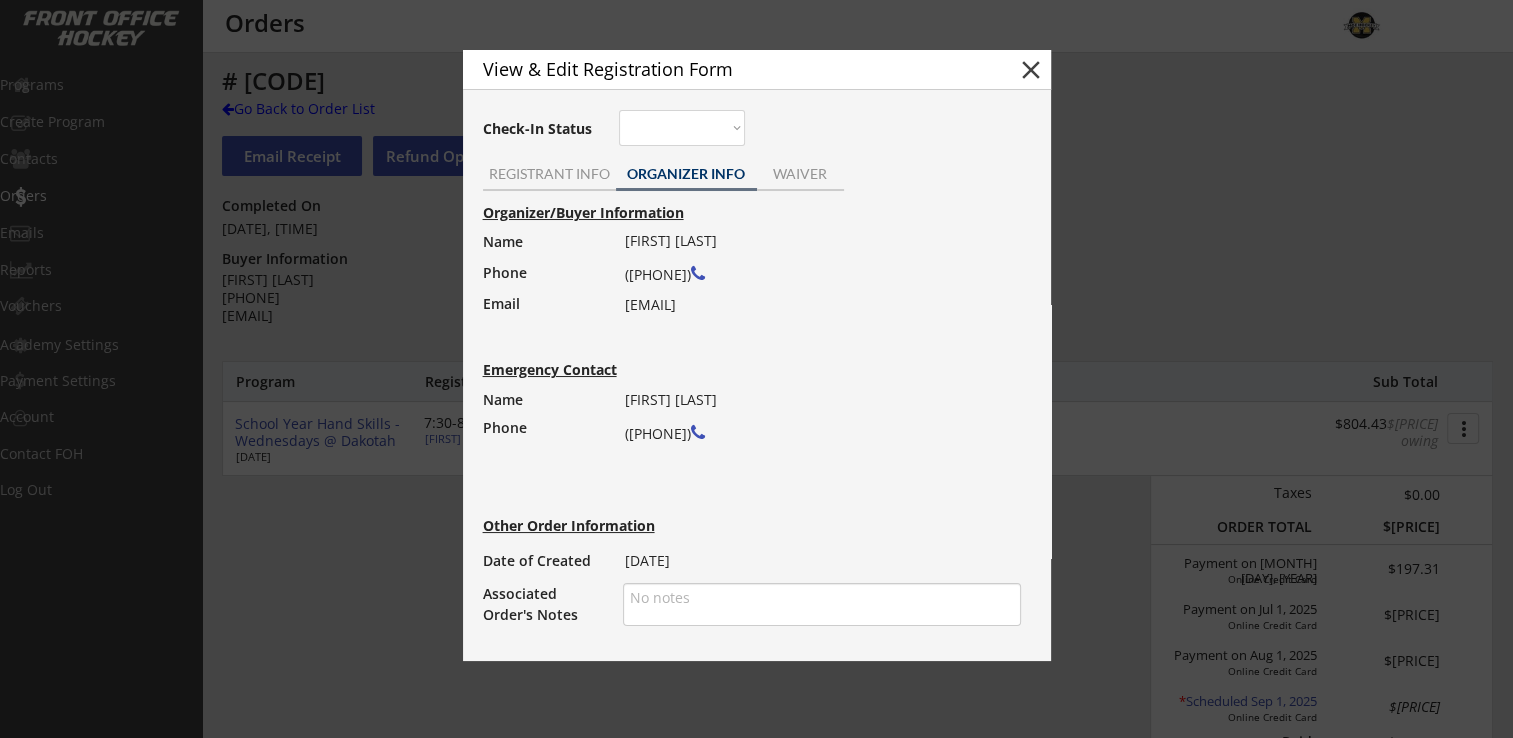 drag, startPoint x: 626, startPoint y: 295, endPoint x: 807, endPoint y: 303, distance: 181.17671 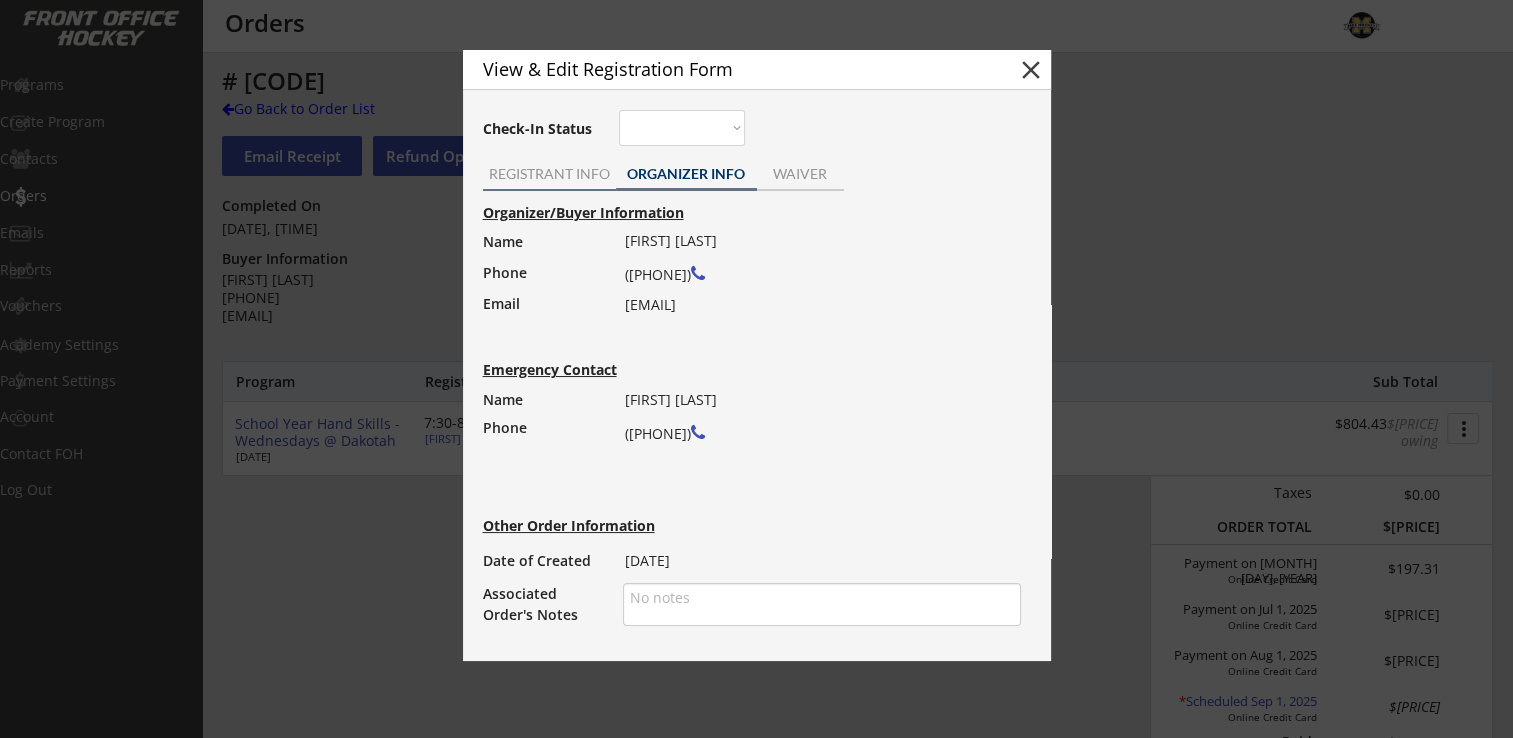 click on "REGISTRANT INFO" at bounding box center [549, 174] 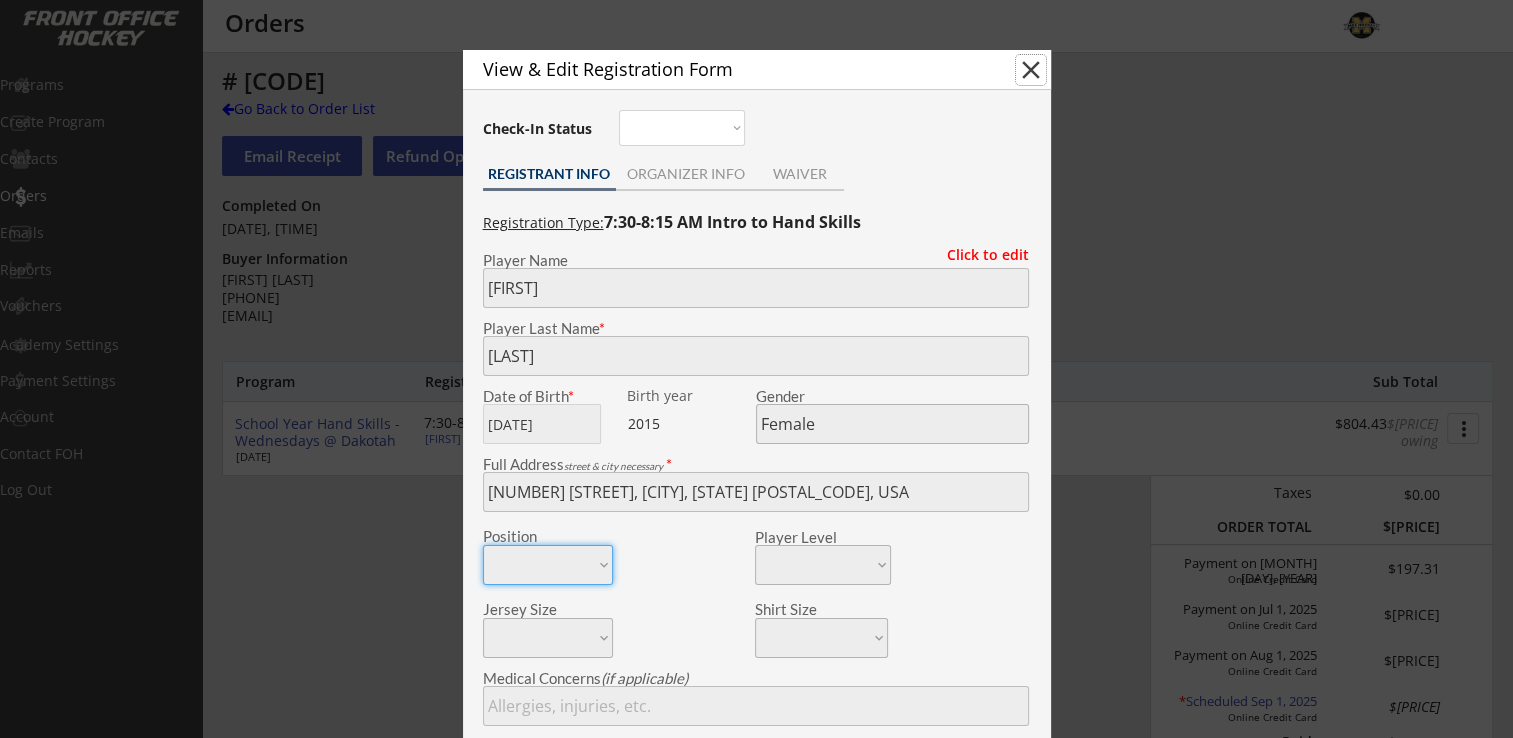 click on "close" at bounding box center (1031, 70) 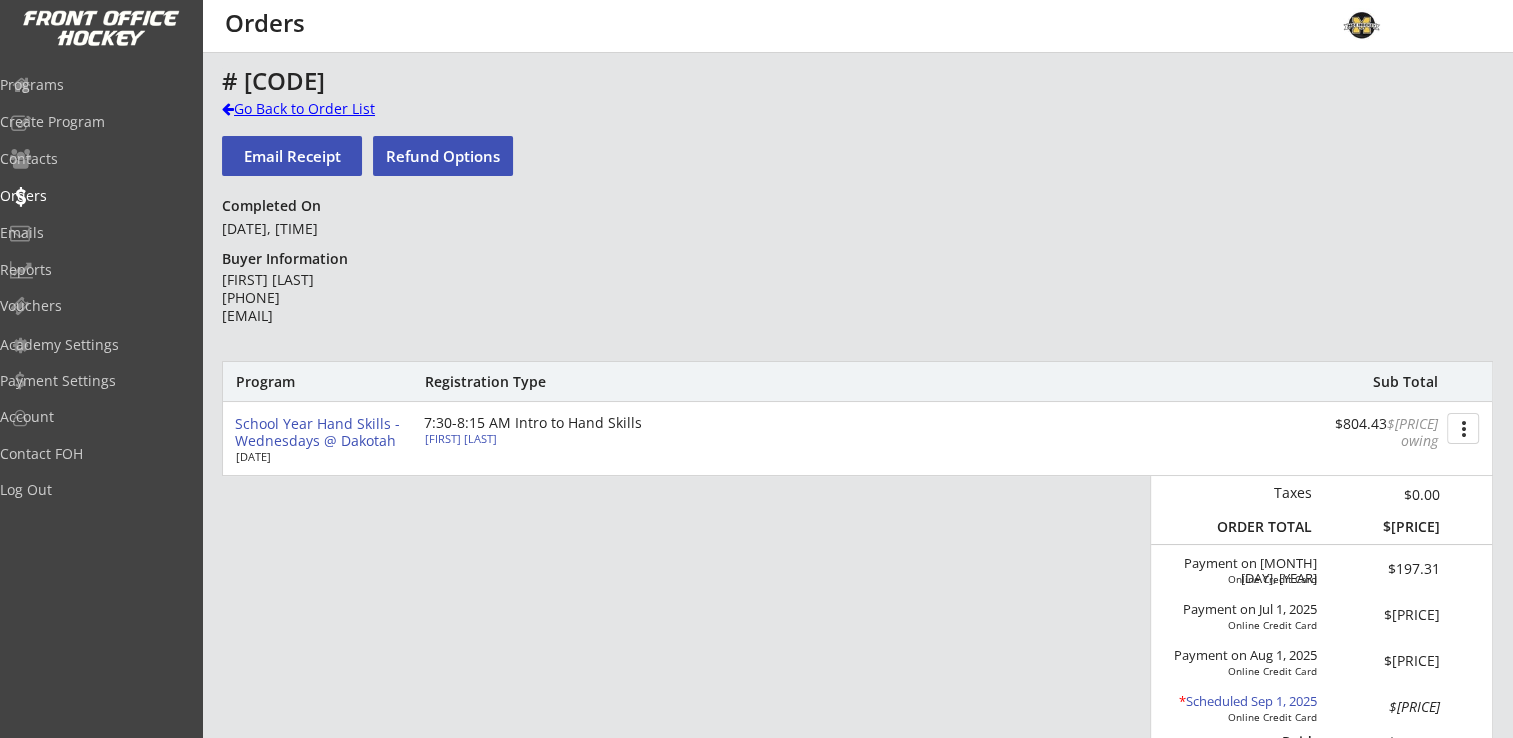 click on "Go Back to Order List" at bounding box center [325, 109] 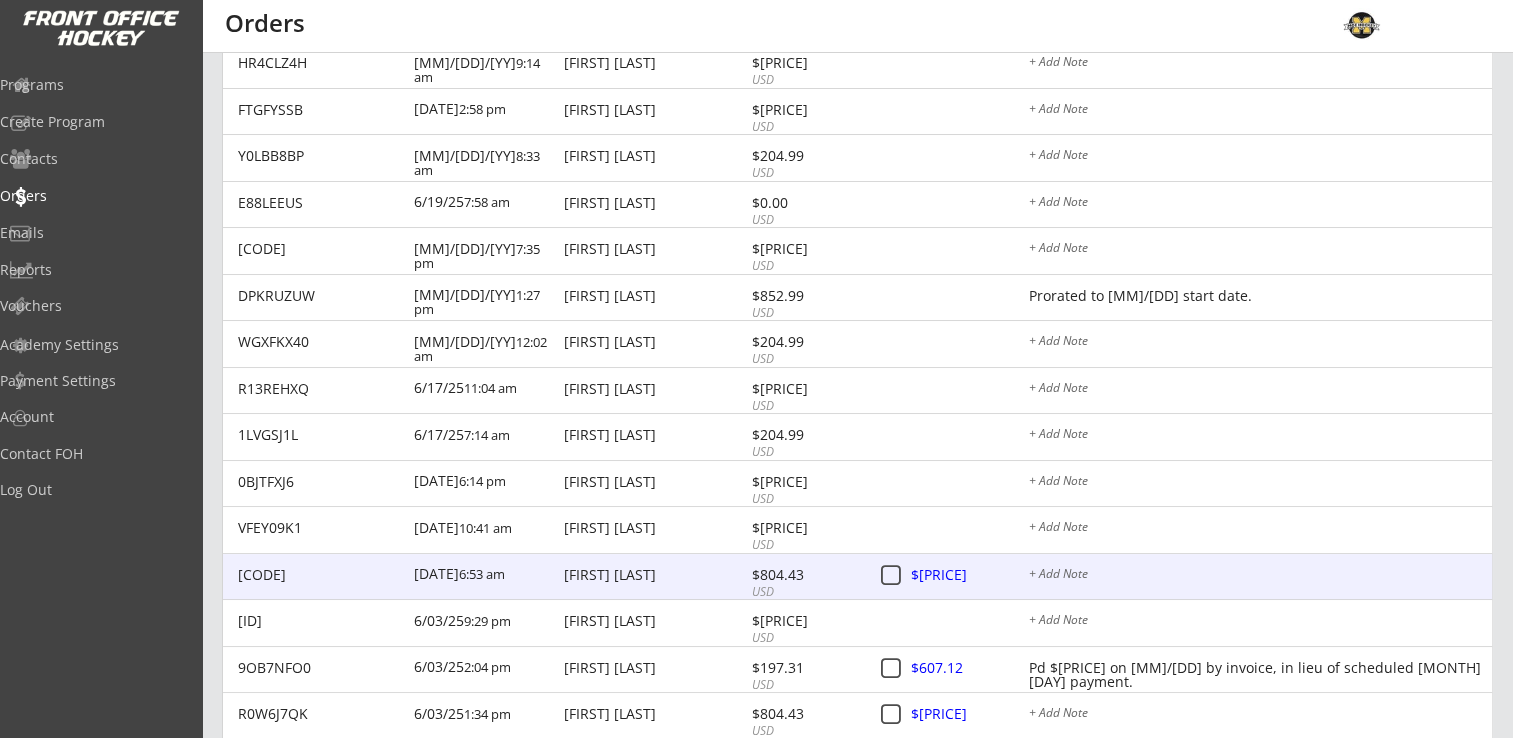 scroll, scrollTop: 900, scrollLeft: 0, axis: vertical 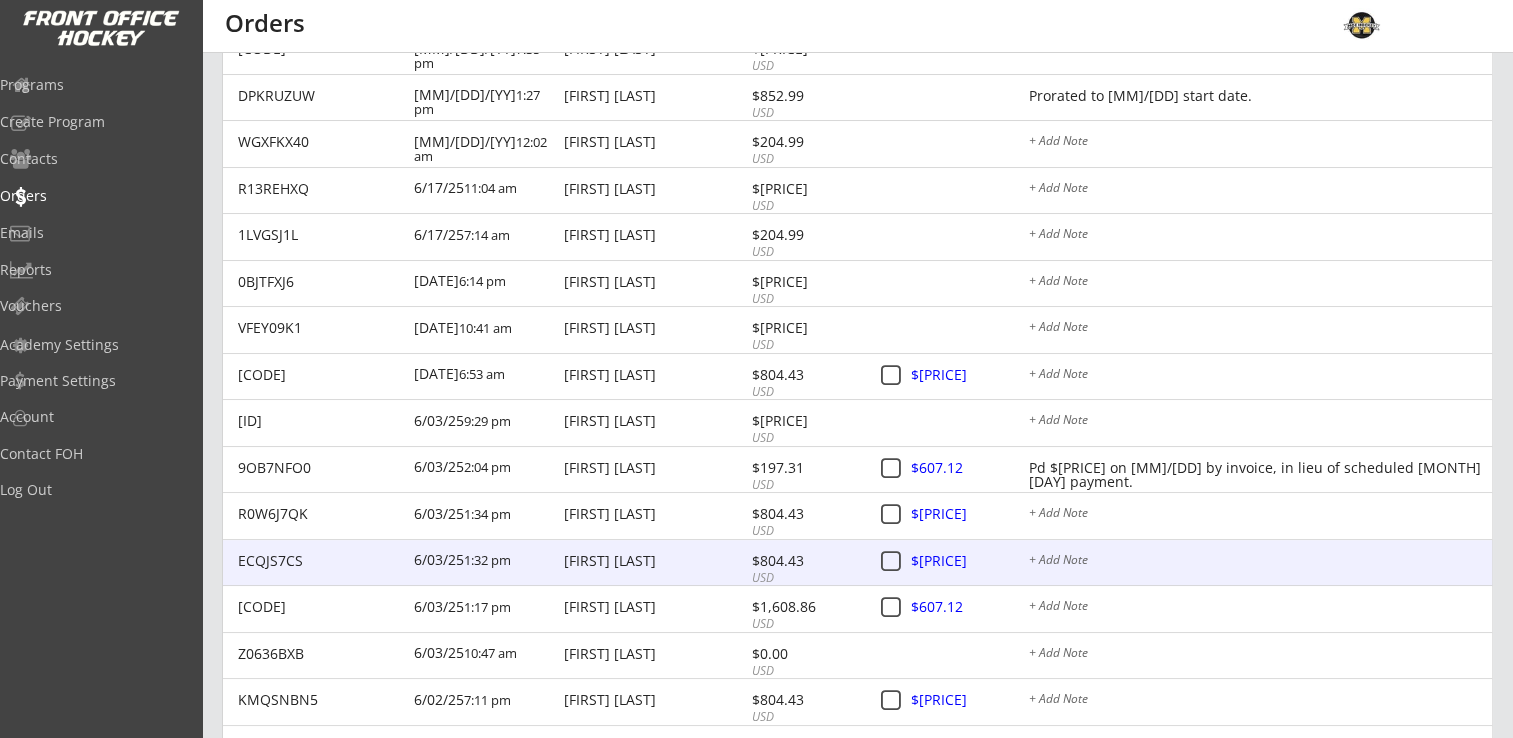 click on "Chandra Cook" at bounding box center (655, 561) 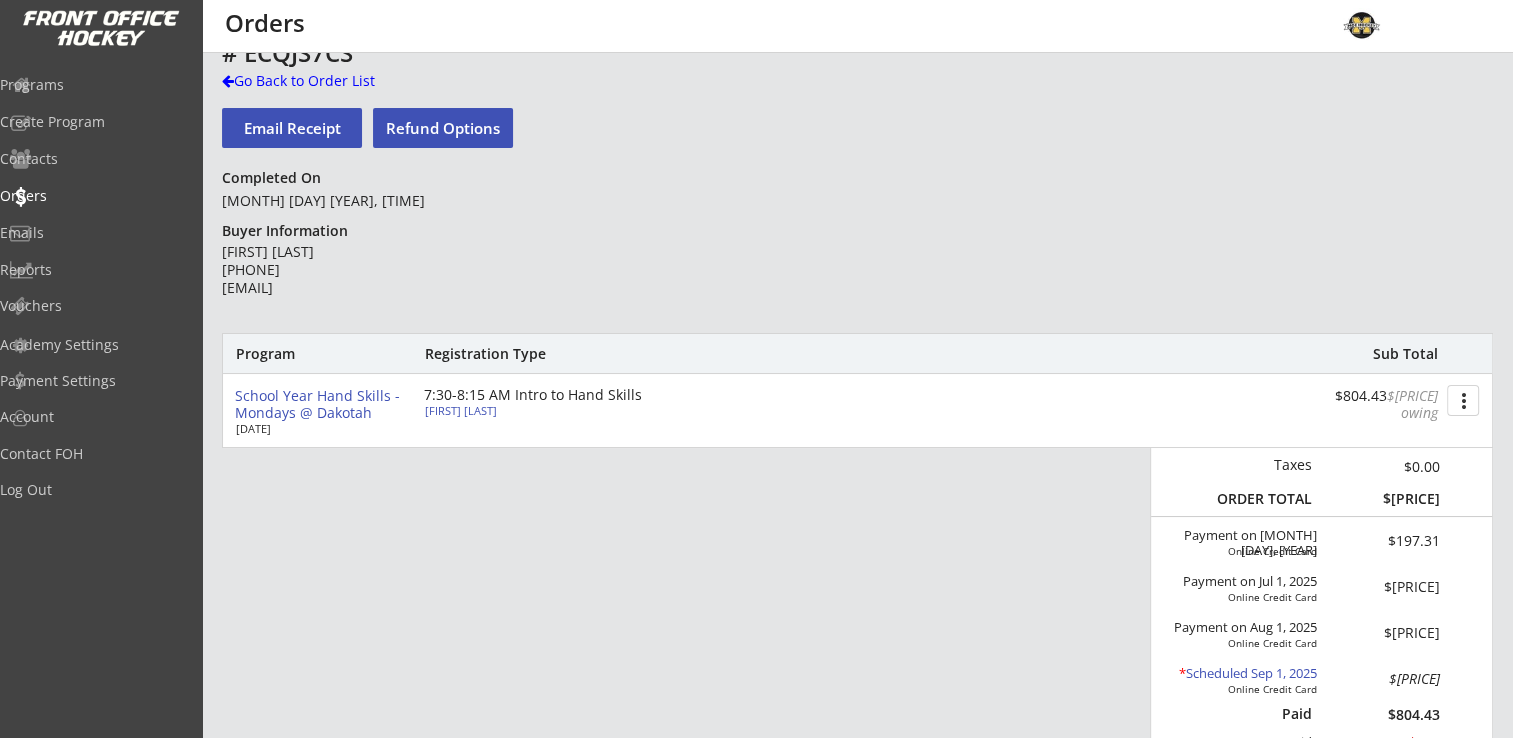 scroll, scrollTop: 0, scrollLeft: 0, axis: both 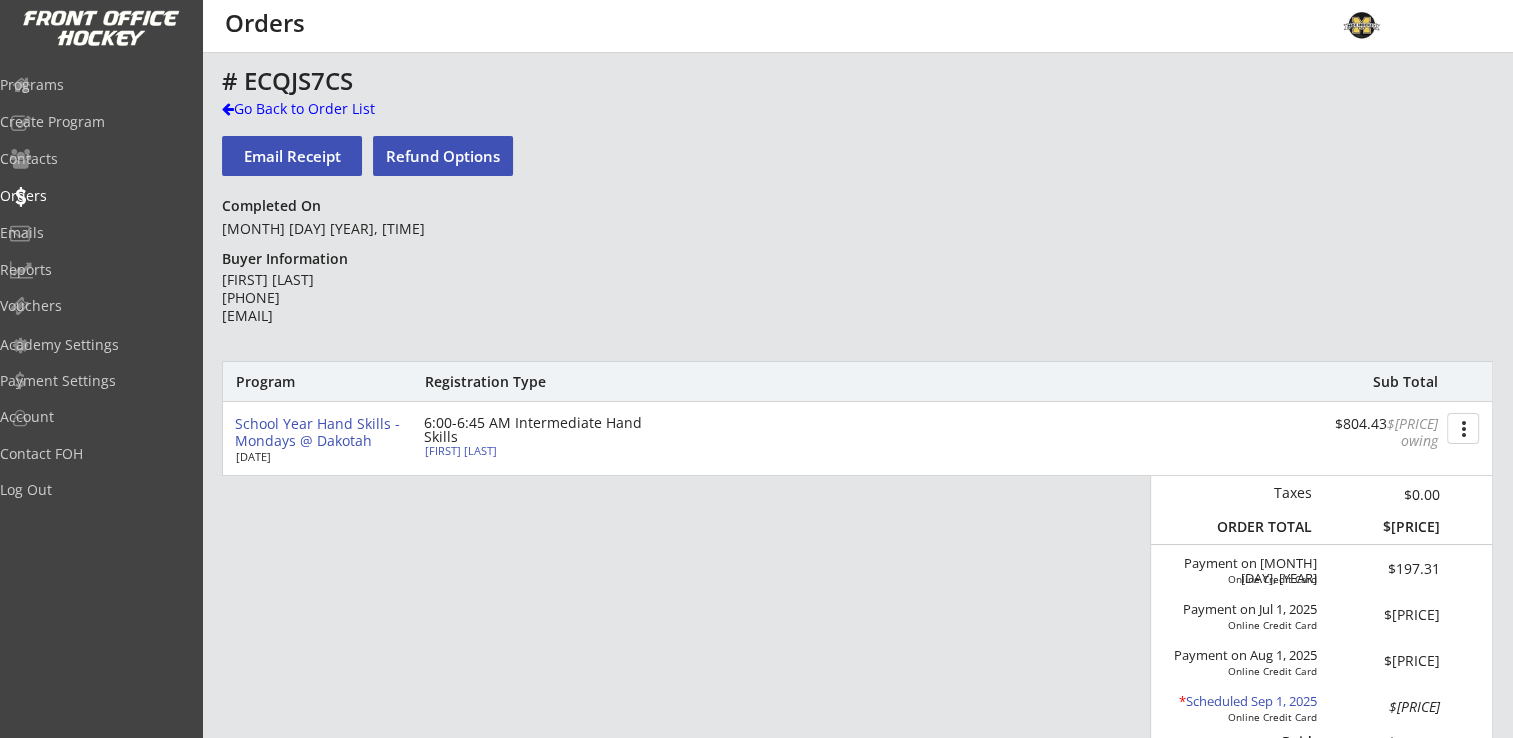 click on "Kenzie Cook" at bounding box center [536, 450] 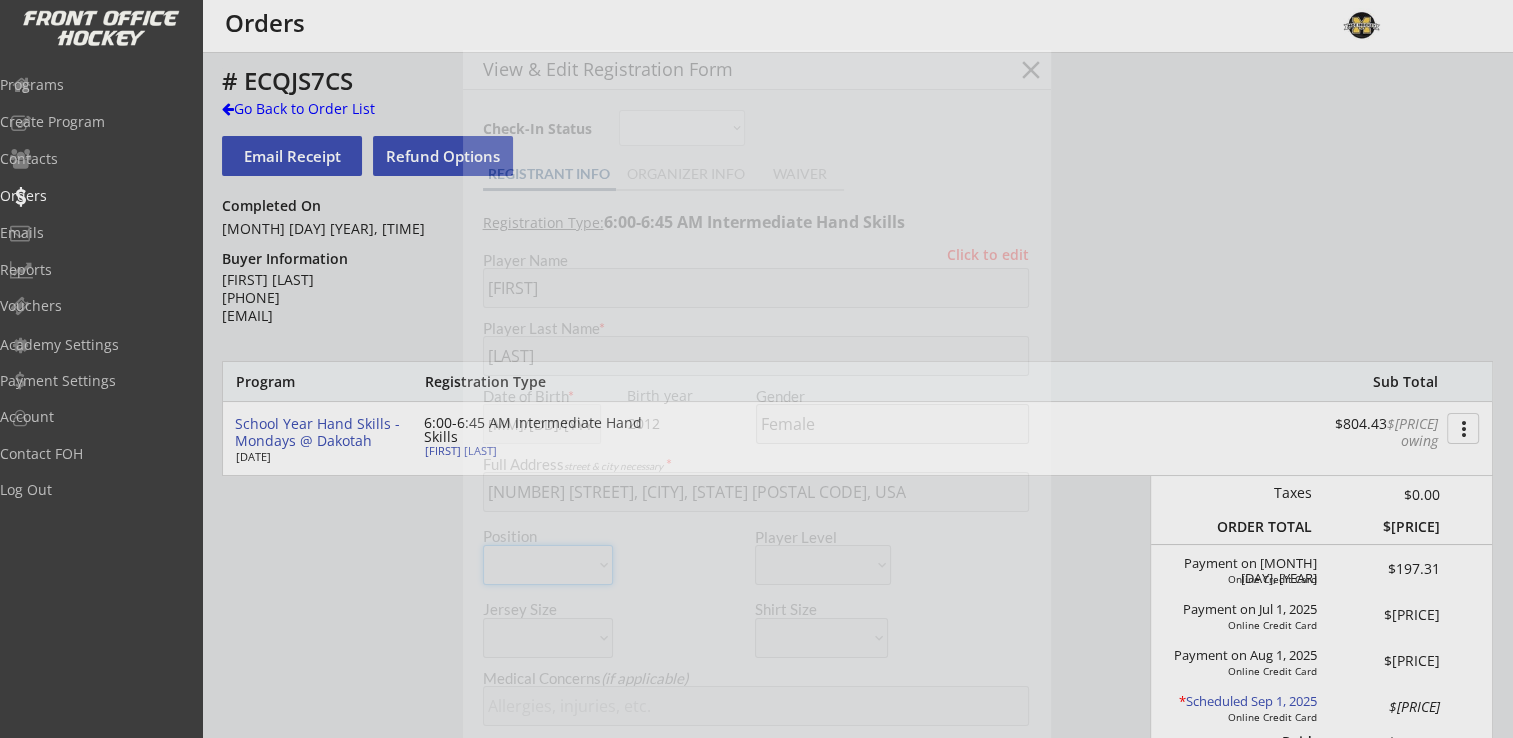 type on "Shakopee 12U A" 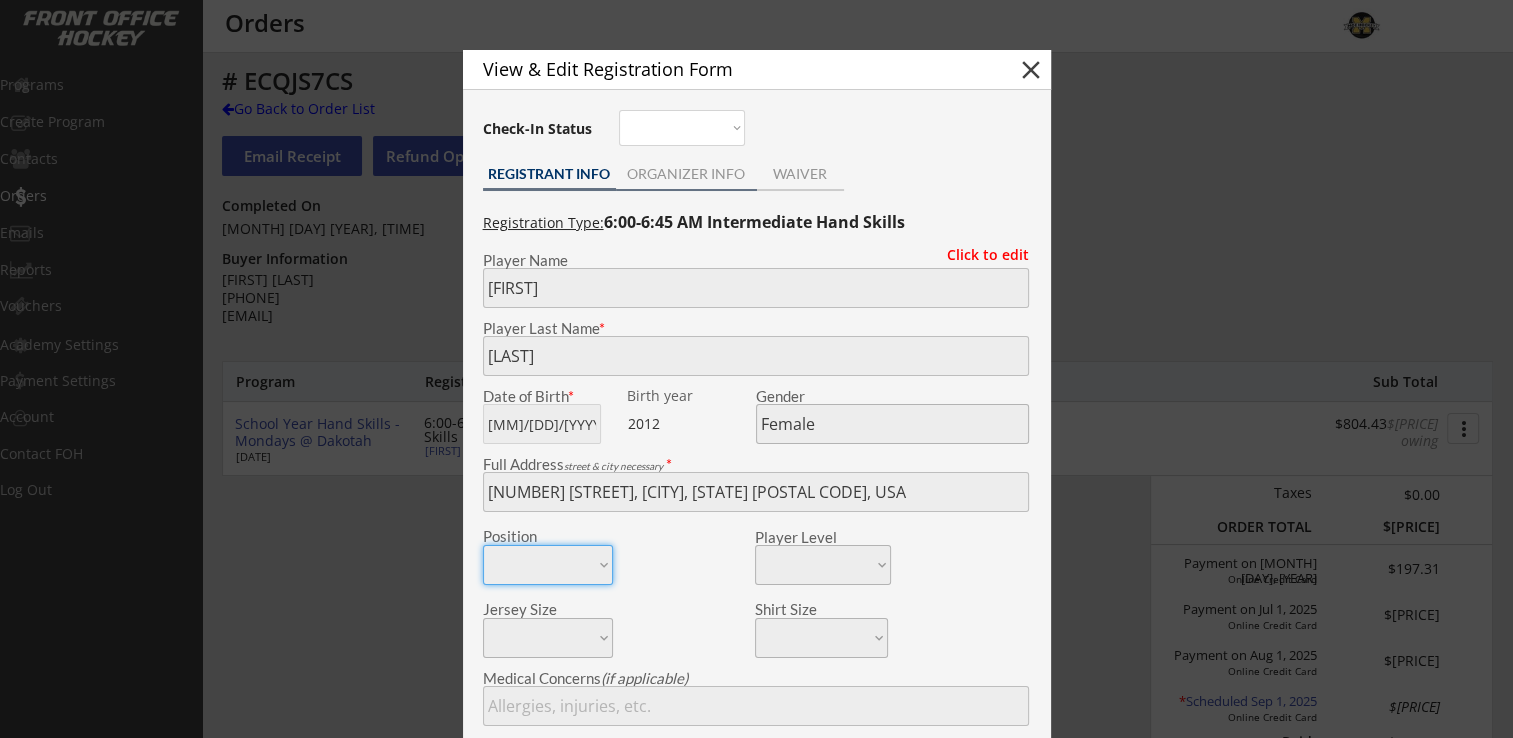 click on "ORGANIZER INFO" at bounding box center (686, 174) 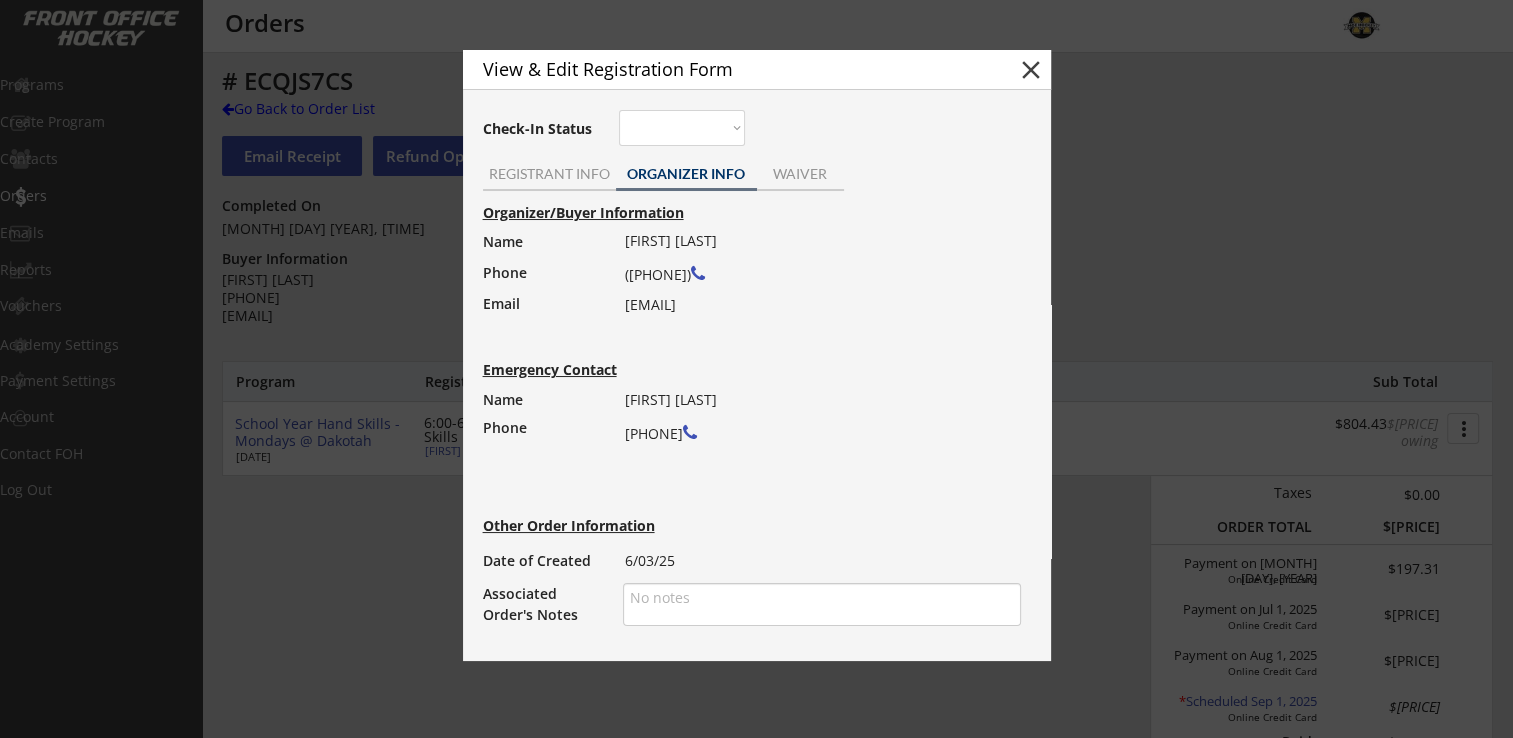 drag, startPoint x: 626, startPoint y: 276, endPoint x: 718, endPoint y: 278, distance: 92.021736 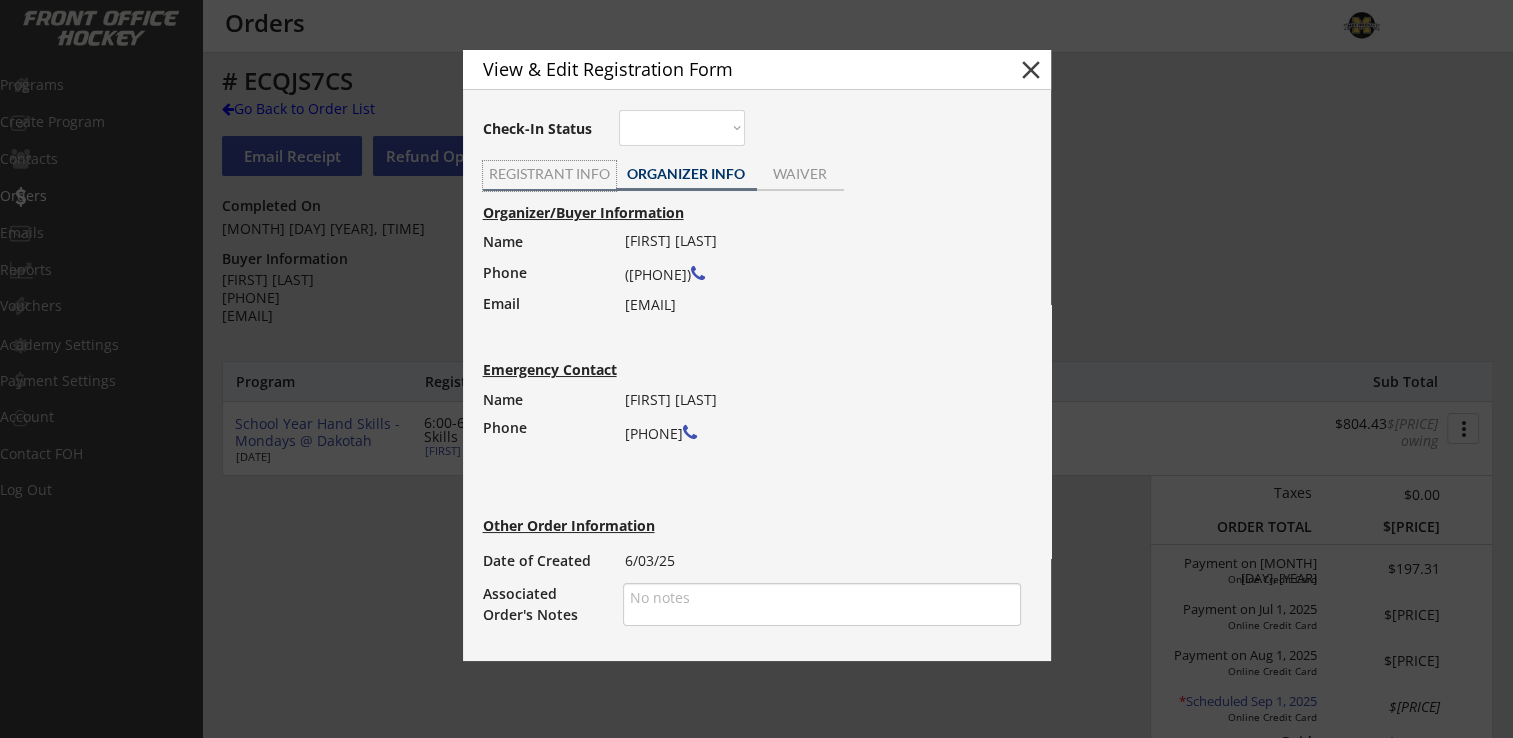 click on "REGISTRANT INFO" at bounding box center [549, 176] 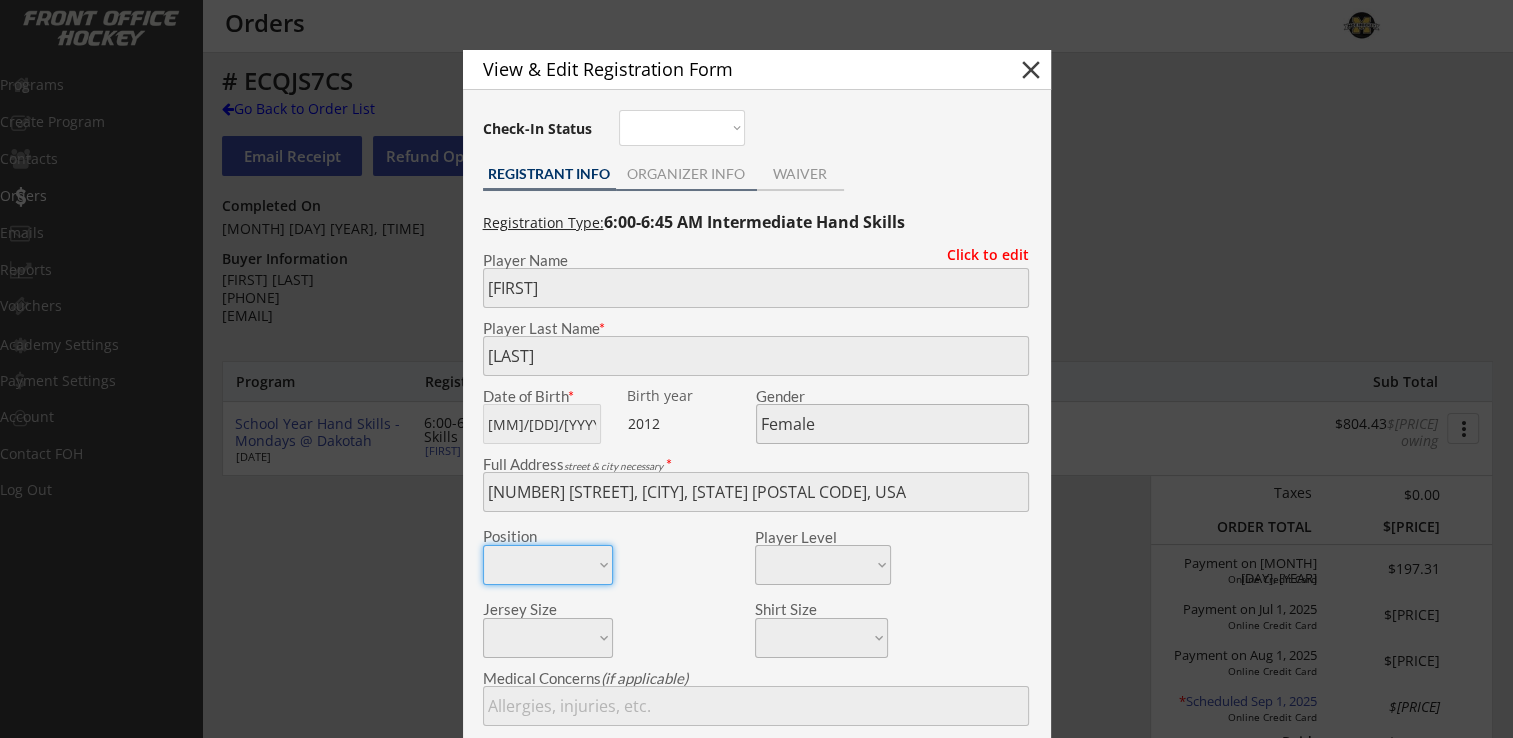 click on "ORGANIZER INFO" at bounding box center [686, 174] 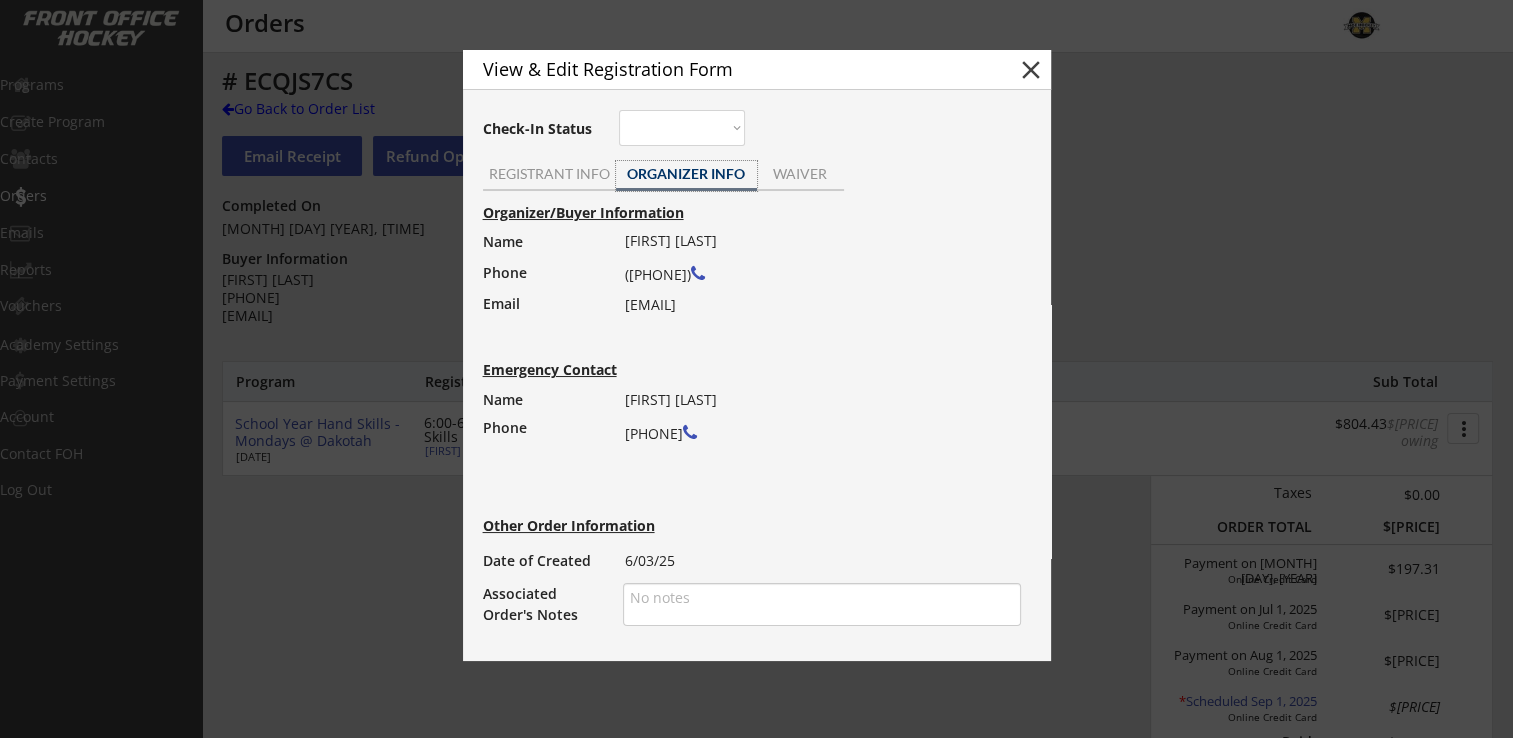 click on "close" at bounding box center (1031, 70) 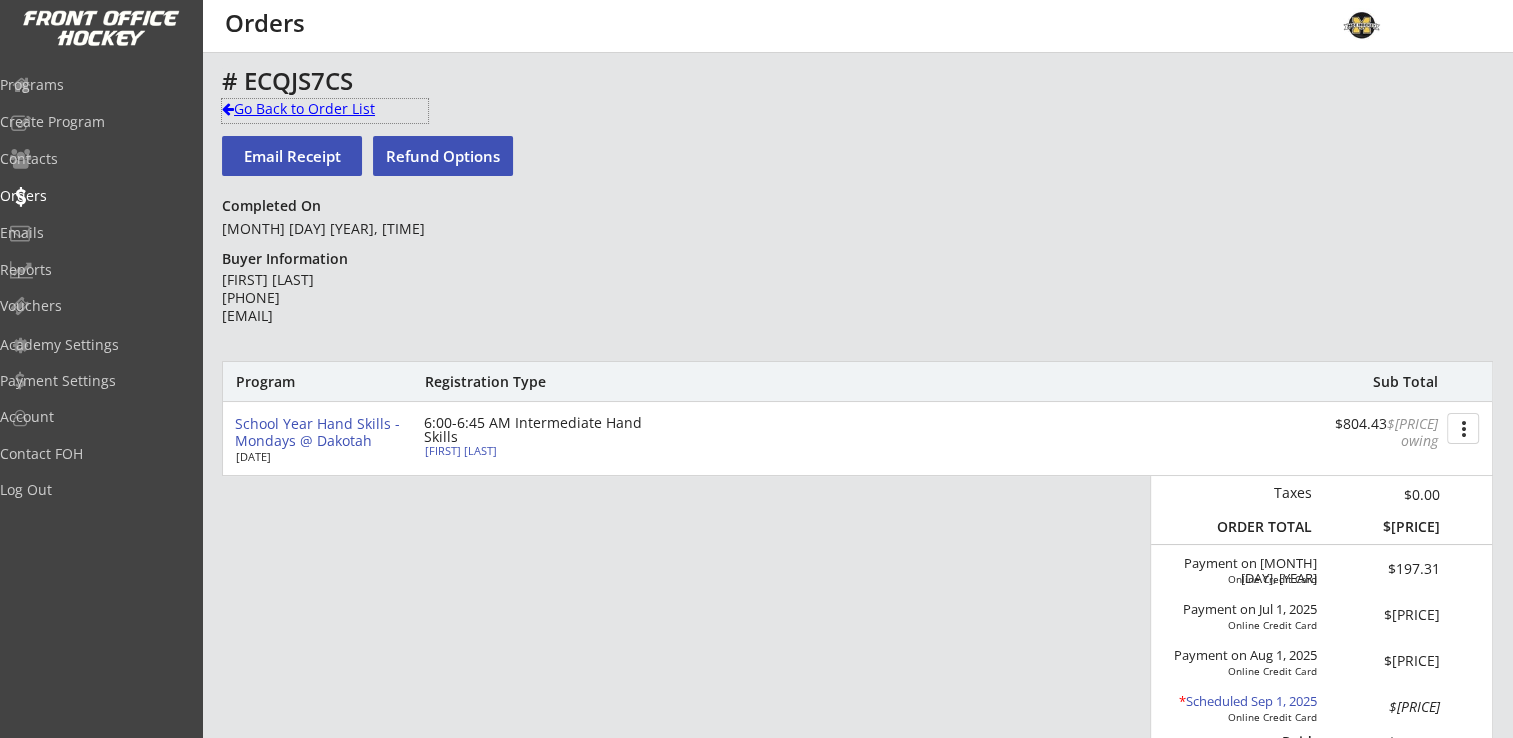 click on "Go Back to Order List" at bounding box center [325, 109] 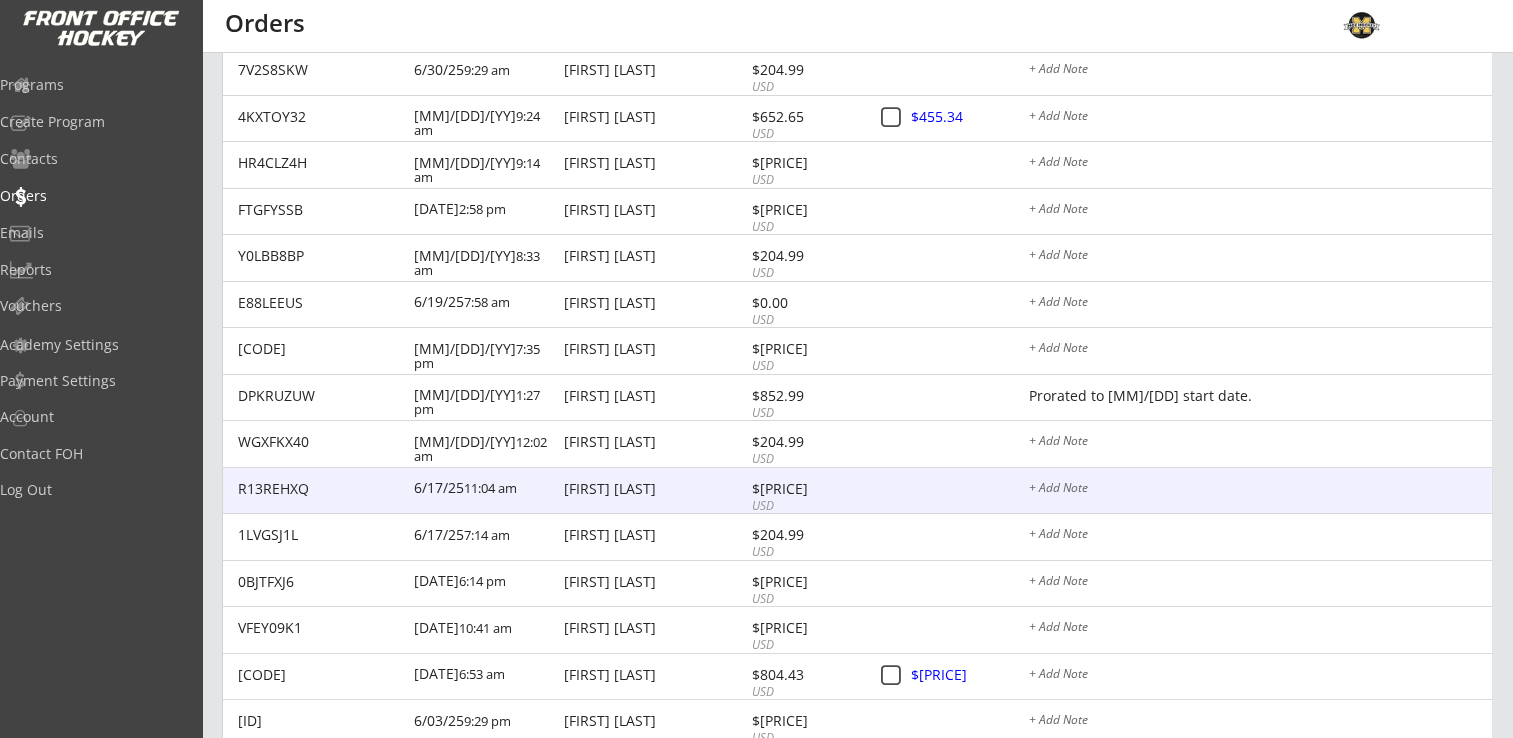 scroll, scrollTop: 900, scrollLeft: 0, axis: vertical 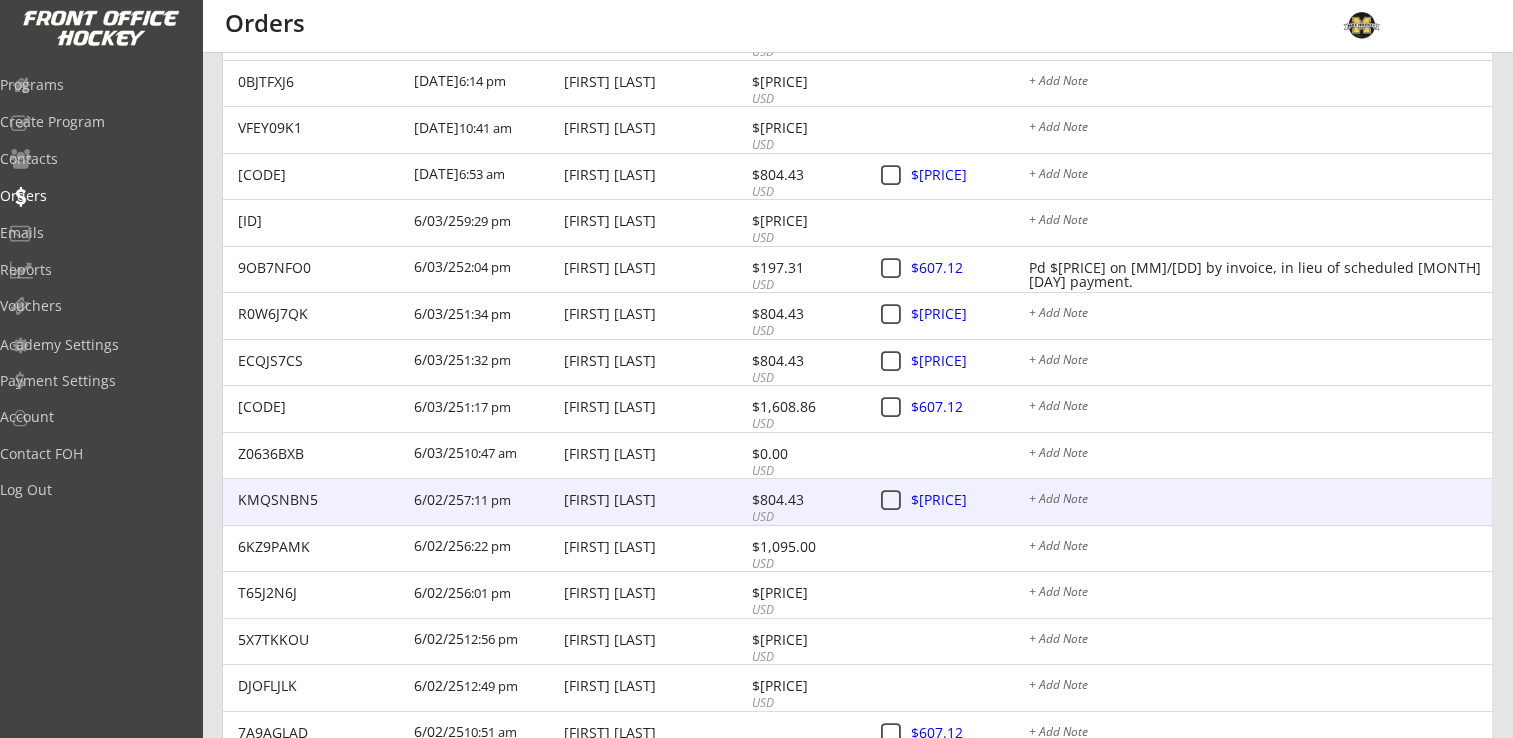 click on "Ryan Stevens" at bounding box center [655, 500] 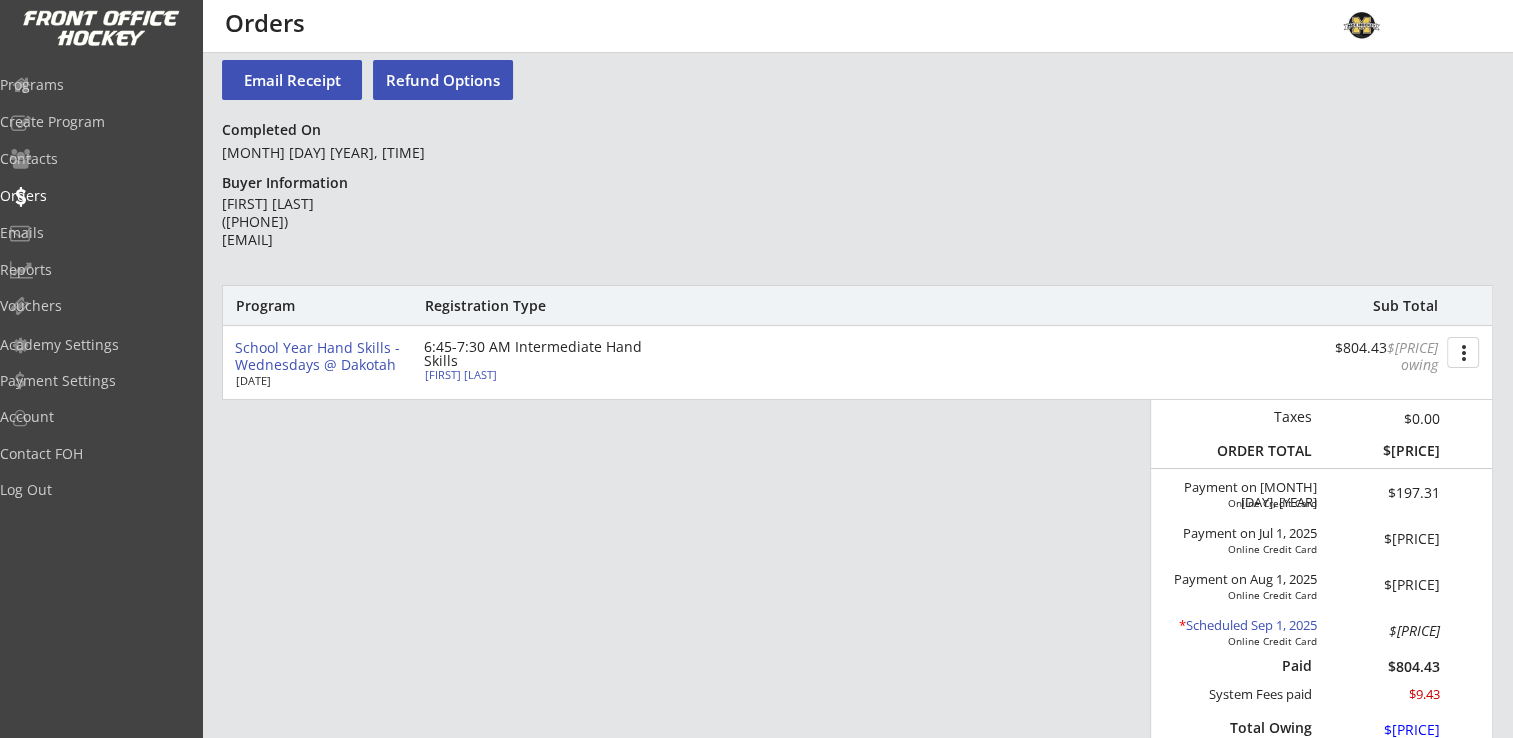 scroll, scrollTop: 0, scrollLeft: 0, axis: both 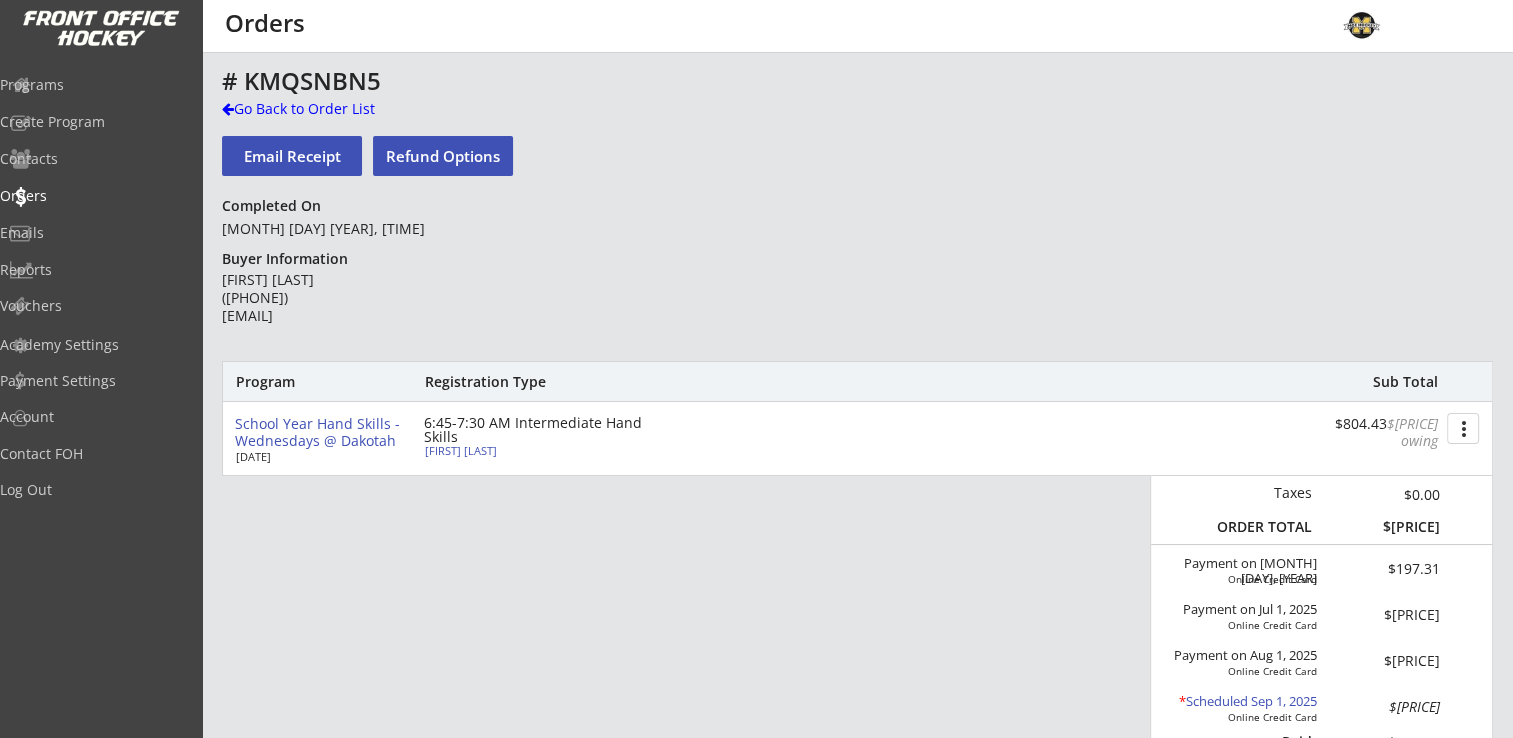 click on "Addisyn Stevens" at bounding box center [536, 450] 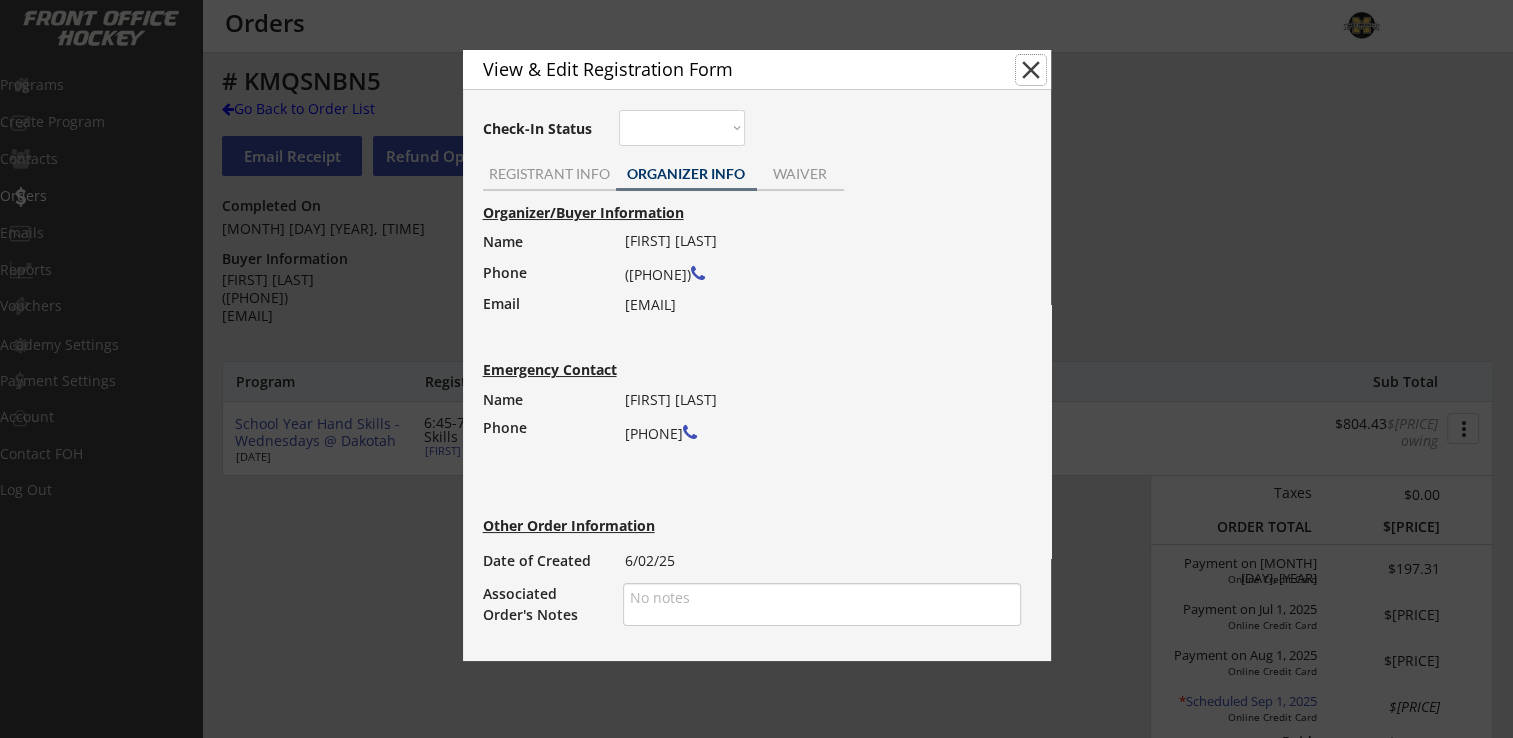 click on "close" at bounding box center [1031, 70] 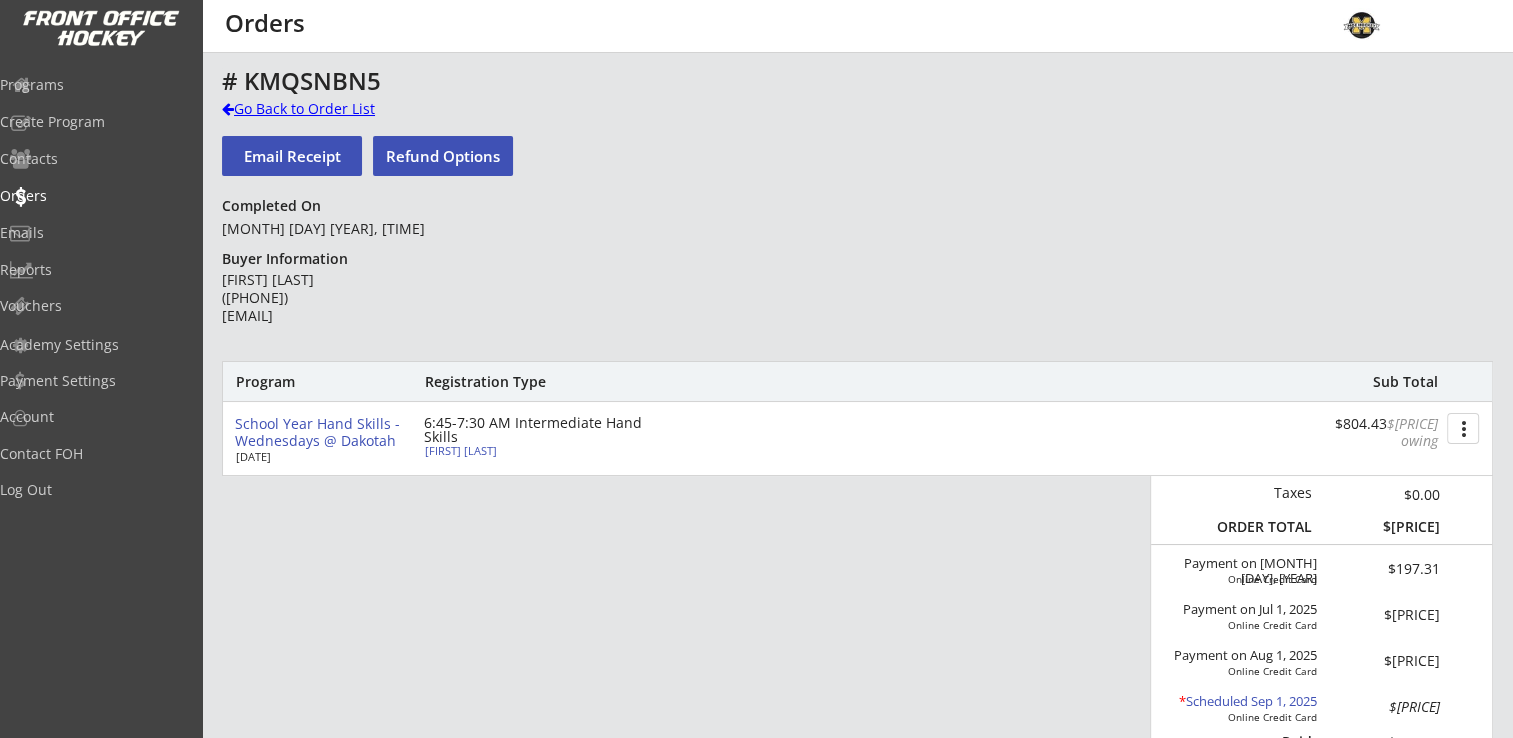 click on "Go Back to Order List" at bounding box center (325, 109) 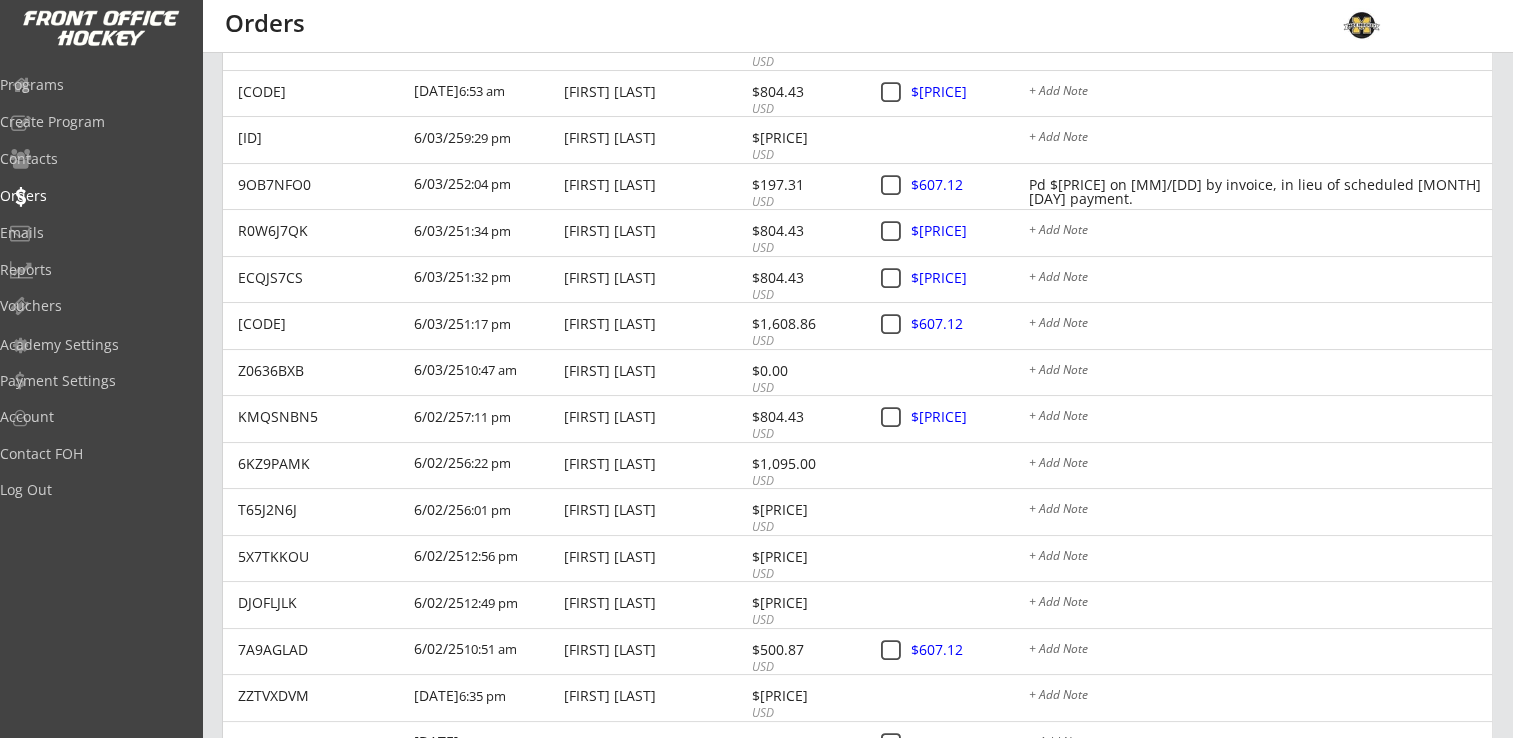 scroll, scrollTop: 1221, scrollLeft: 0, axis: vertical 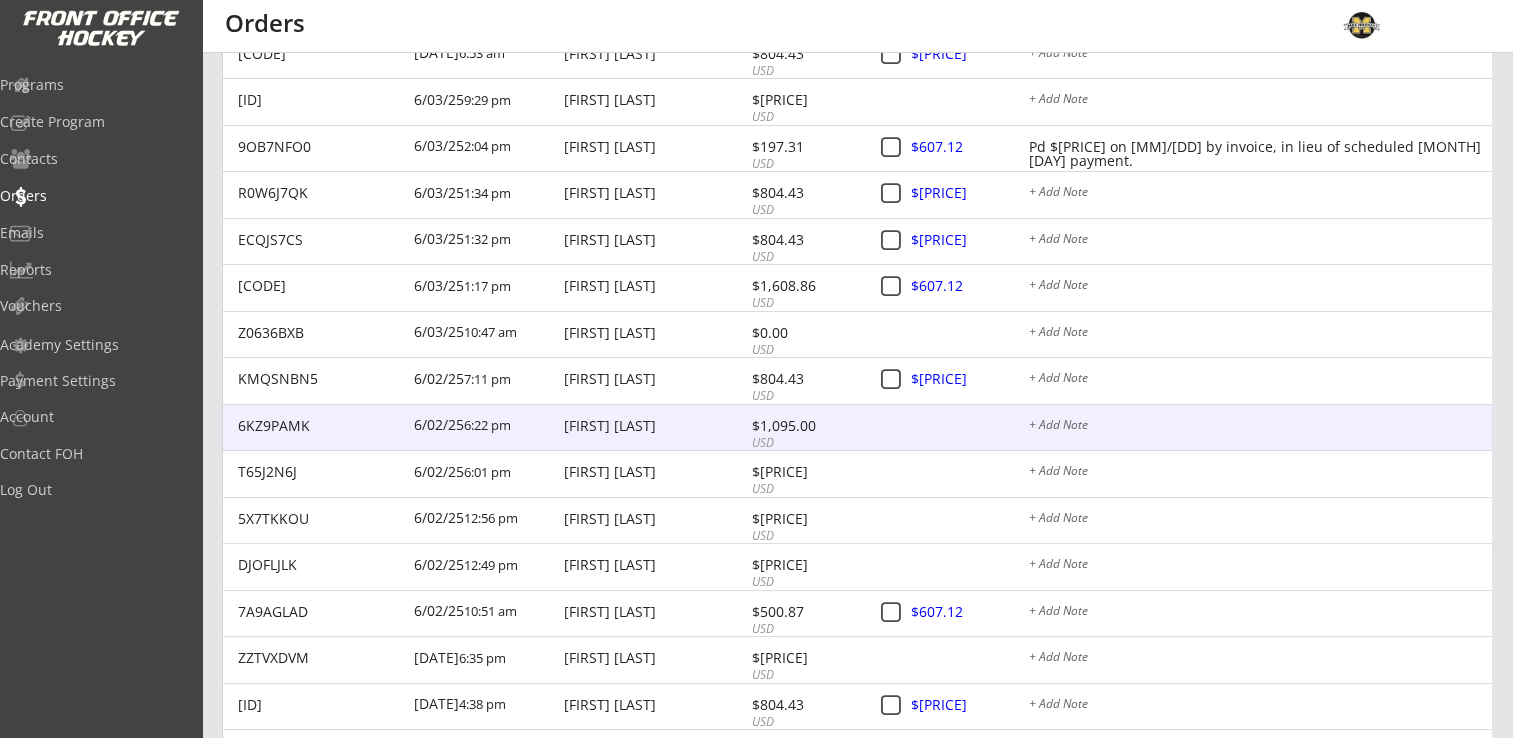 click on "6KZ9PAMK 6/02/25
6:22 pm Ryan Bennett $1,095.00 USD + Add Note" at bounding box center [857, 428] 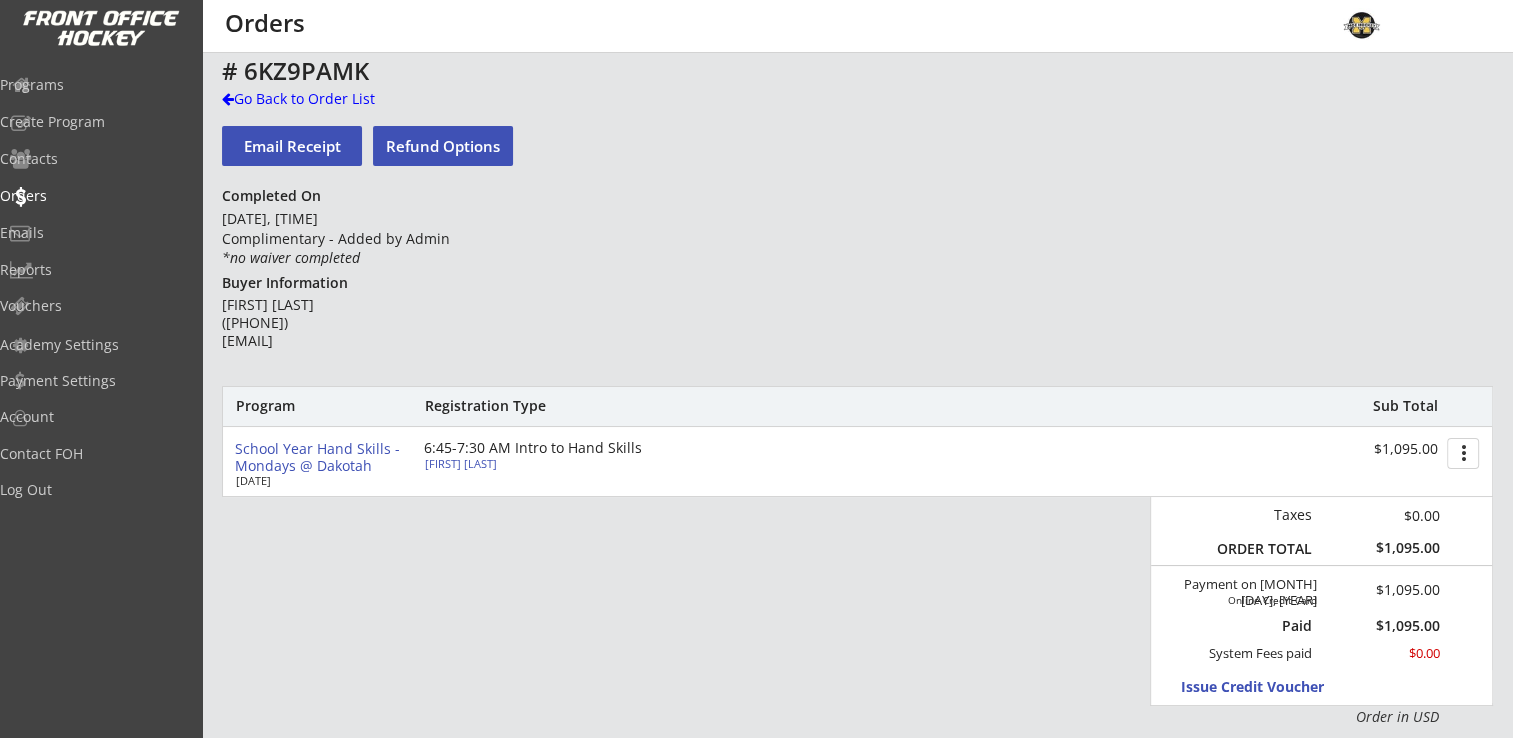 scroll, scrollTop: 0, scrollLeft: 0, axis: both 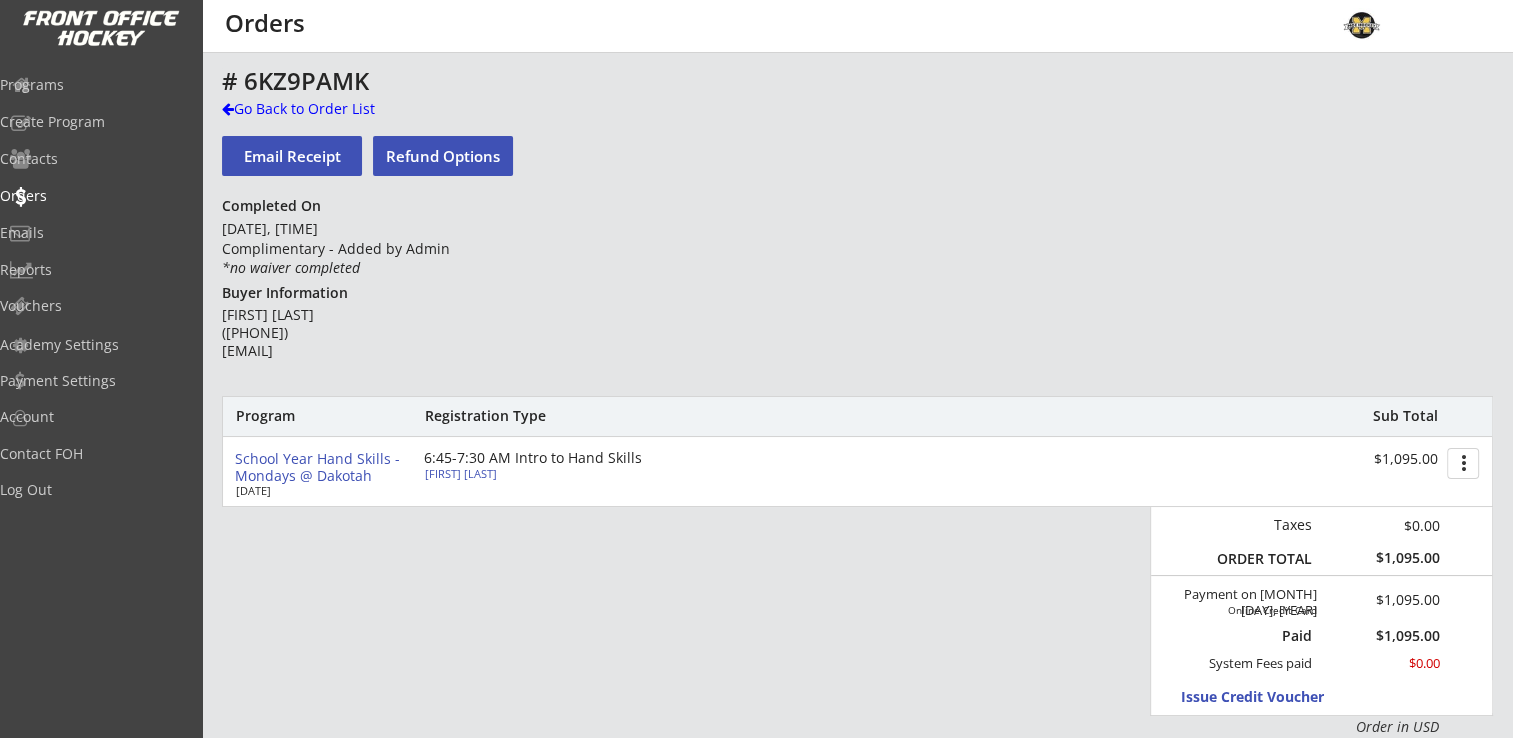 click on "Shaylen Bennett" at bounding box center [536, 473] 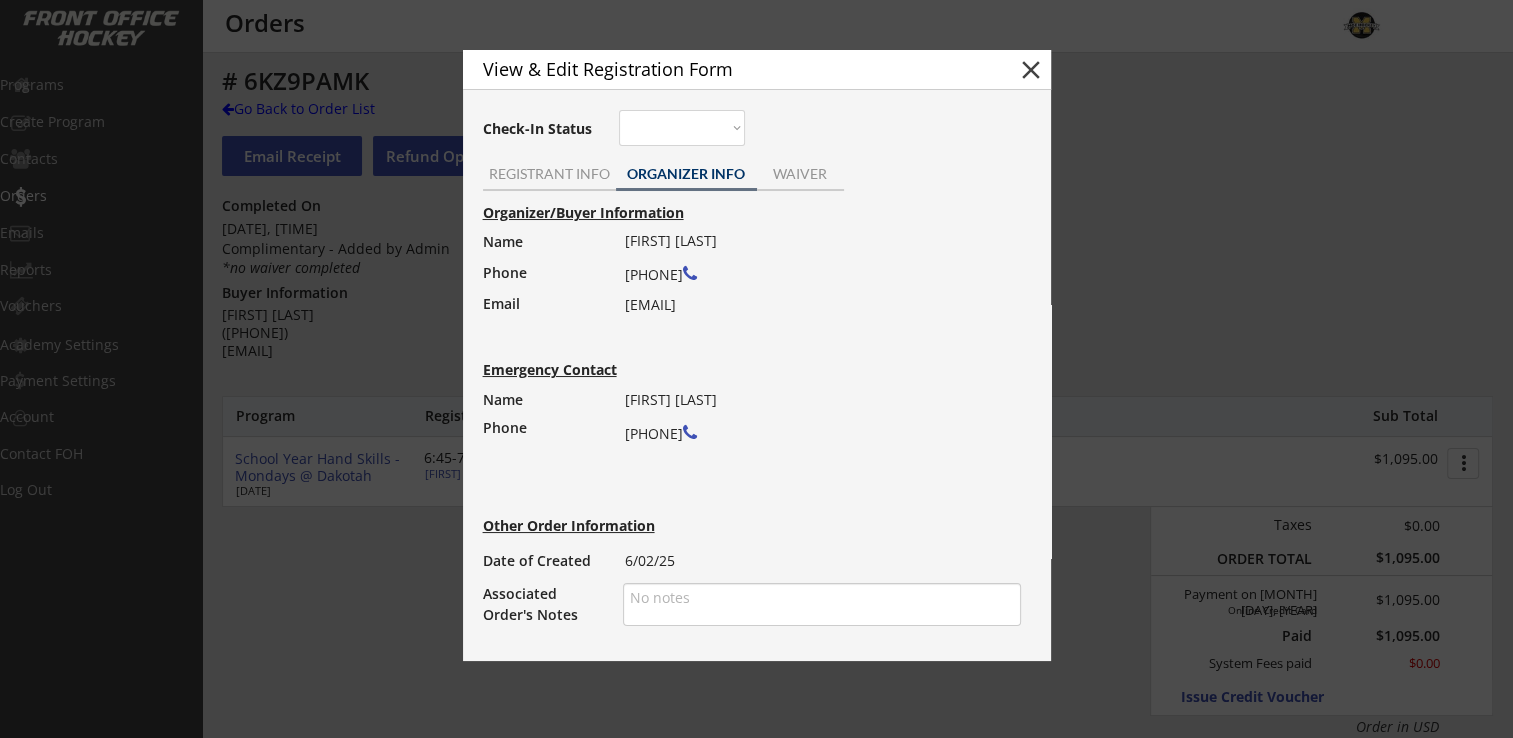 drag, startPoint x: 625, startPoint y: 303, endPoint x: 824, endPoint y: 309, distance: 199.09044 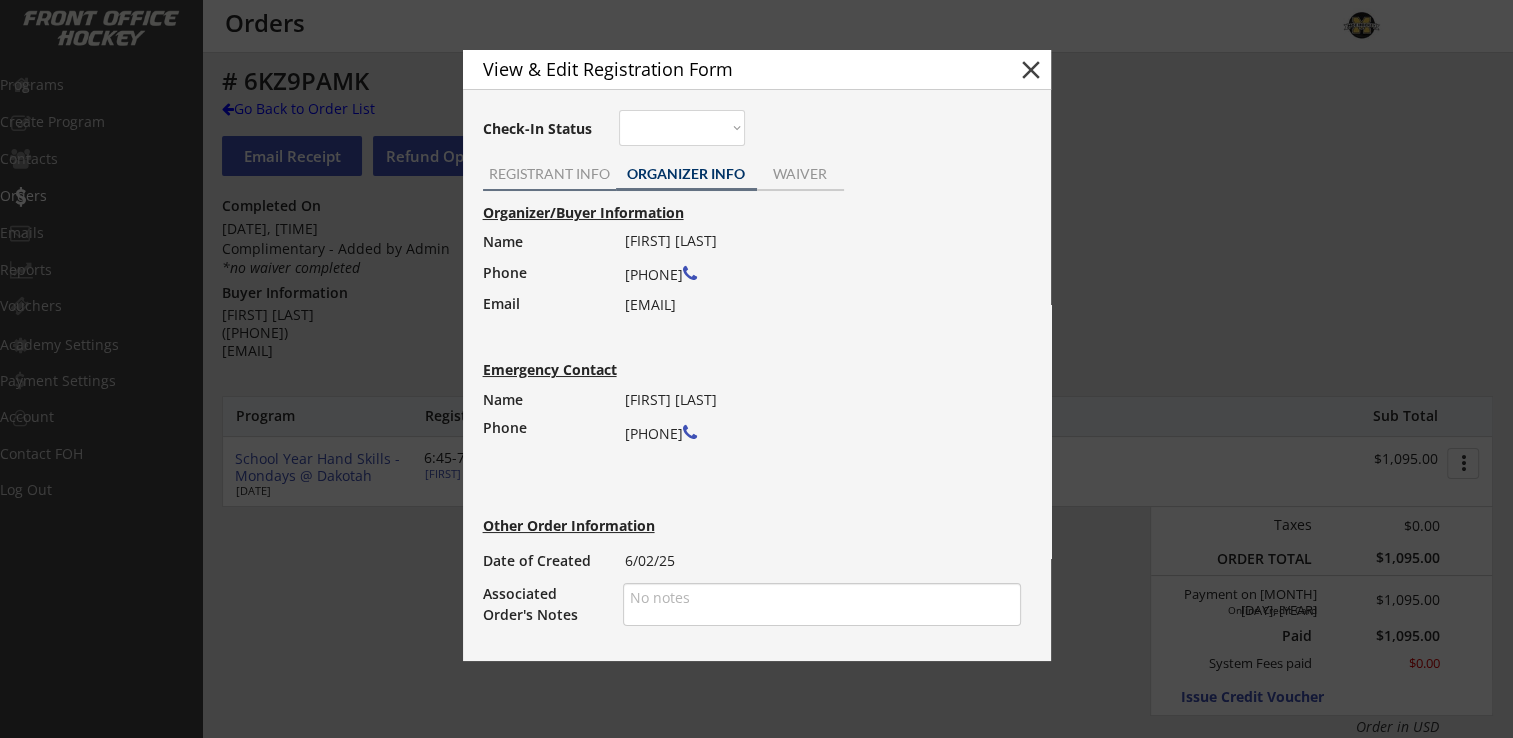 click on "REGISTRANT INFO" at bounding box center [549, 174] 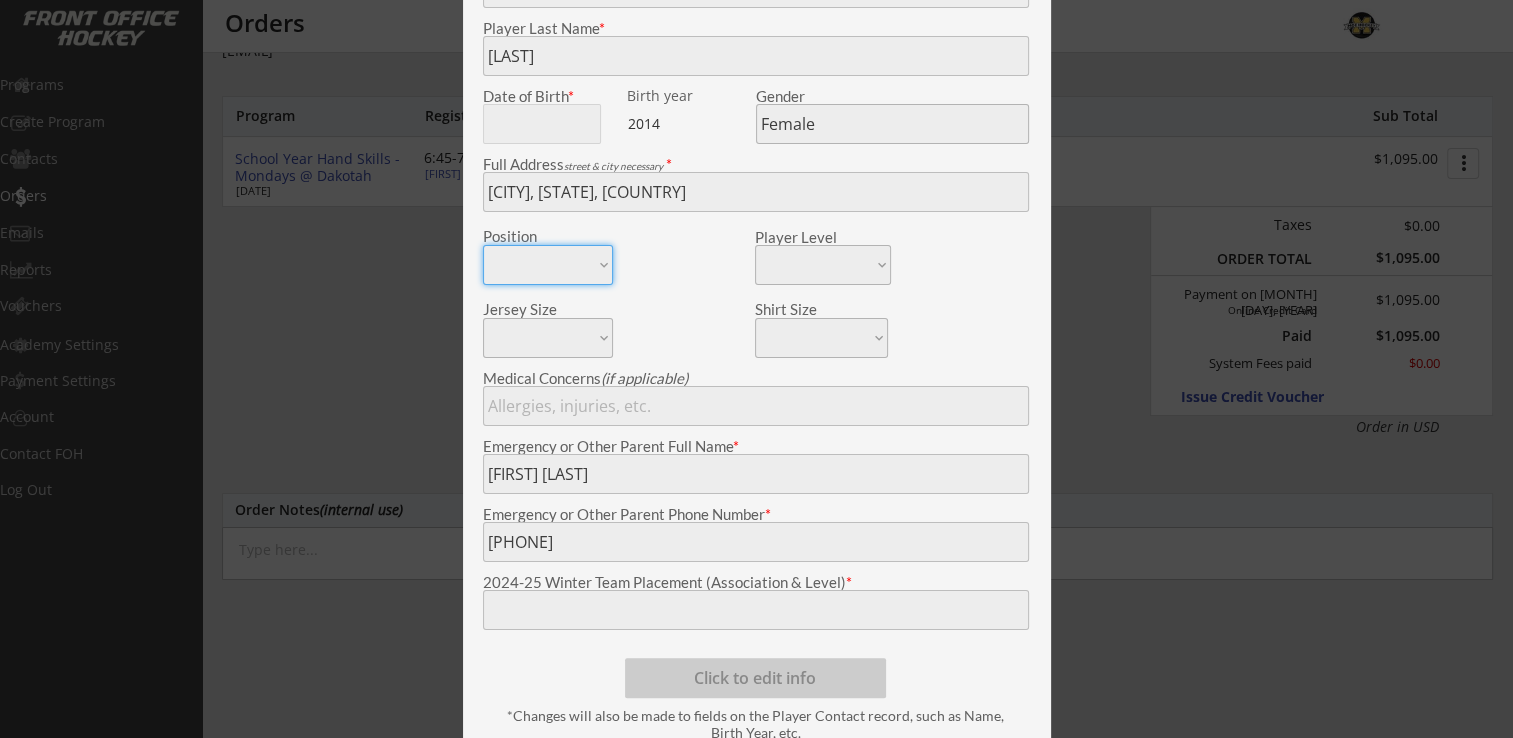scroll, scrollTop: 0, scrollLeft: 0, axis: both 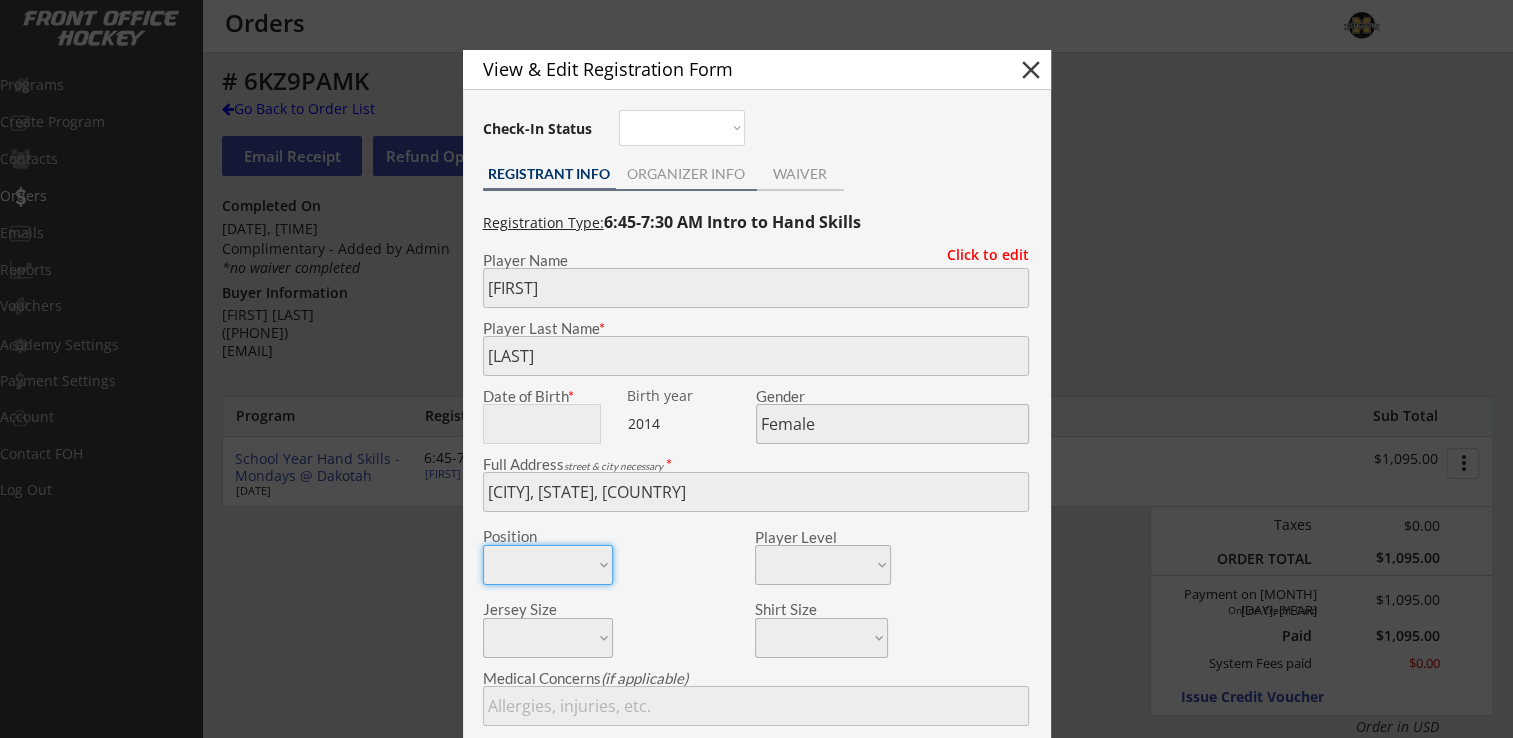 click on "ORGANIZER INFO" at bounding box center (686, 176) 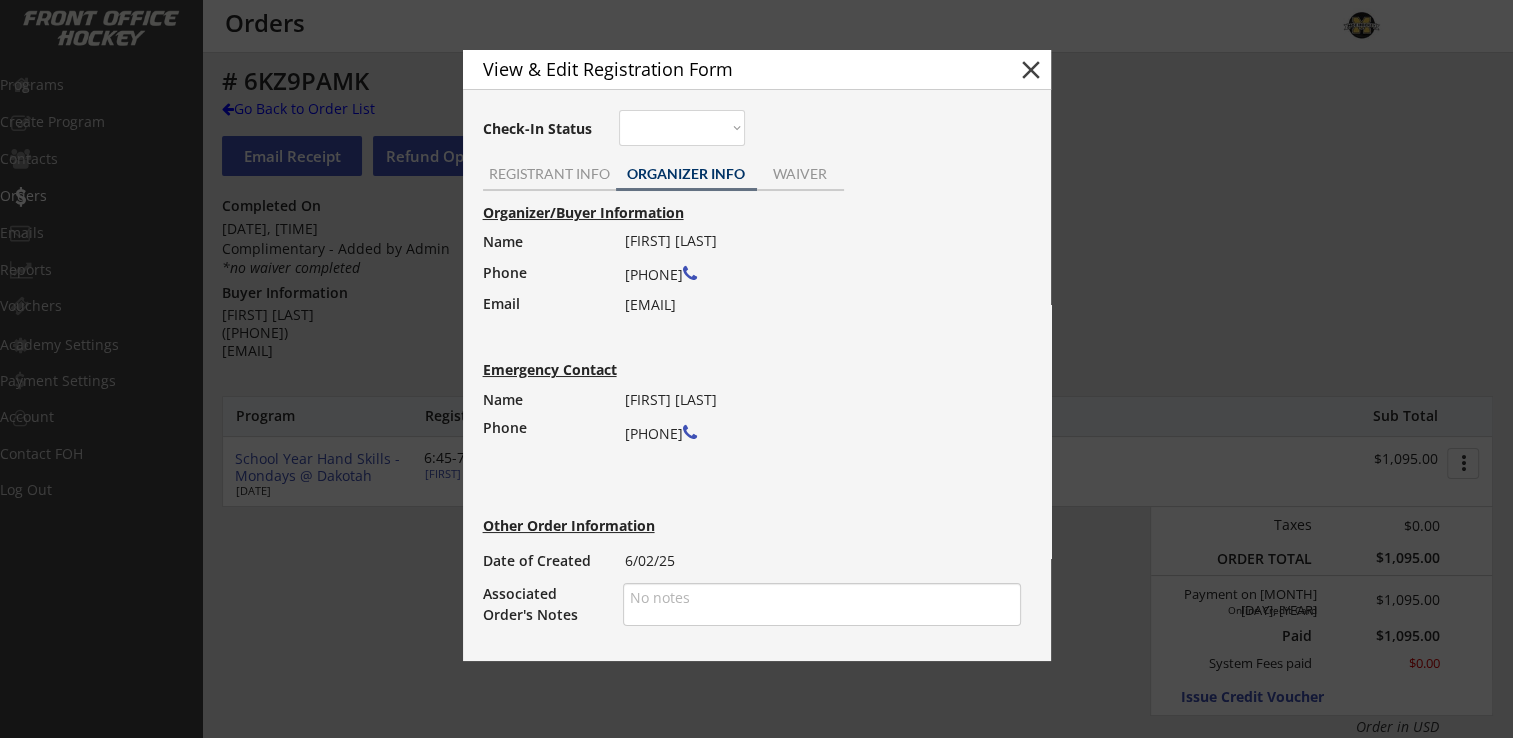 drag, startPoint x: 624, startPoint y: 273, endPoint x: 723, endPoint y: 274, distance: 99.00505 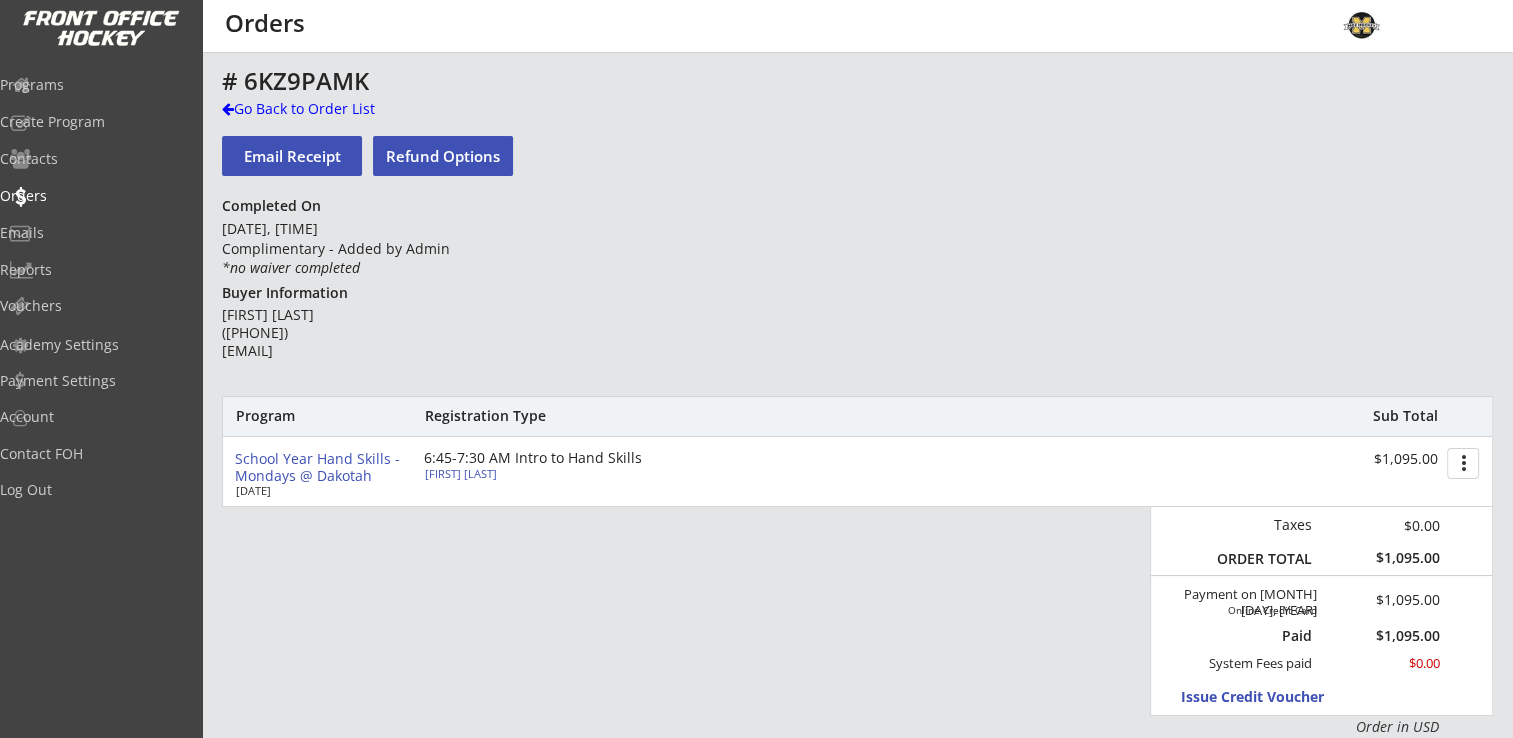 click on "# 6KZ9PAMK" at bounding box center (701, 81) 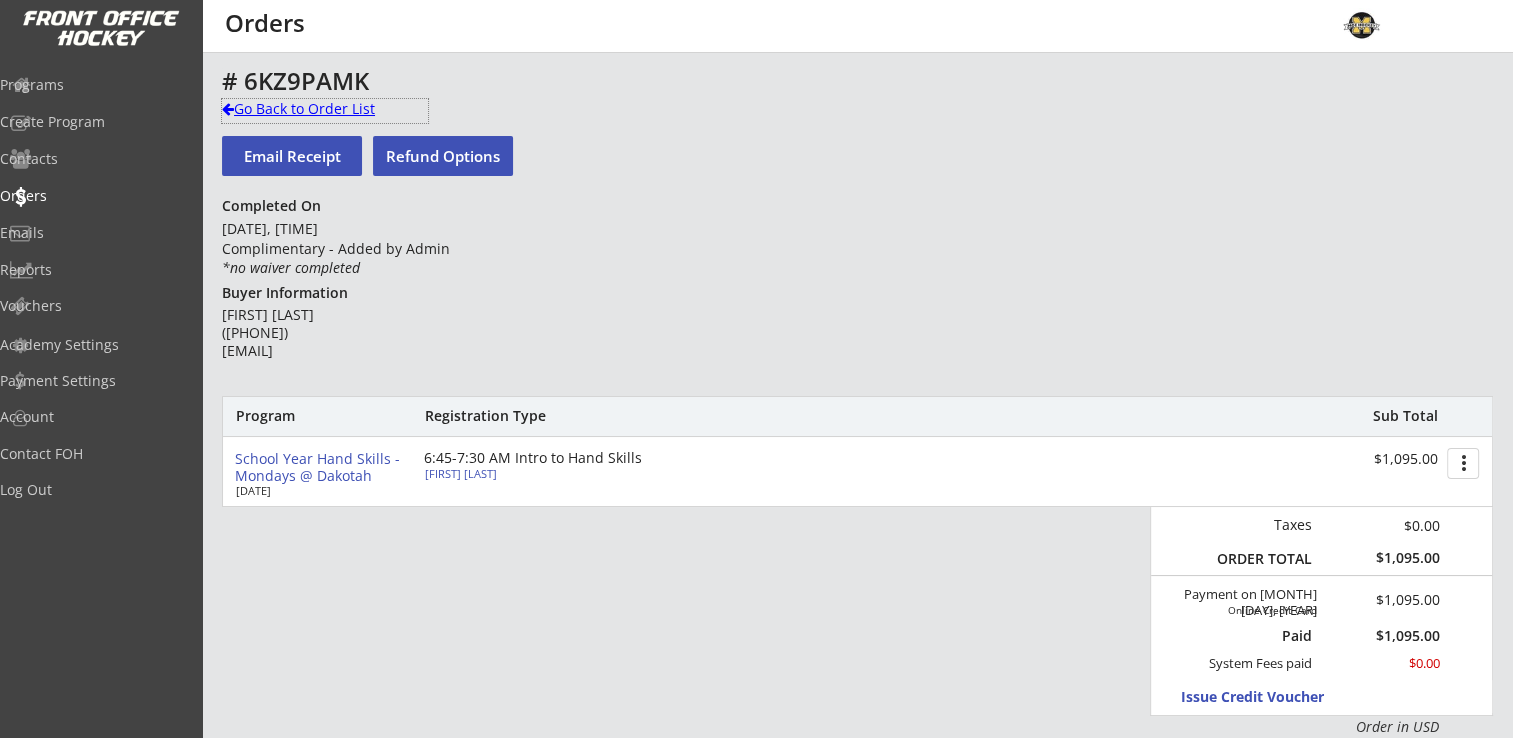 click on "Go Back to Order List" at bounding box center [325, 109] 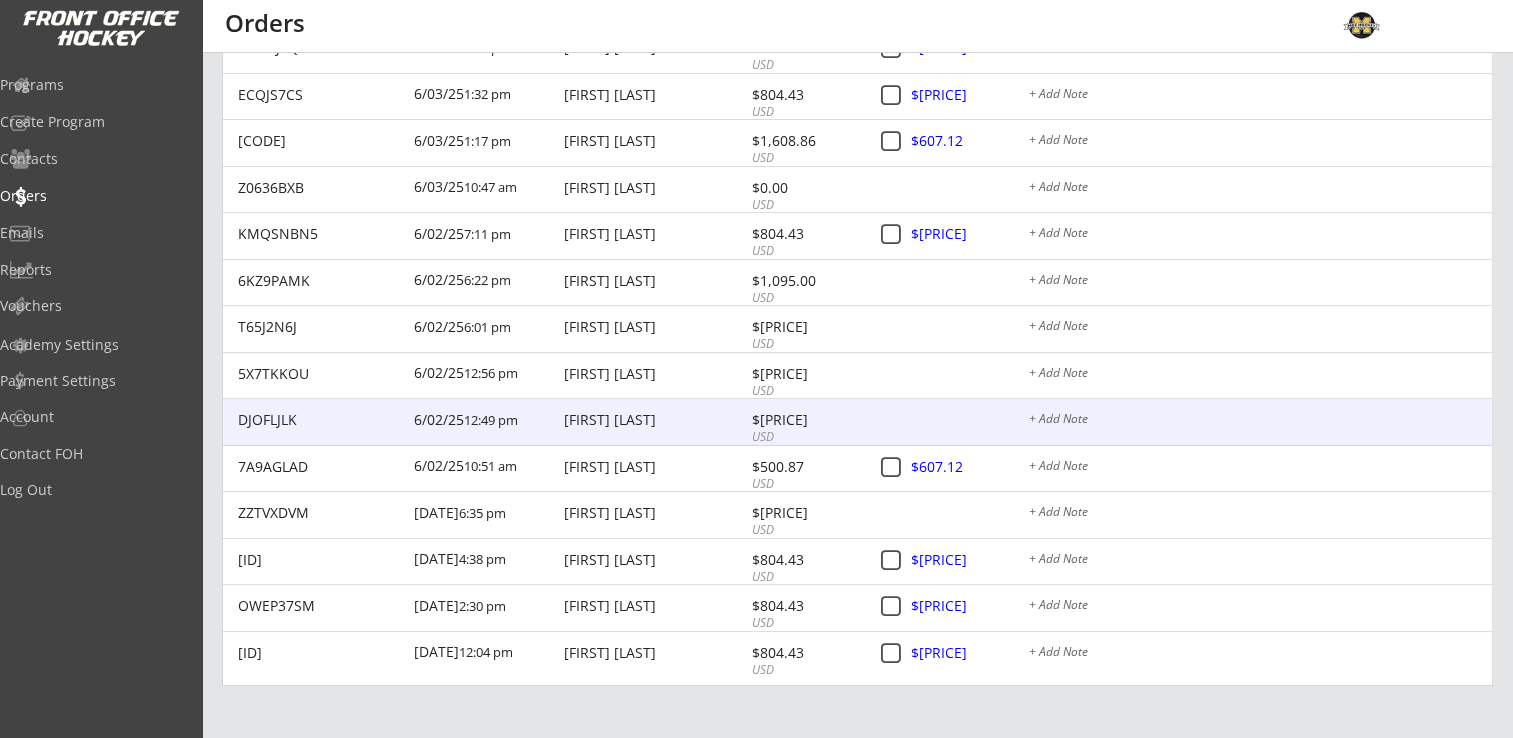 scroll, scrollTop: 1400, scrollLeft: 0, axis: vertical 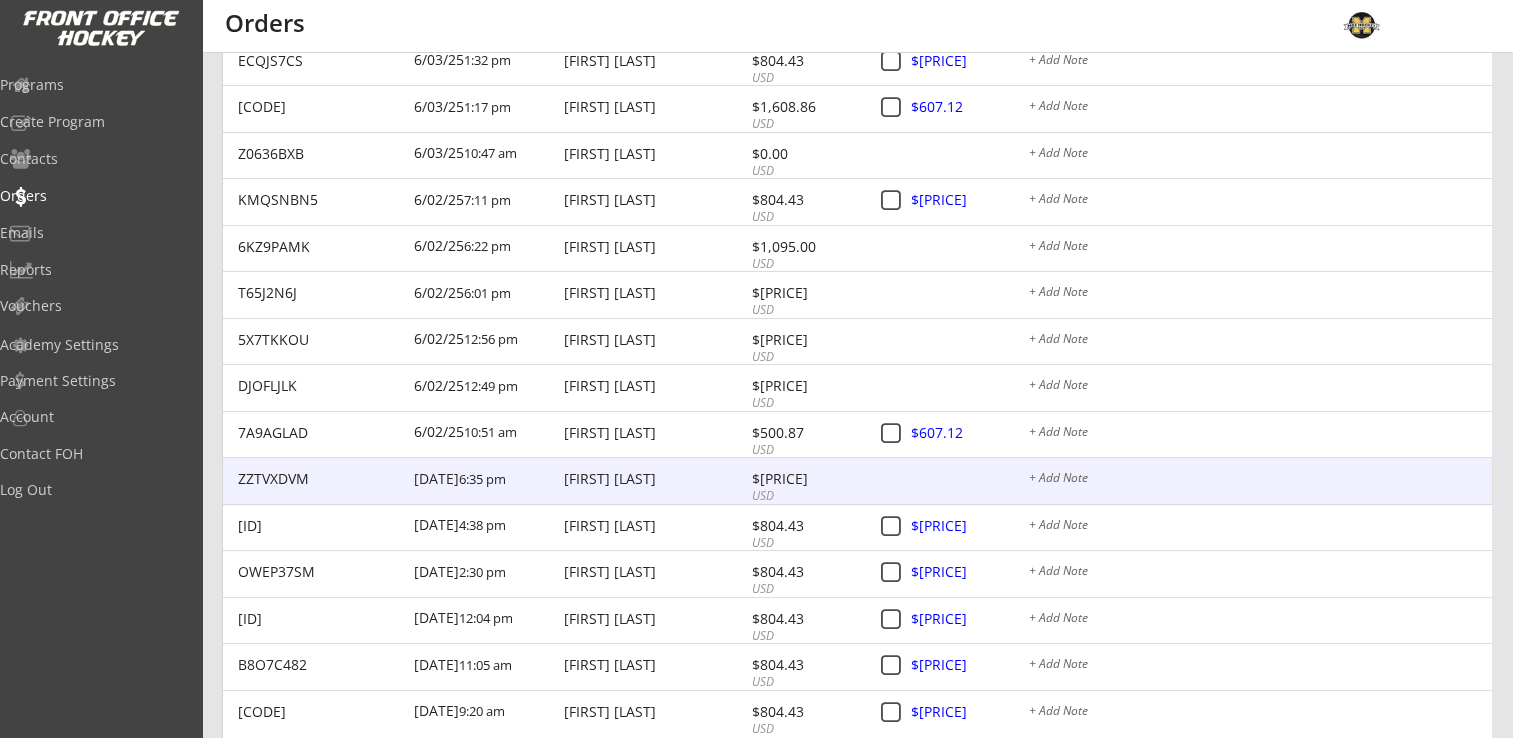 click on "Stacy Sabby" at bounding box center (655, 479) 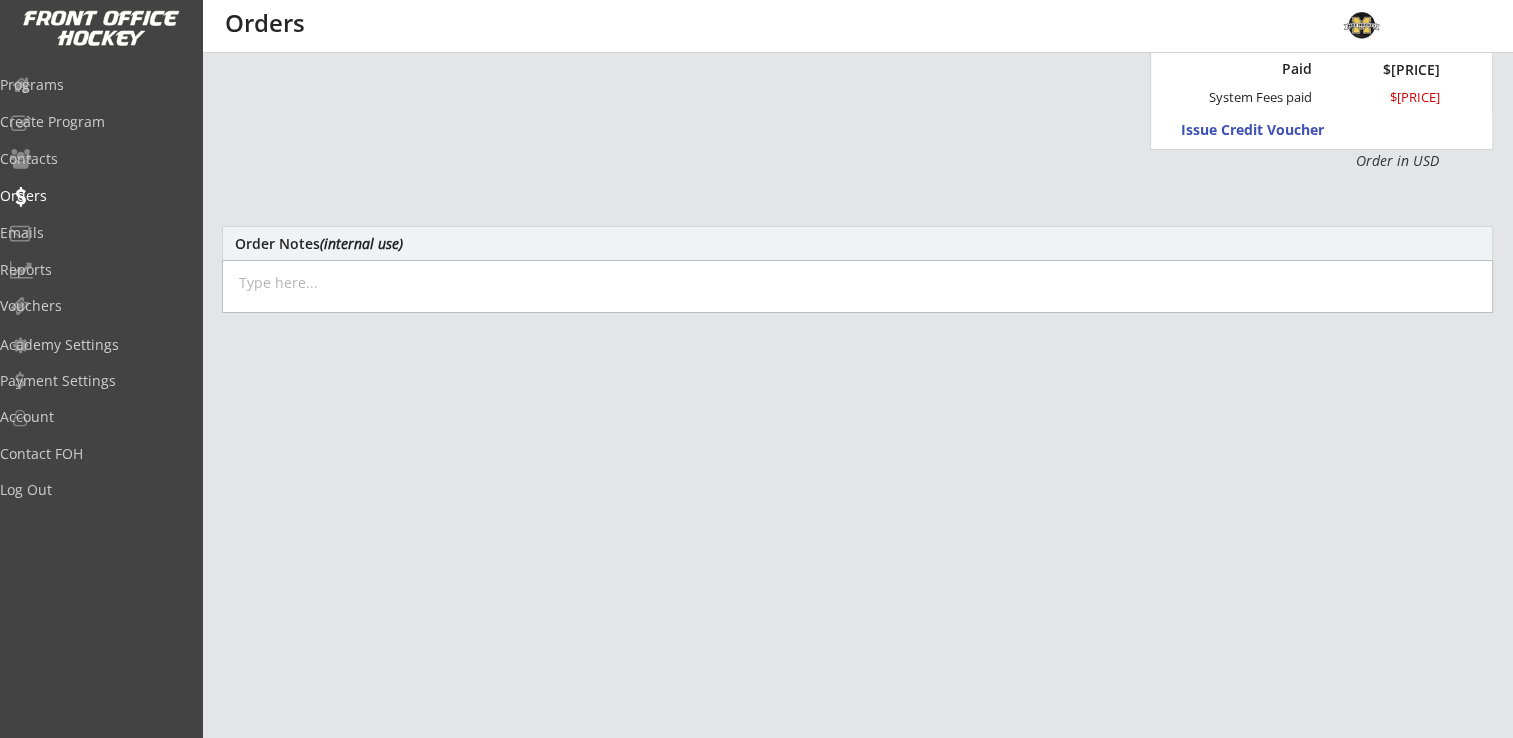 scroll, scrollTop: 0, scrollLeft: 0, axis: both 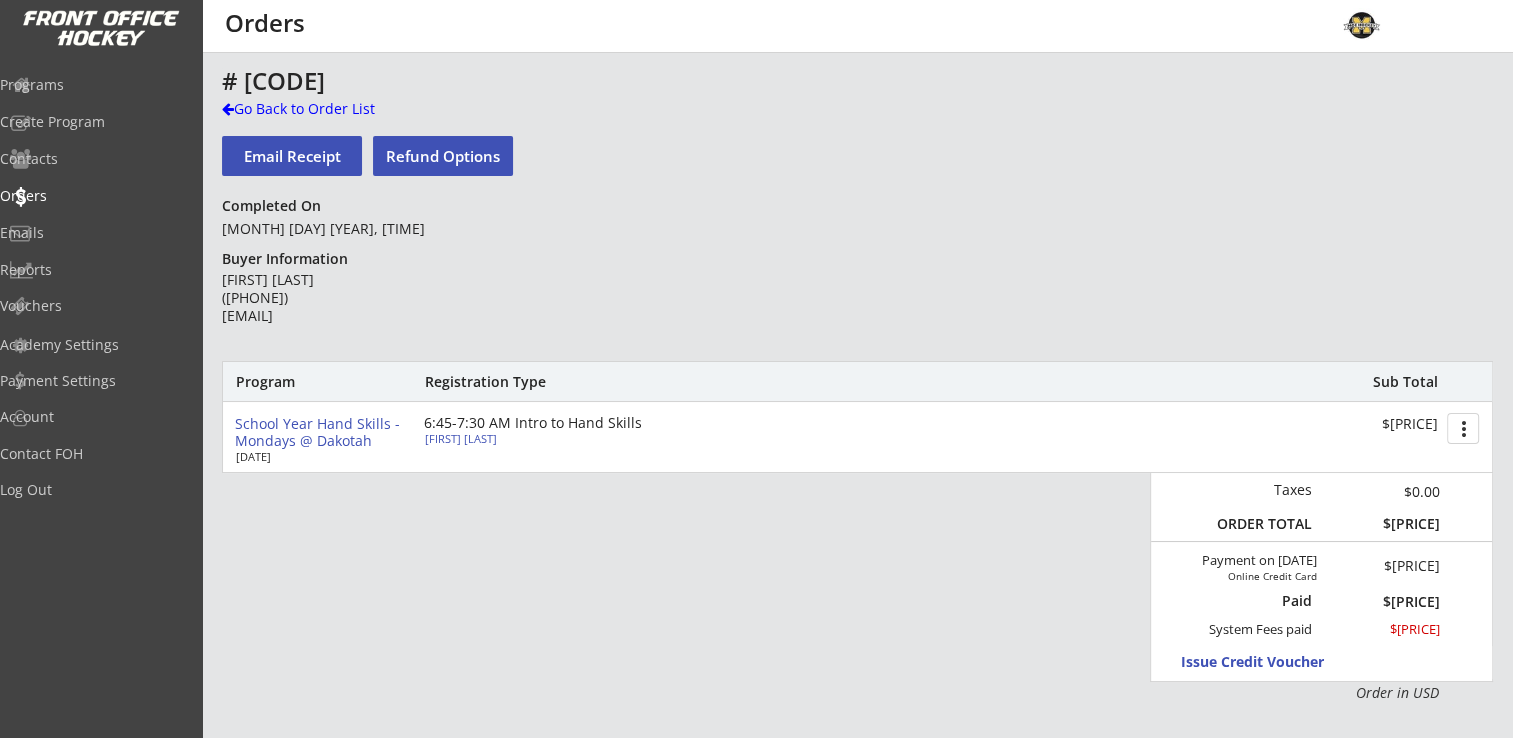 click on "Talia Sabby" at bounding box center (536, 438) 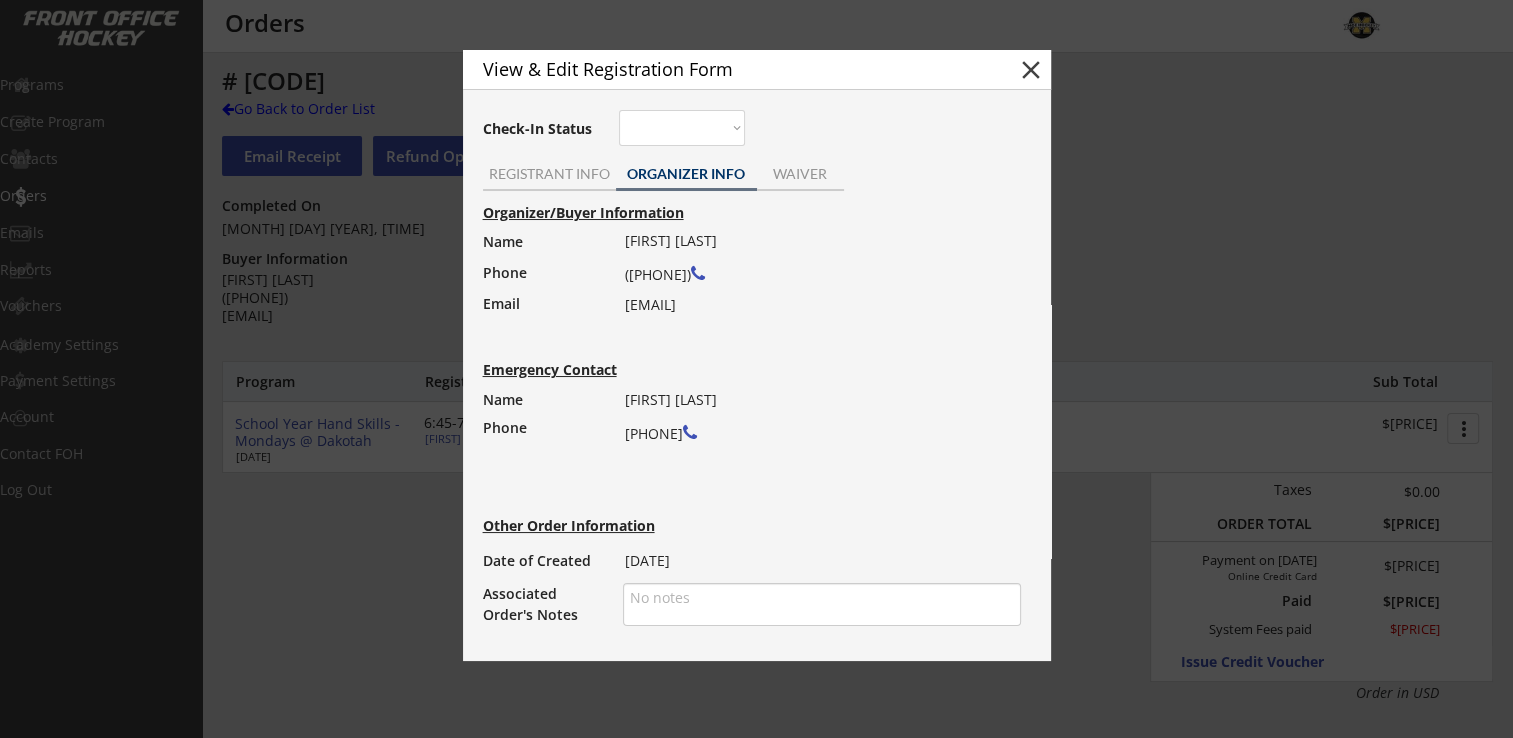 drag, startPoint x: 624, startPoint y: 308, endPoint x: 844, endPoint y: 303, distance: 220.05681 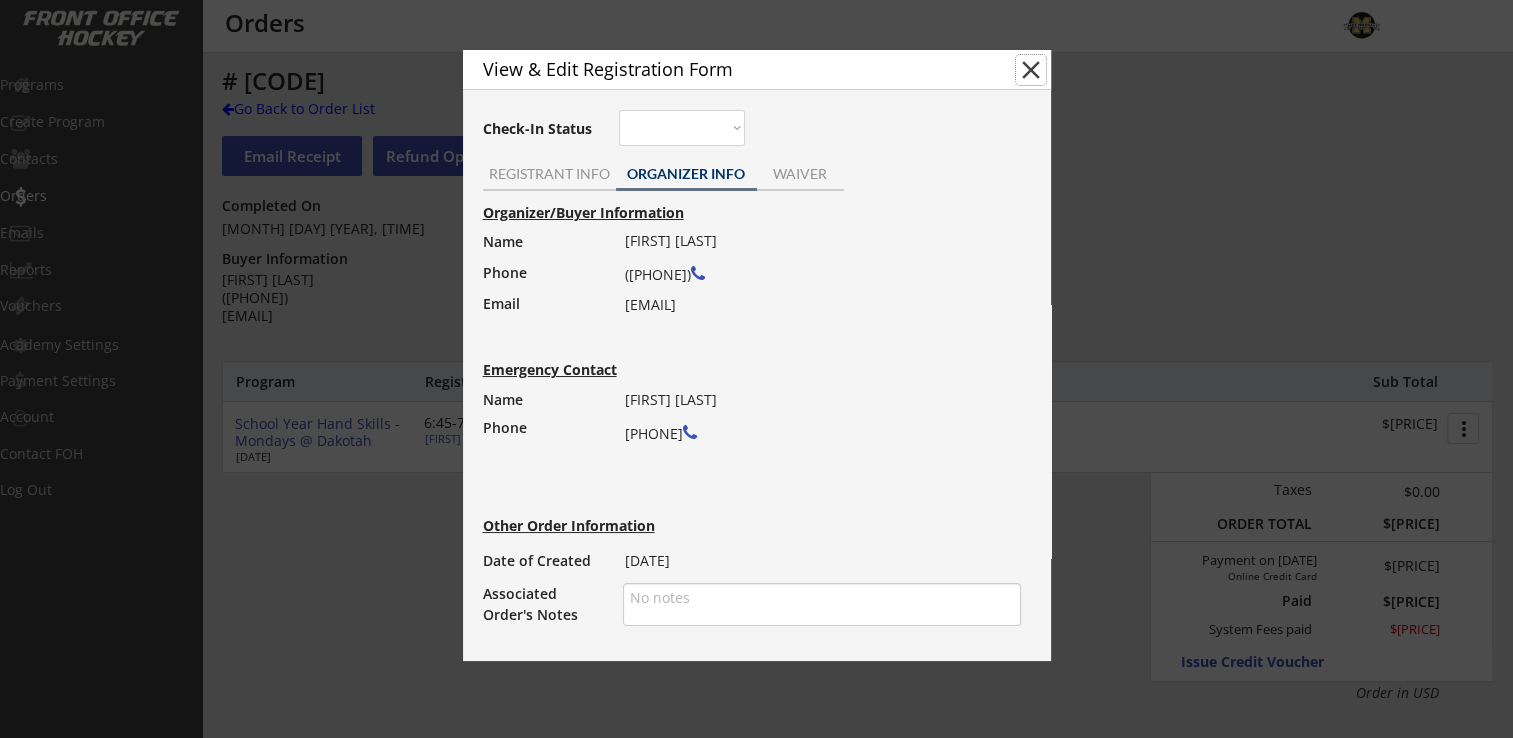 click on "close" at bounding box center [1031, 70] 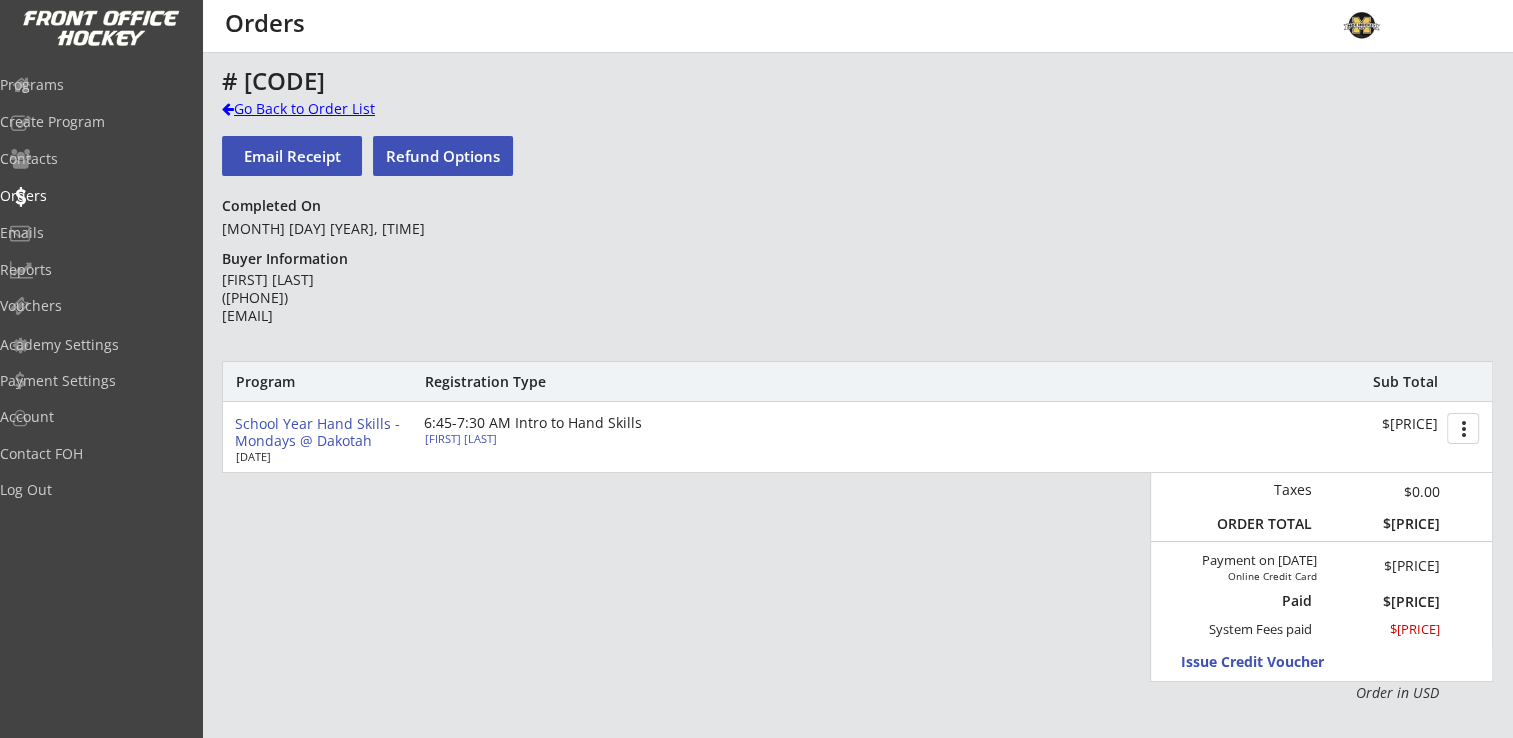 click on "Go Back to Order List" at bounding box center (325, 109) 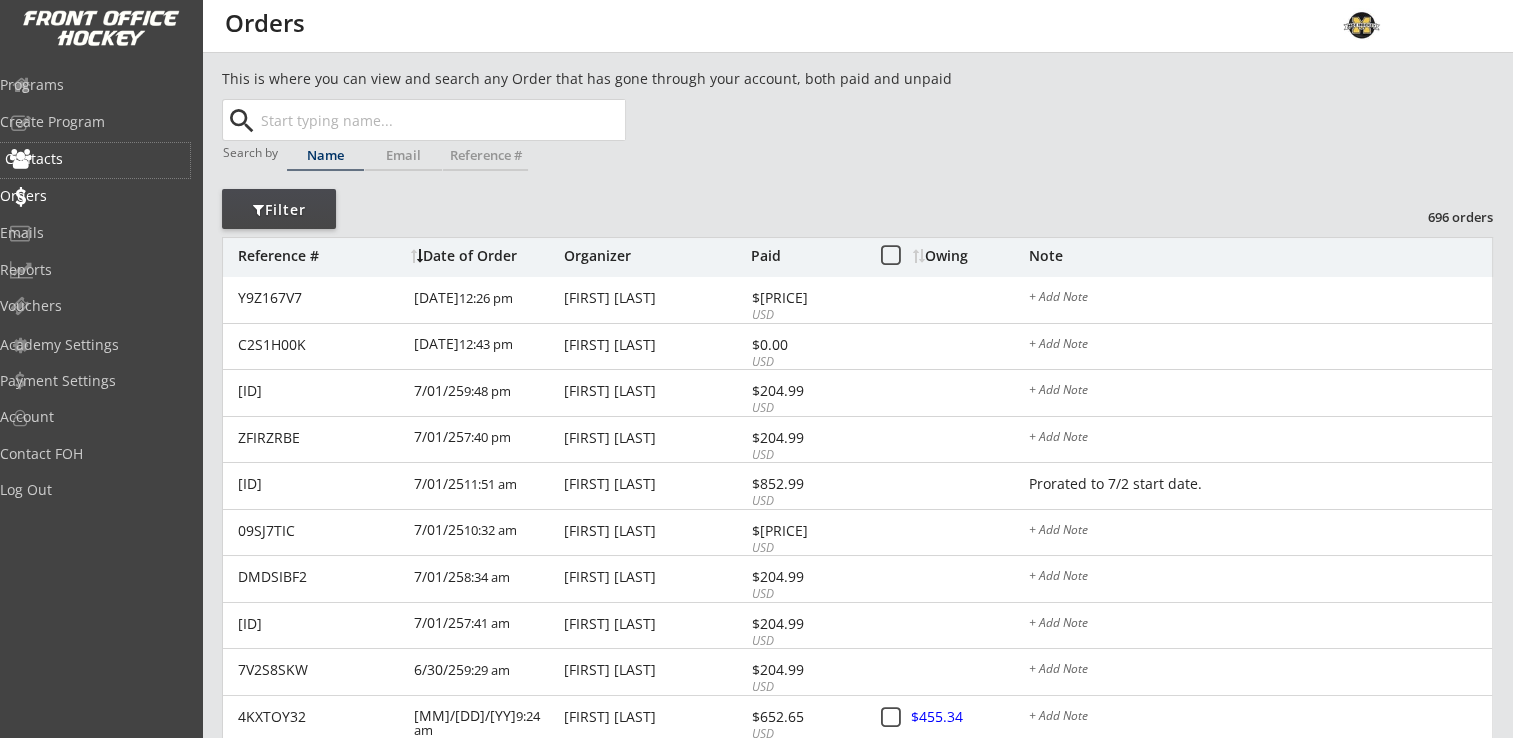 click on "Contacts" at bounding box center (95, 159) 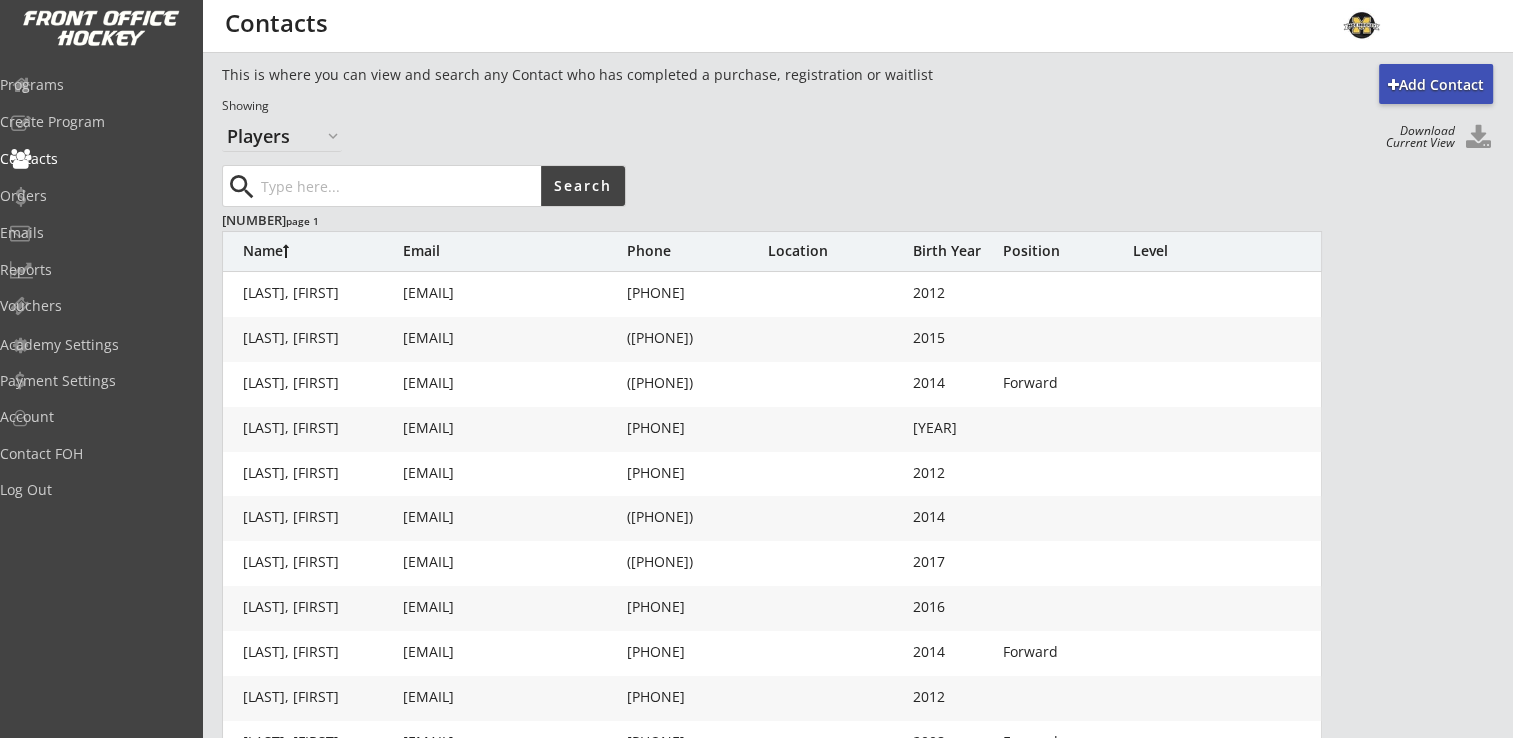 scroll, scrollTop: 0, scrollLeft: 0, axis: both 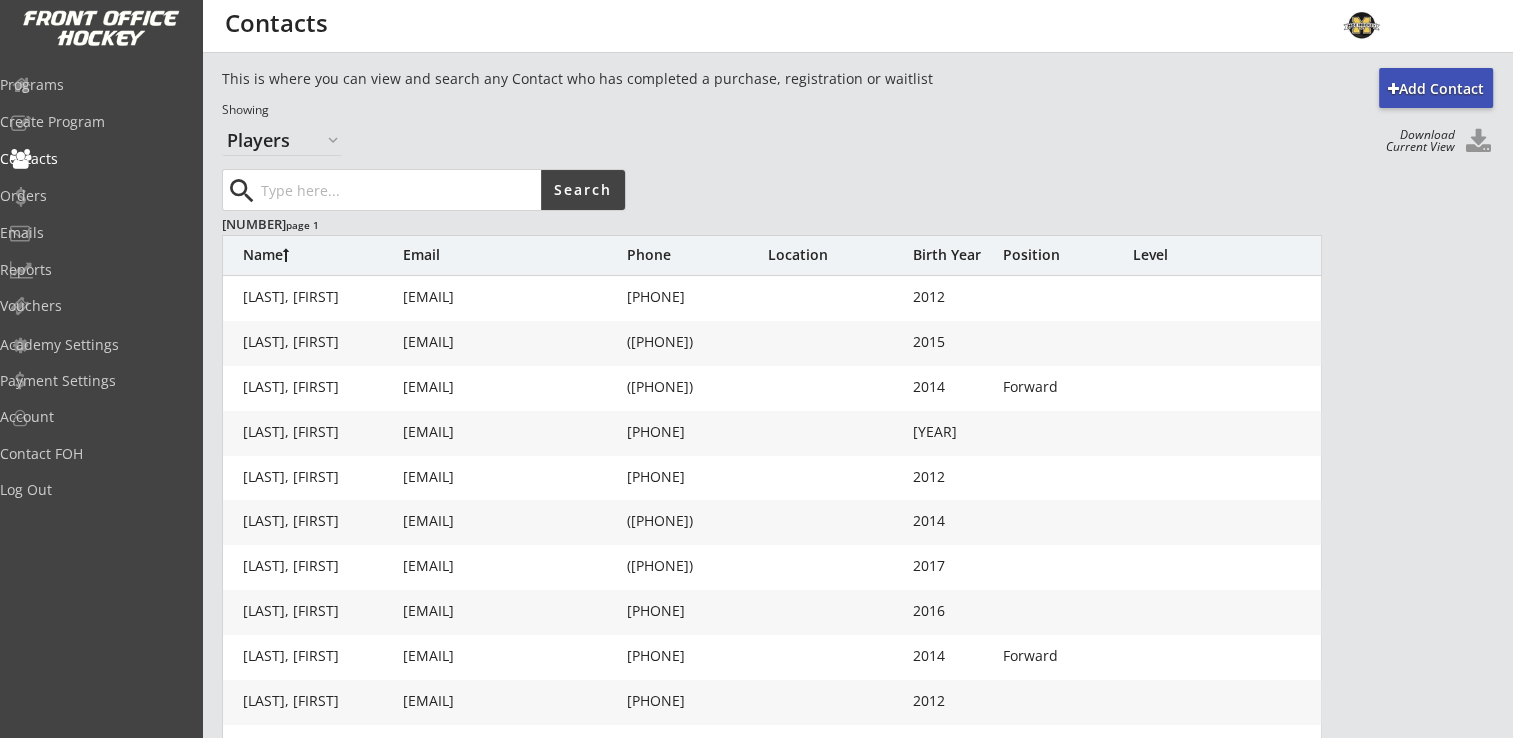 click on "Download
Current View" at bounding box center [1415, 141] 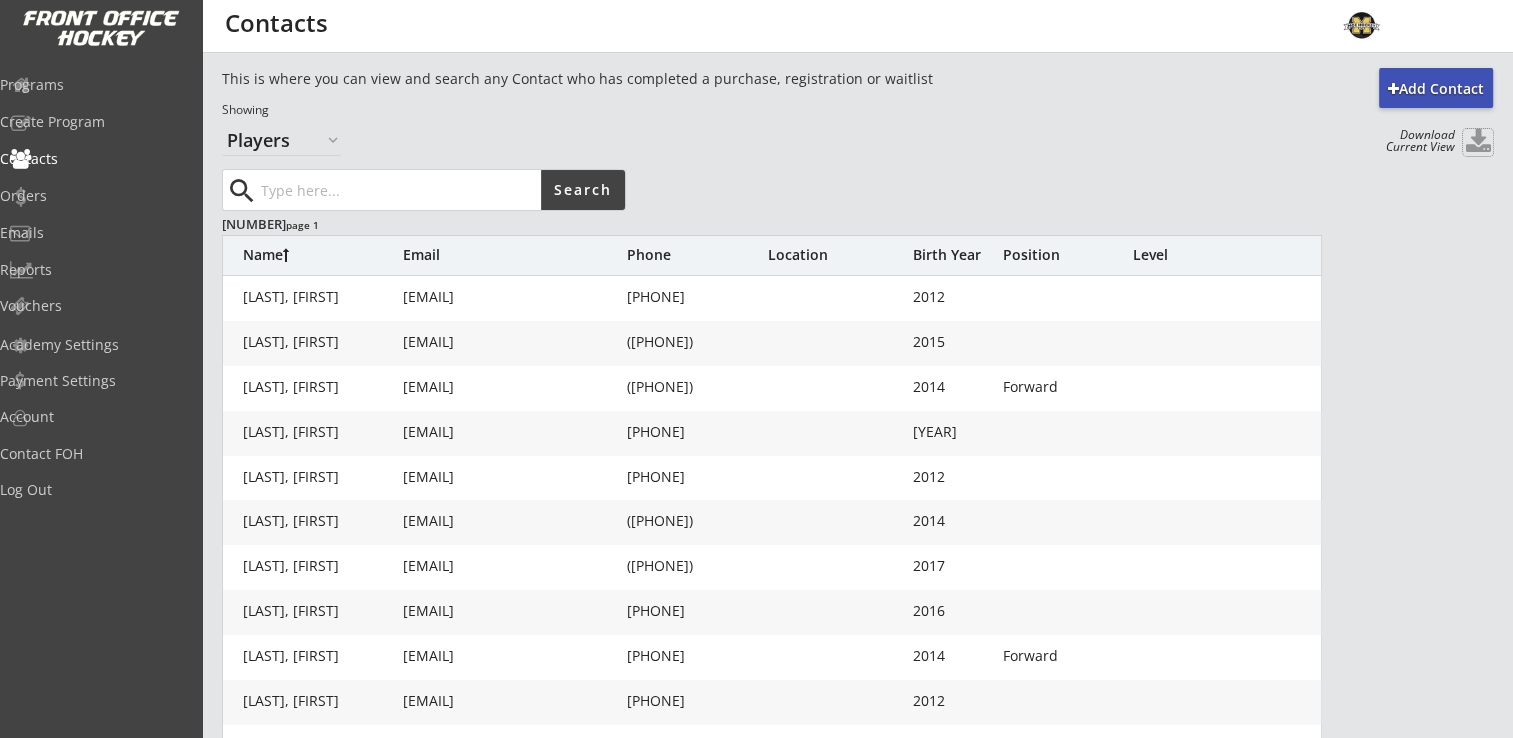 click at bounding box center [1478, 142] 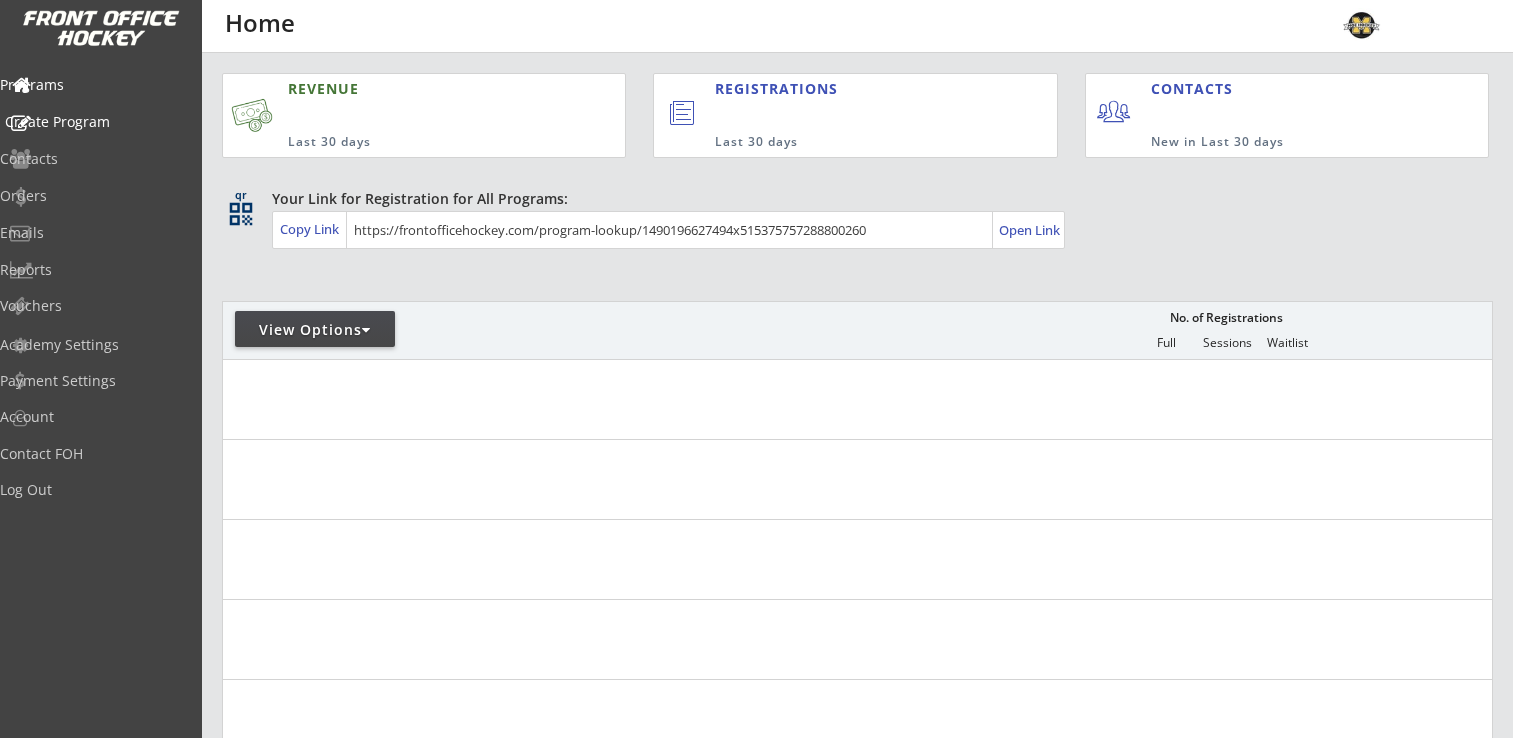 scroll, scrollTop: 0, scrollLeft: 0, axis: both 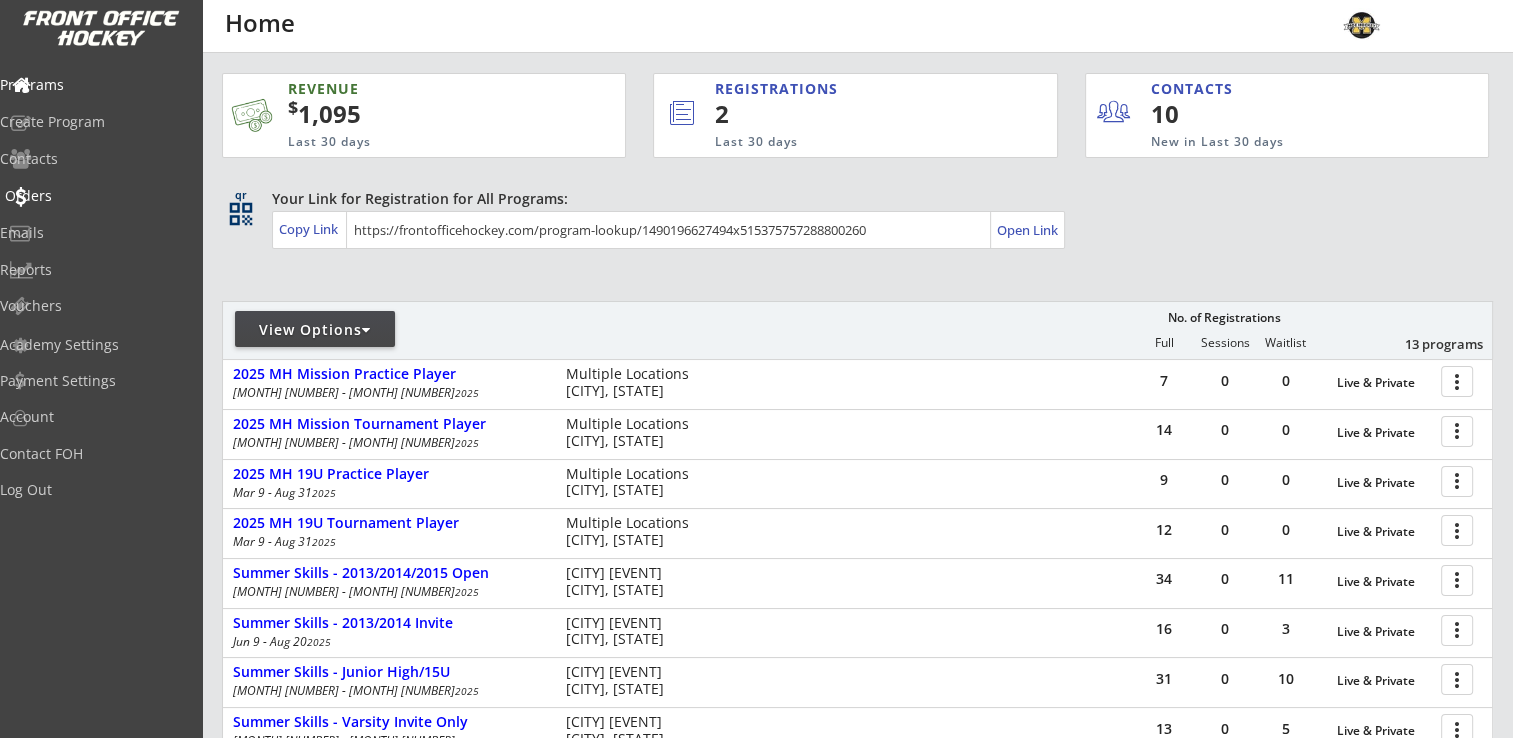 click on "Orders" at bounding box center [95, 196] 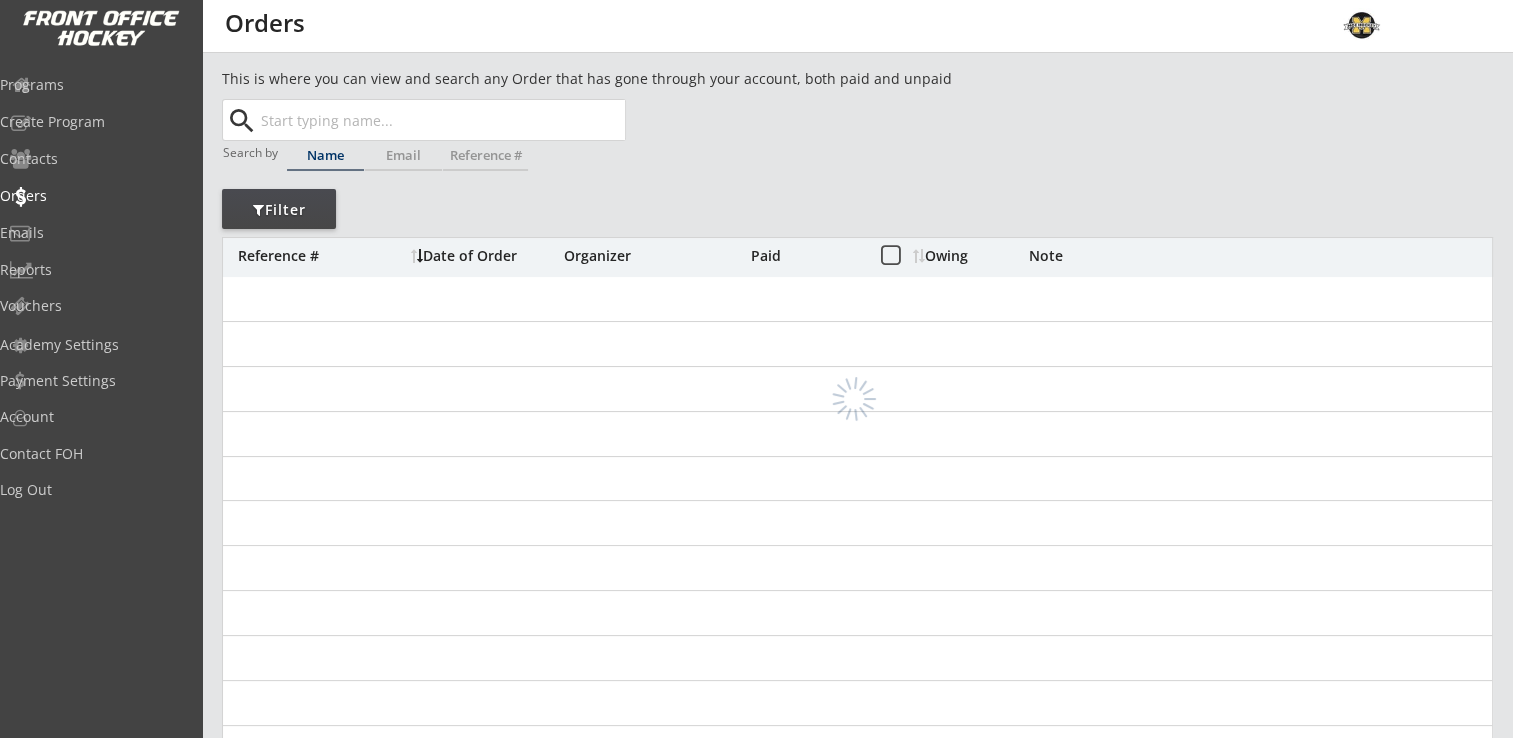 click at bounding box center [441, 120] 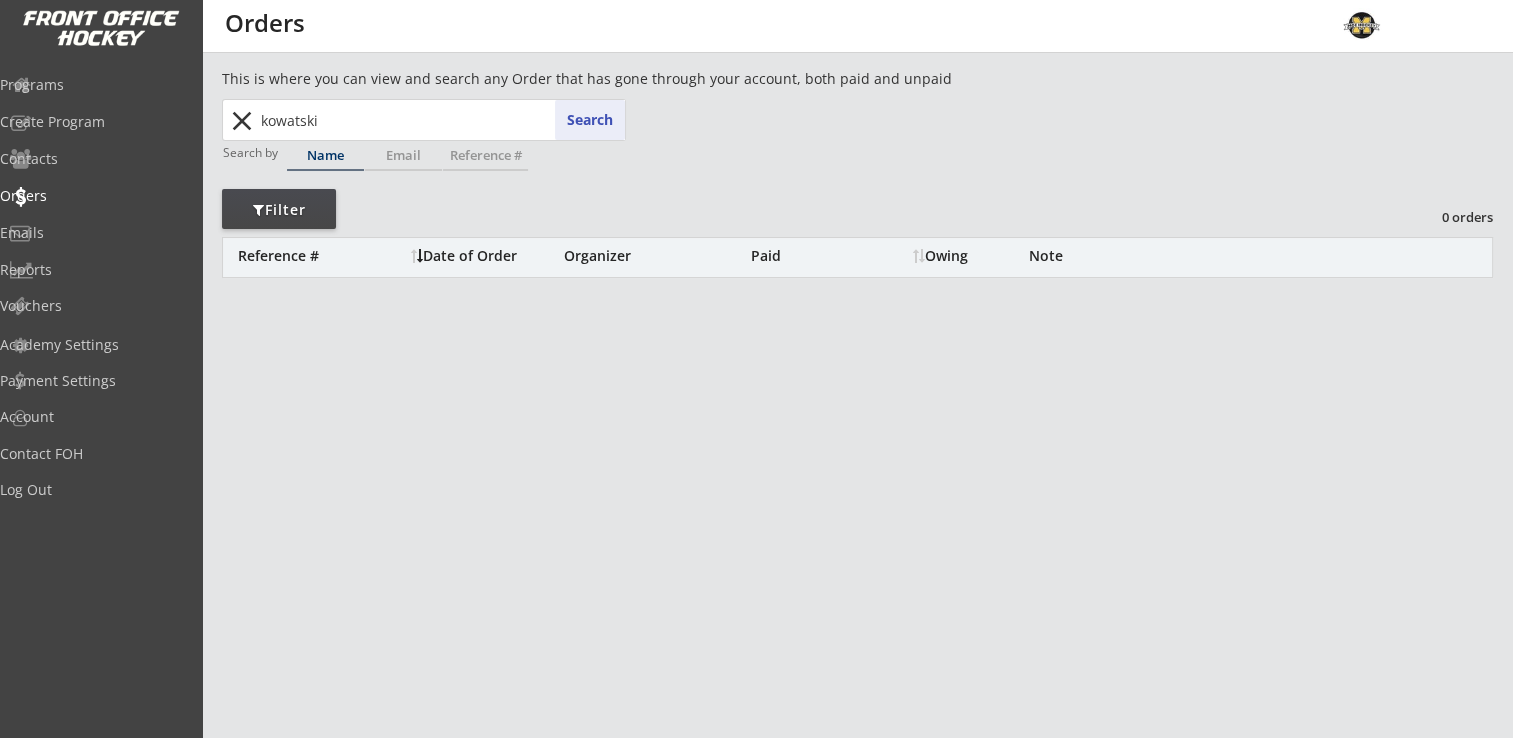 click on "kowatski" at bounding box center [441, 120] 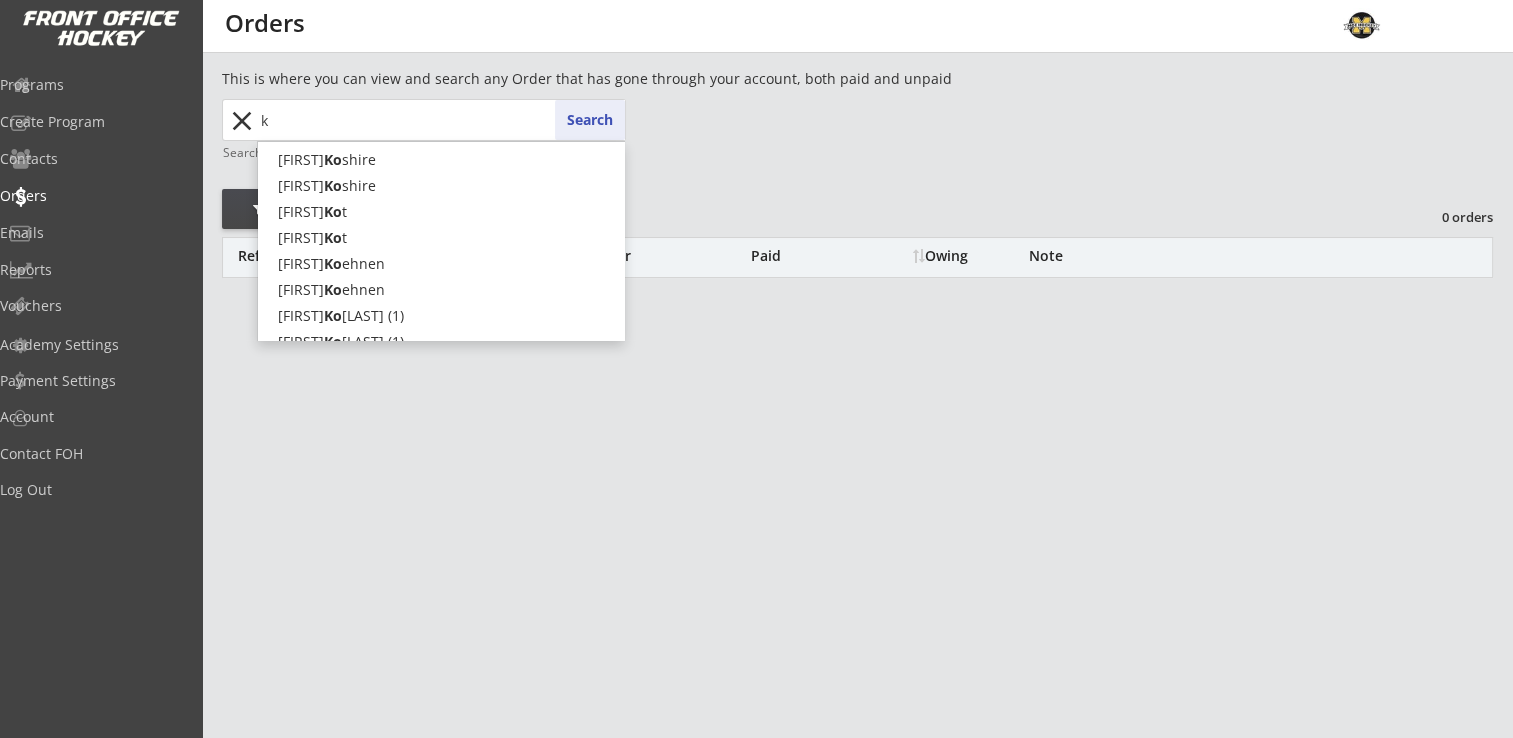 type on "ka" 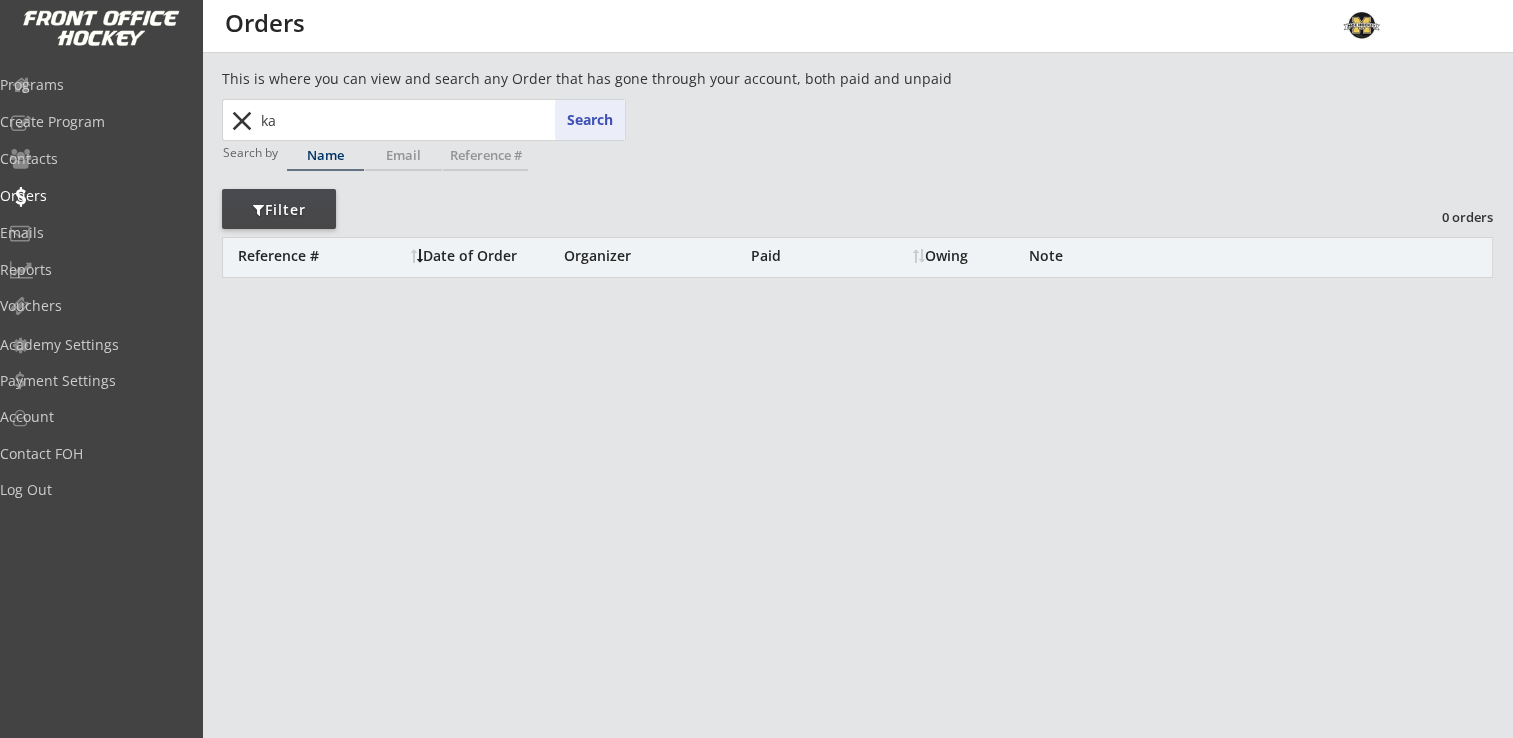 type on "[FIRST] [LAST]" 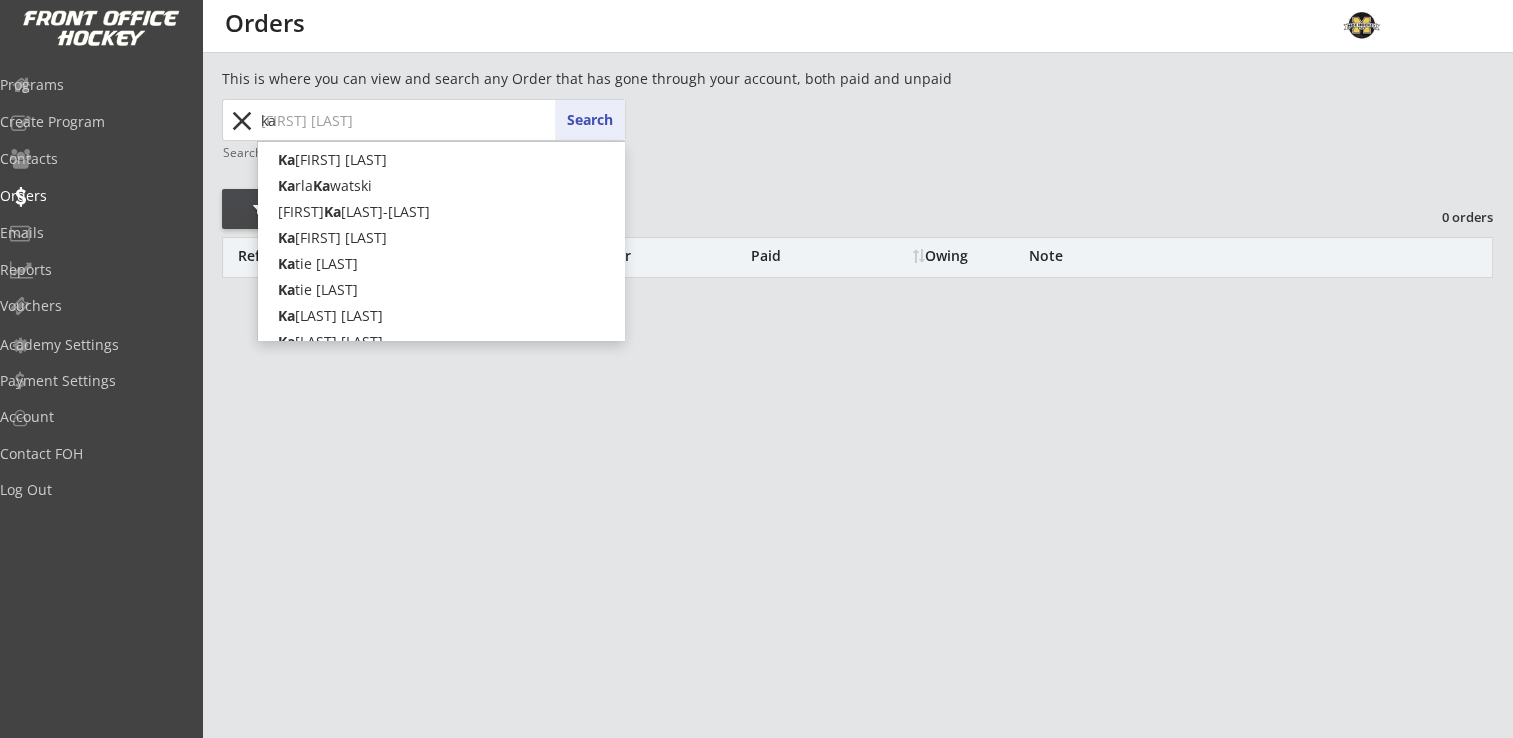 type 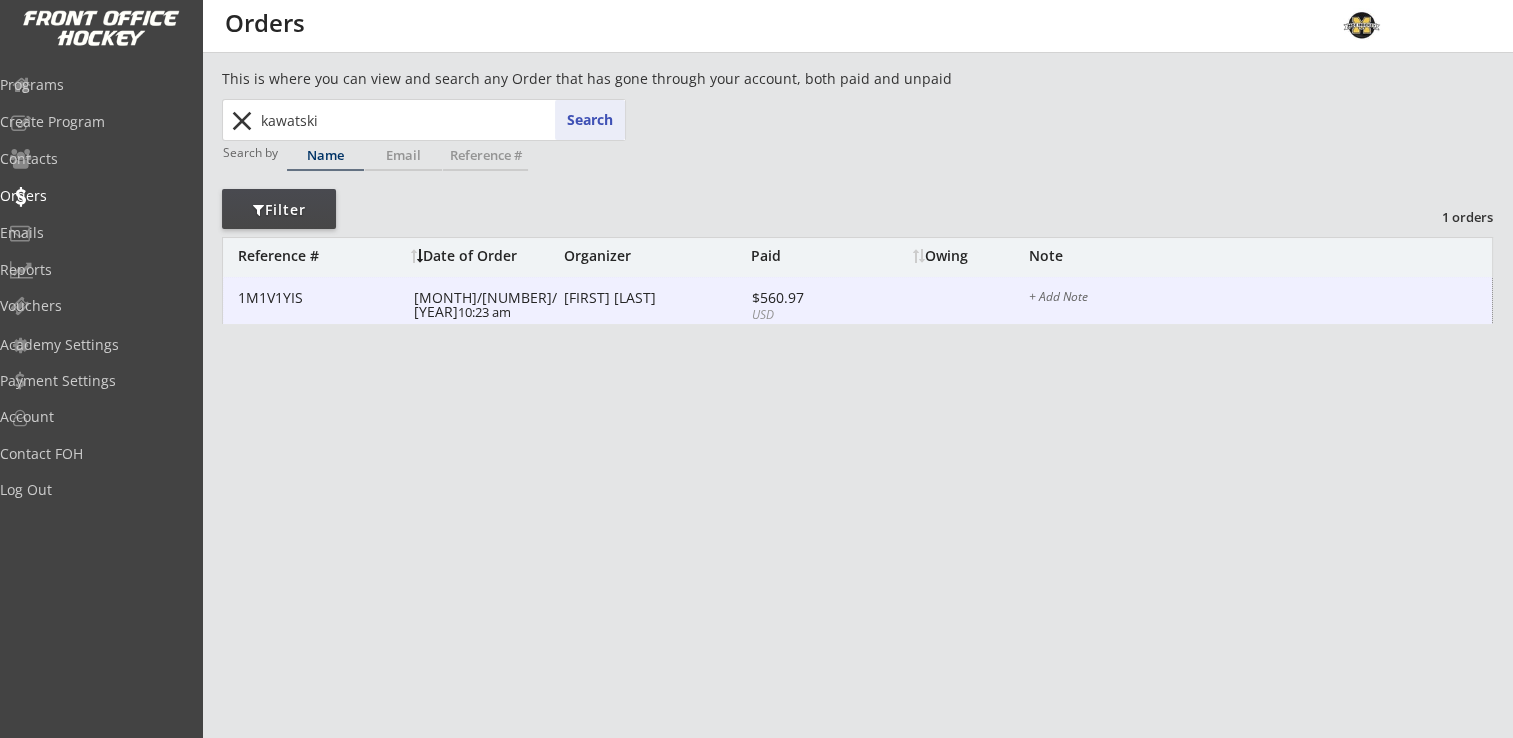 click on "[FIRST] [LAST]" at bounding box center (655, 298) 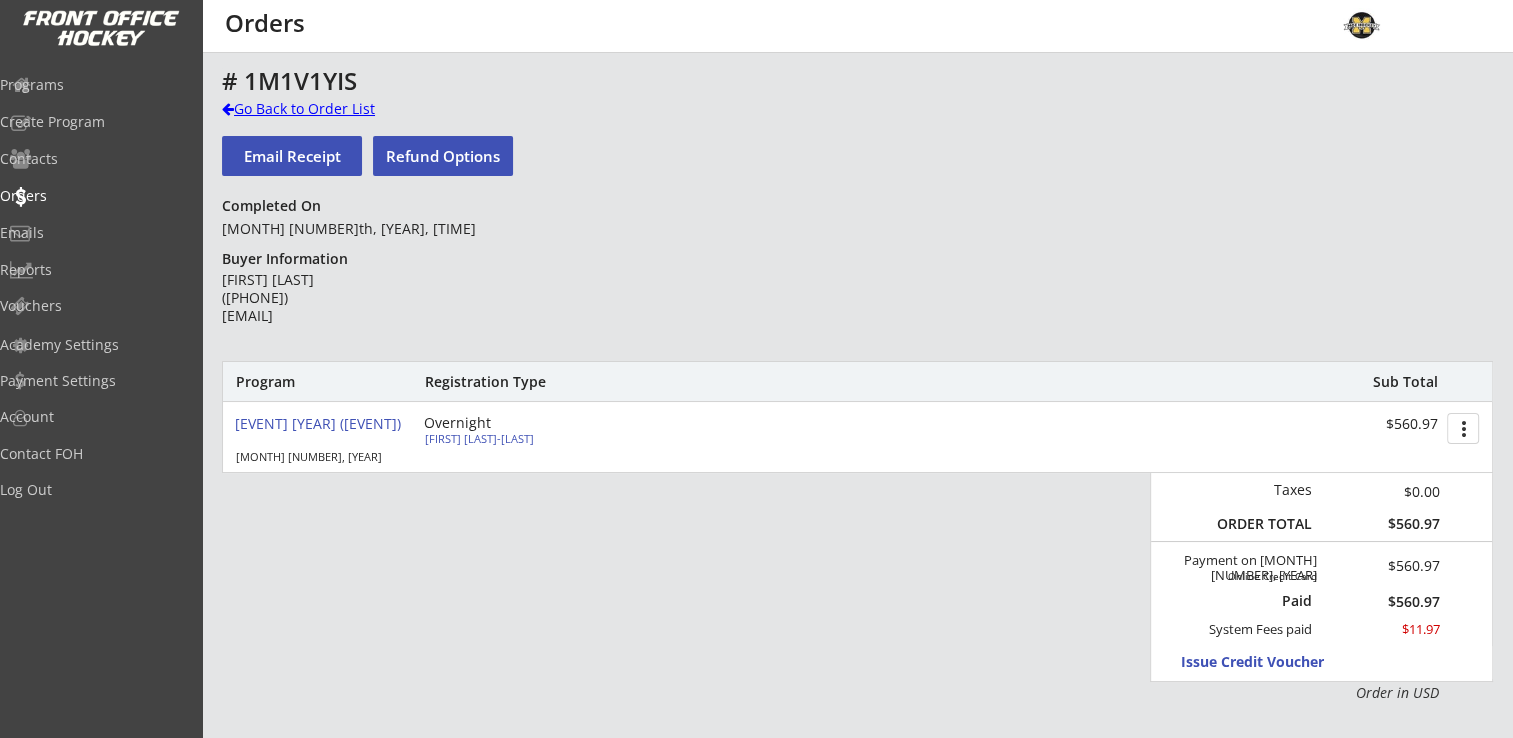 click on "Go Back to Order List" at bounding box center (325, 109) 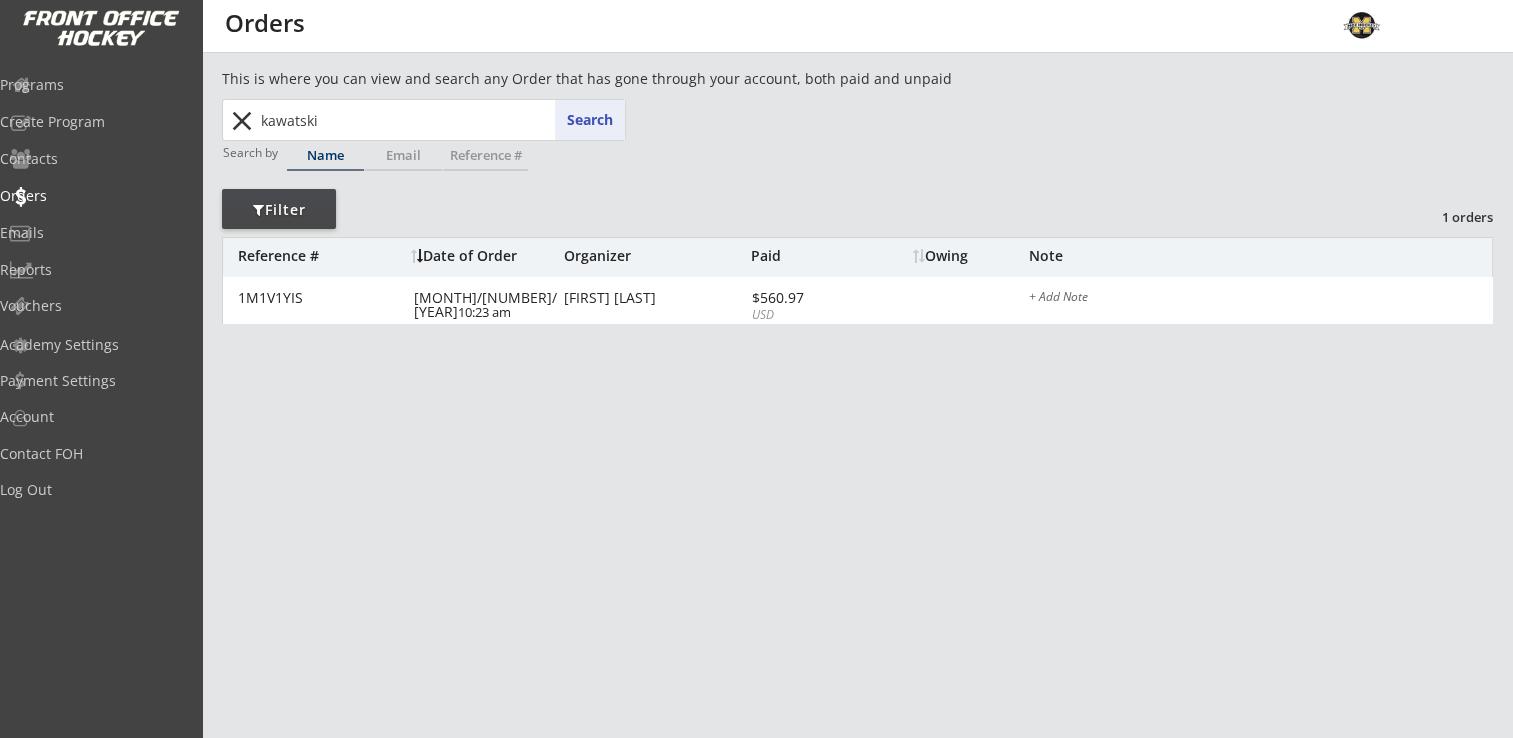 drag, startPoint x: 326, startPoint y: 124, endPoint x: 237, endPoint y: 128, distance: 89.08984 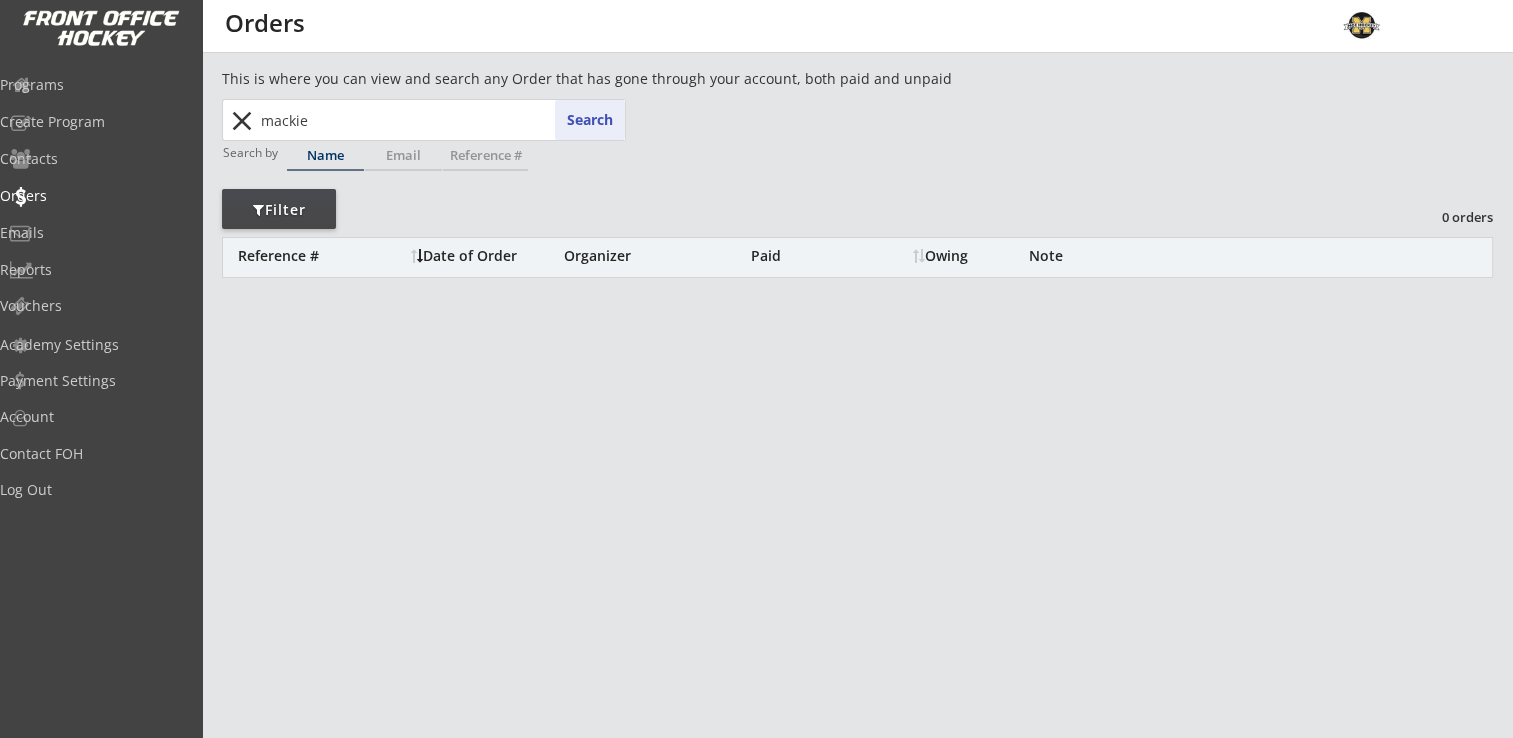 drag, startPoint x: 320, startPoint y: 122, endPoint x: 261, endPoint y: 119, distance: 59.07622 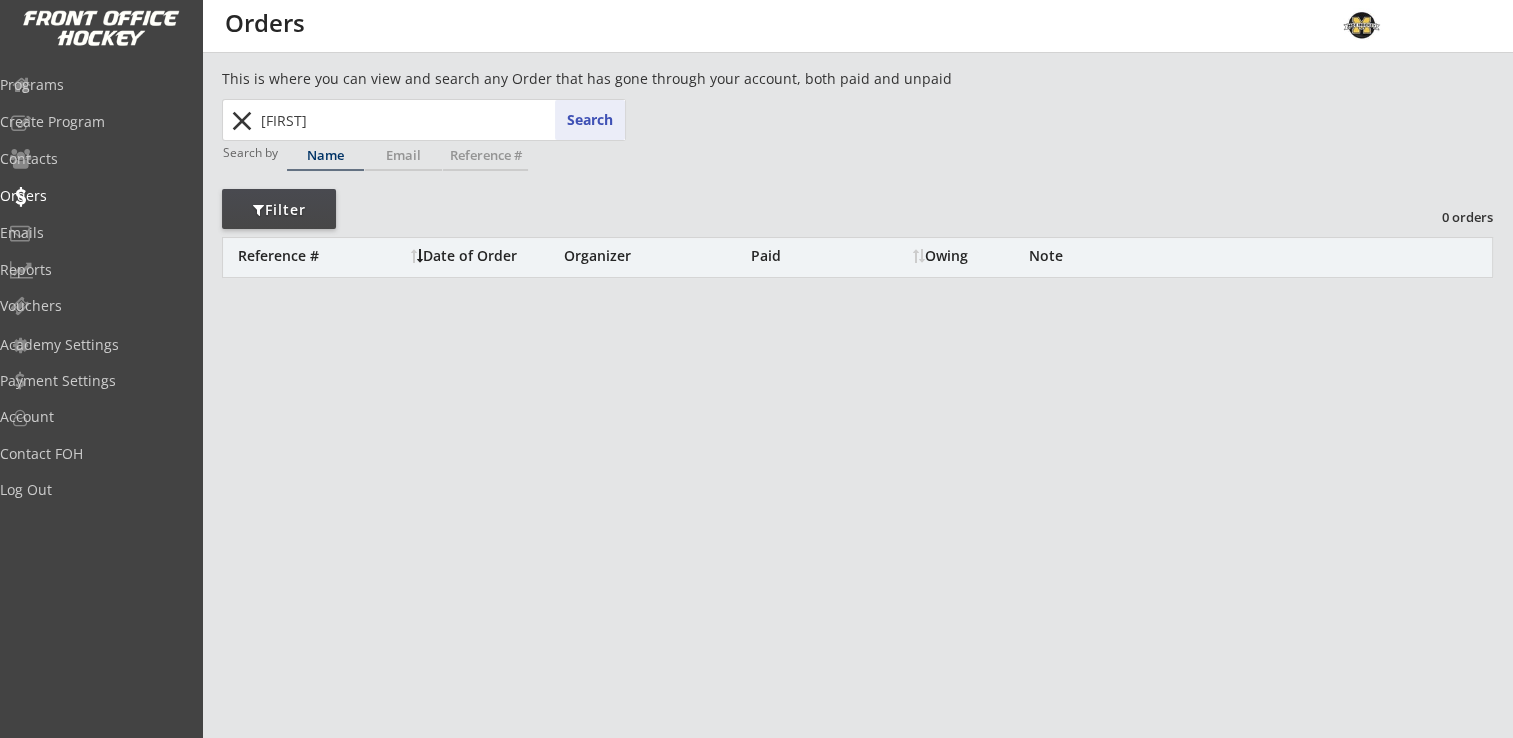 drag, startPoint x: 328, startPoint y: 119, endPoint x: 244, endPoint y: 111, distance: 84.38009 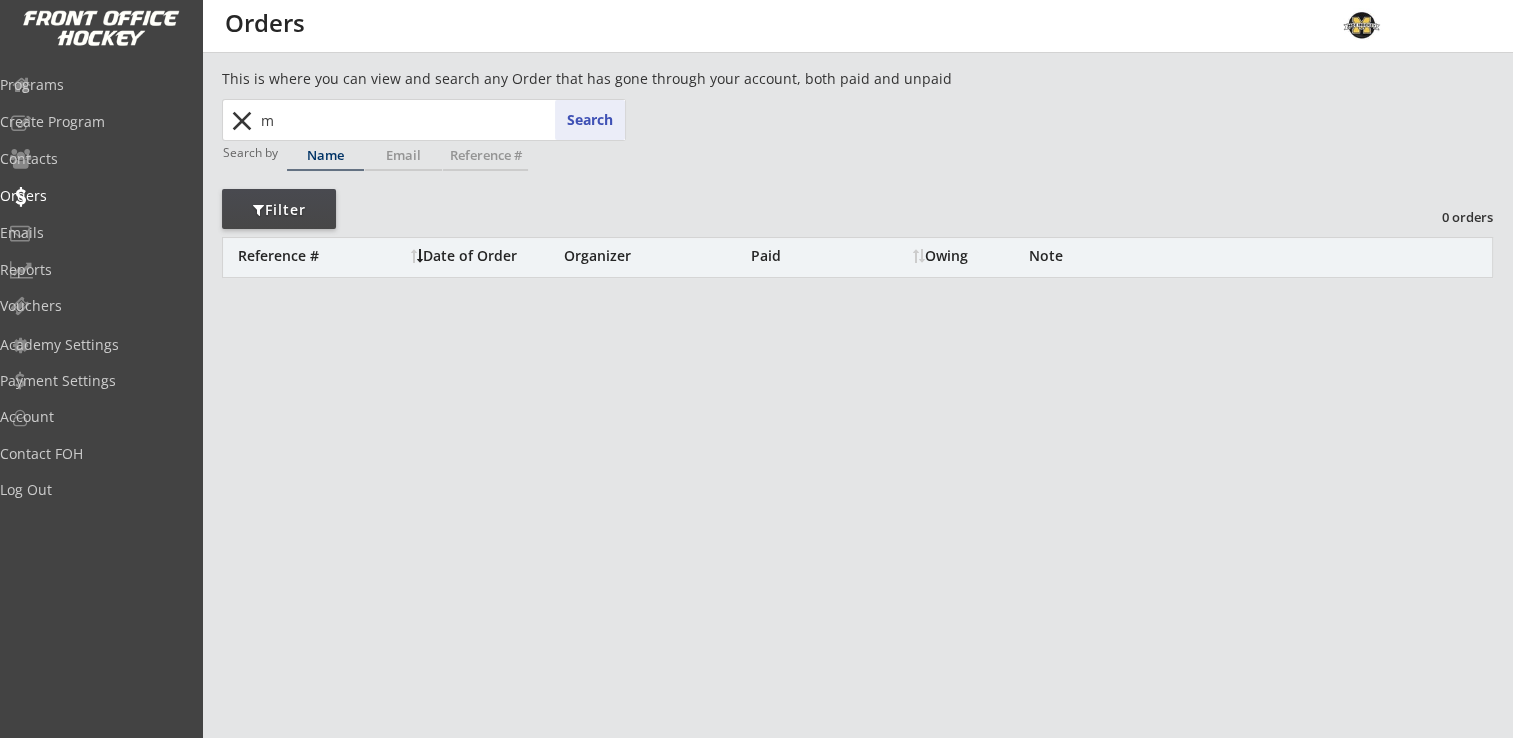 type on "ma" 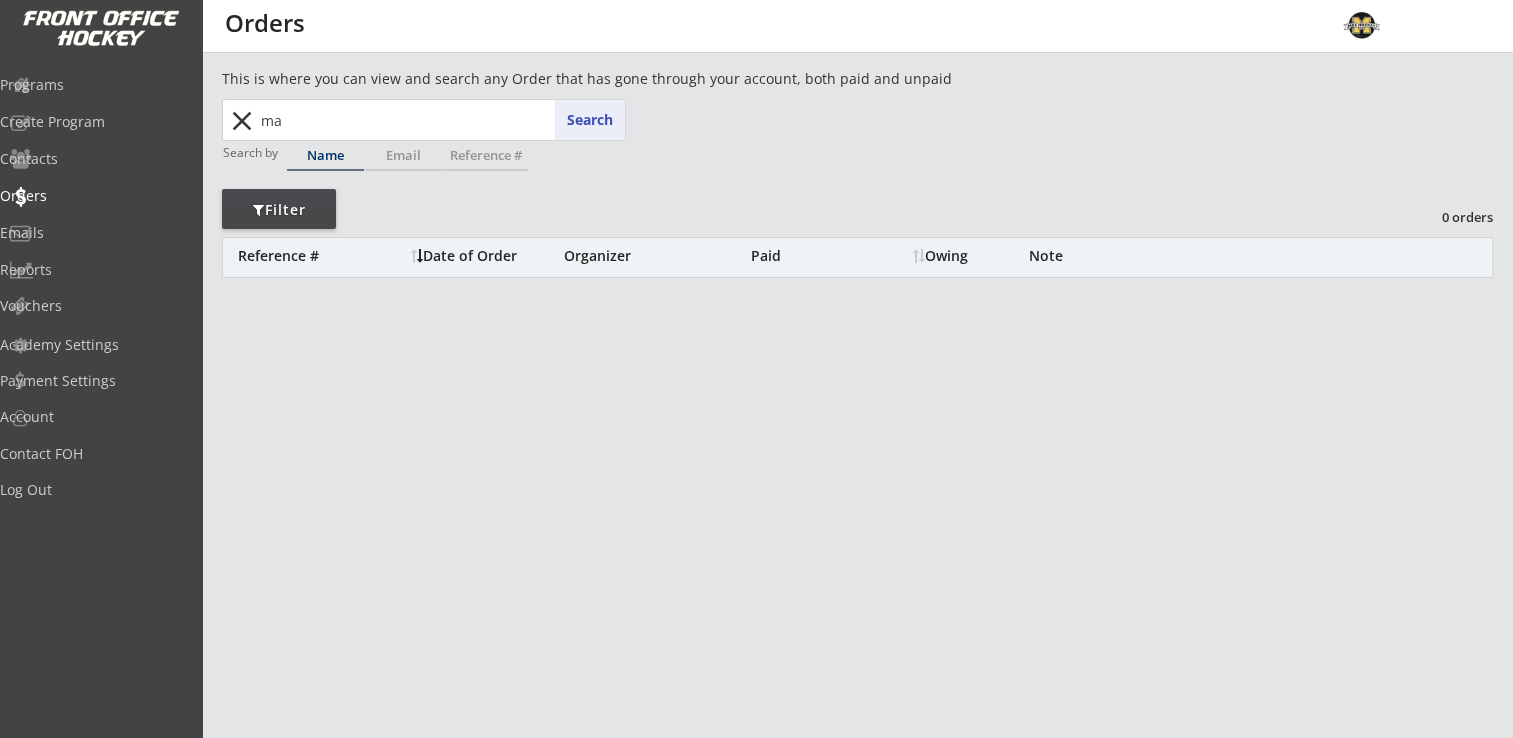 type on "[FIRST] [FIRST] [LAST]" 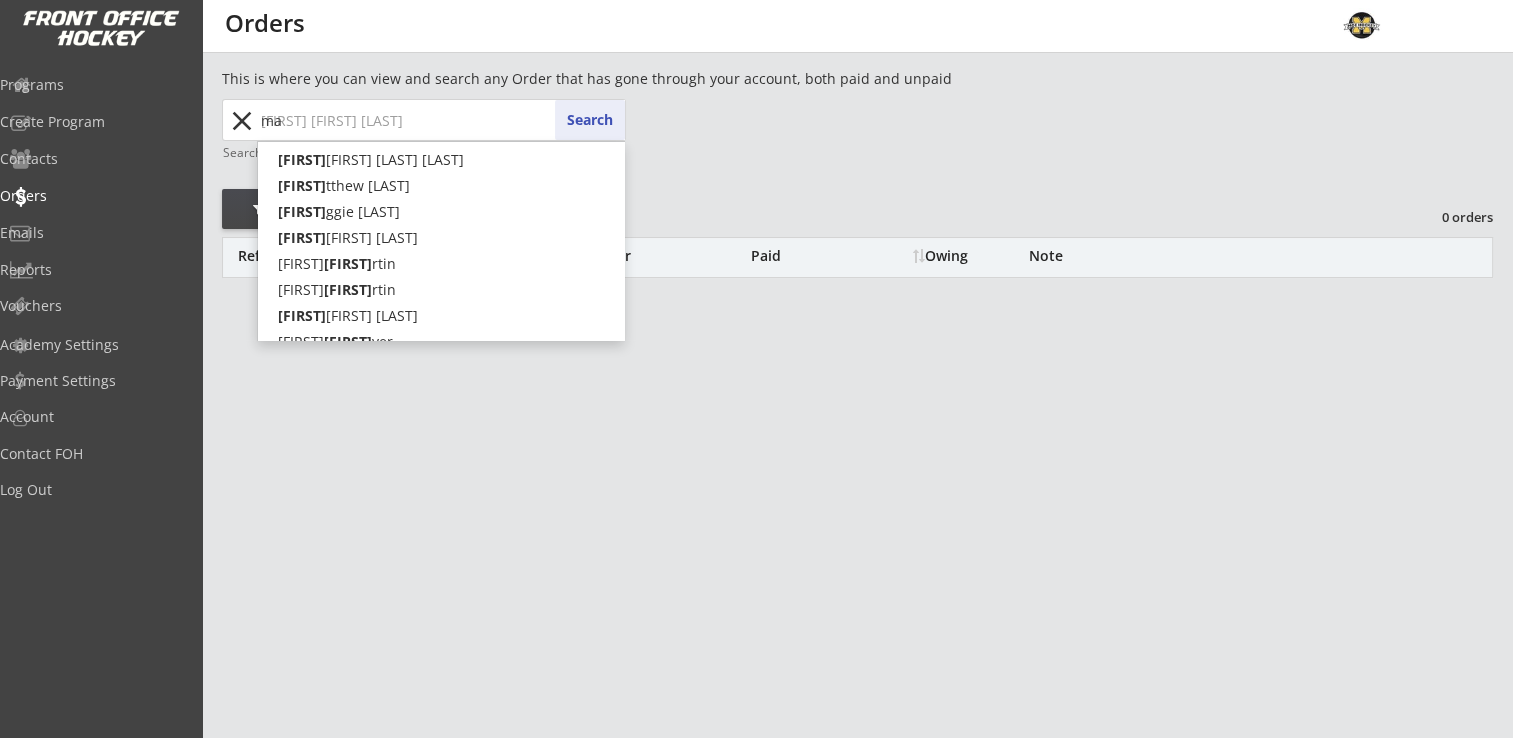 type 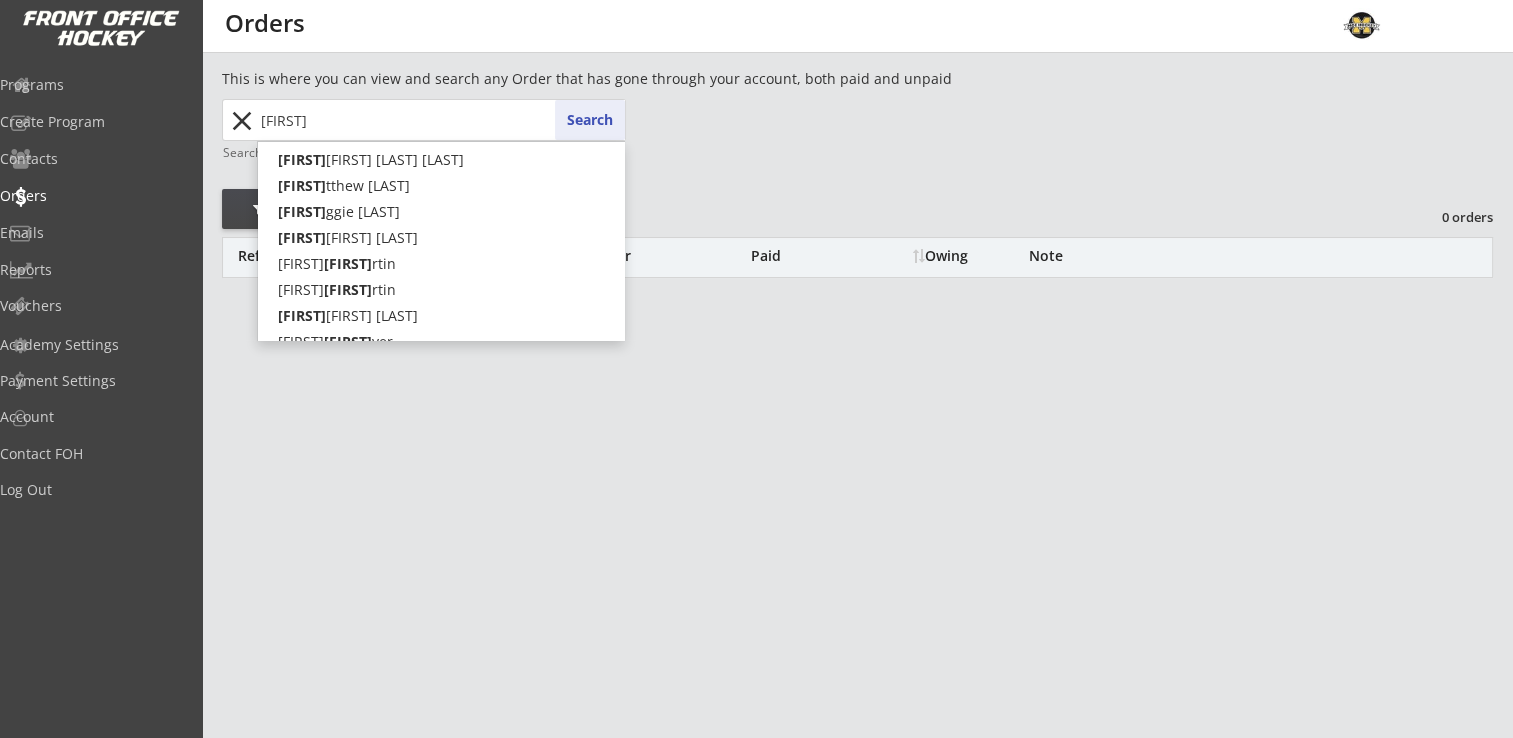 type on "[FIRST] [LAST]" 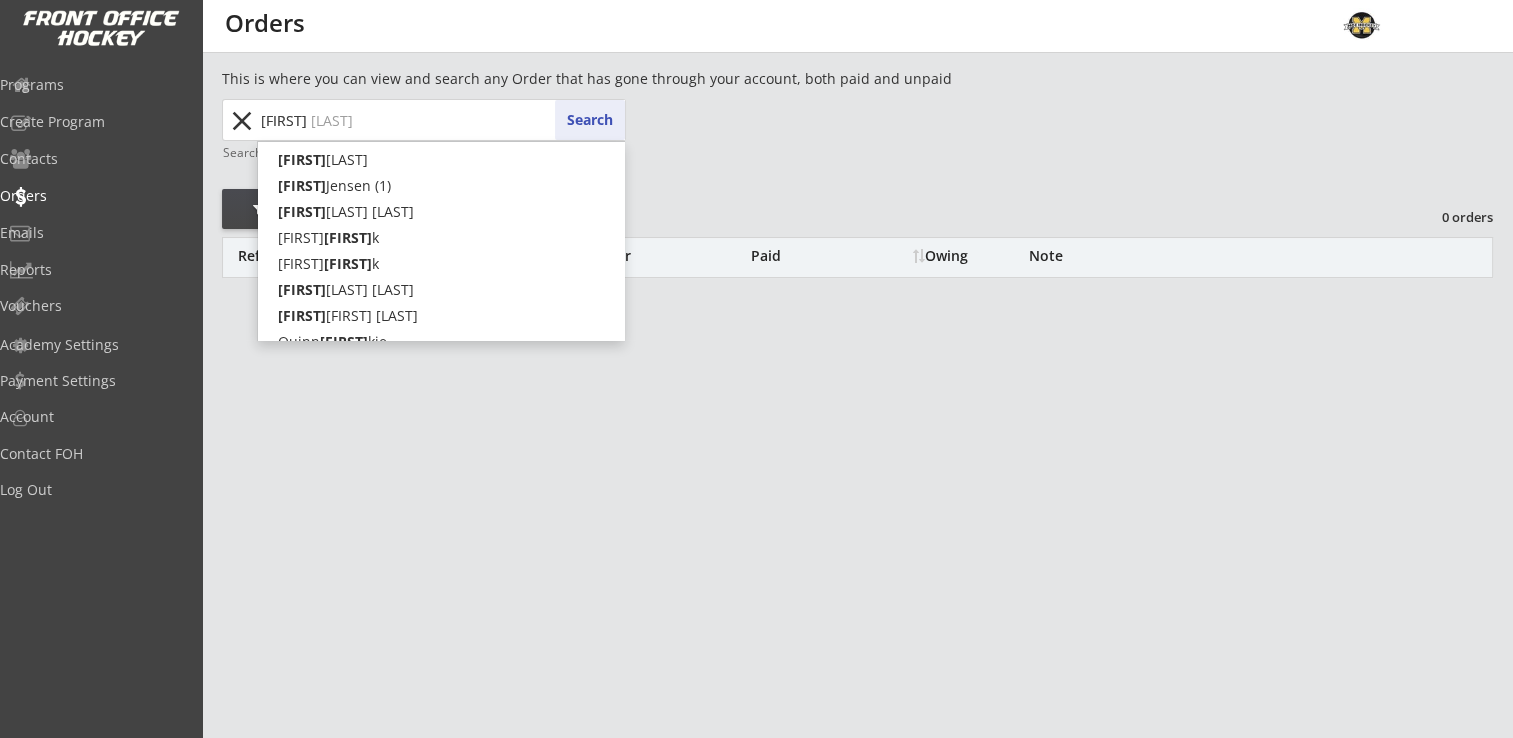 type 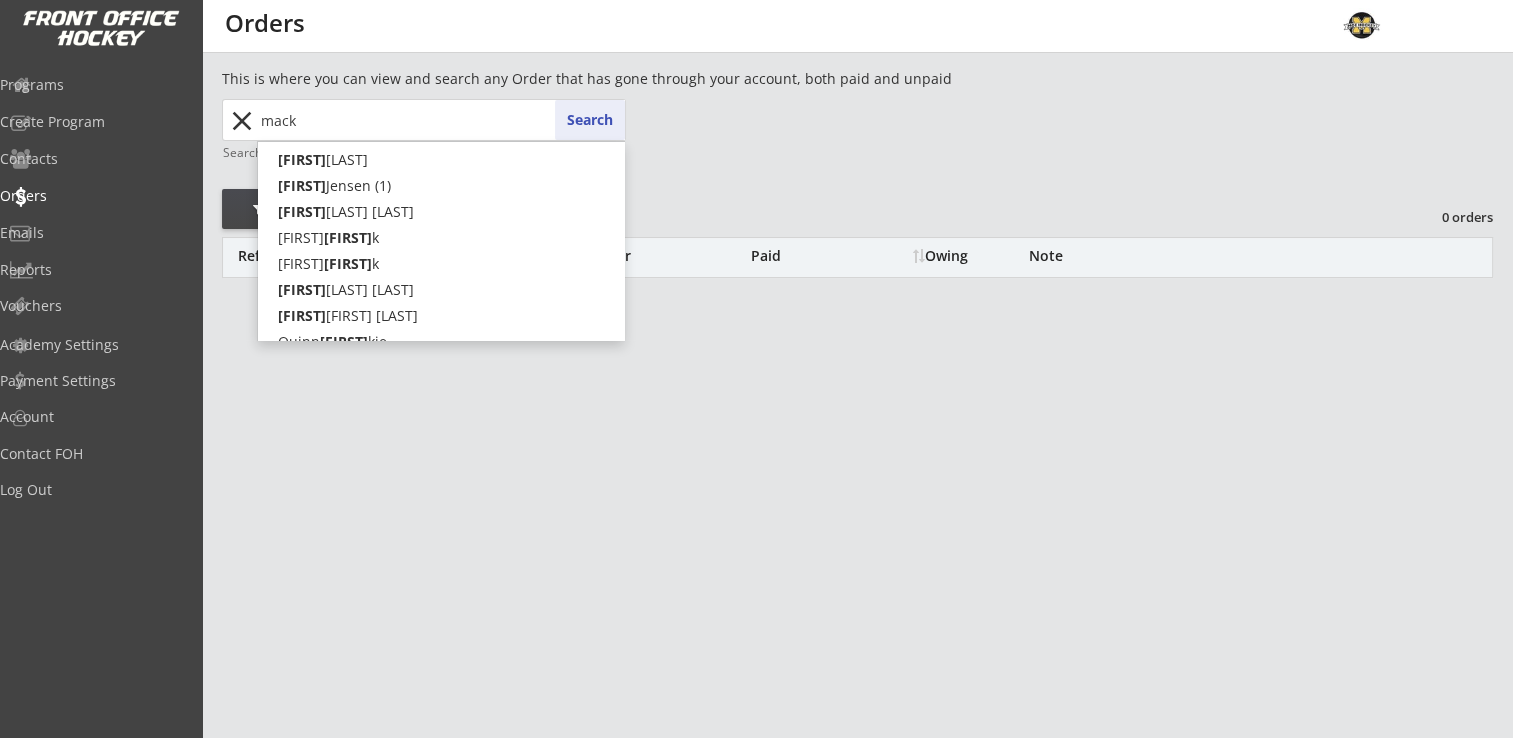 type on "[FIRST] [LAST]" 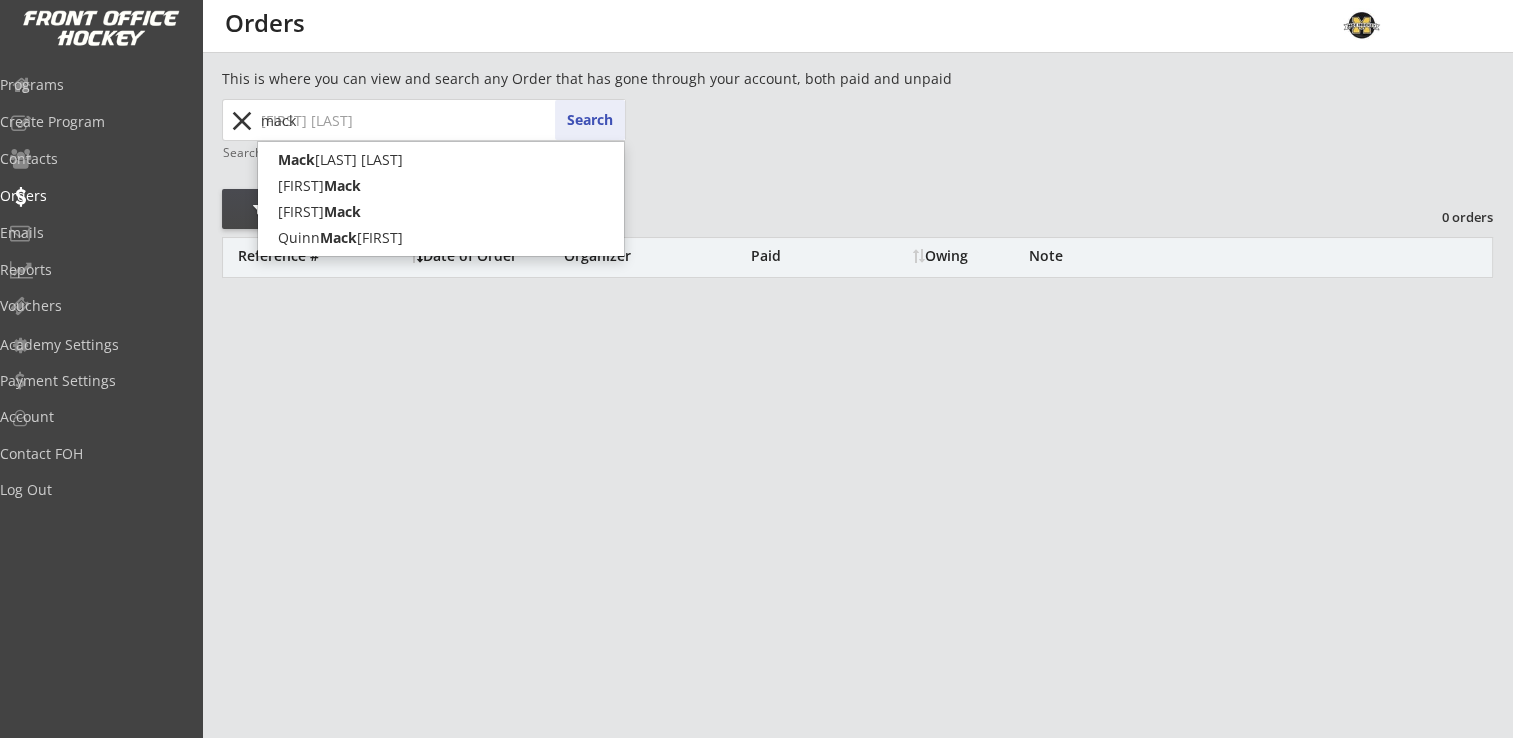 type 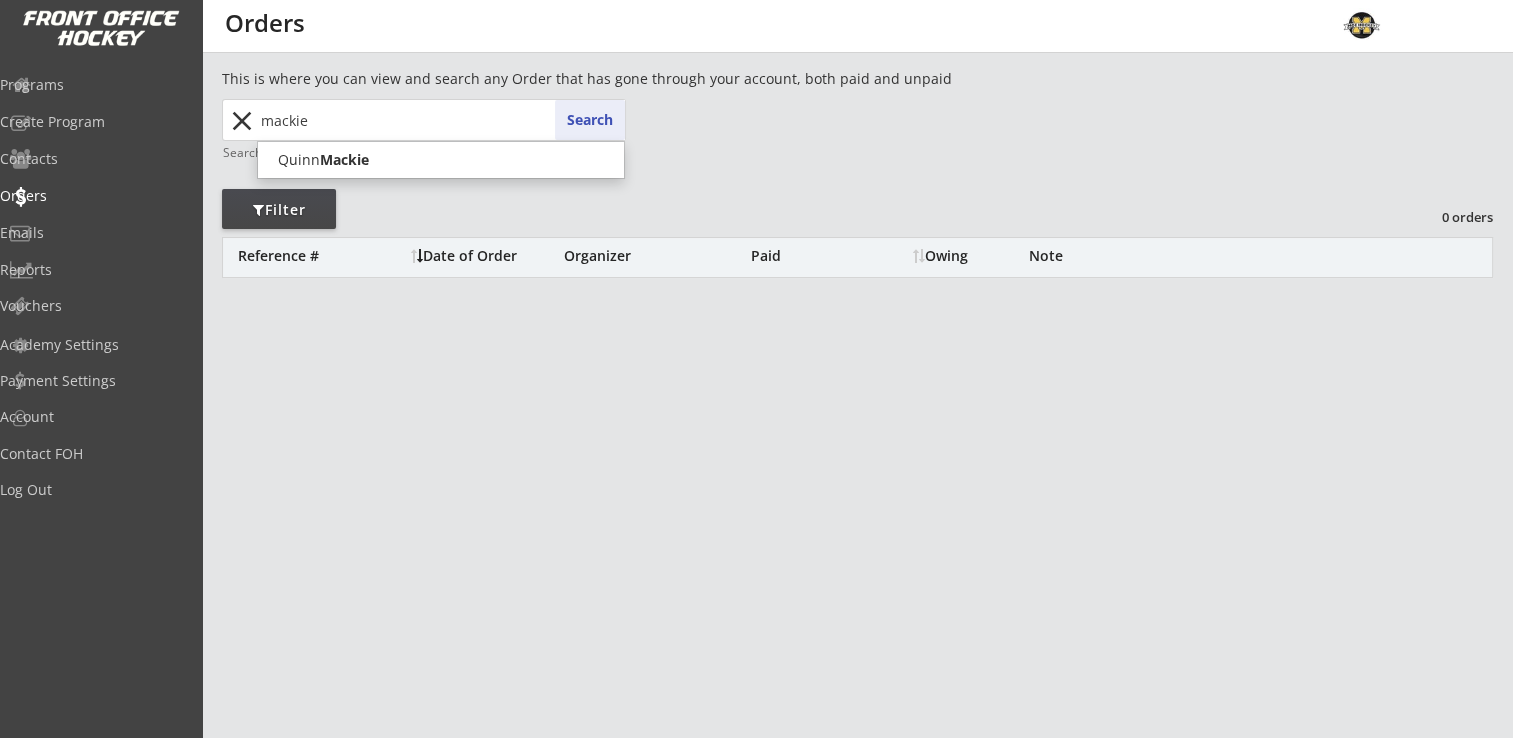 type on "mackie" 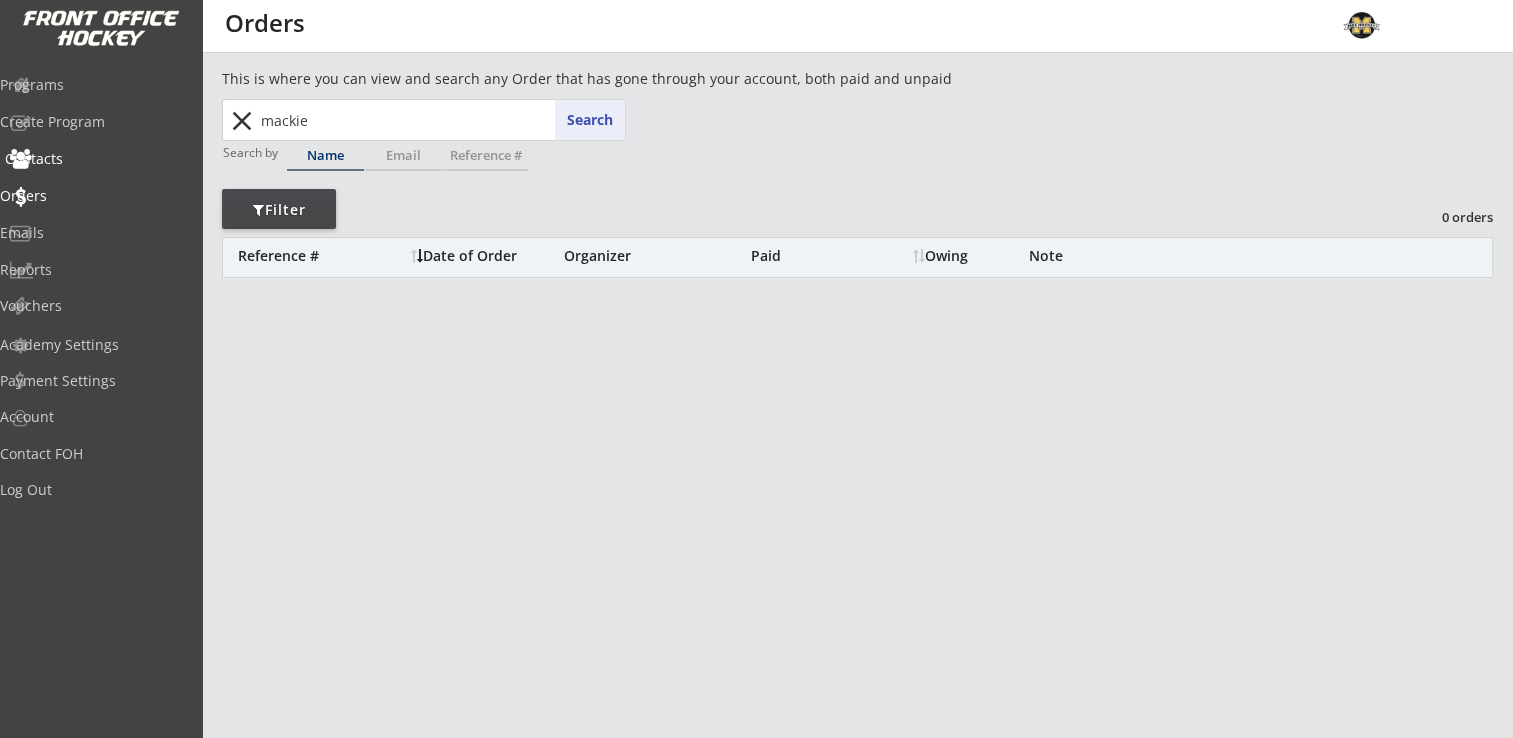 click on "Contacts" at bounding box center (95, 159) 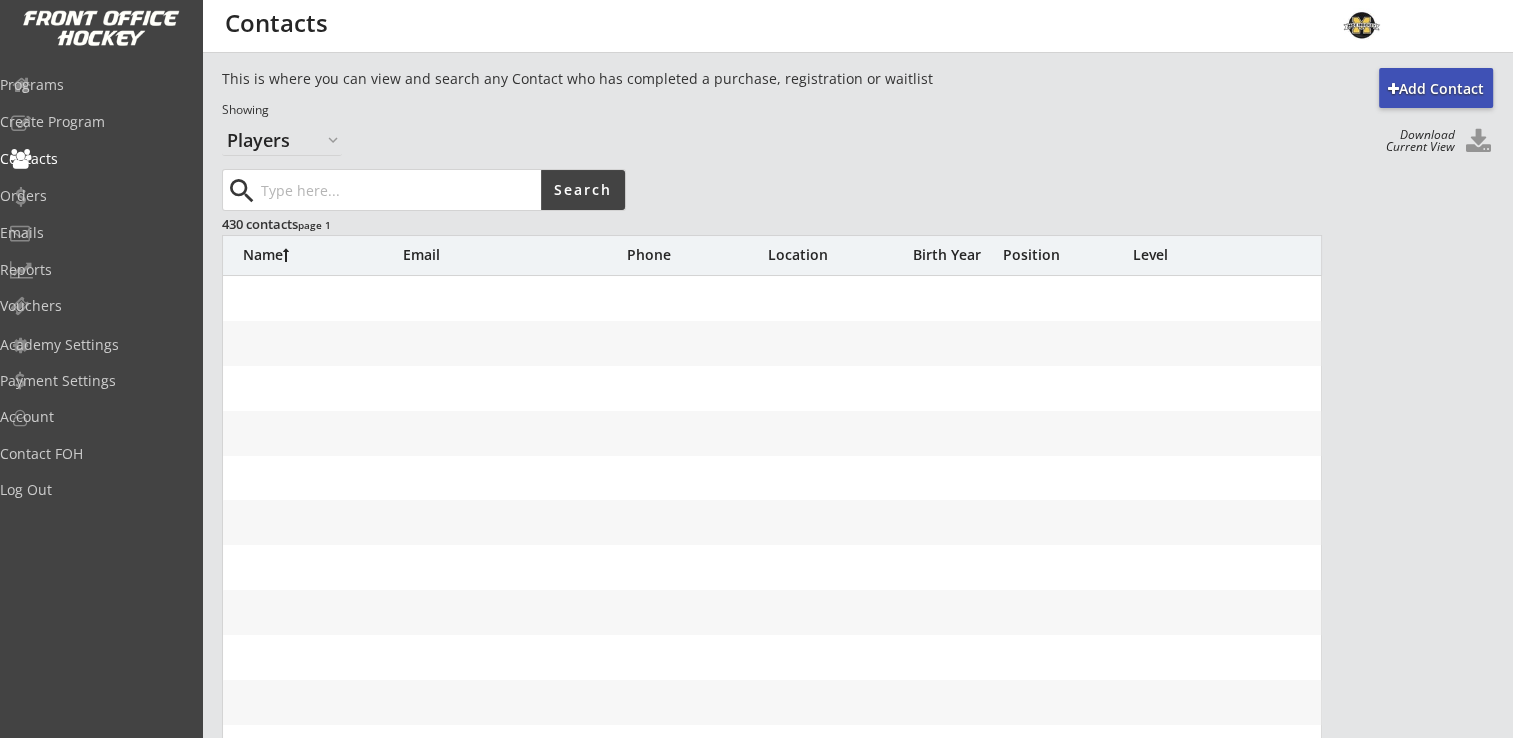 click at bounding box center [399, 190] 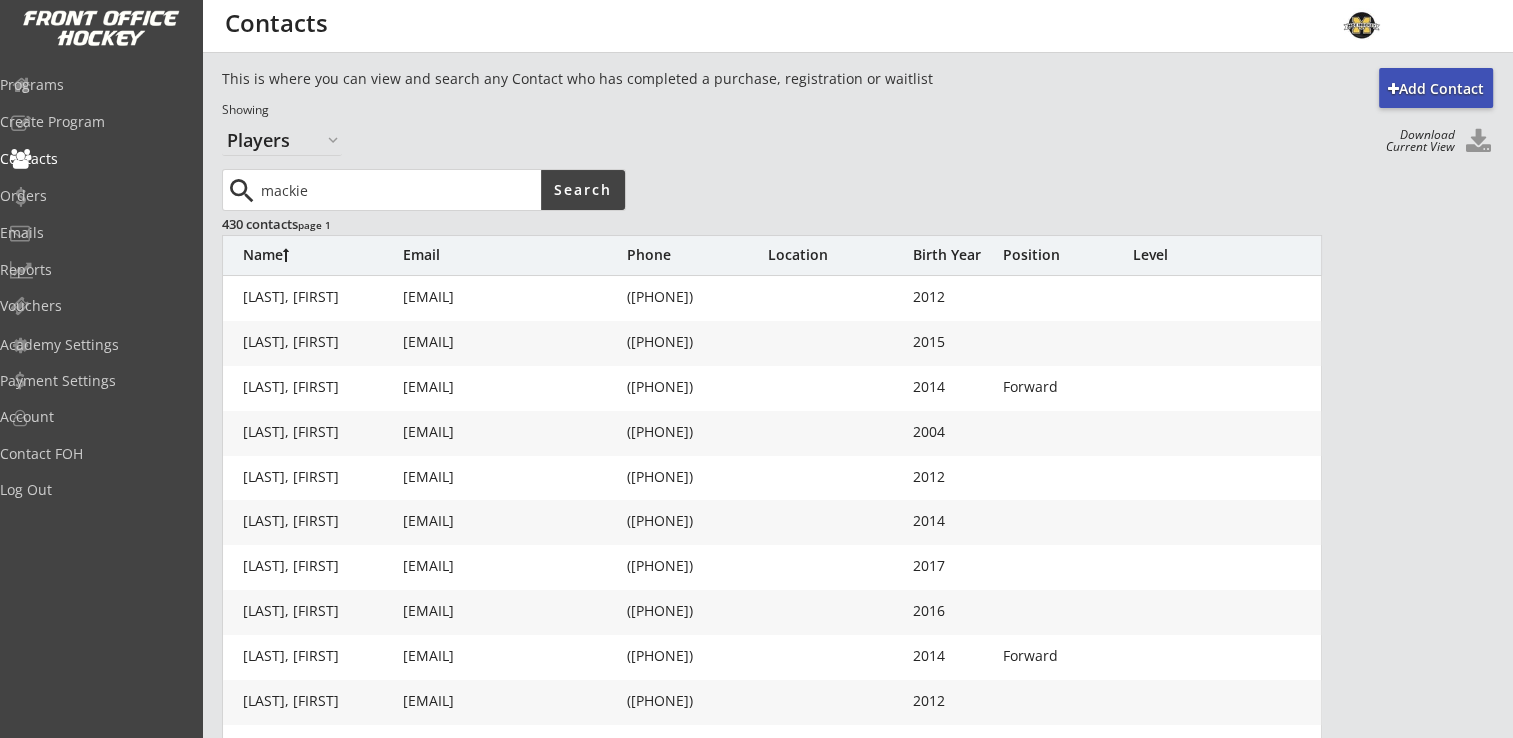 type on "mackie" 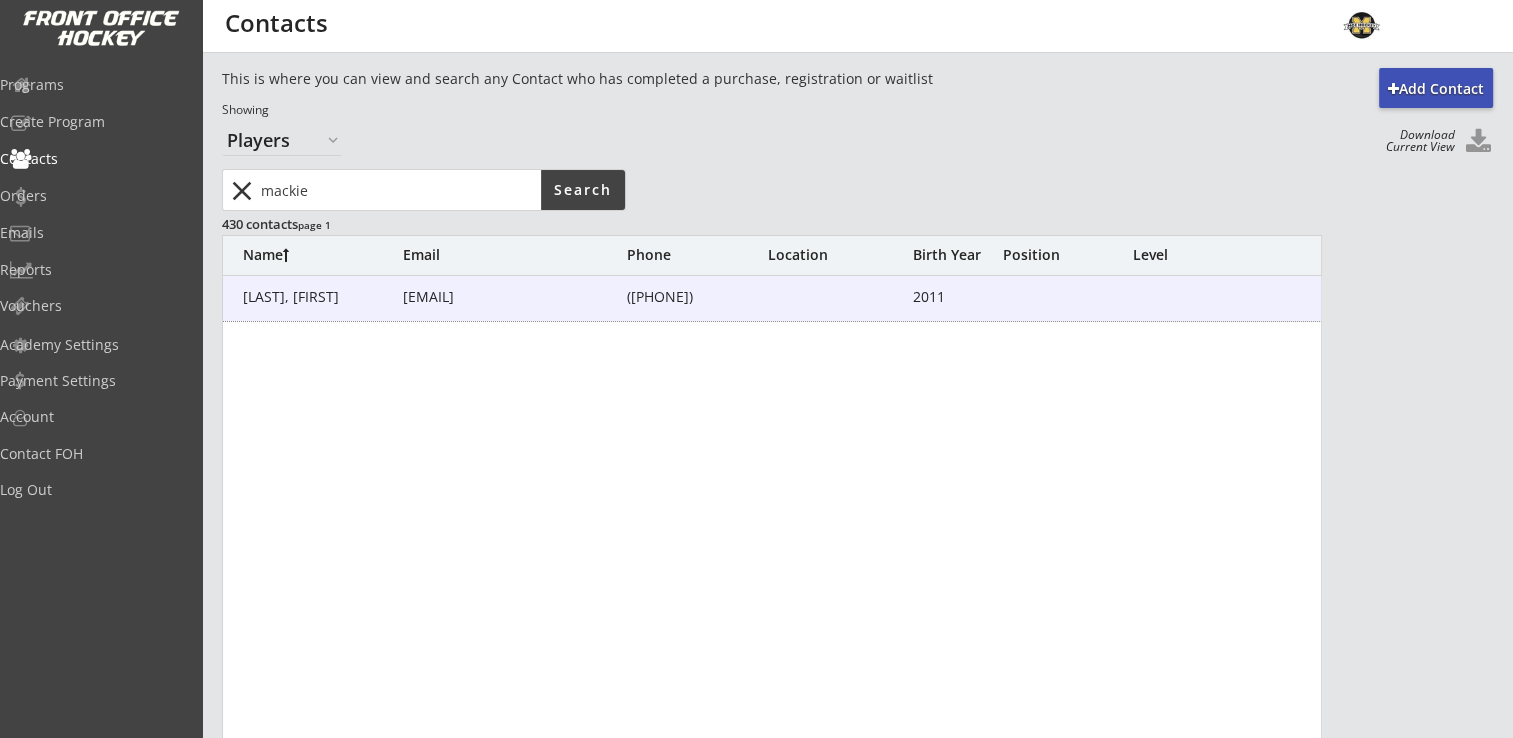 click on "[LAST], [FIRST]" at bounding box center (323, 297) 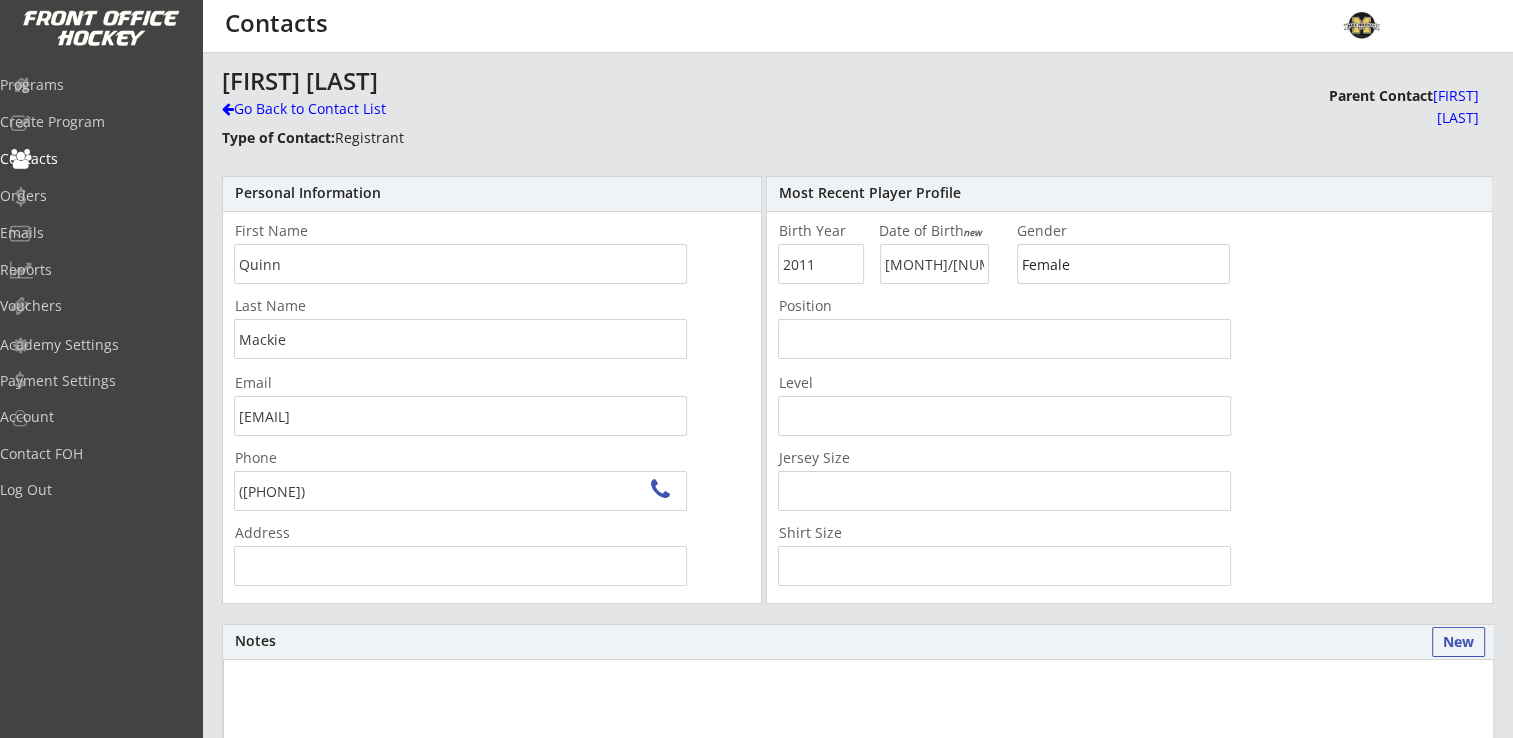type on "[NUMBER] [STREET], [CITY], [STATE] [POSTAL CODE], [COUNTRY]" 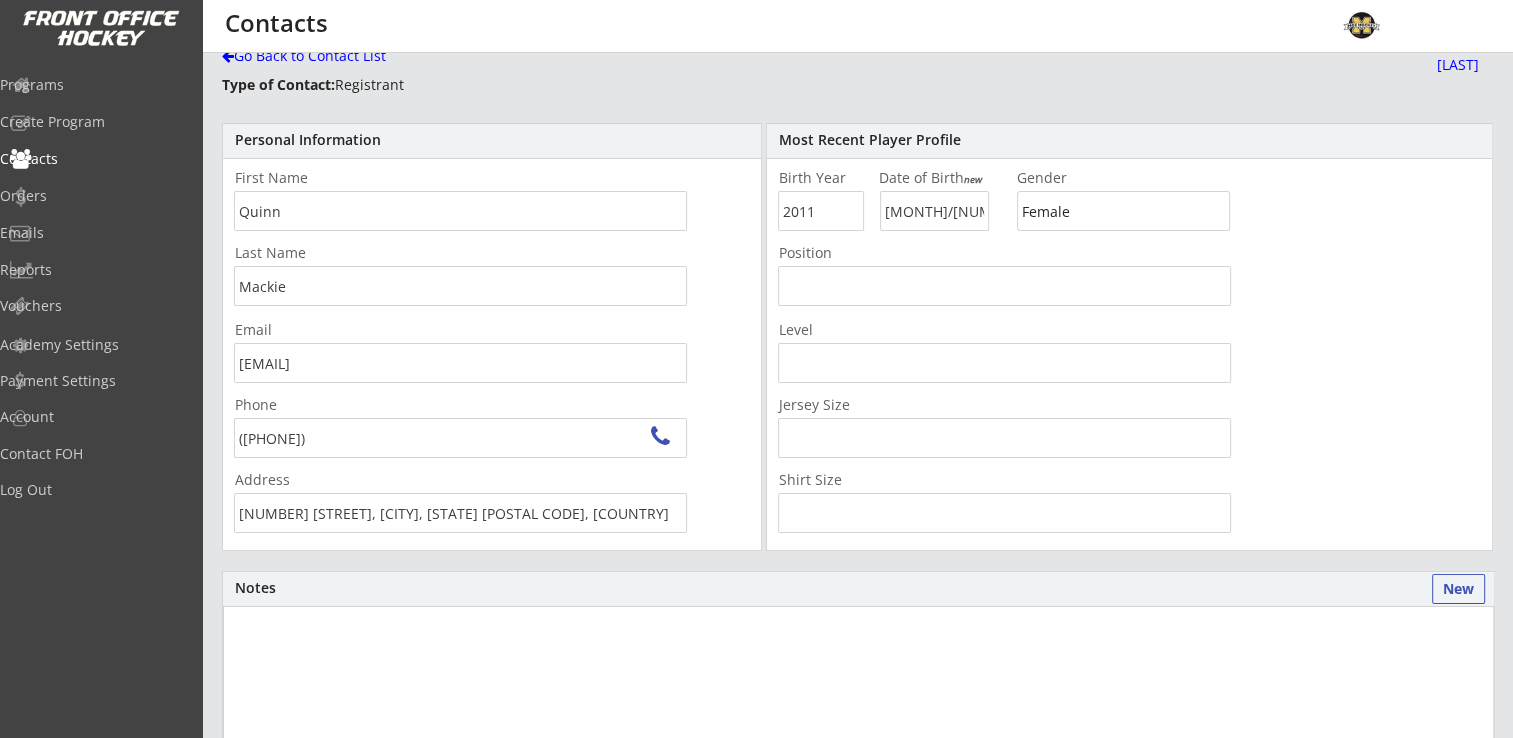 scroll, scrollTop: 0, scrollLeft: 0, axis: both 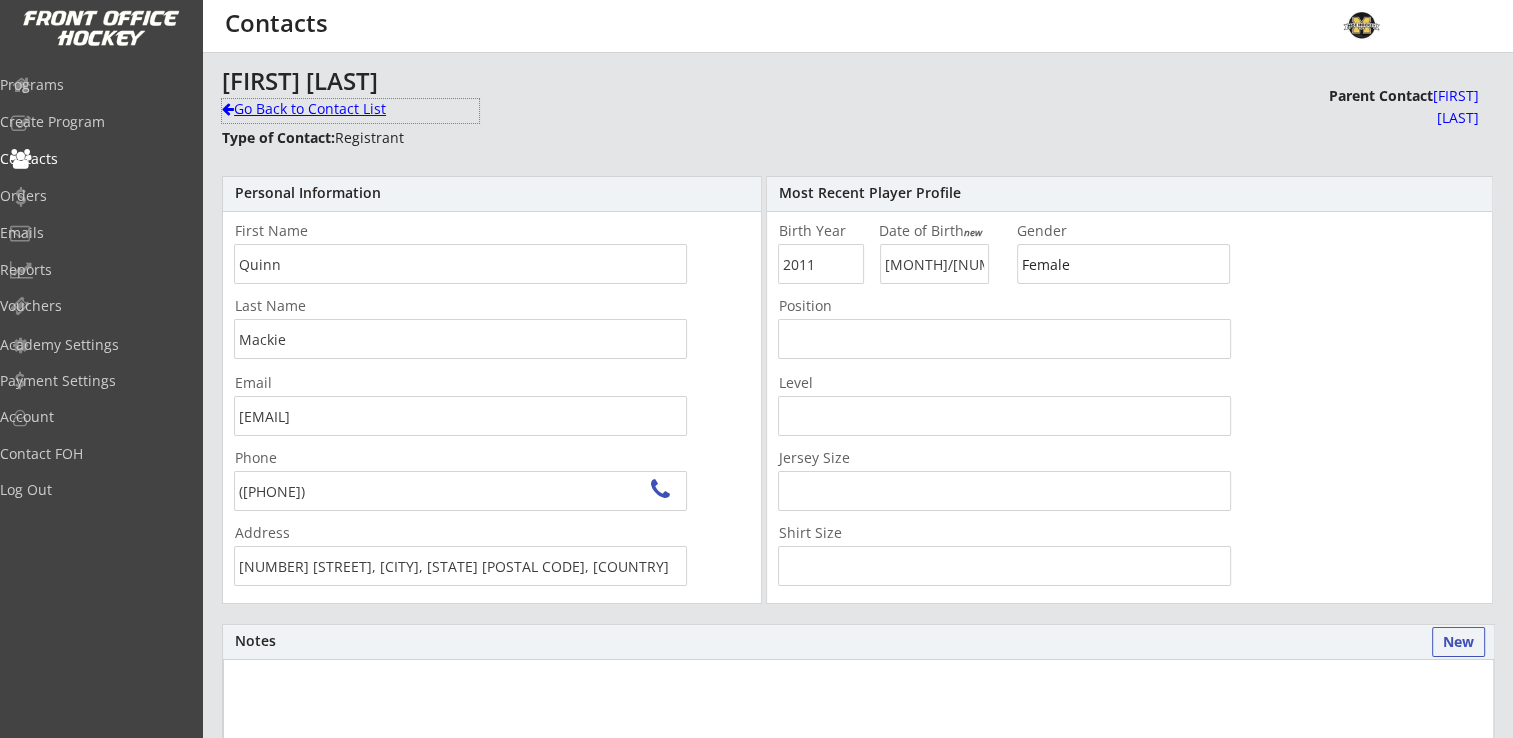 click on "Go Back to Contact List" at bounding box center [350, 109] 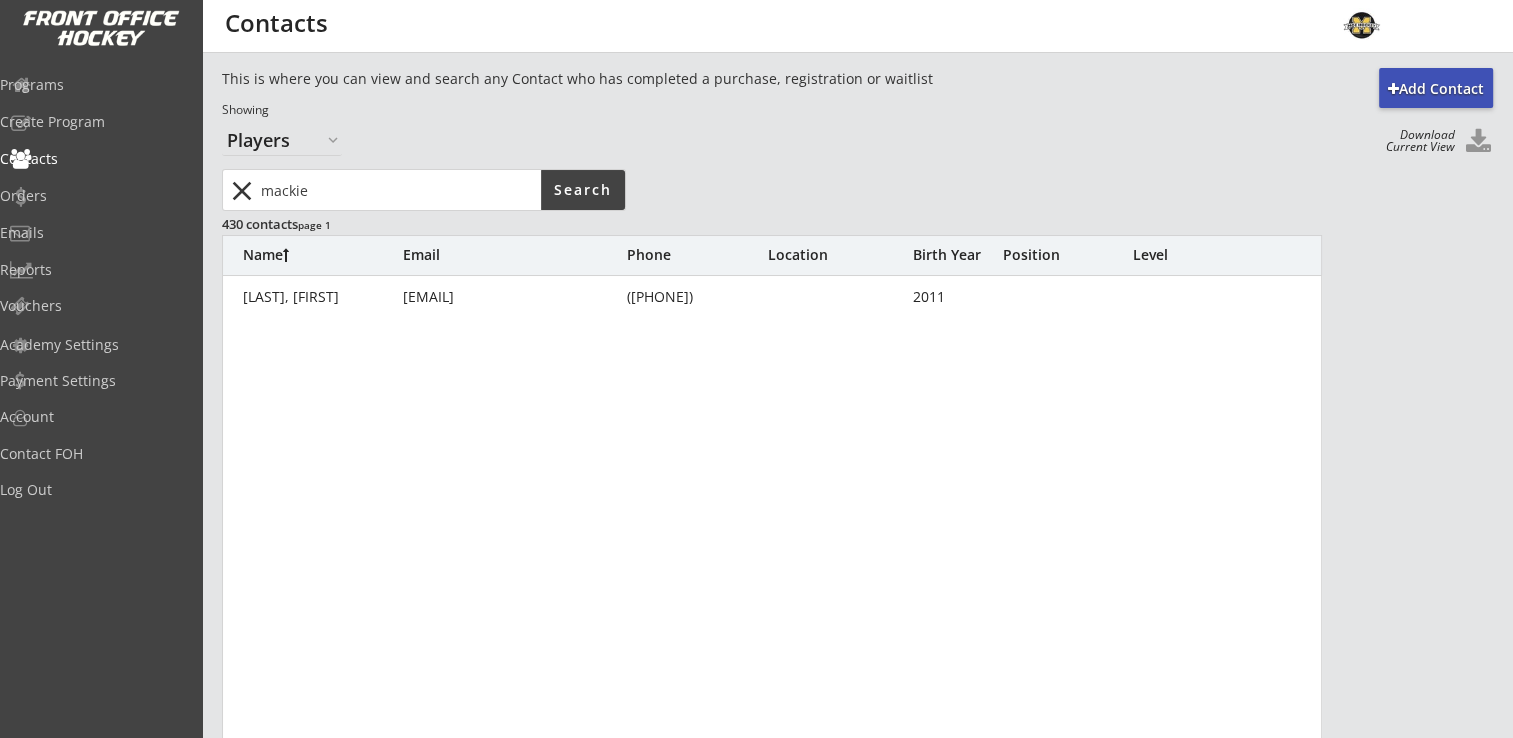 drag, startPoint x: 328, startPoint y: 194, endPoint x: 219, endPoint y: 187, distance: 109.22454 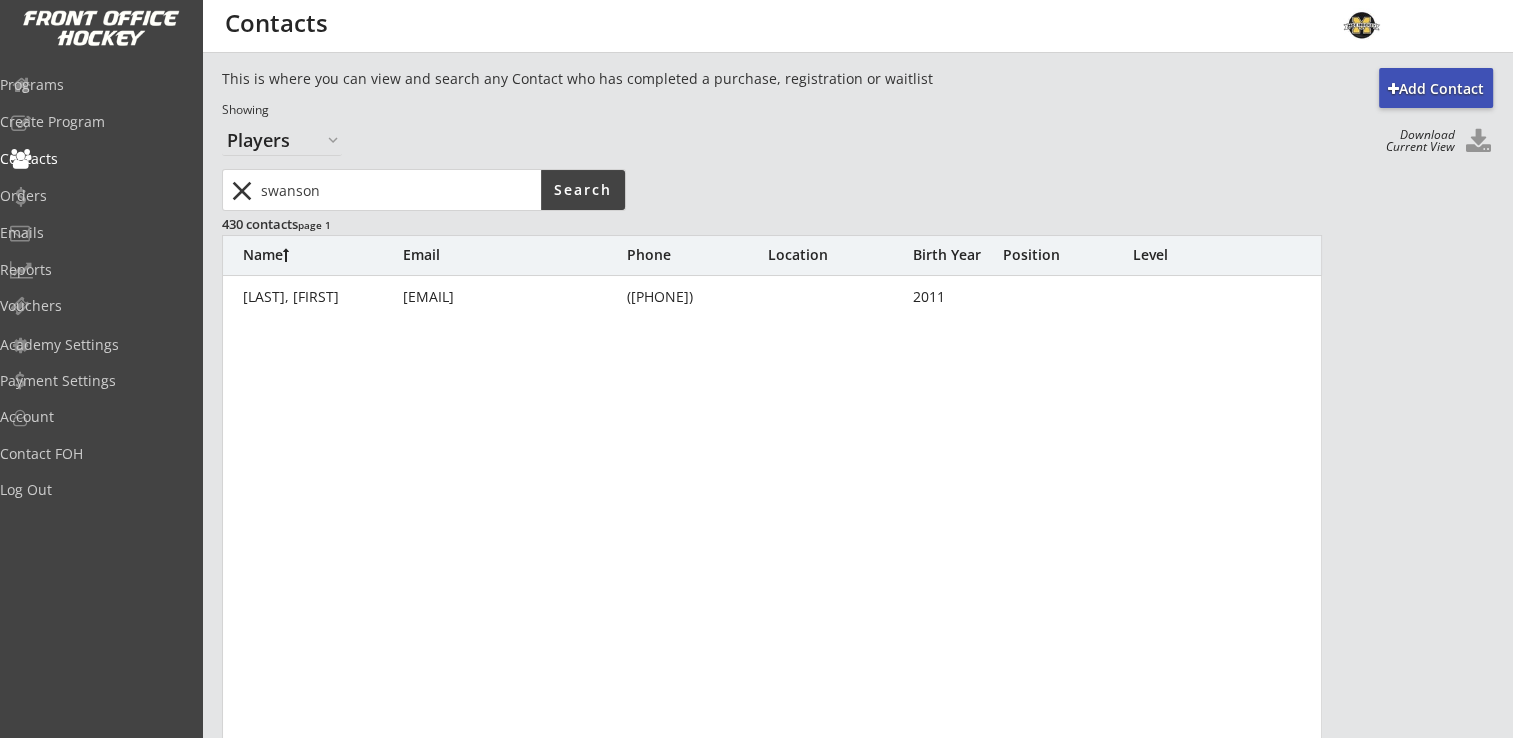 type on "swanson" 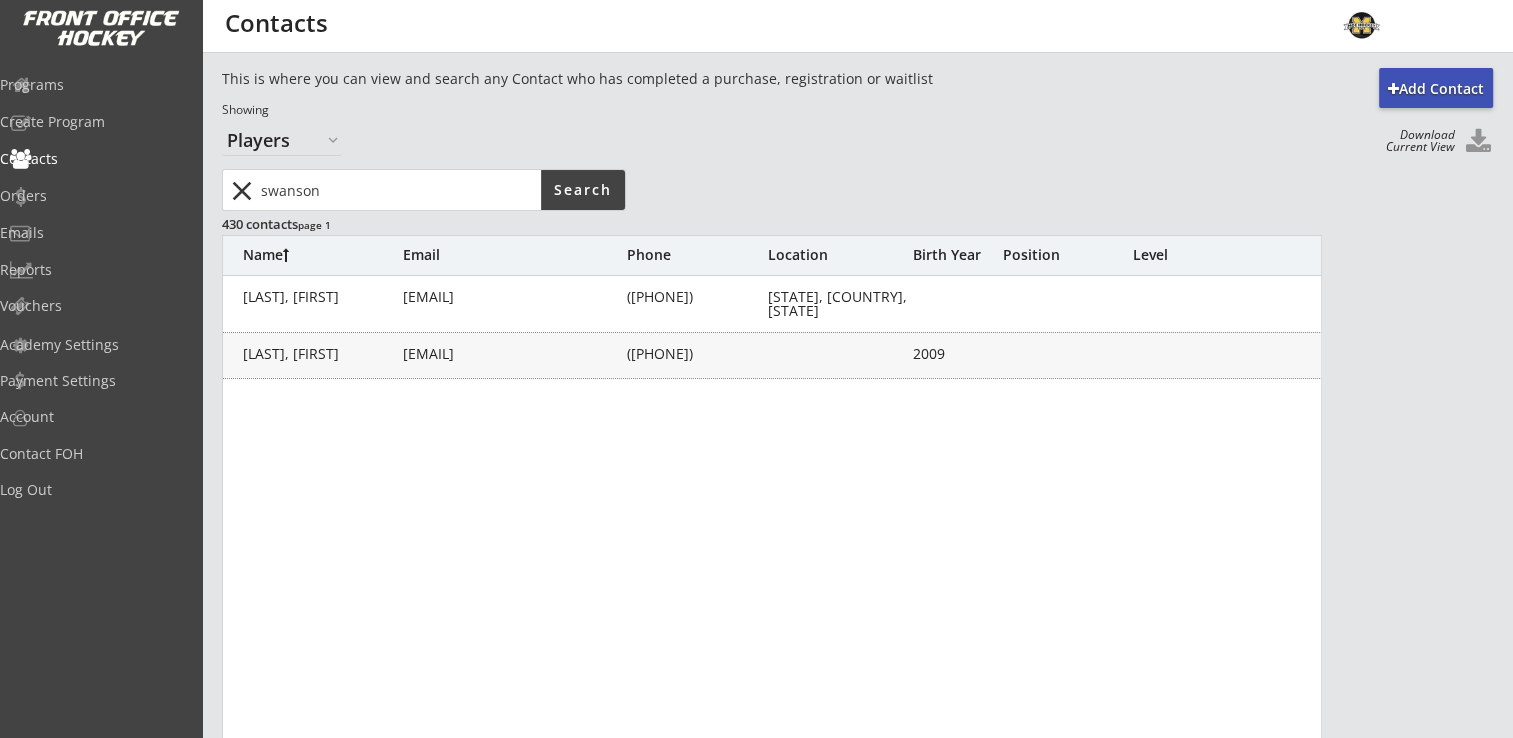 click on "[EMAIL]" at bounding box center (513, 354) 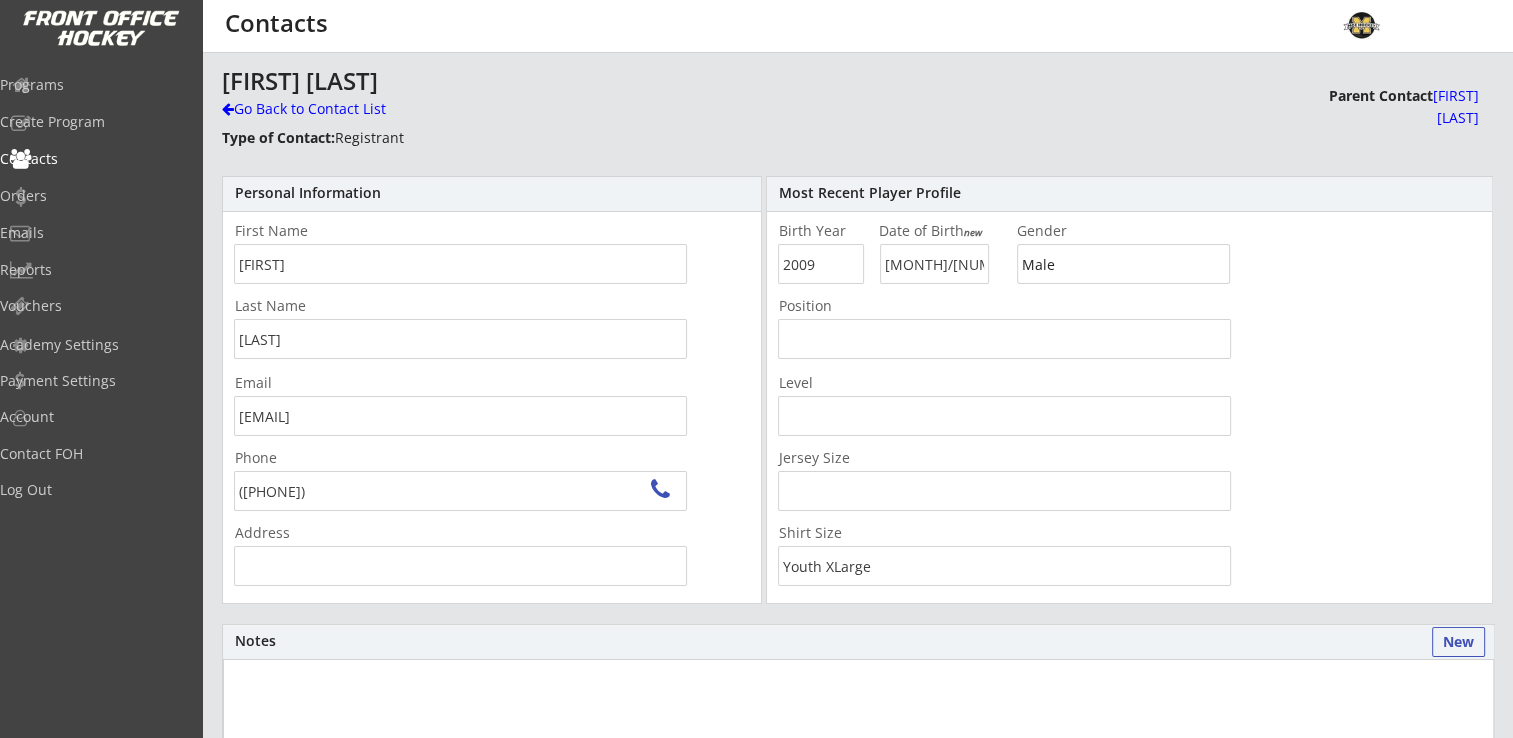 type on "[STREET], [TOWNSHIP], [STATE] [POSTAL CODE], [COUNTRY]" 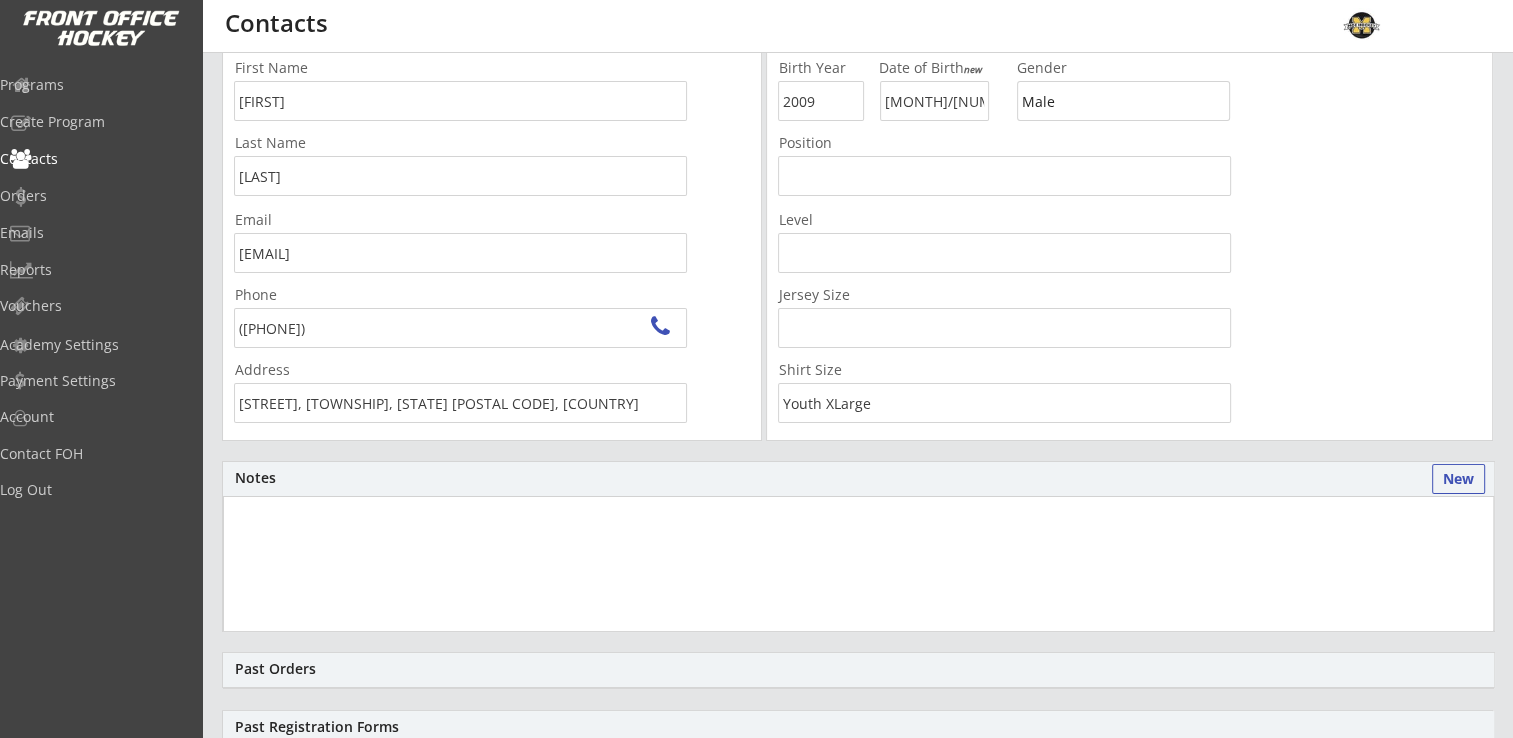 scroll, scrollTop: 341, scrollLeft: 0, axis: vertical 